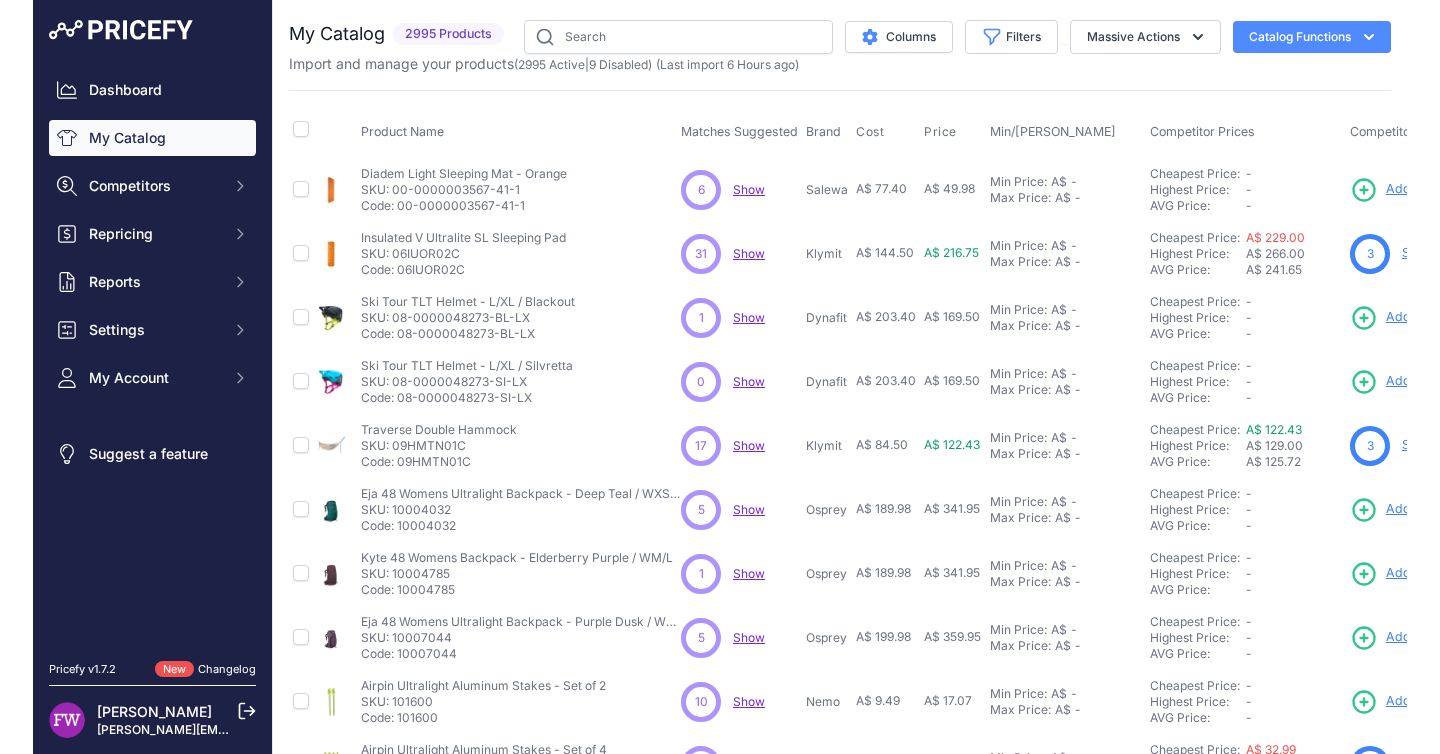 scroll, scrollTop: 0, scrollLeft: 0, axis: both 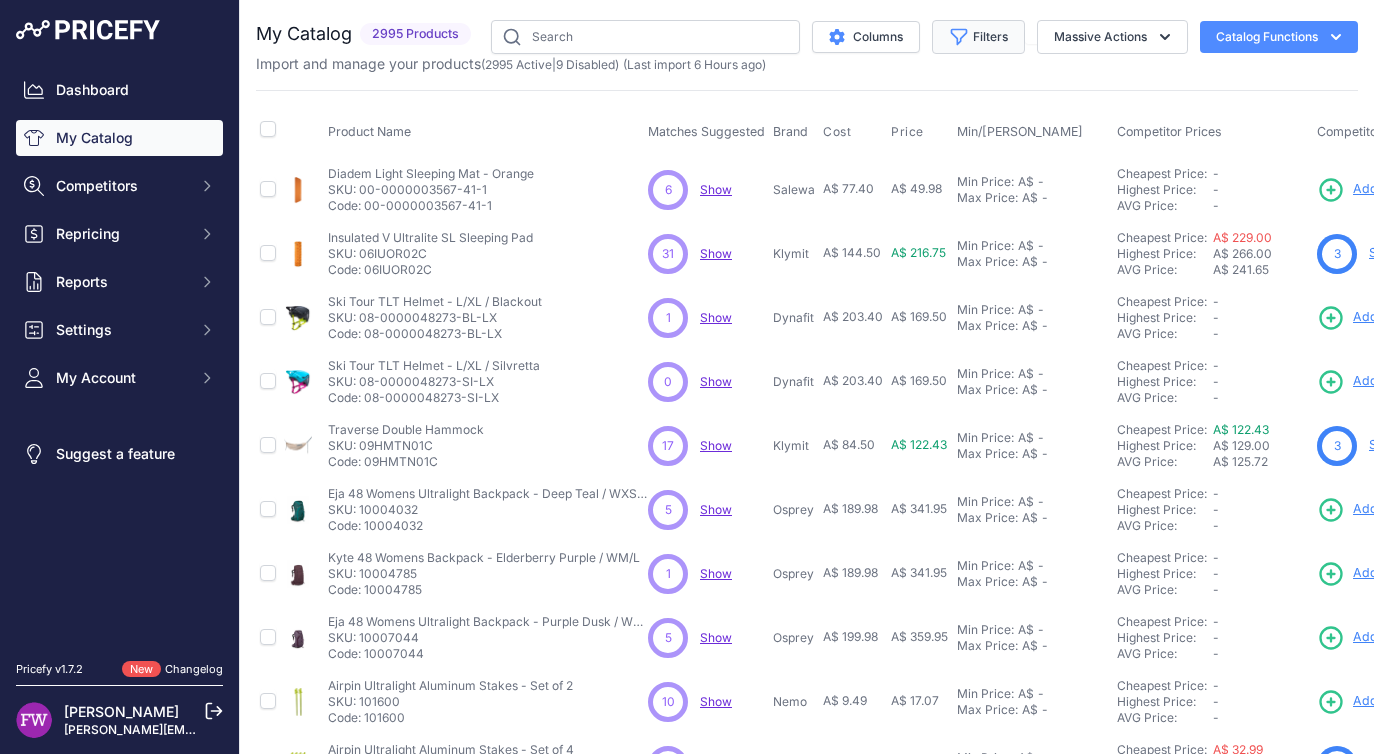 click 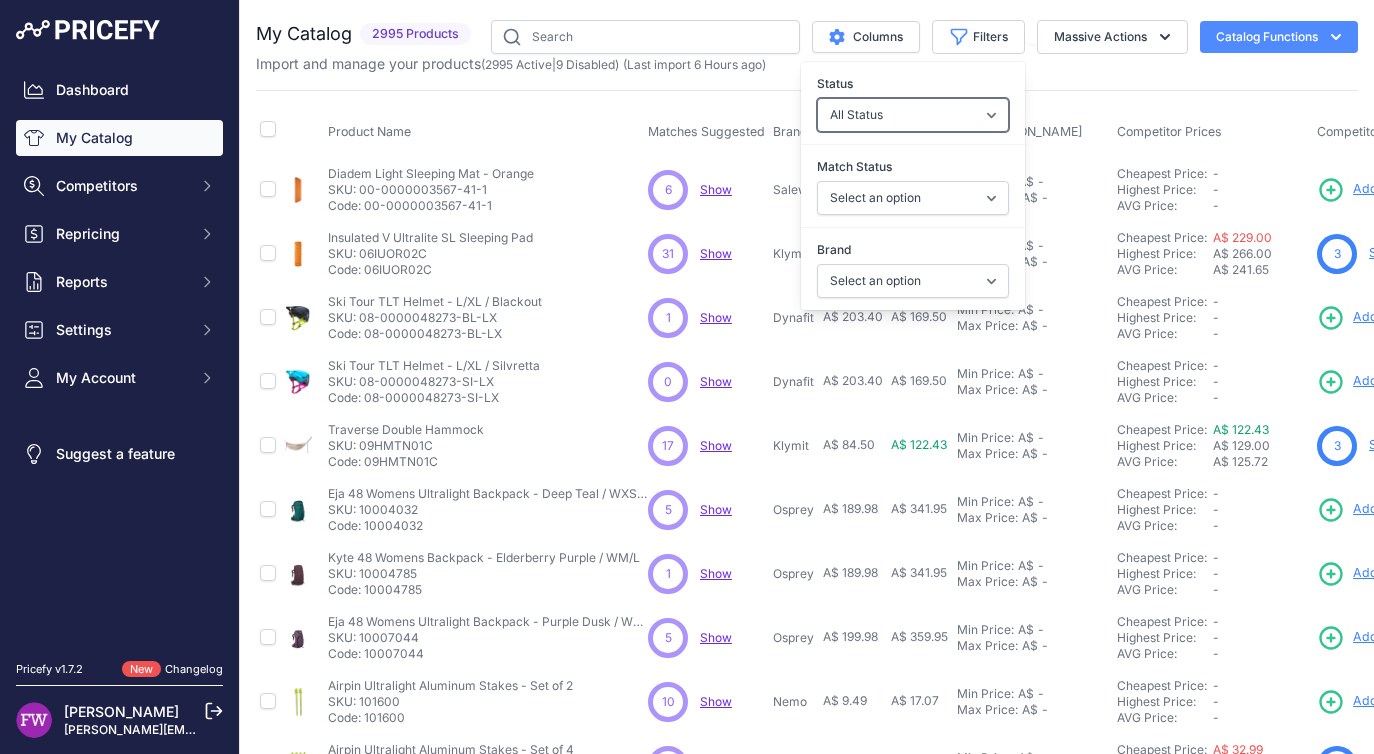 click on "All Status
Only Enabled
Only Disabled" at bounding box center (913, 115) 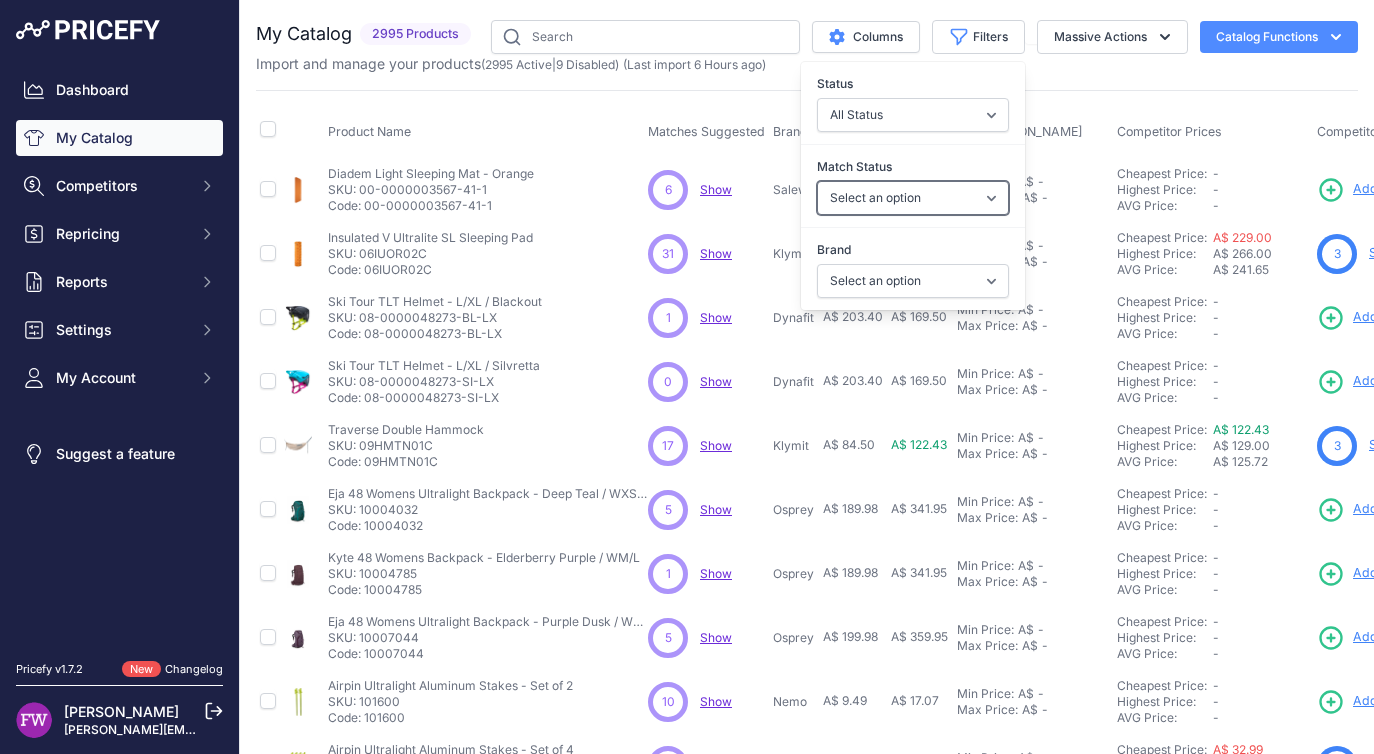 click on "Select an option
Matched
Unmatched" at bounding box center [913, 198] 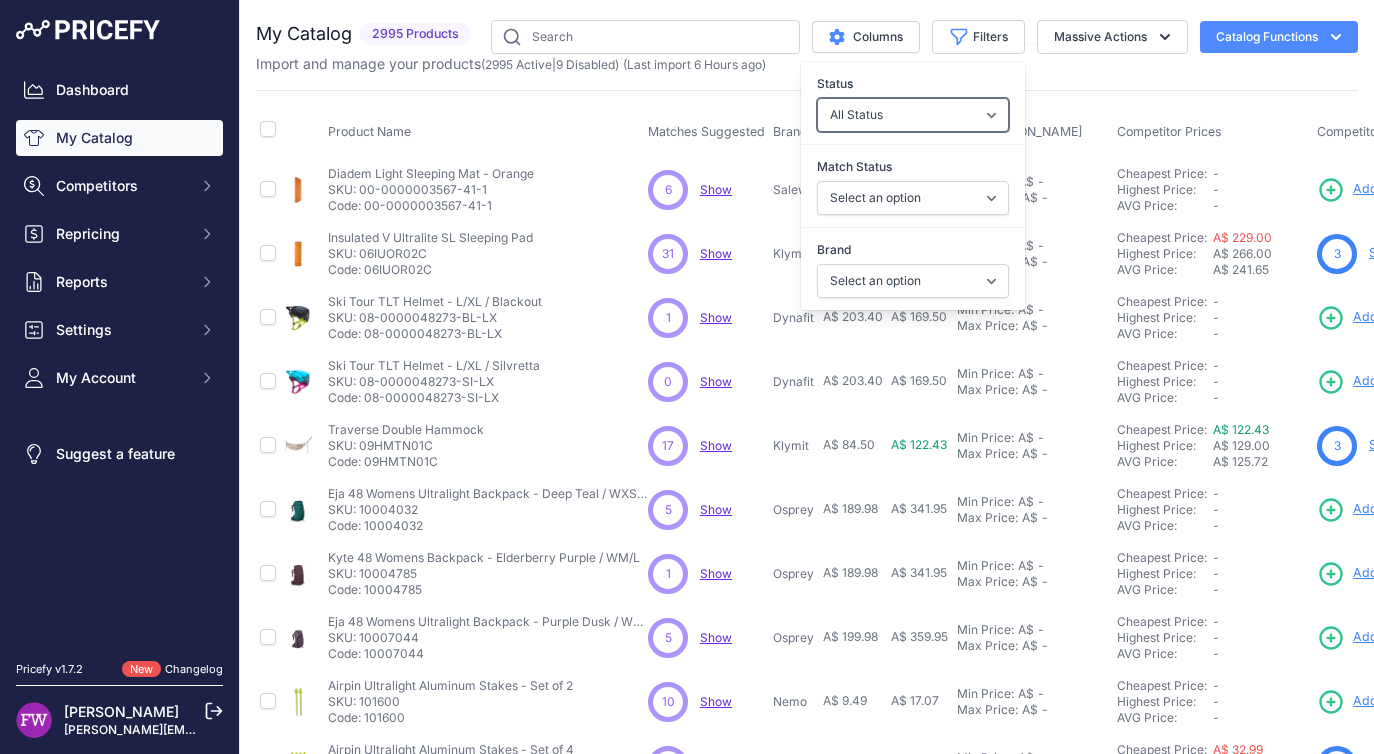 click on "All Status
Only Enabled
Only Disabled" at bounding box center (913, 115) 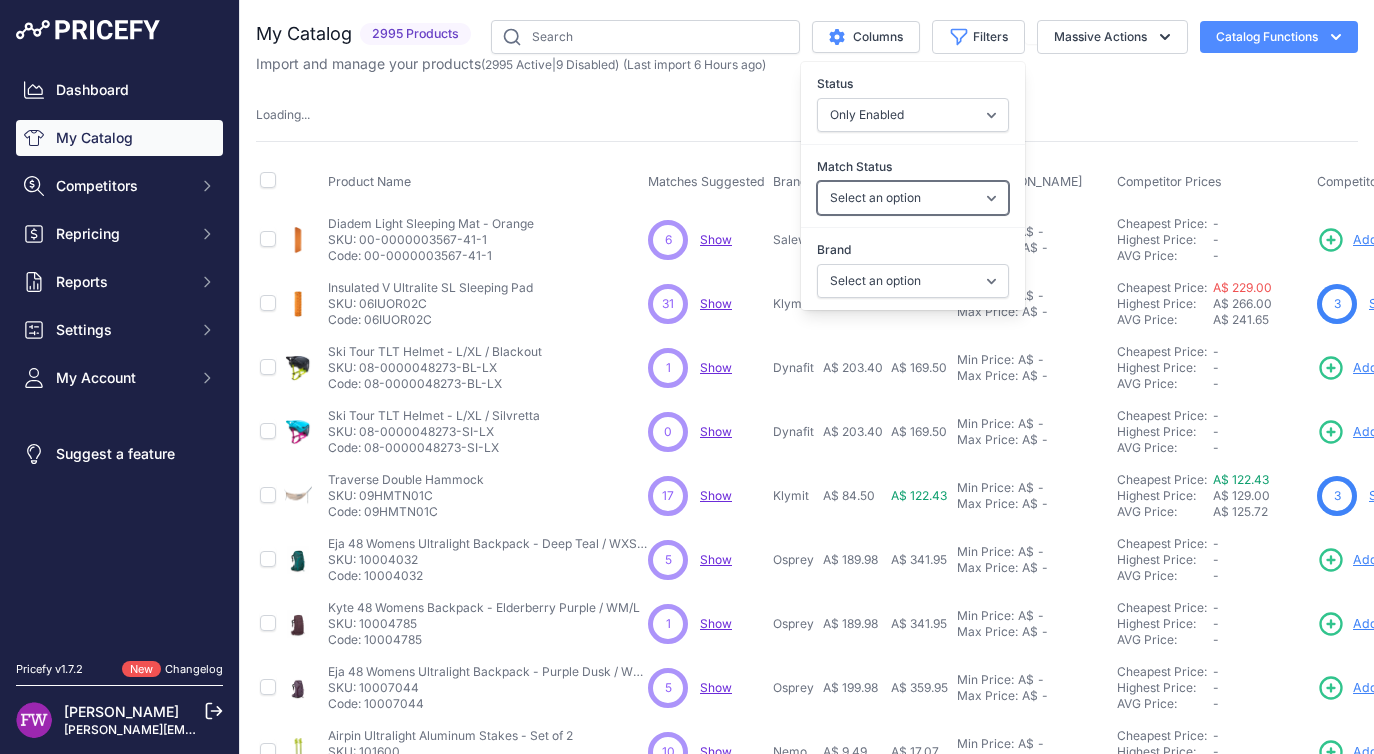 click on "Select an option
Matched
Unmatched" at bounding box center (913, 198) 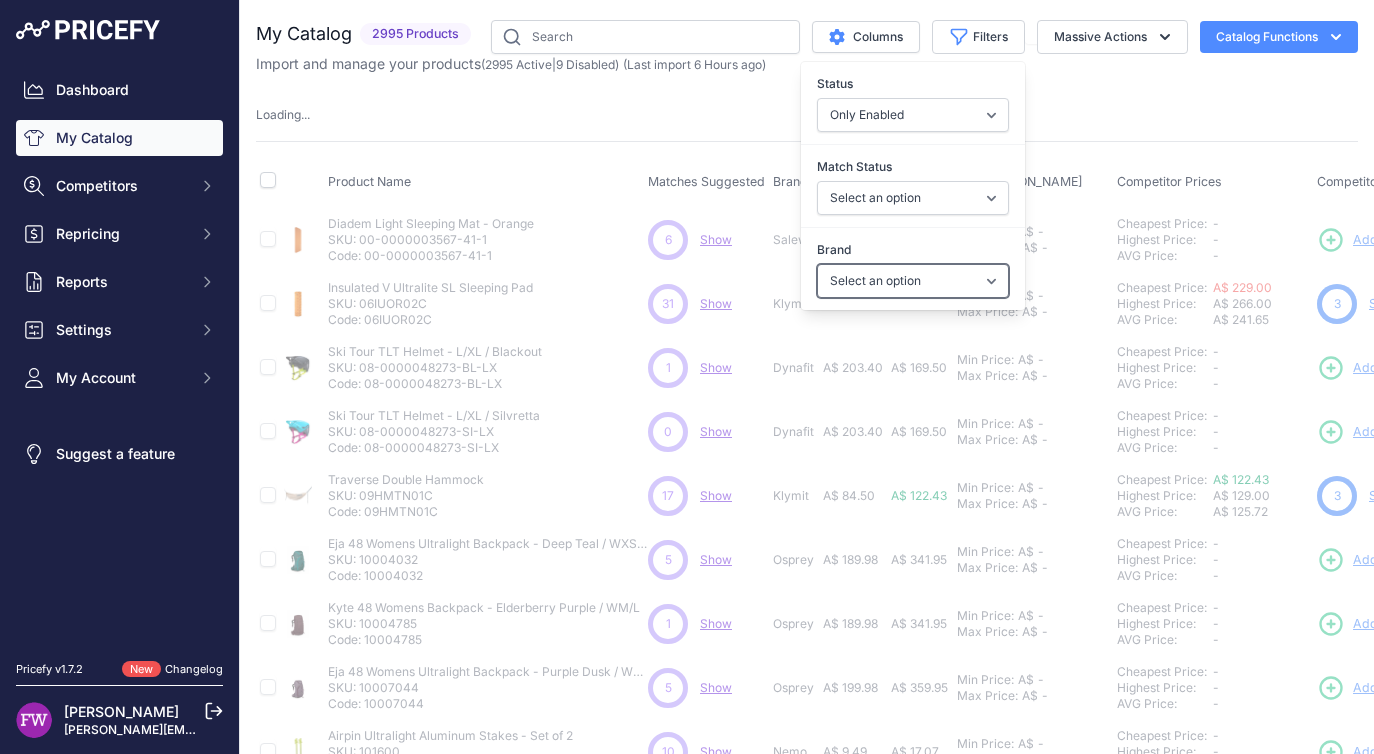 click on "Select an option
100%
226ERS
Abus
Arva
Basil
BBB Cycling
Biolite
Black Diamond
Bob Cooper
Camelbak
Campers Pantry
Clif
CushCore
Dynafit
Evoc
Exposure Lights
Flextail
Fox
Gear Aid
Gerber
Gloworm
Goodyear
Helinox
Humangear
Katadyn
Klymit
Koda
Komperdell
Kryptonite
Lezyne
LifeStraw
Mammut Montana" at bounding box center [913, 281] 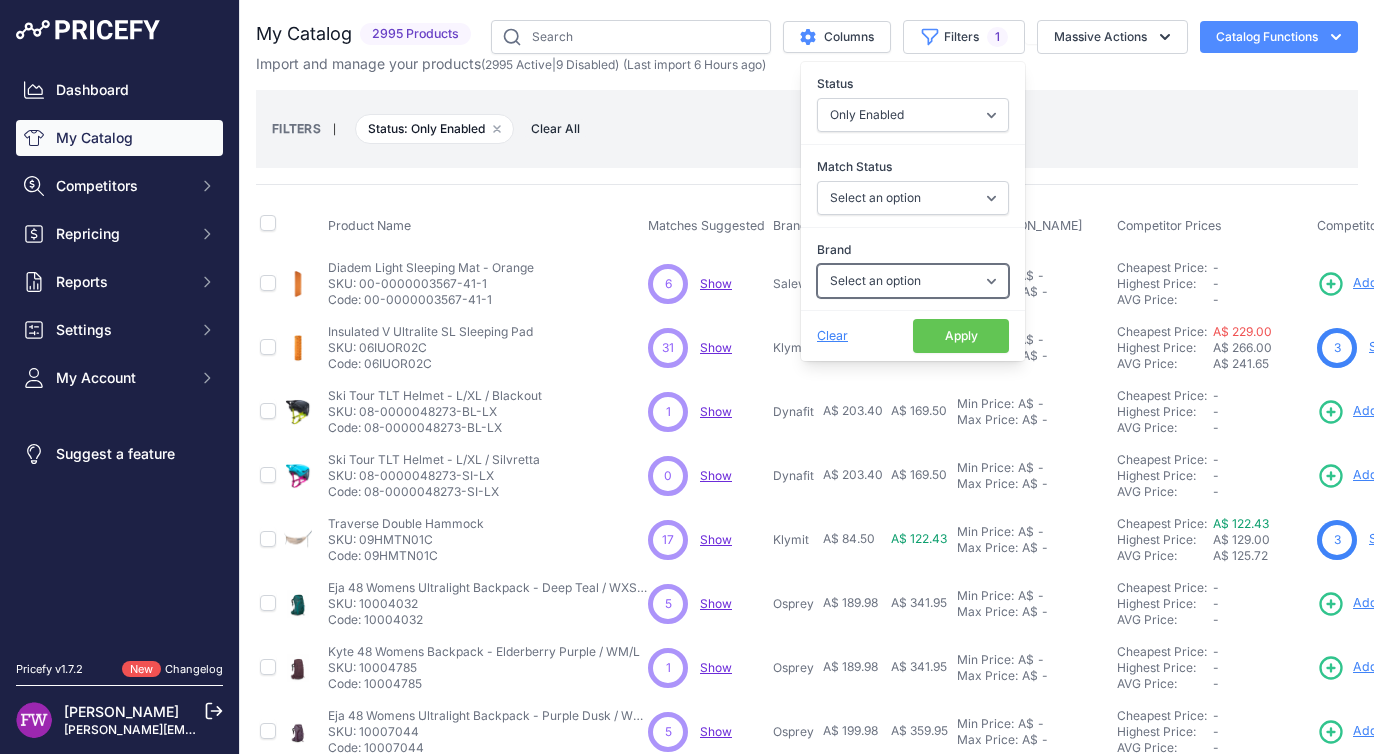 select on "Sea to Summit" 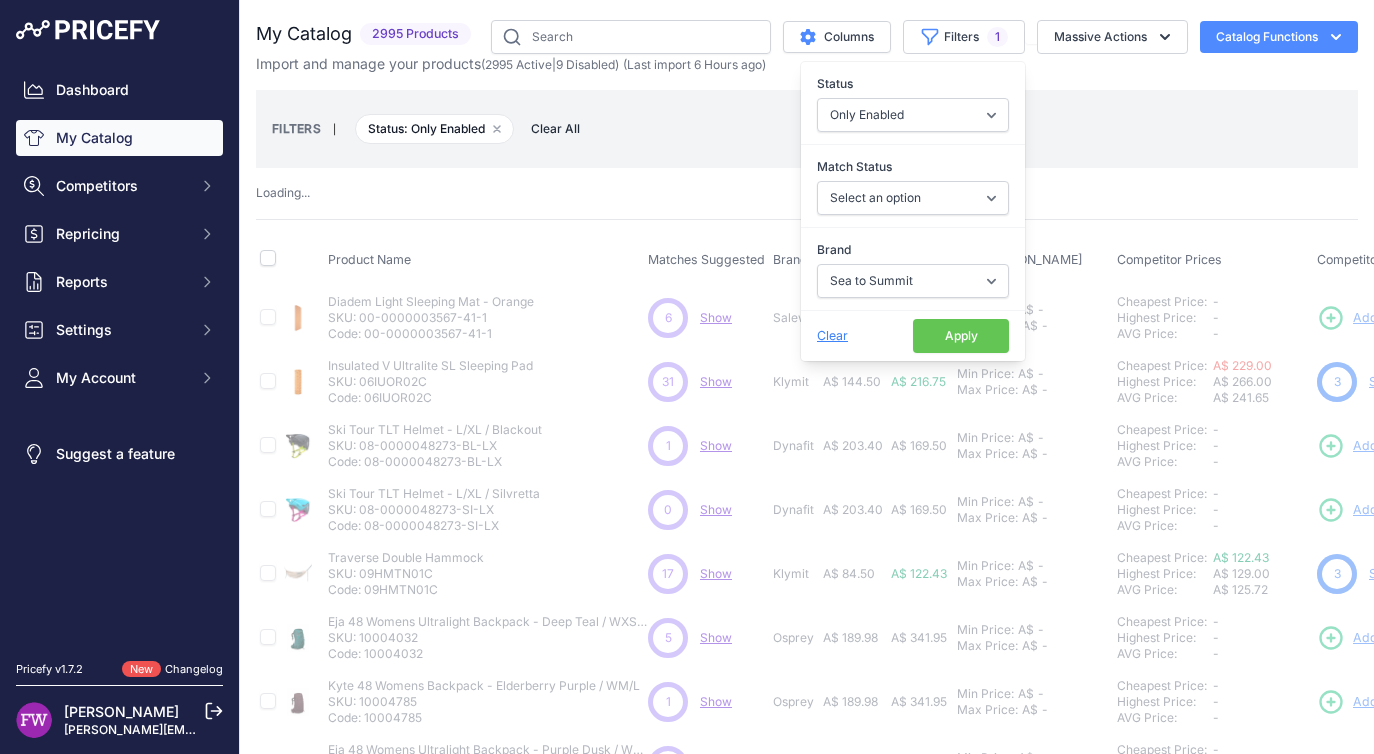 click on "Apply" at bounding box center (961, 336) 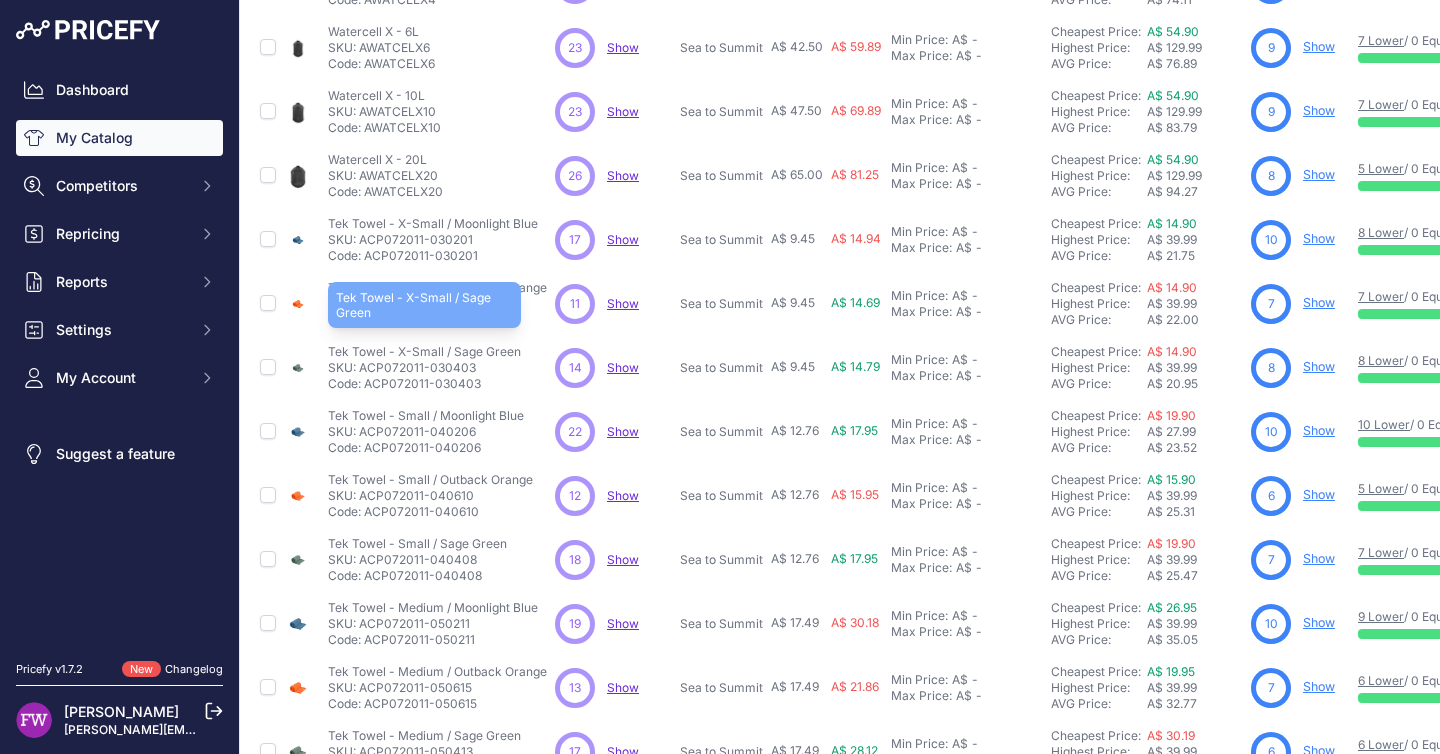 scroll, scrollTop: 540, scrollLeft: 0, axis: vertical 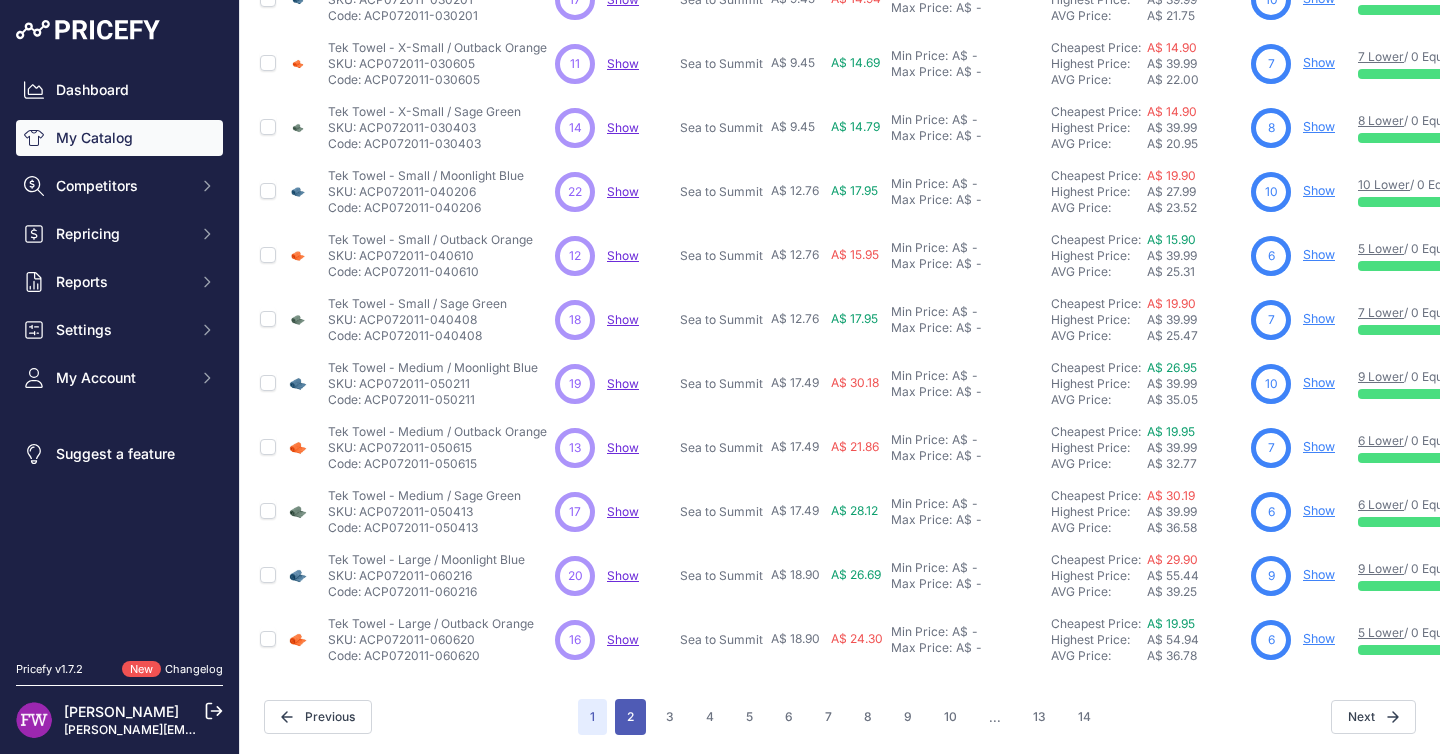 click on "2" at bounding box center [630, 717] 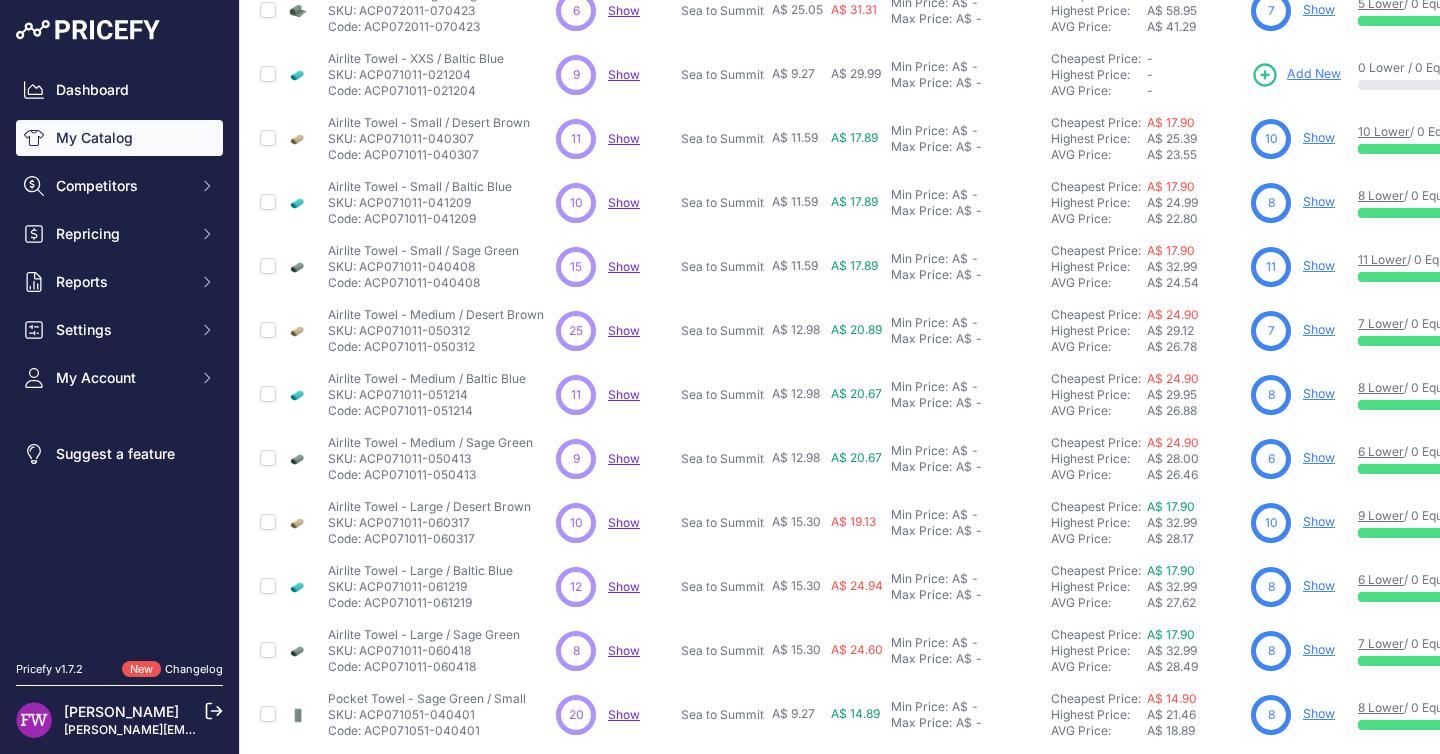scroll, scrollTop: 540, scrollLeft: 0, axis: vertical 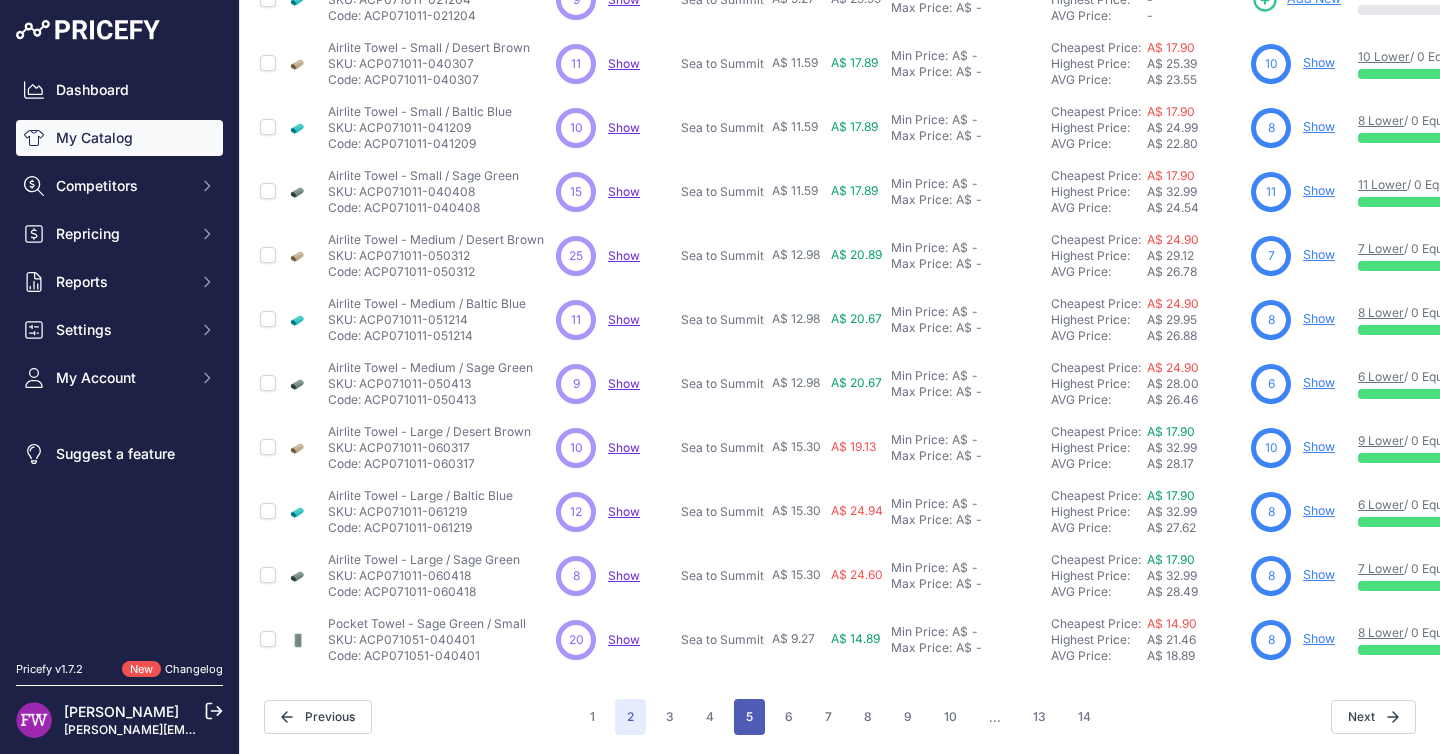 click on "5" at bounding box center (749, 717) 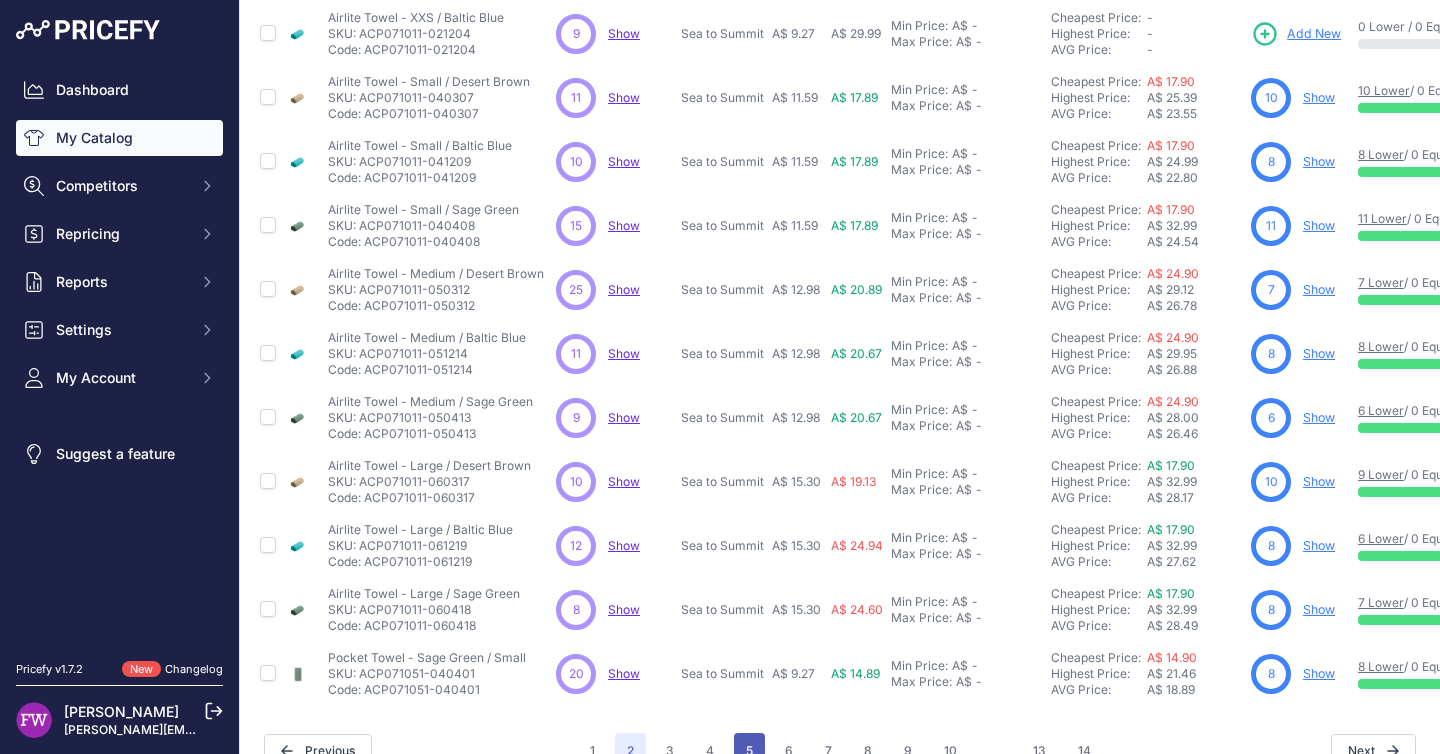 scroll, scrollTop: 574, scrollLeft: 0, axis: vertical 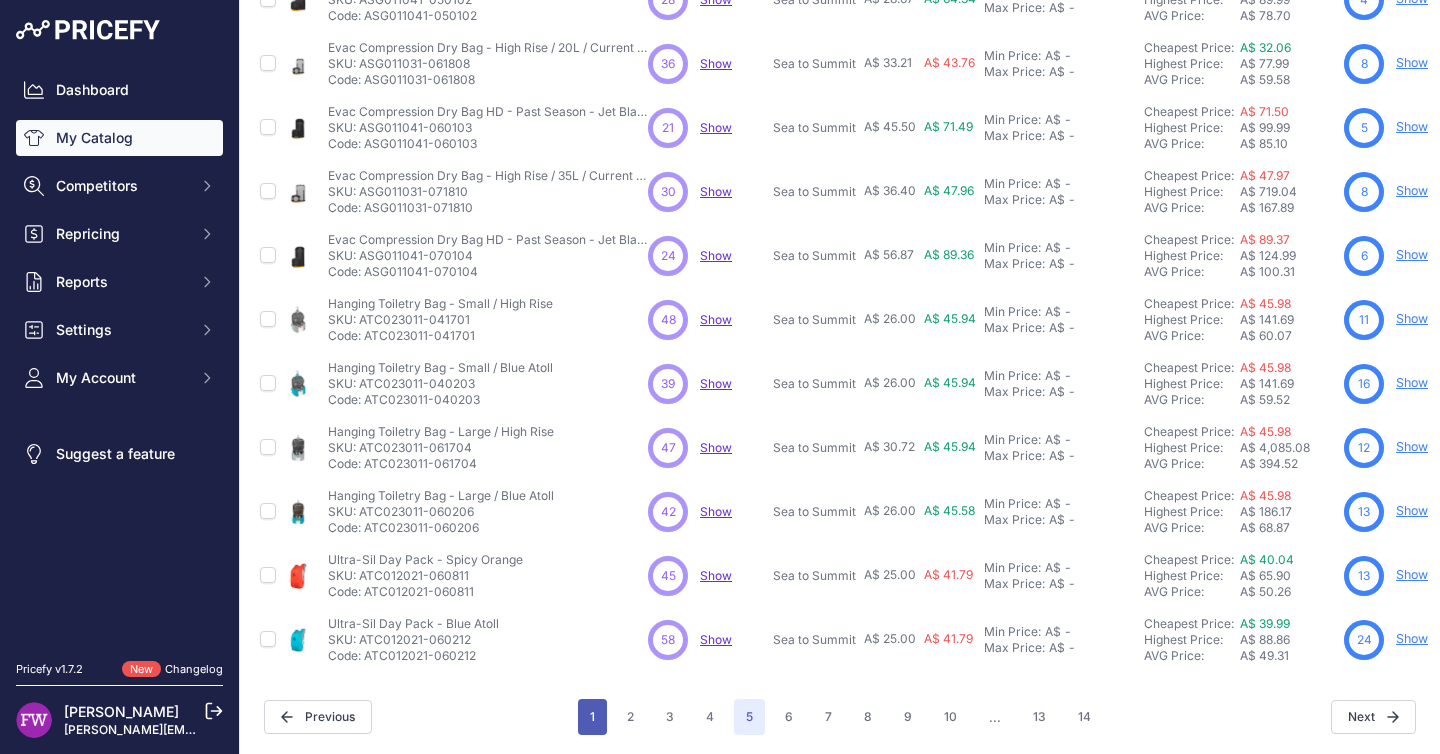 click on "1" at bounding box center [592, 717] 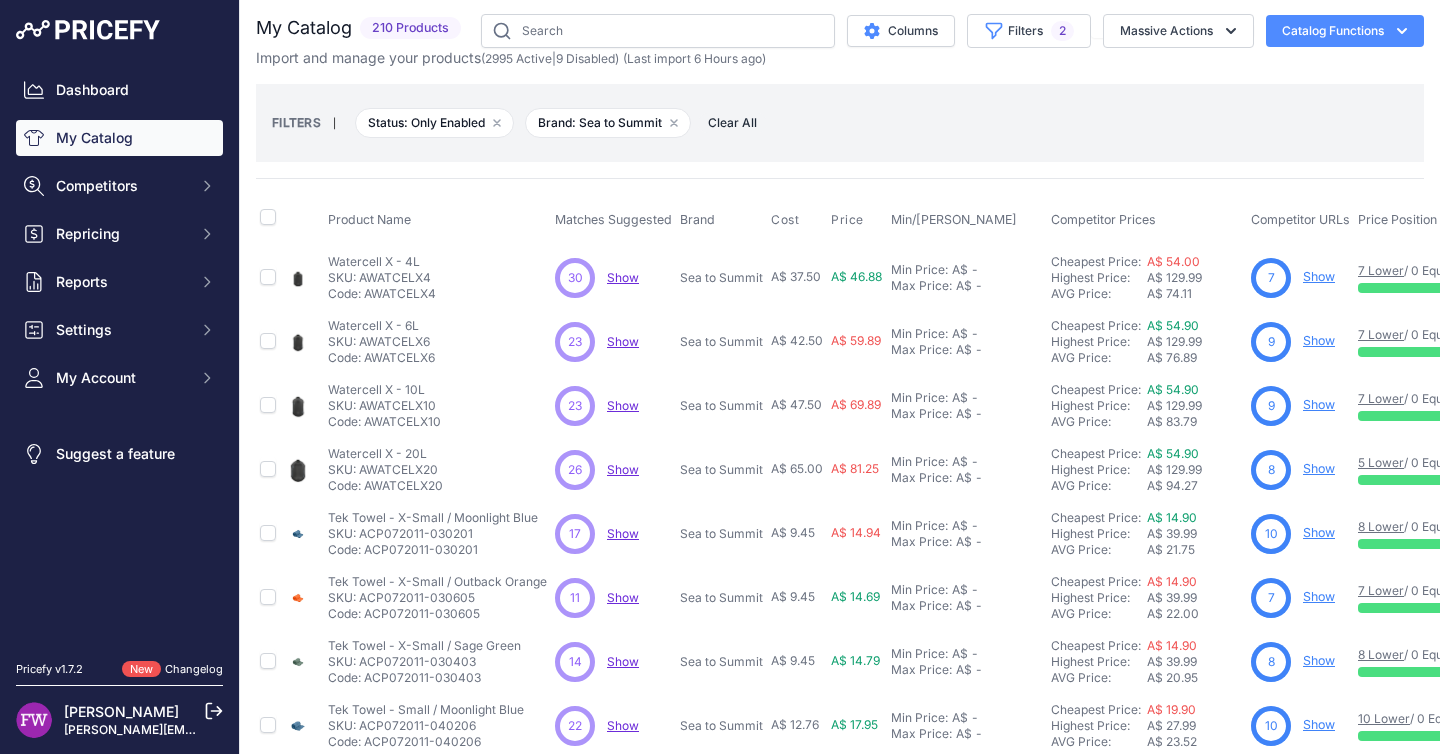 scroll, scrollTop: 0, scrollLeft: 0, axis: both 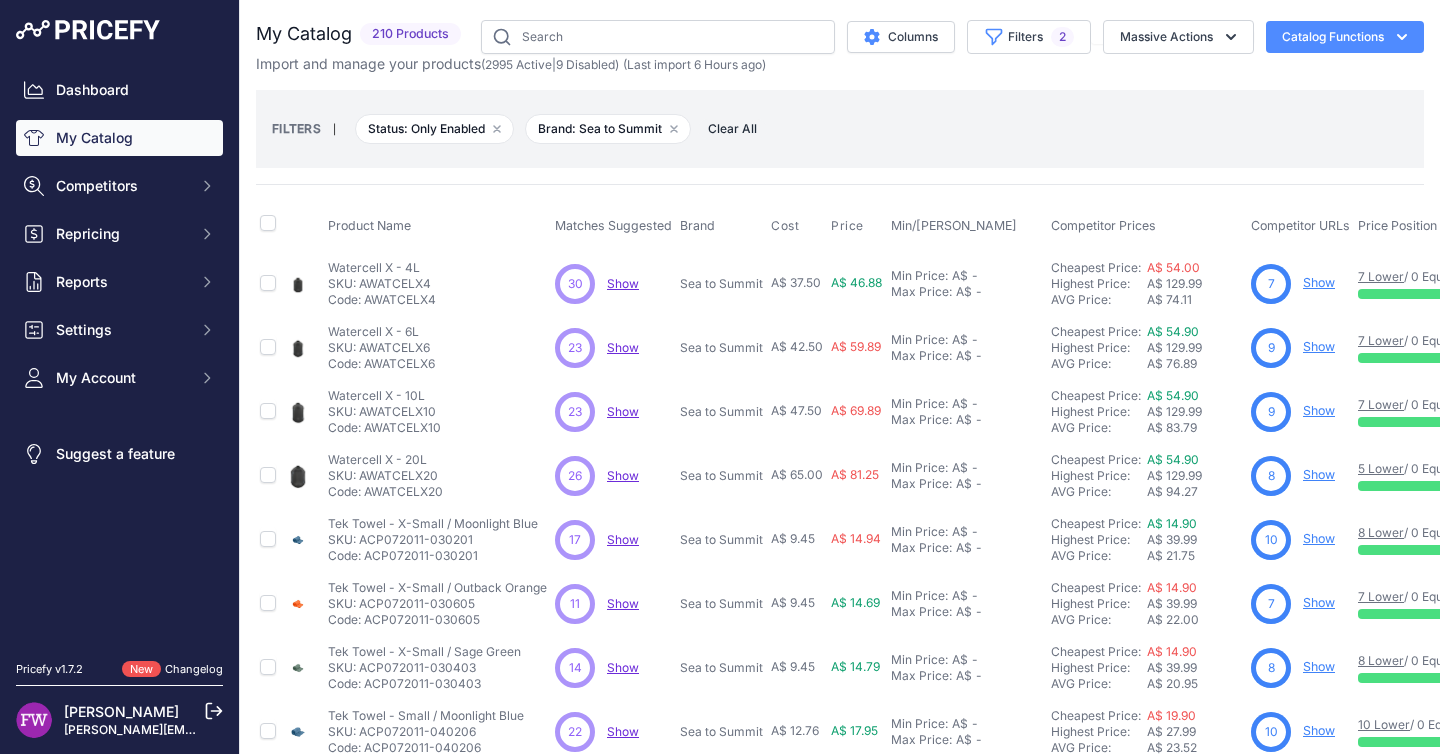 click on "Show" at bounding box center [623, 283] 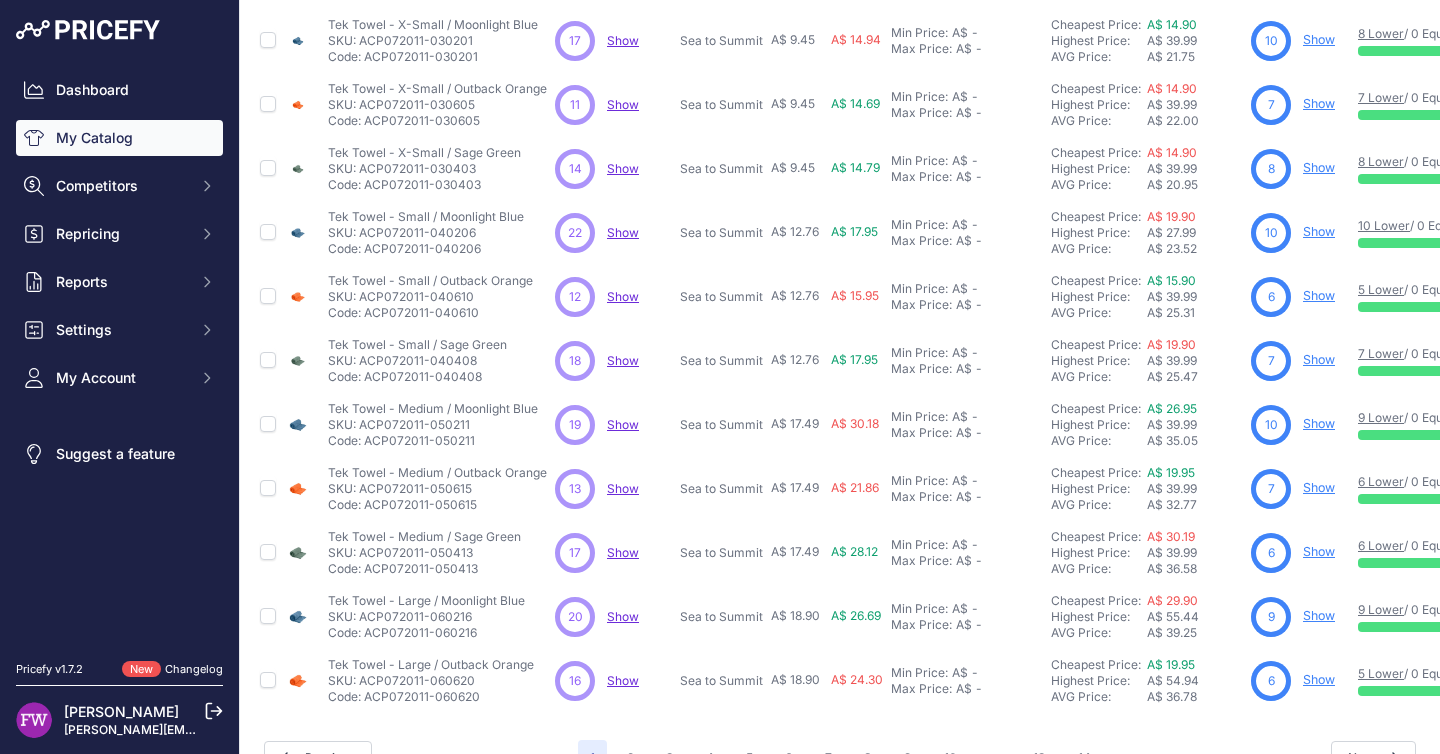 scroll, scrollTop: 540, scrollLeft: 0, axis: vertical 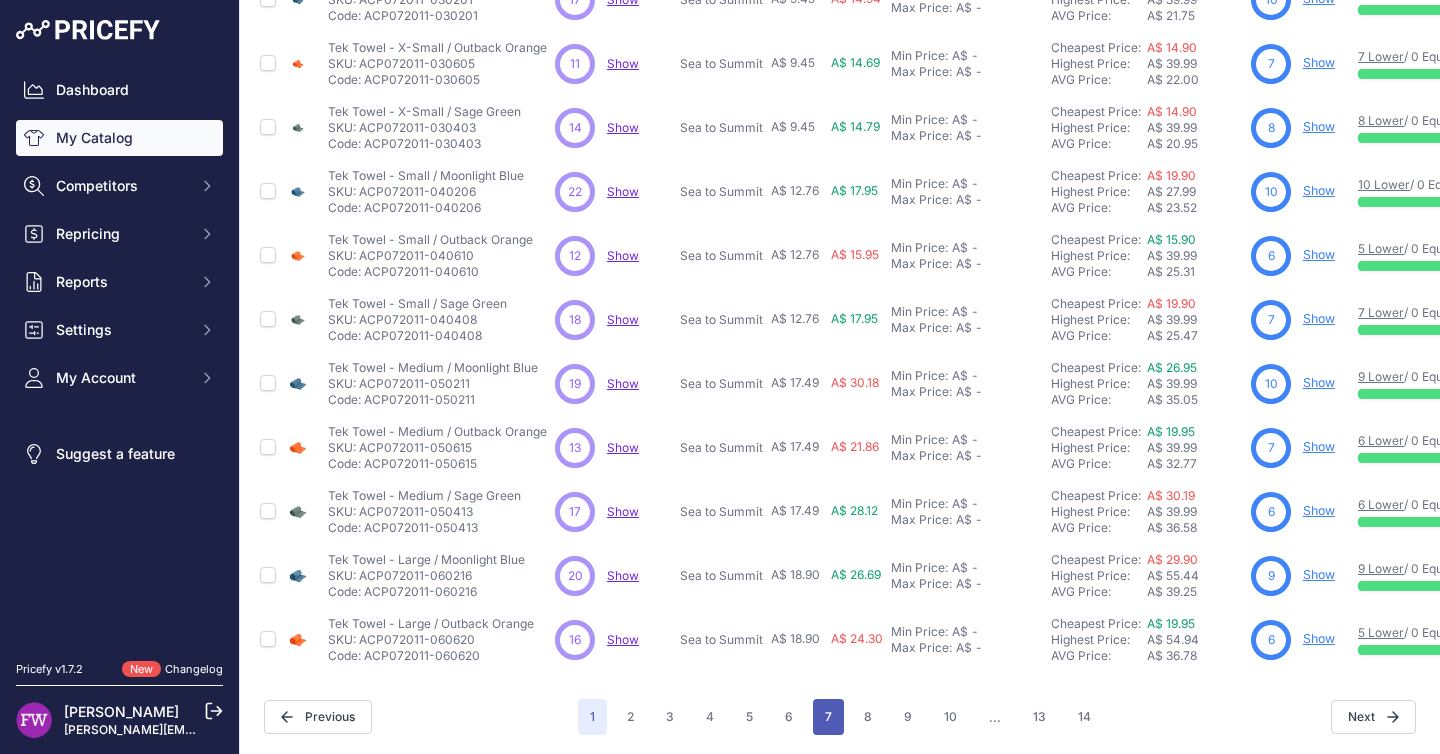 click on "7" at bounding box center [828, 717] 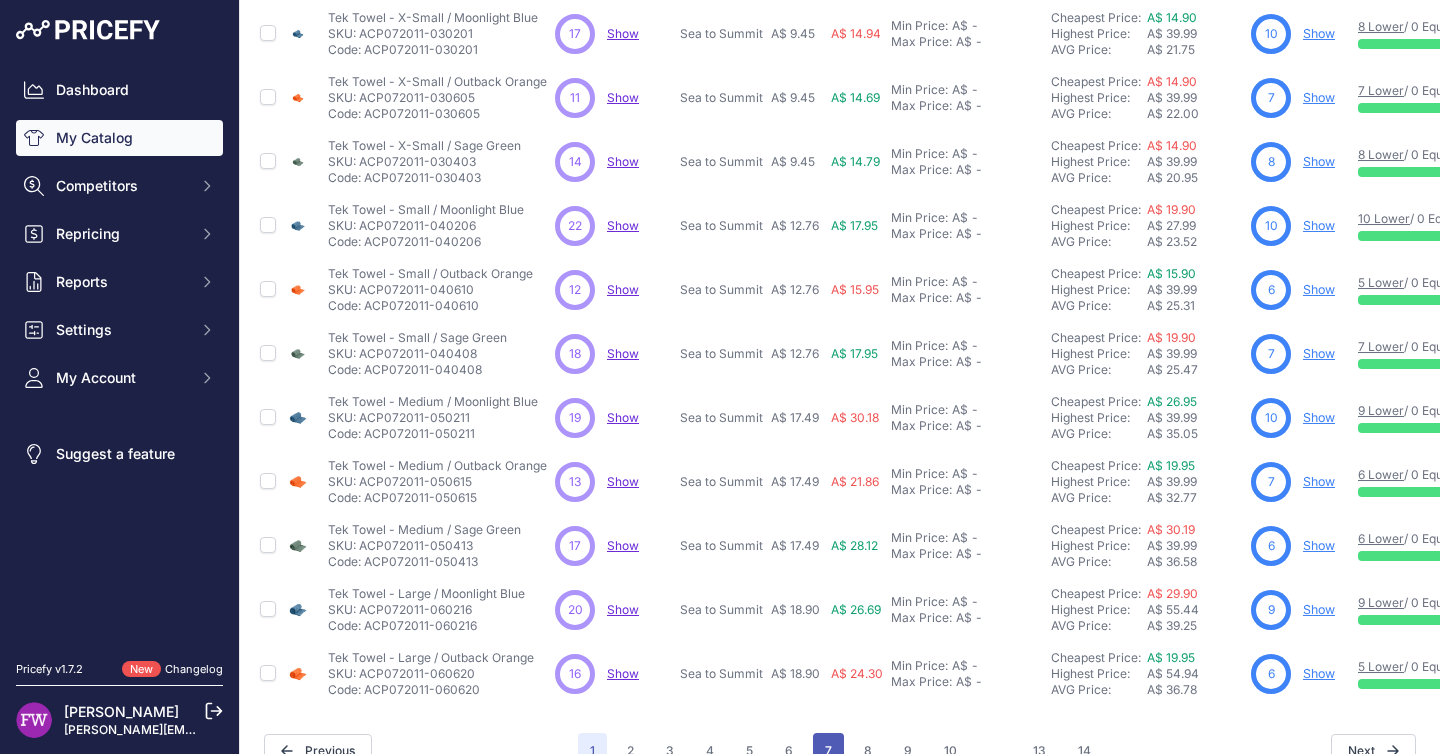 scroll, scrollTop: 574, scrollLeft: 0, axis: vertical 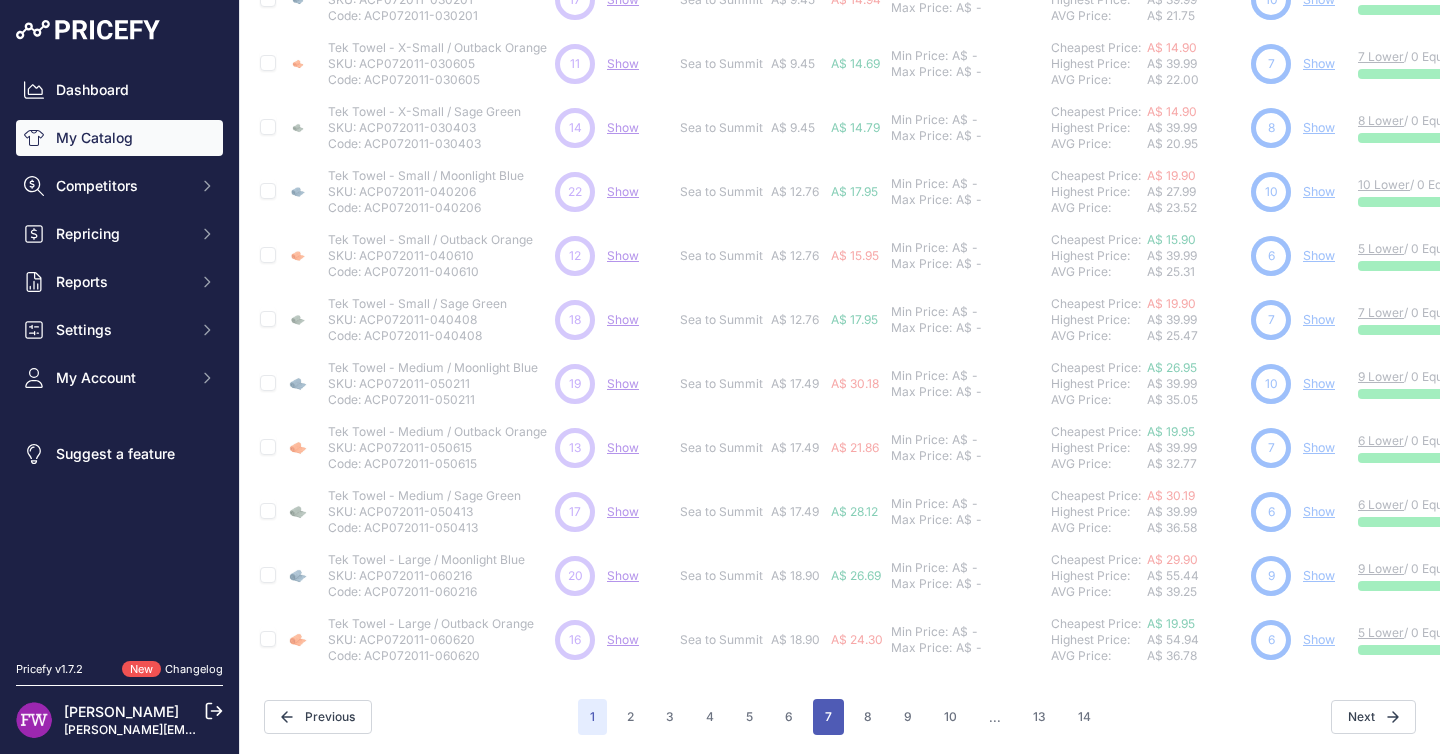 type 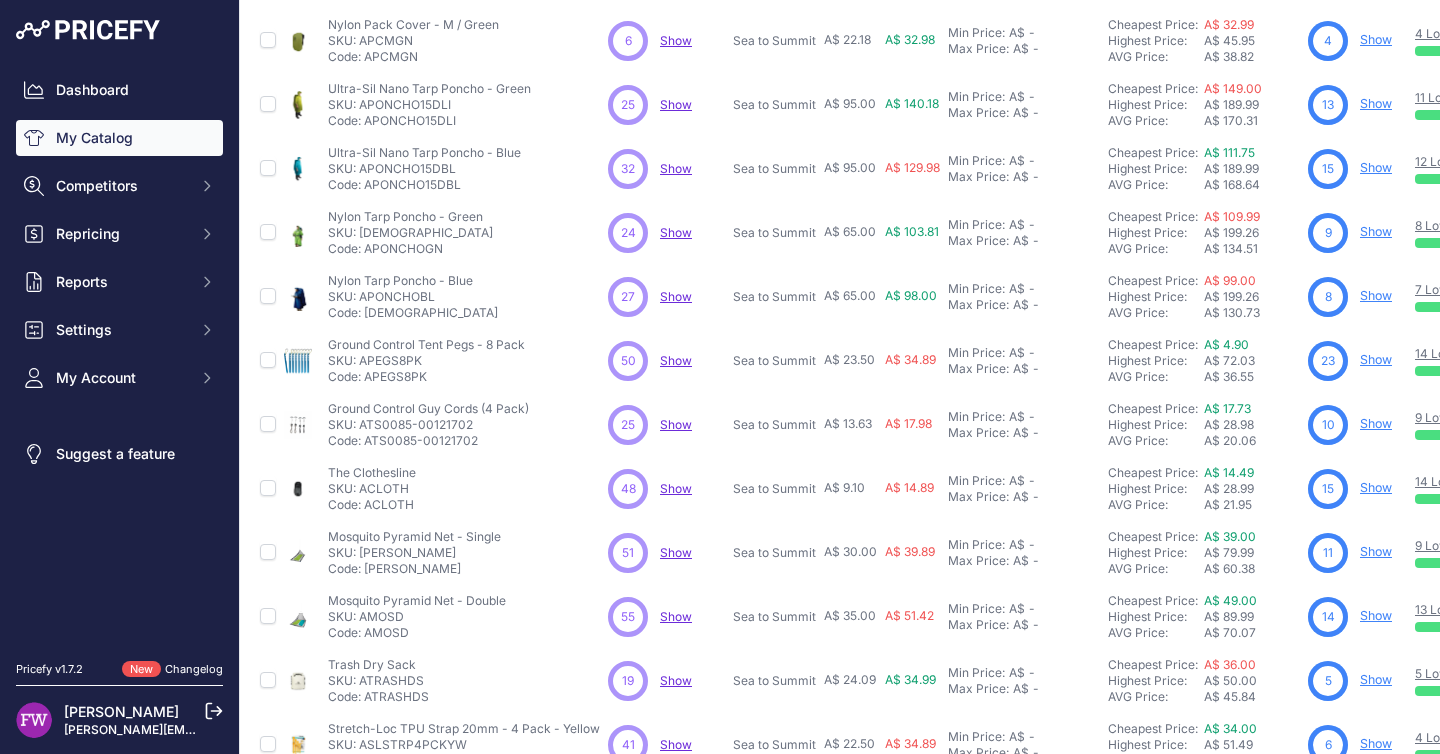 scroll, scrollTop: 398, scrollLeft: 0, axis: vertical 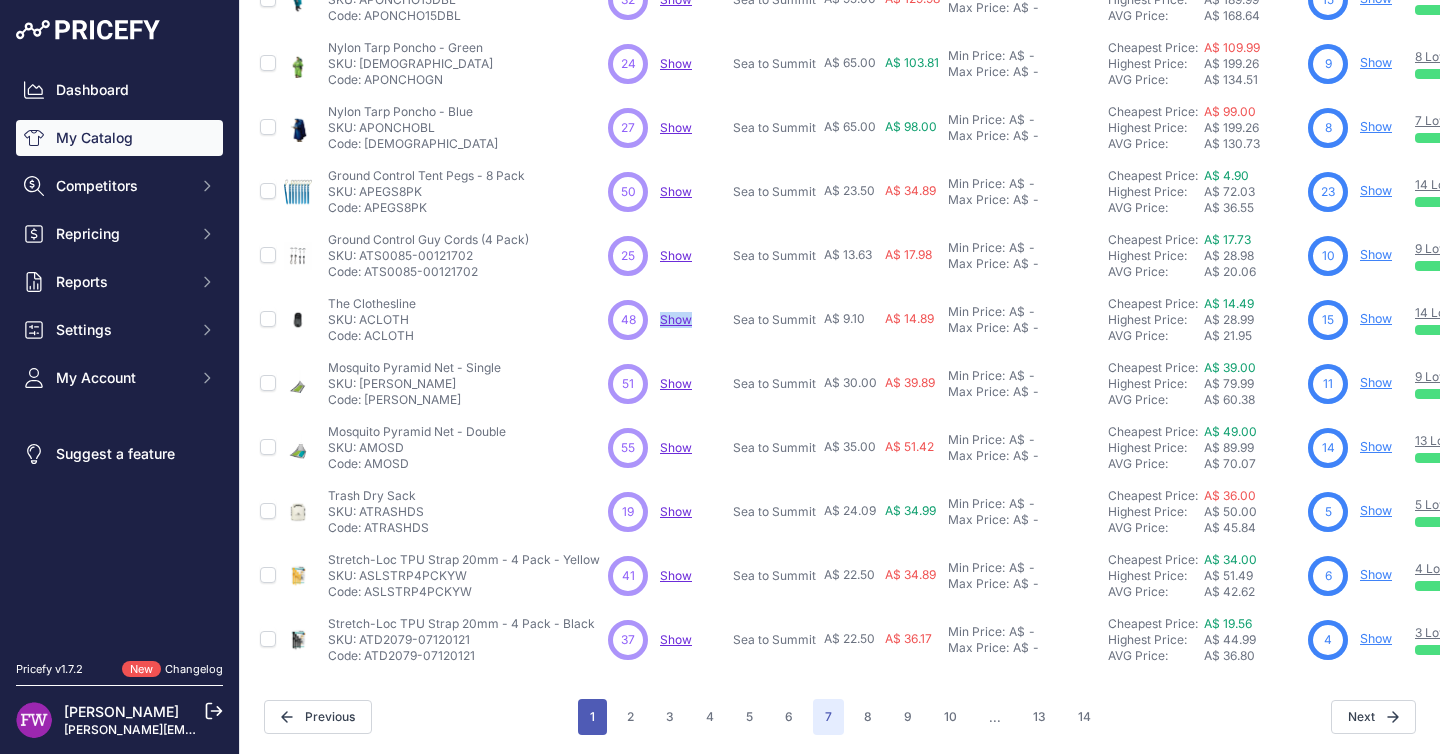 click on "1" at bounding box center [592, 717] 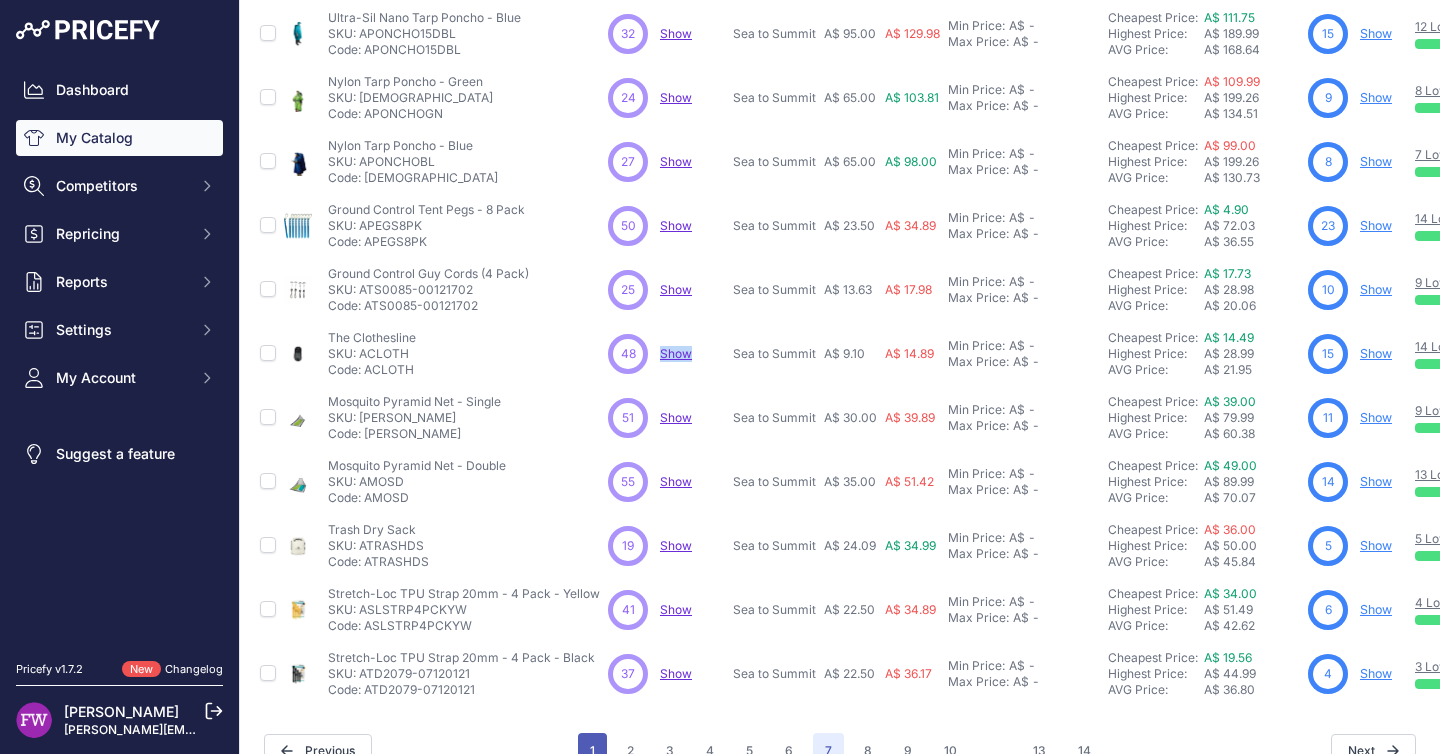 scroll, scrollTop: 574, scrollLeft: 0, axis: vertical 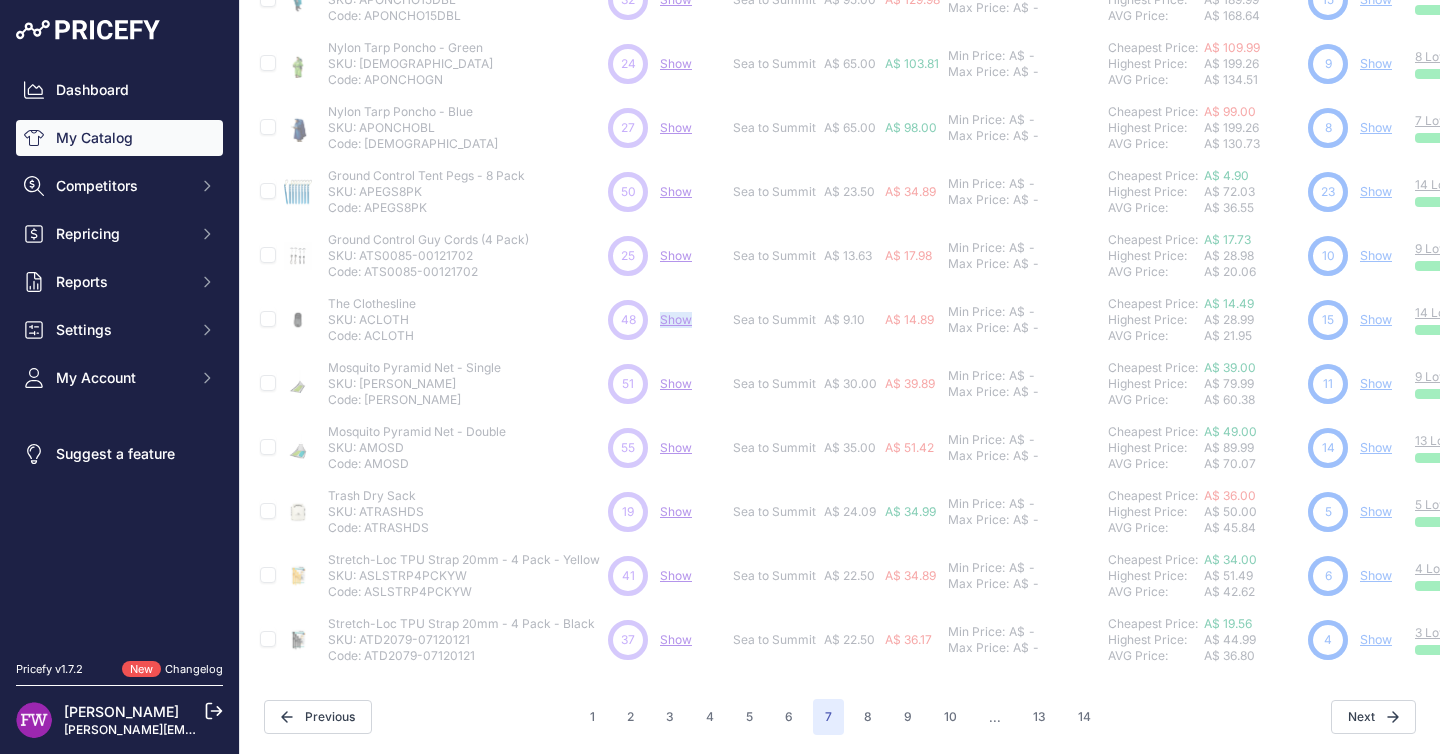 type 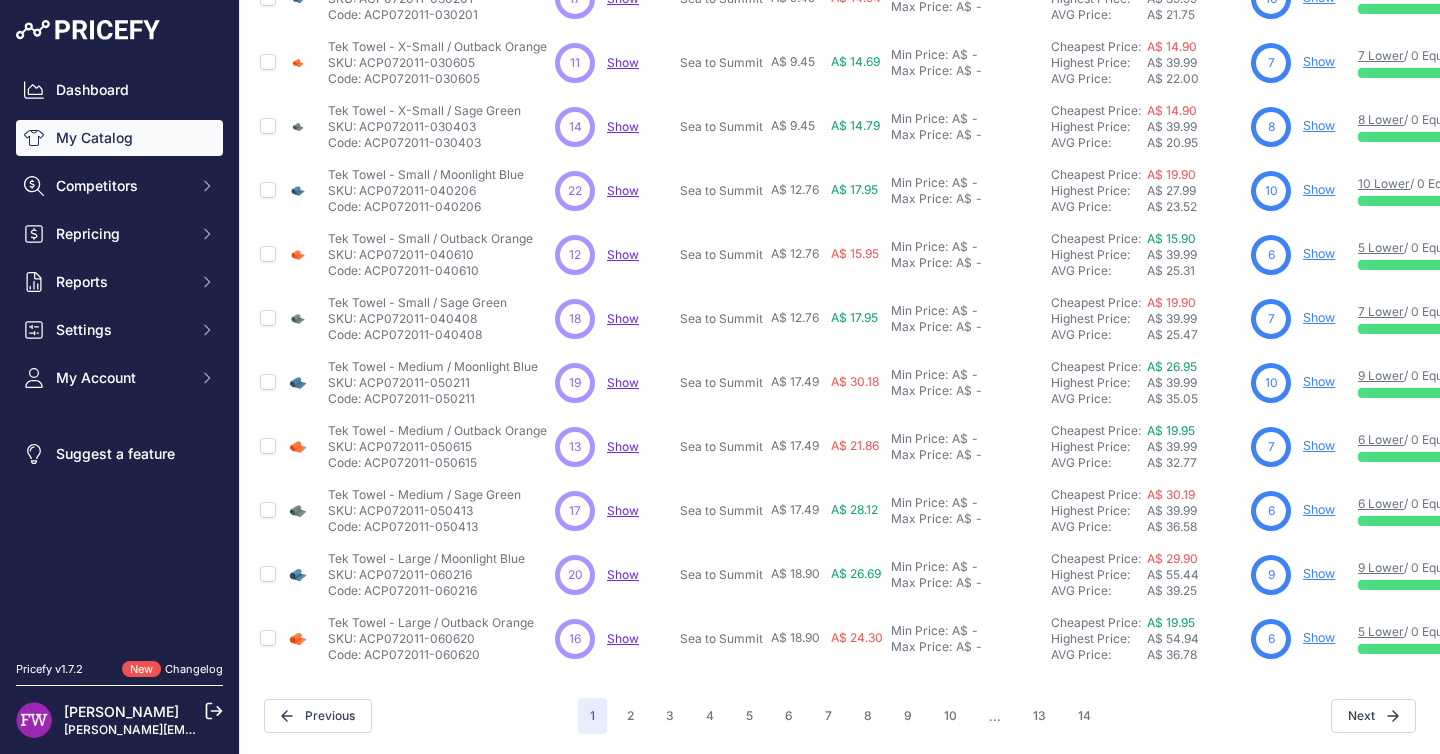 scroll, scrollTop: 0, scrollLeft: 0, axis: both 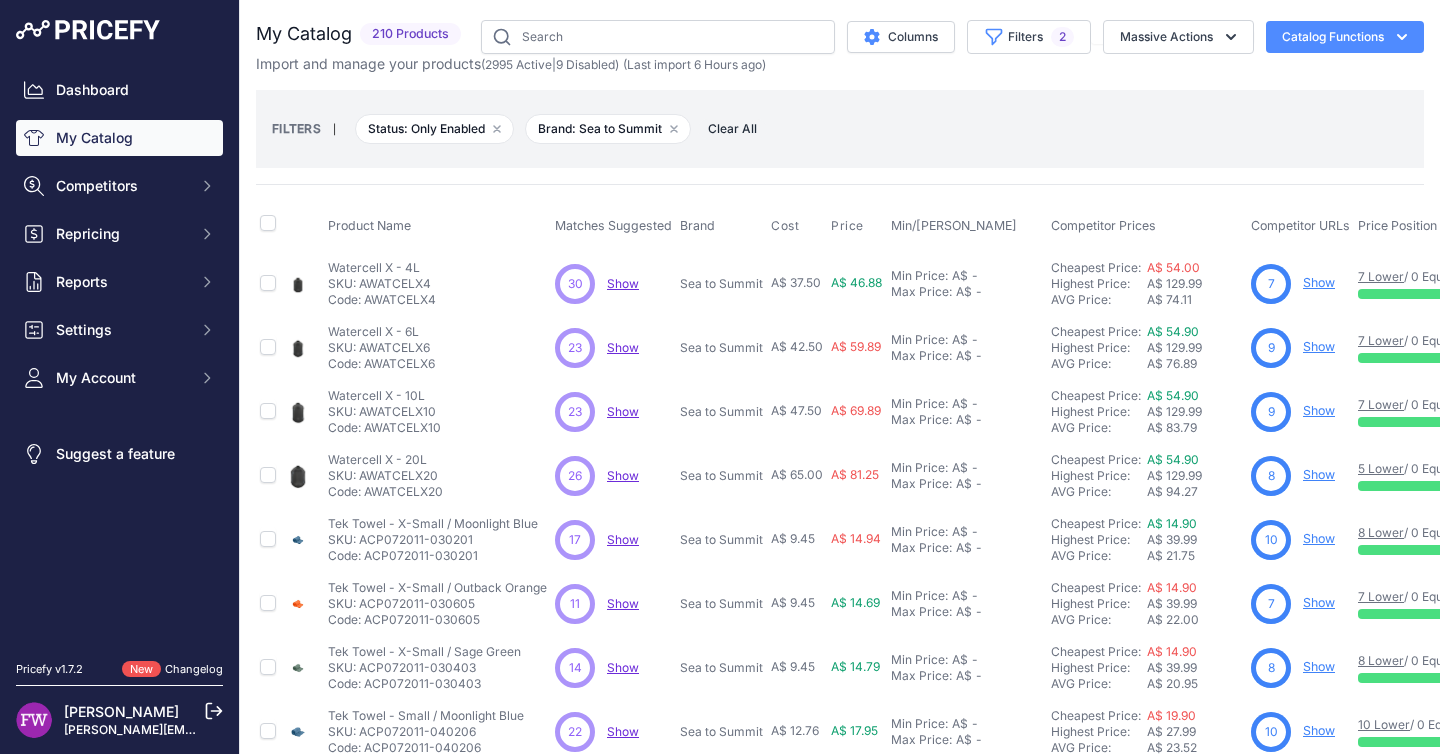 click on "Show" at bounding box center [623, 283] 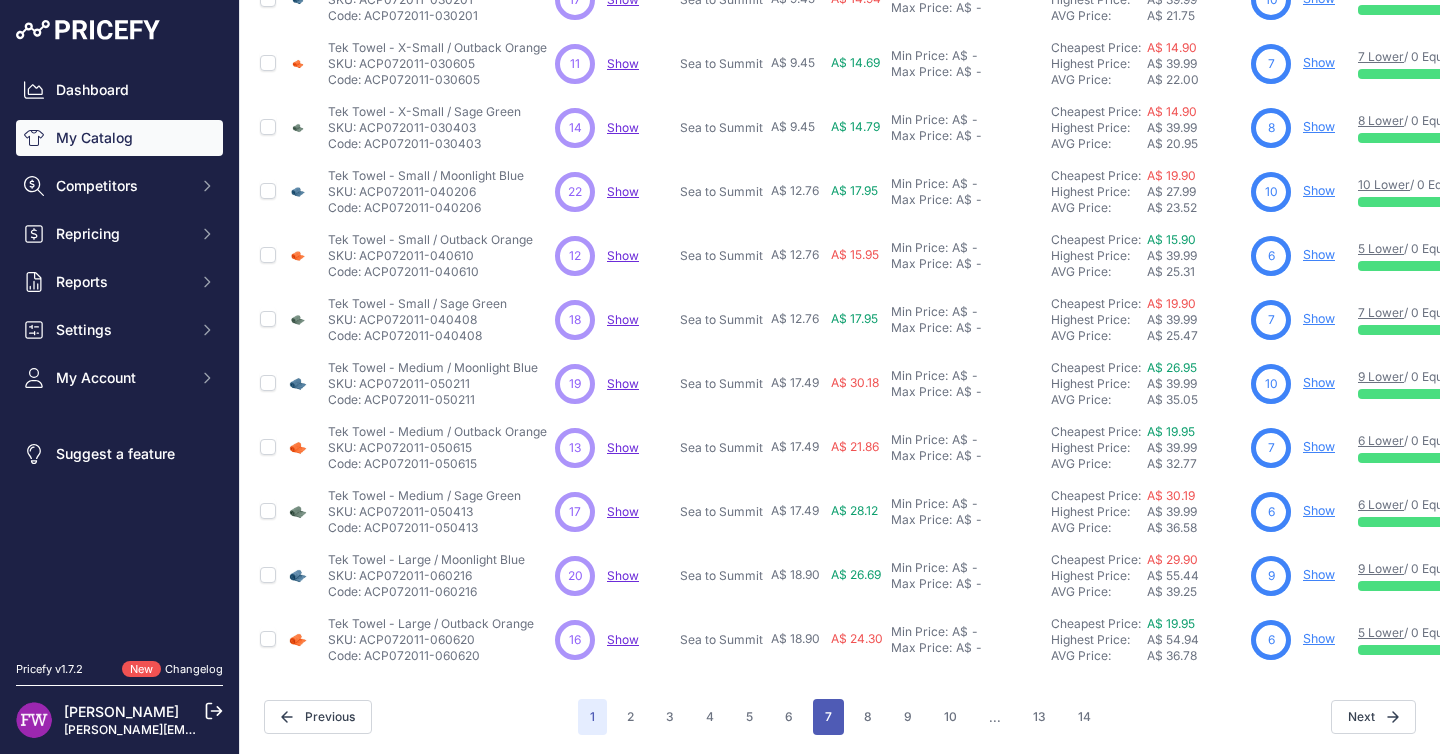 click on "7" at bounding box center [828, 717] 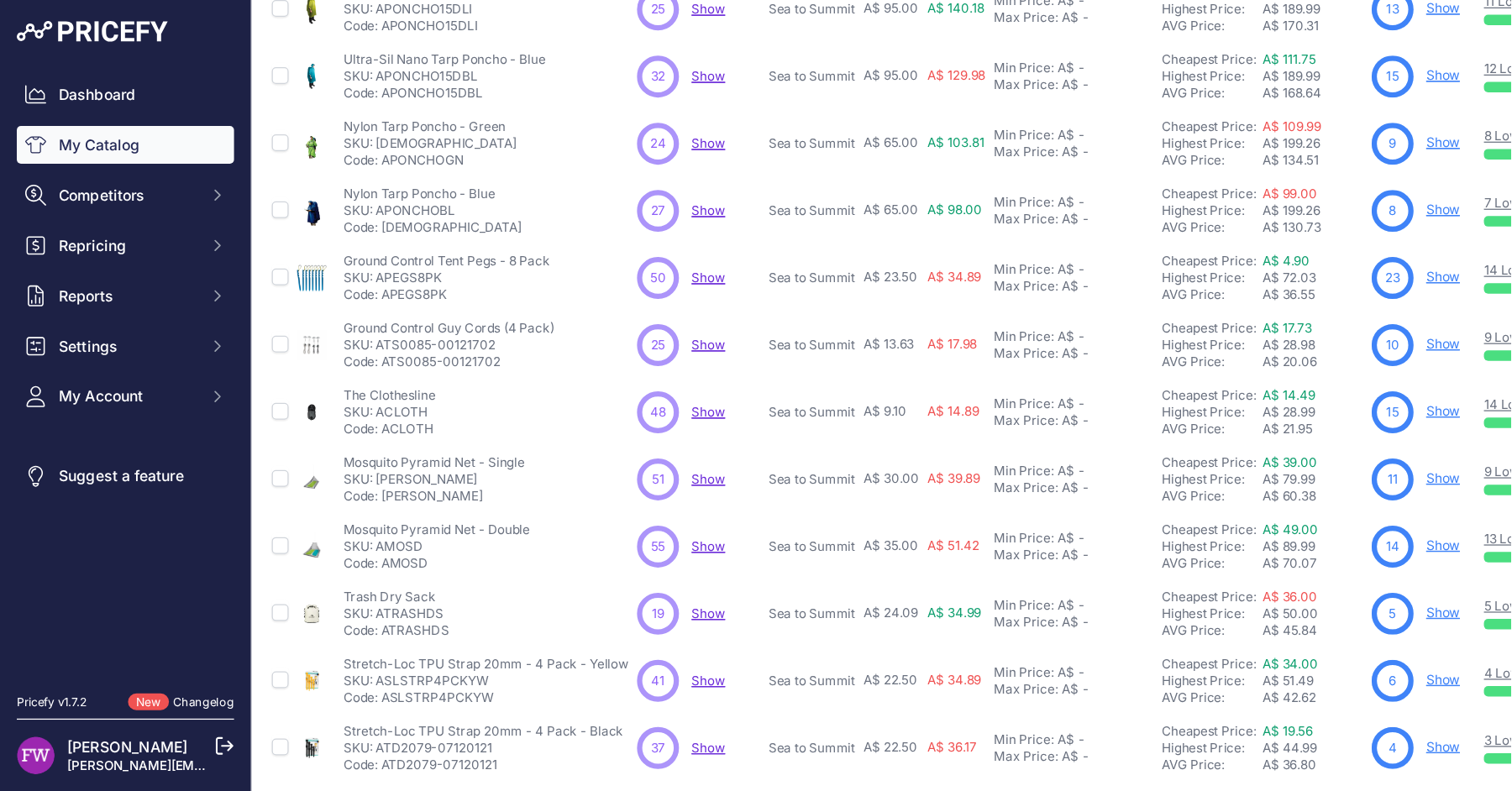 scroll, scrollTop: 453, scrollLeft: 1, axis: both 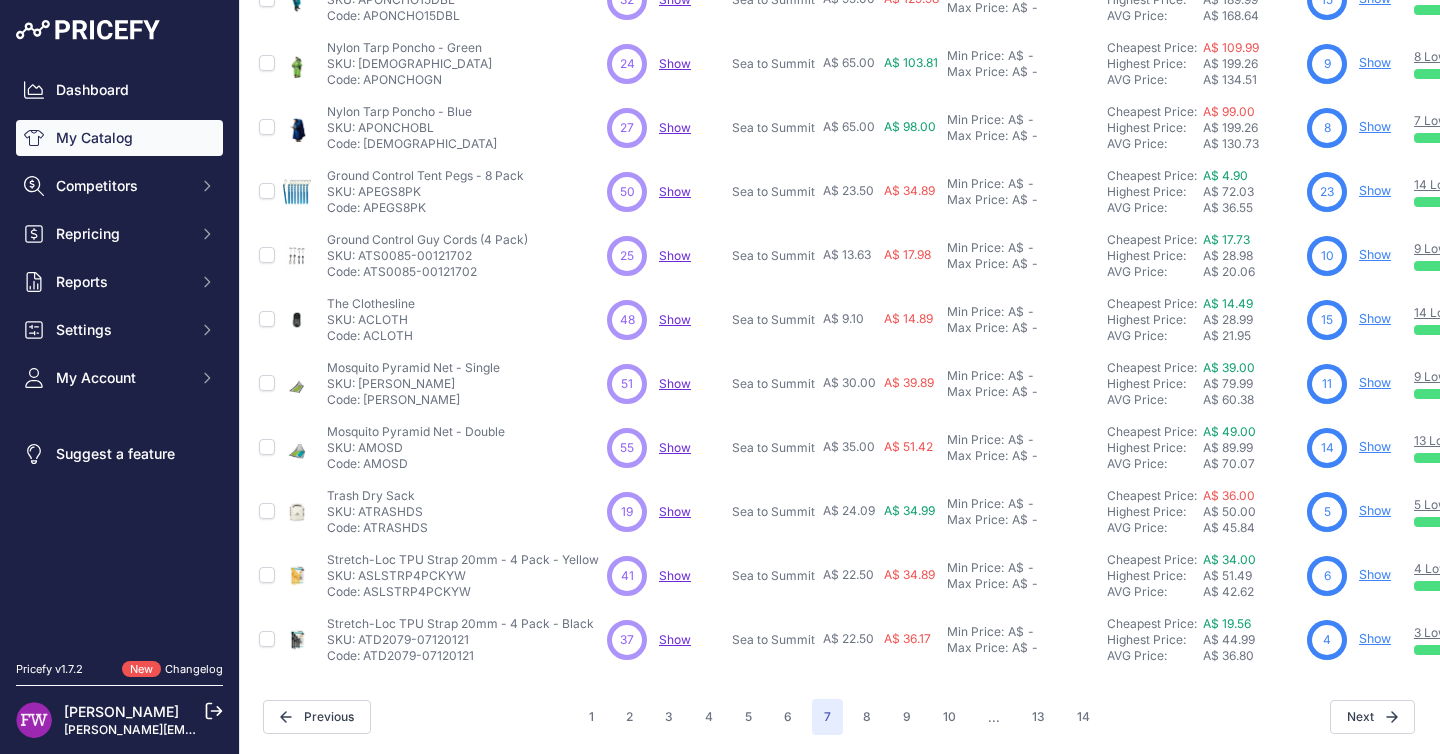 click on "Show" at bounding box center [675, 511] 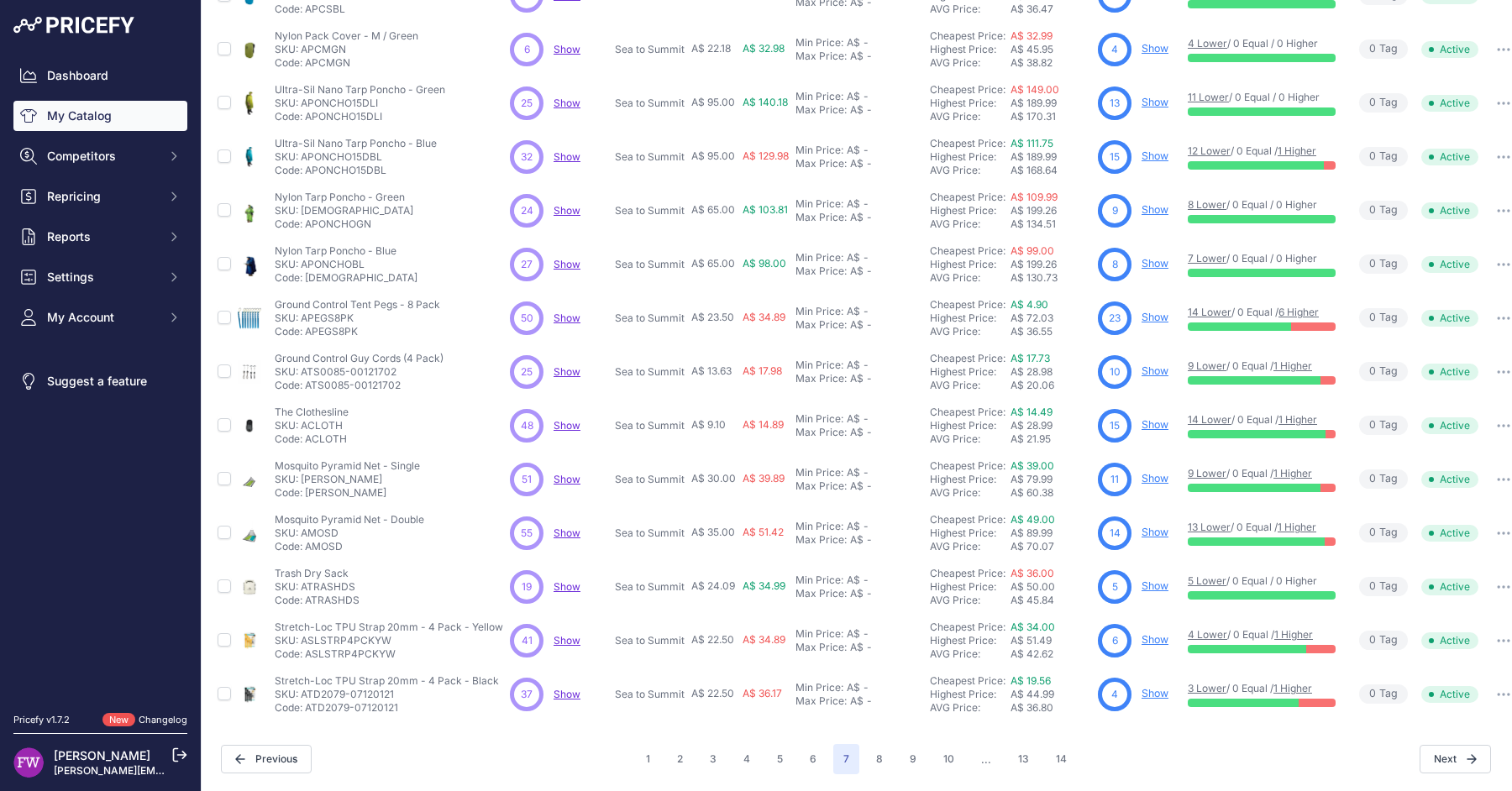 scroll, scrollTop: 293, scrollLeft: 1, axis: both 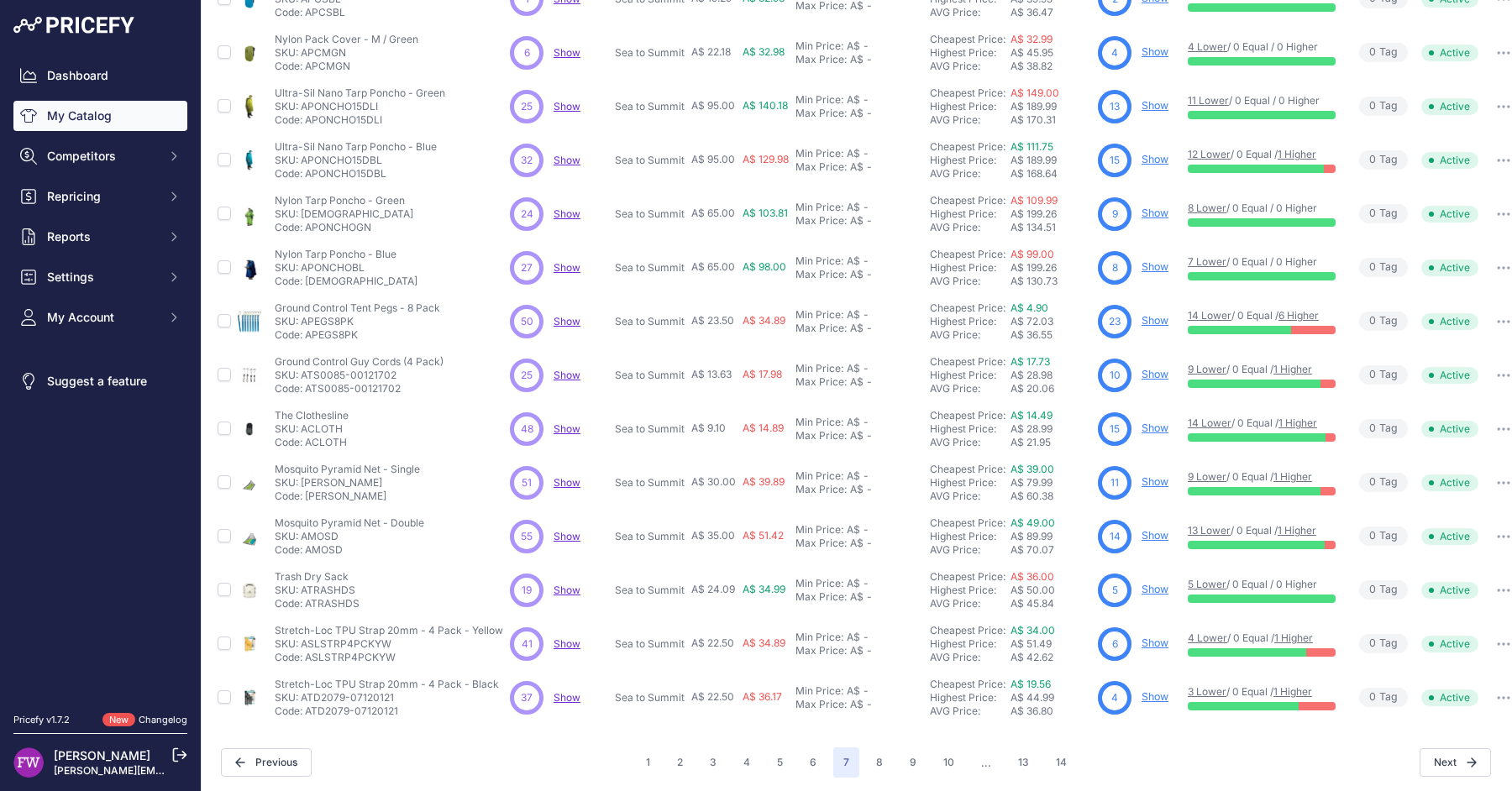 click on "Show" at bounding box center (567, 589) 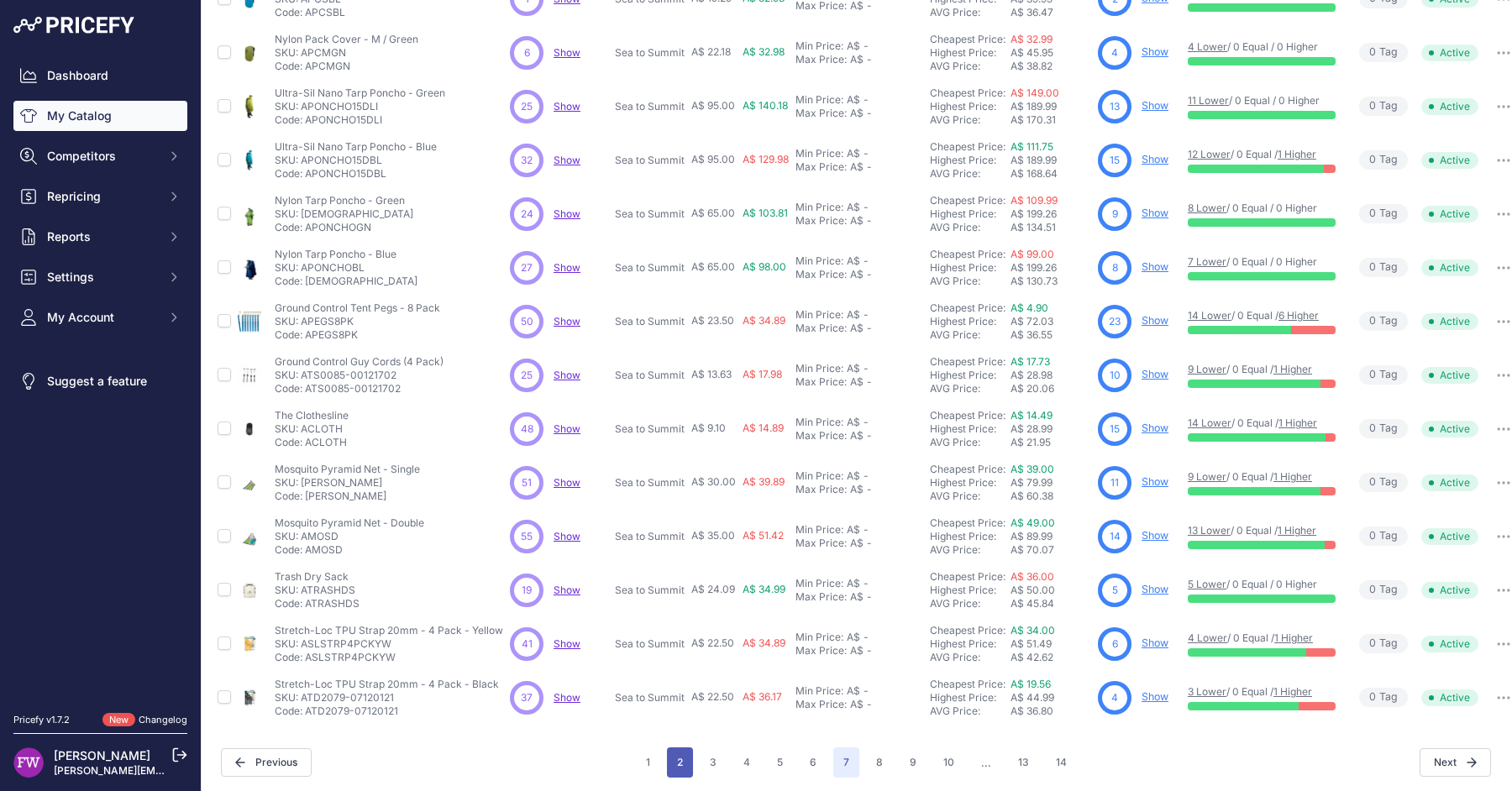 click on "2" at bounding box center (680, 762) 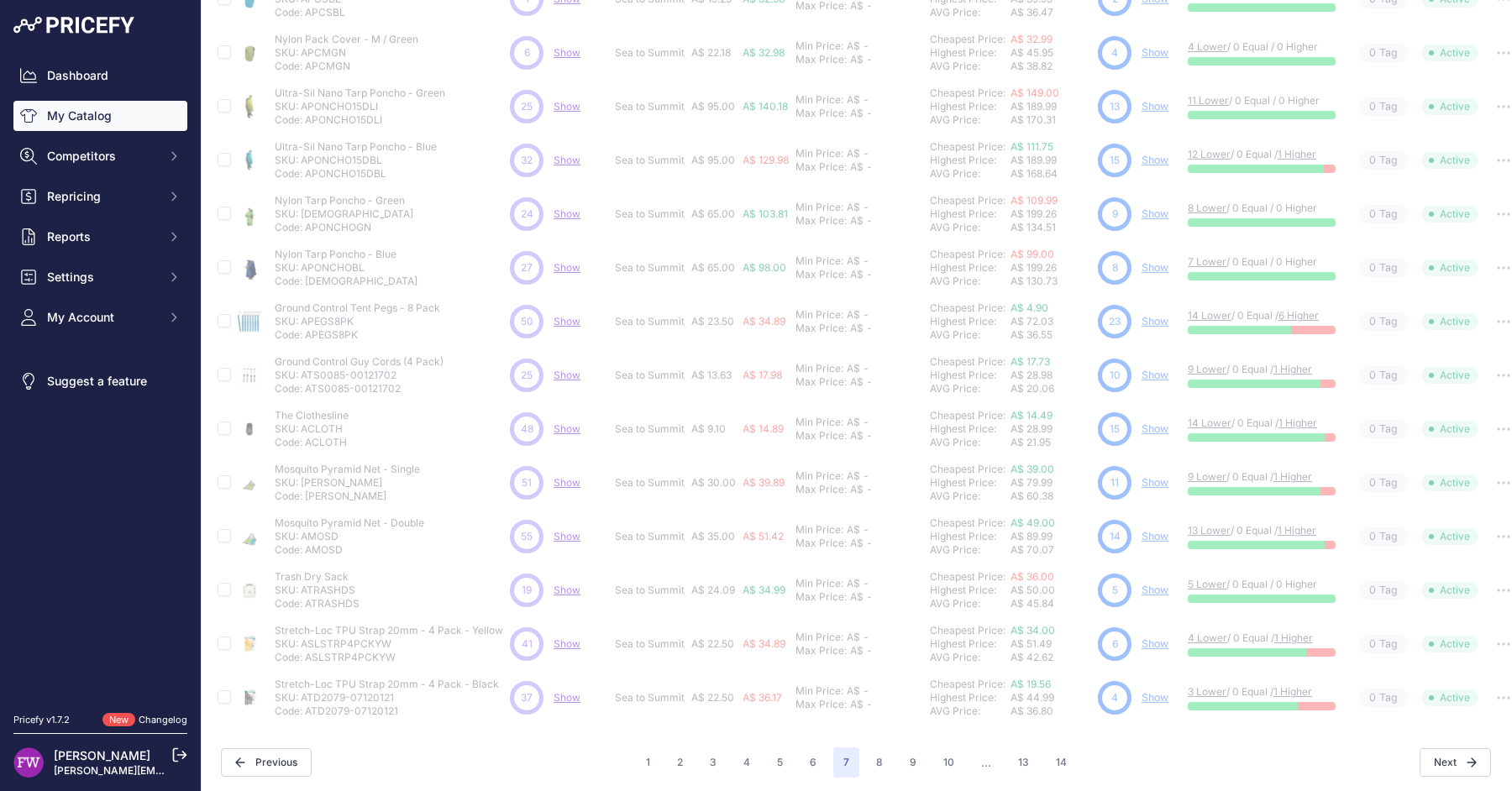 type 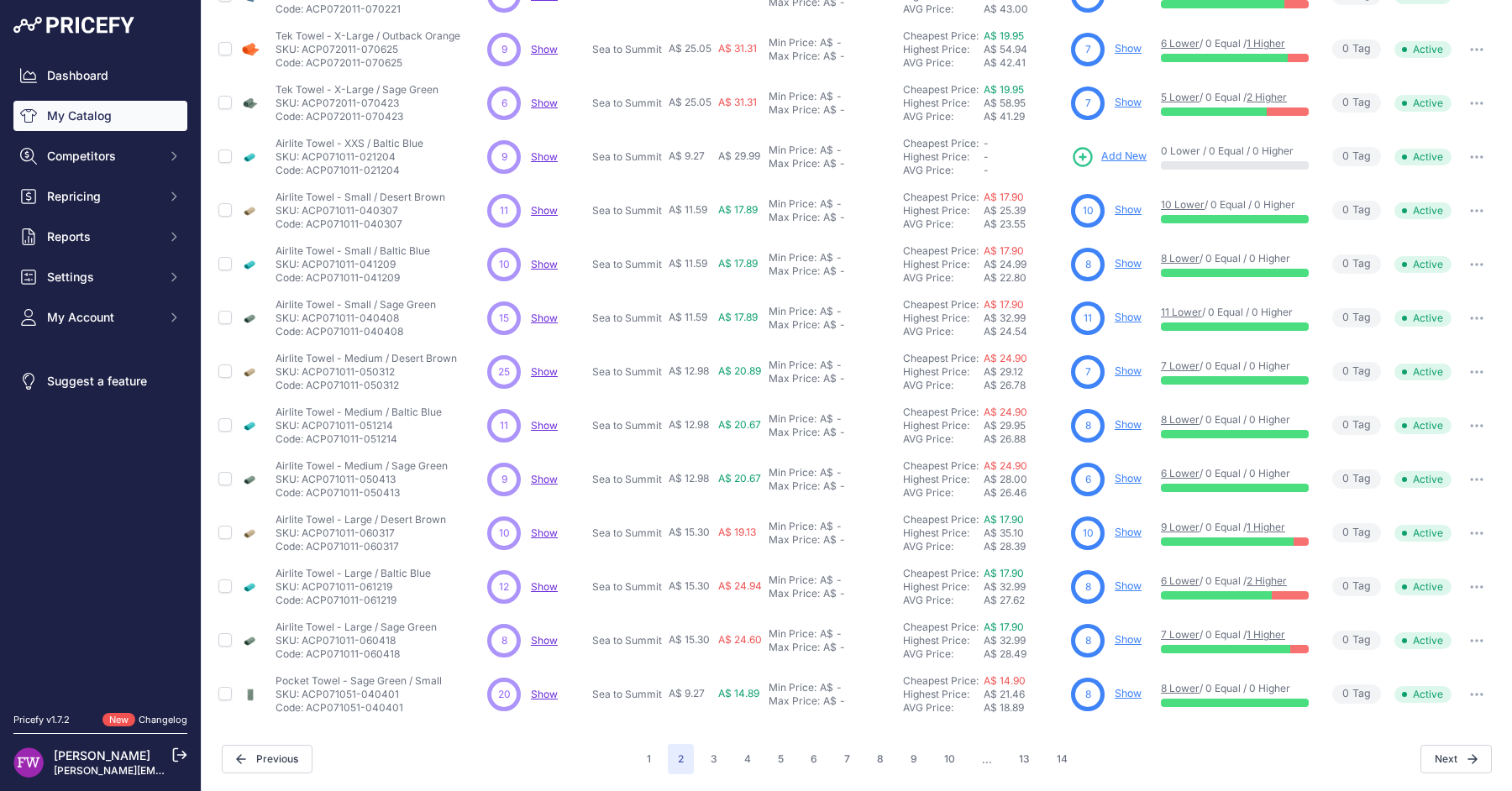 scroll, scrollTop: 0, scrollLeft: 0, axis: both 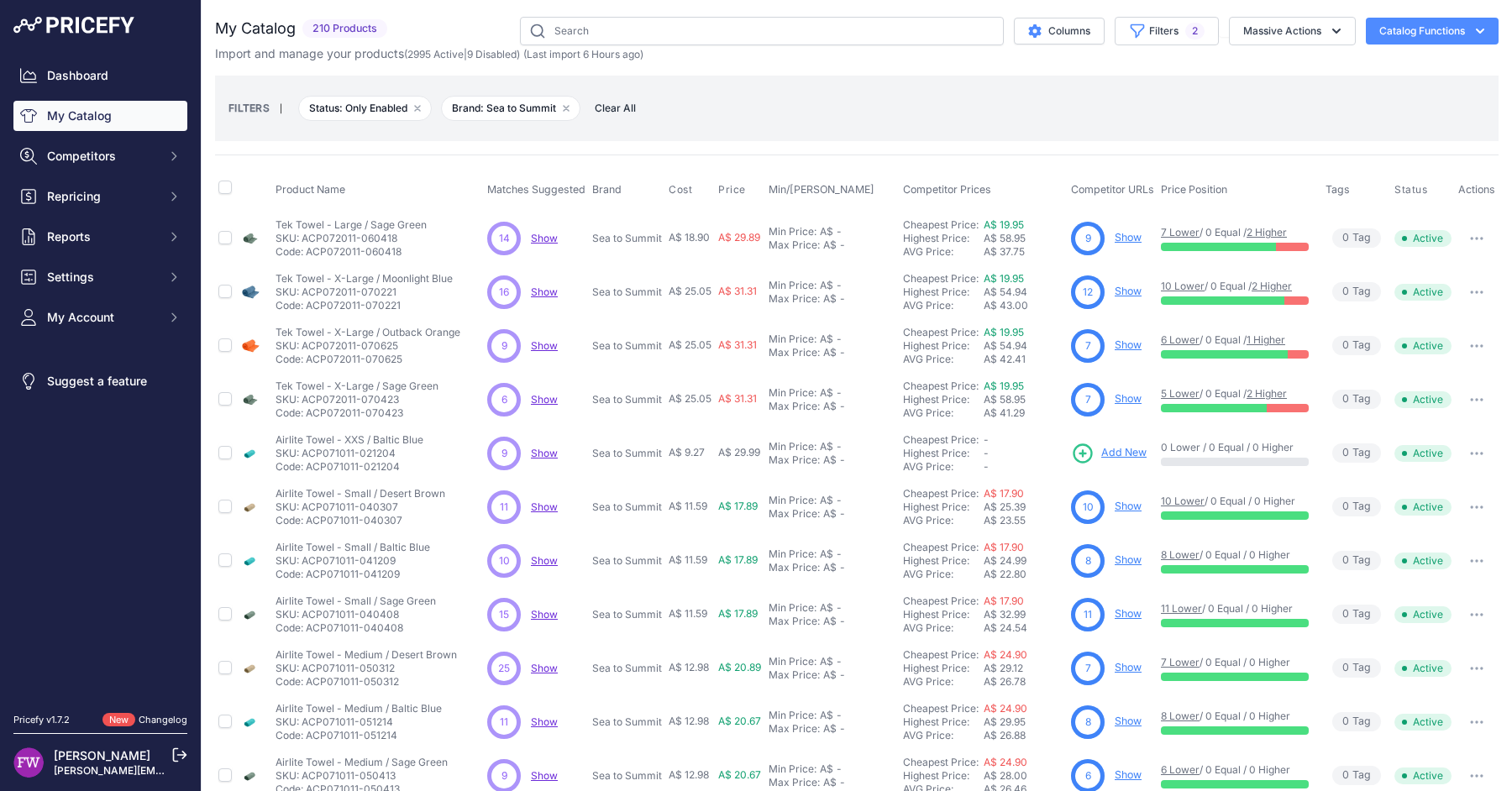 click on "Show" at bounding box center [544, 238] 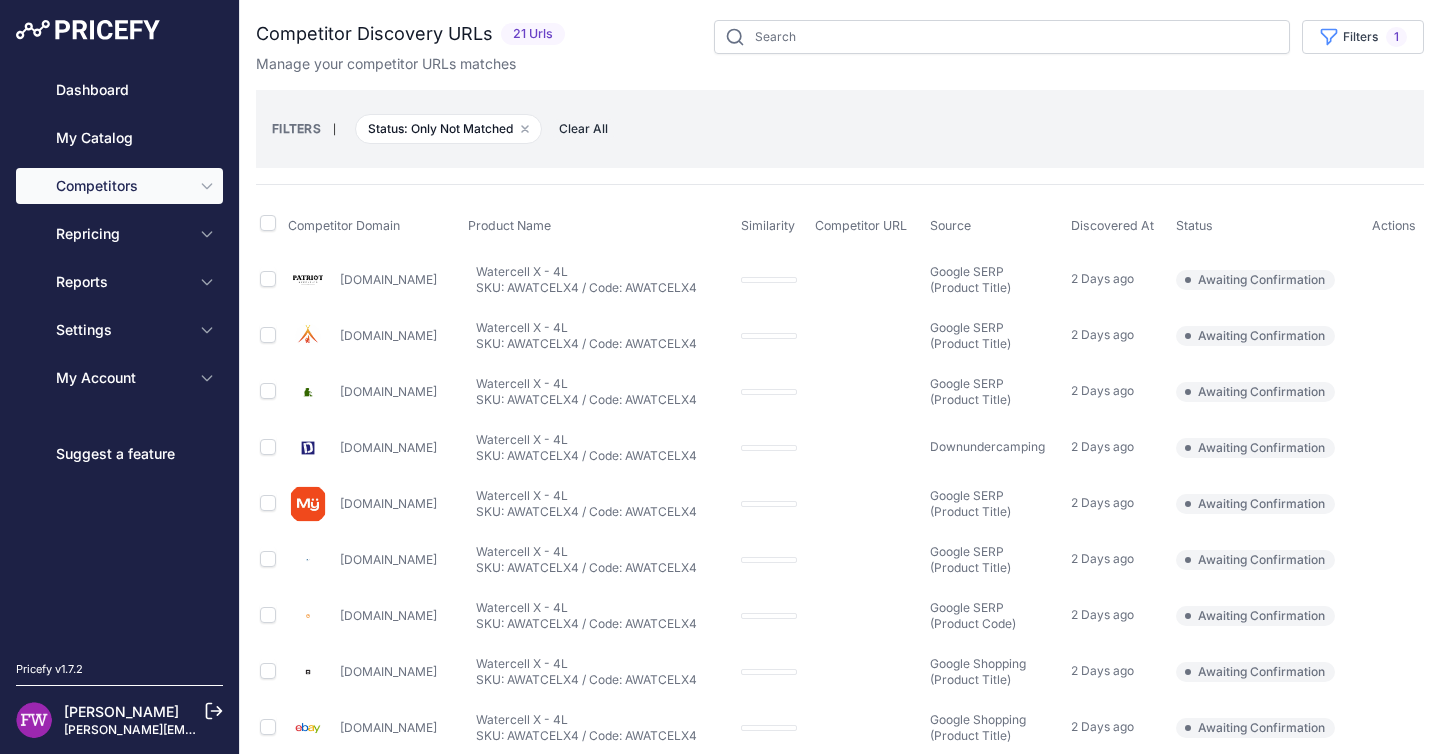 scroll, scrollTop: 0, scrollLeft: 0, axis: both 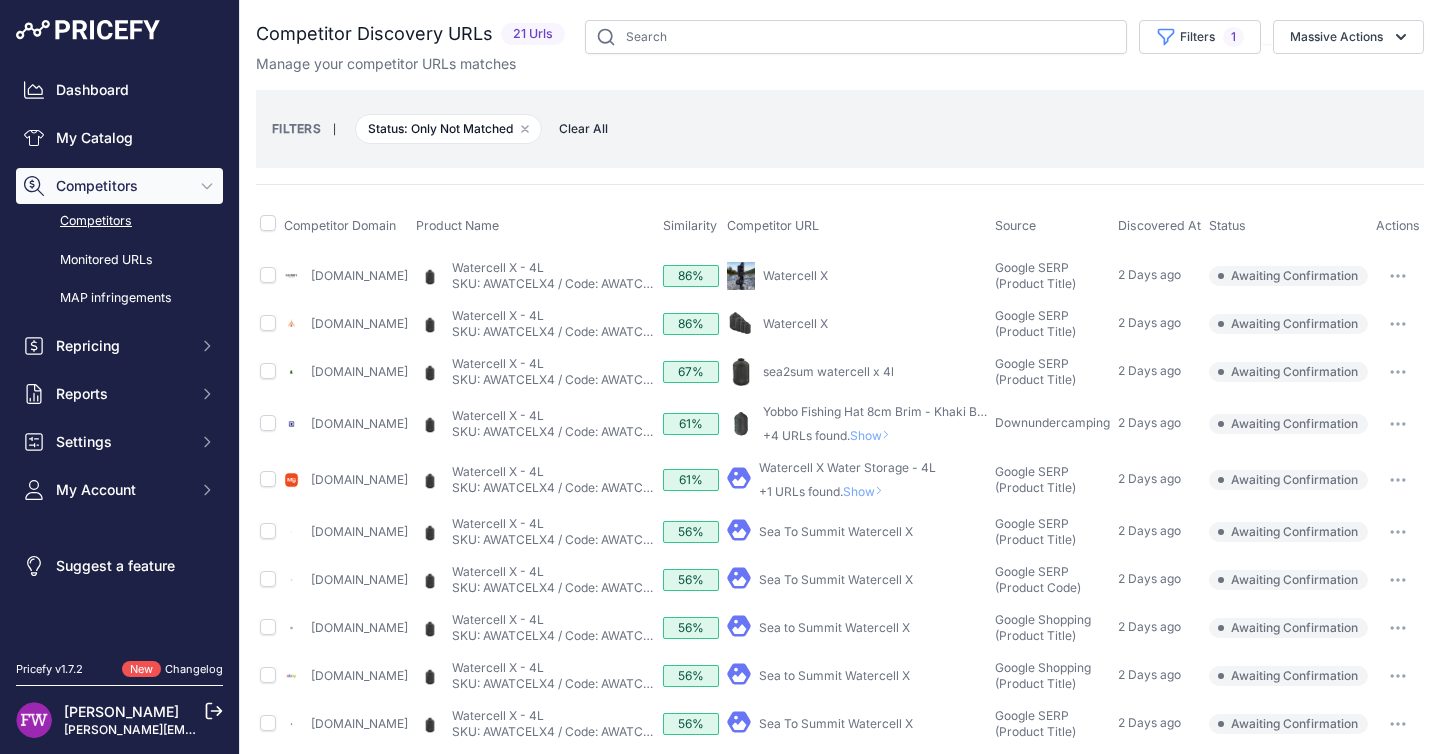 click 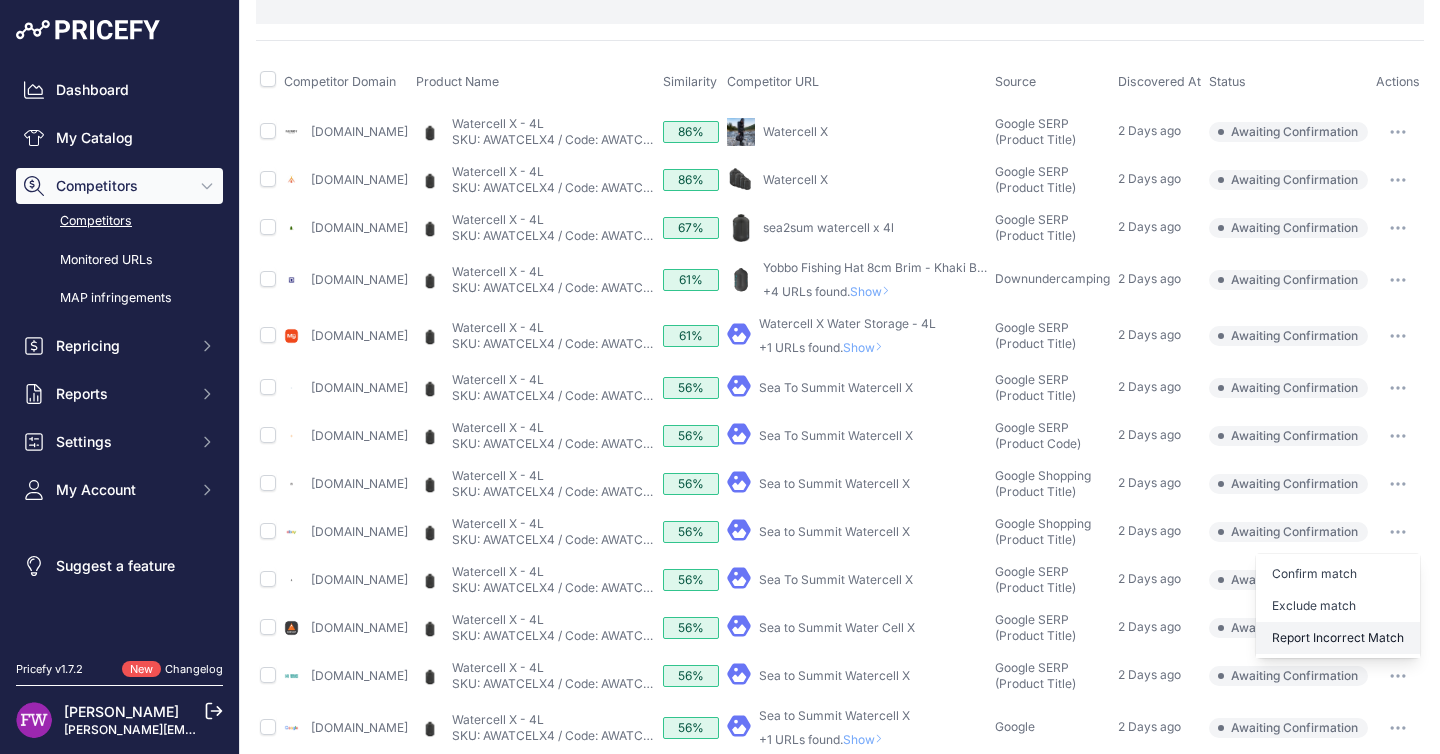 scroll, scrollTop: 159, scrollLeft: 0, axis: vertical 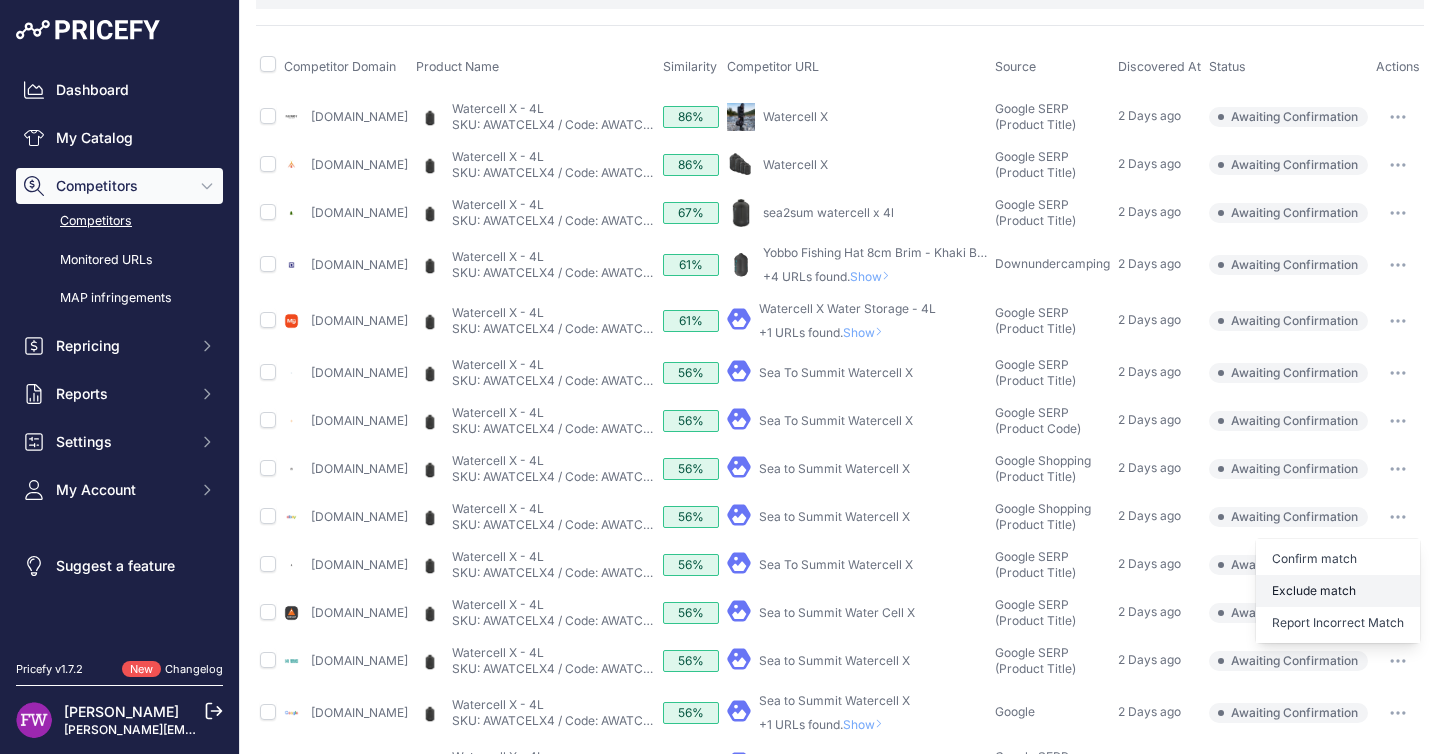 click on "Exclude match" at bounding box center (0, 0) 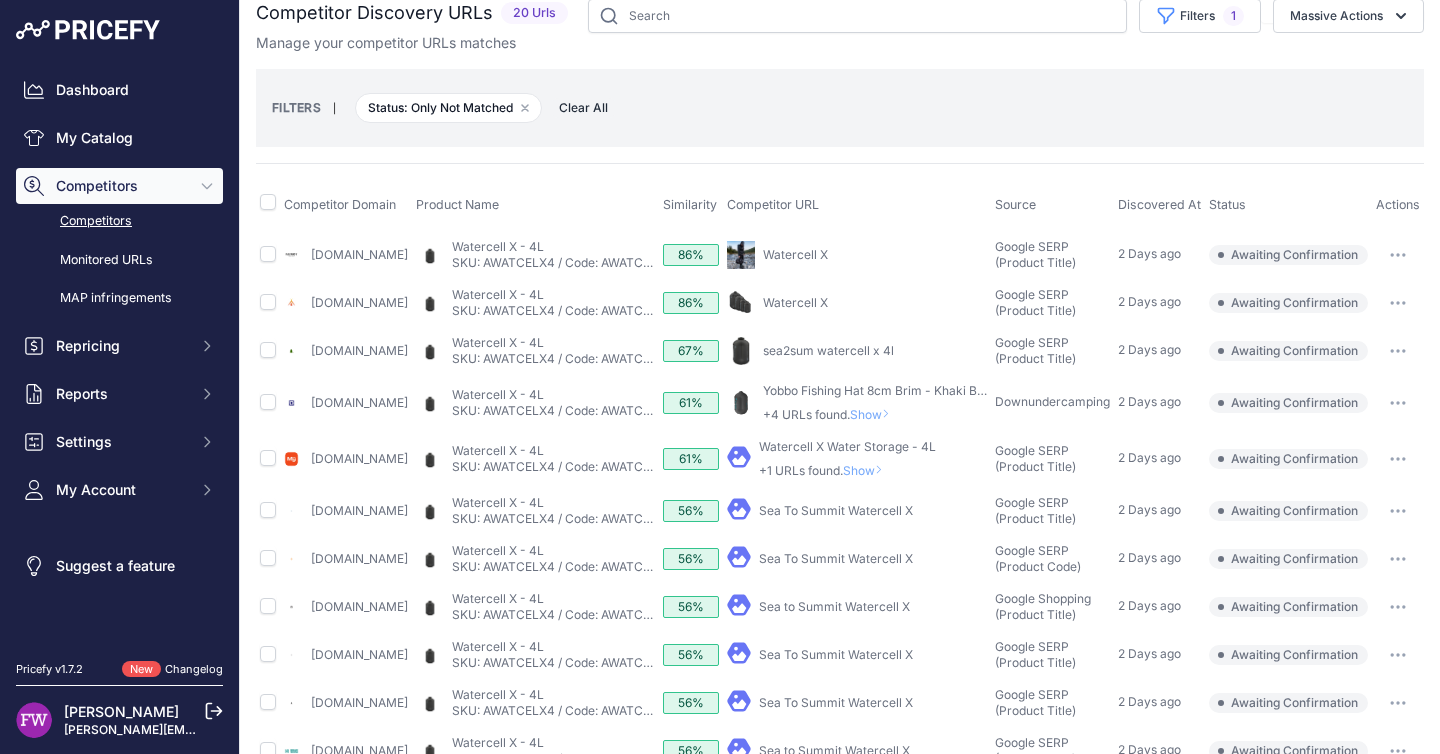 scroll, scrollTop: 0, scrollLeft: 0, axis: both 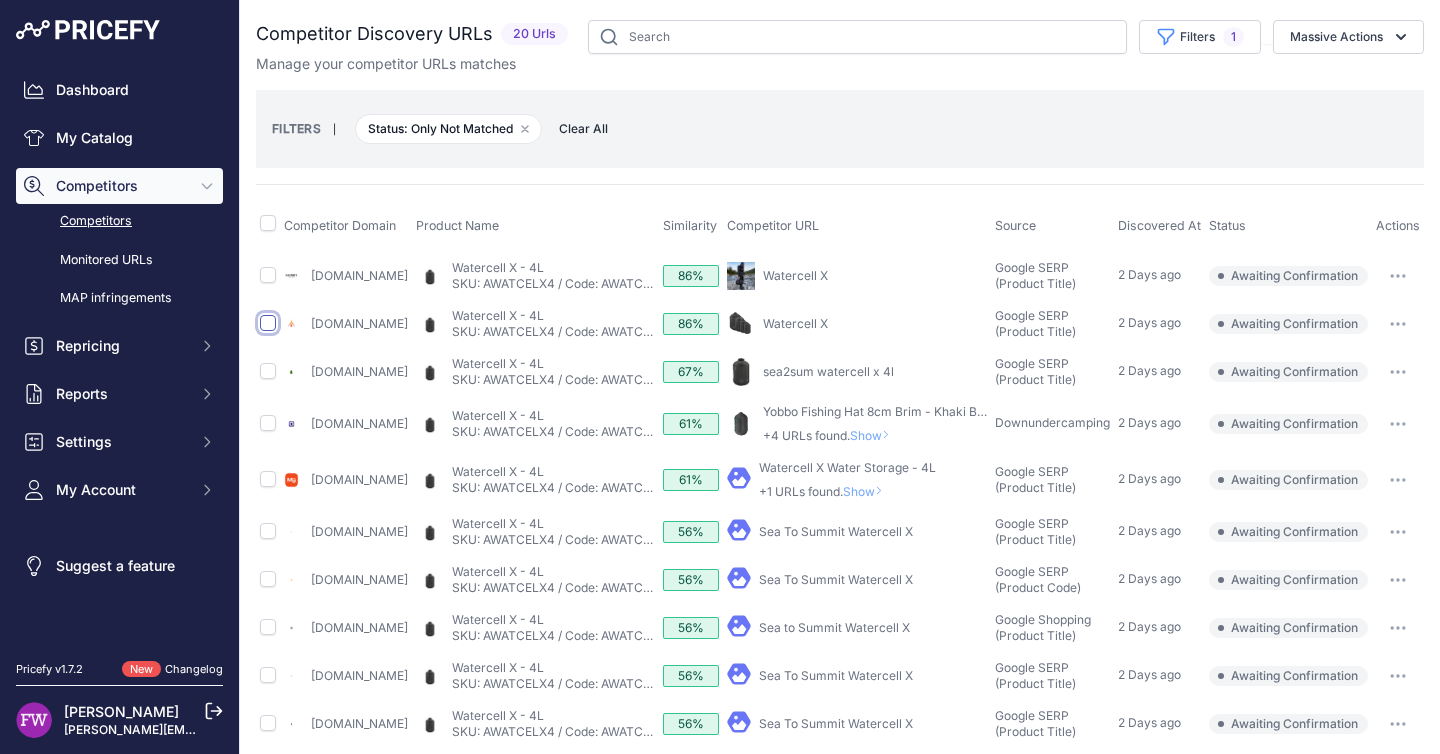 click at bounding box center [268, 323] 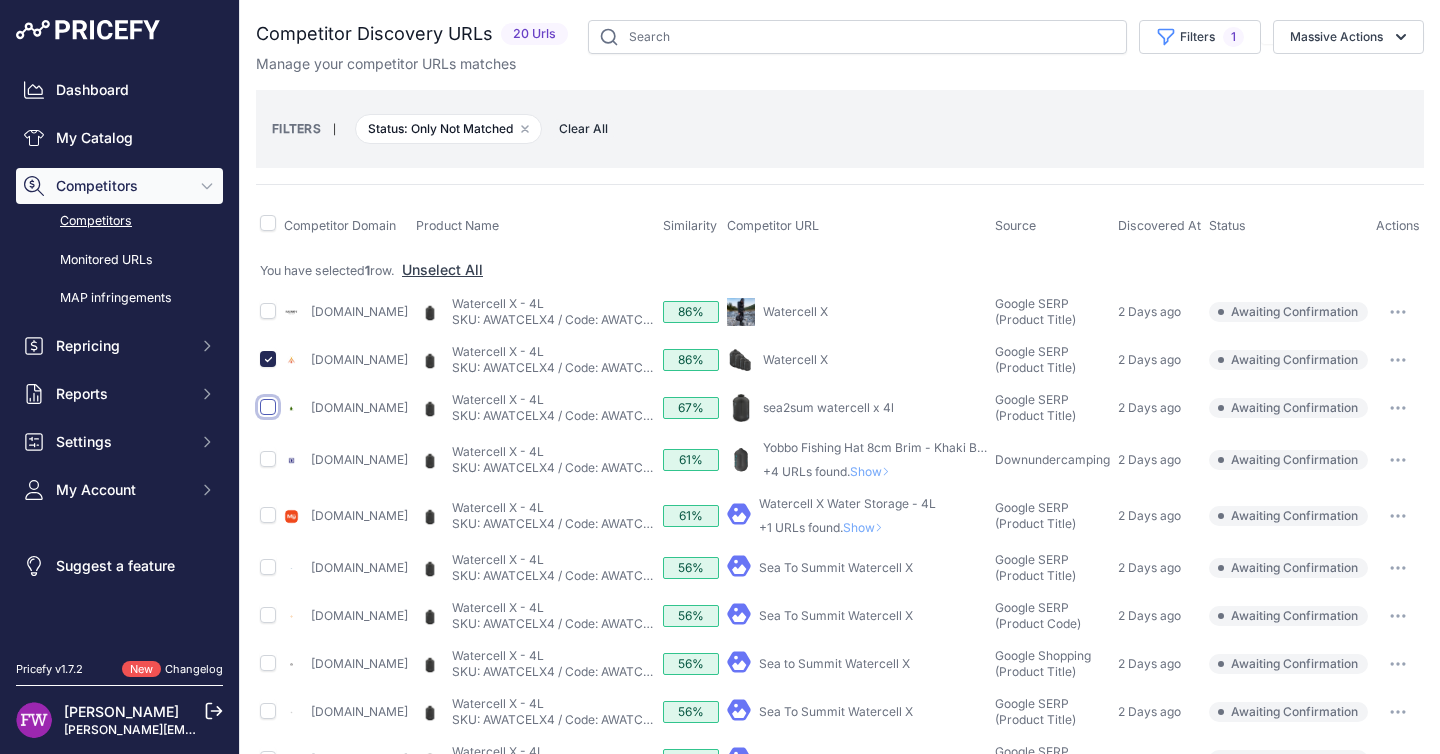 click at bounding box center [268, 407] 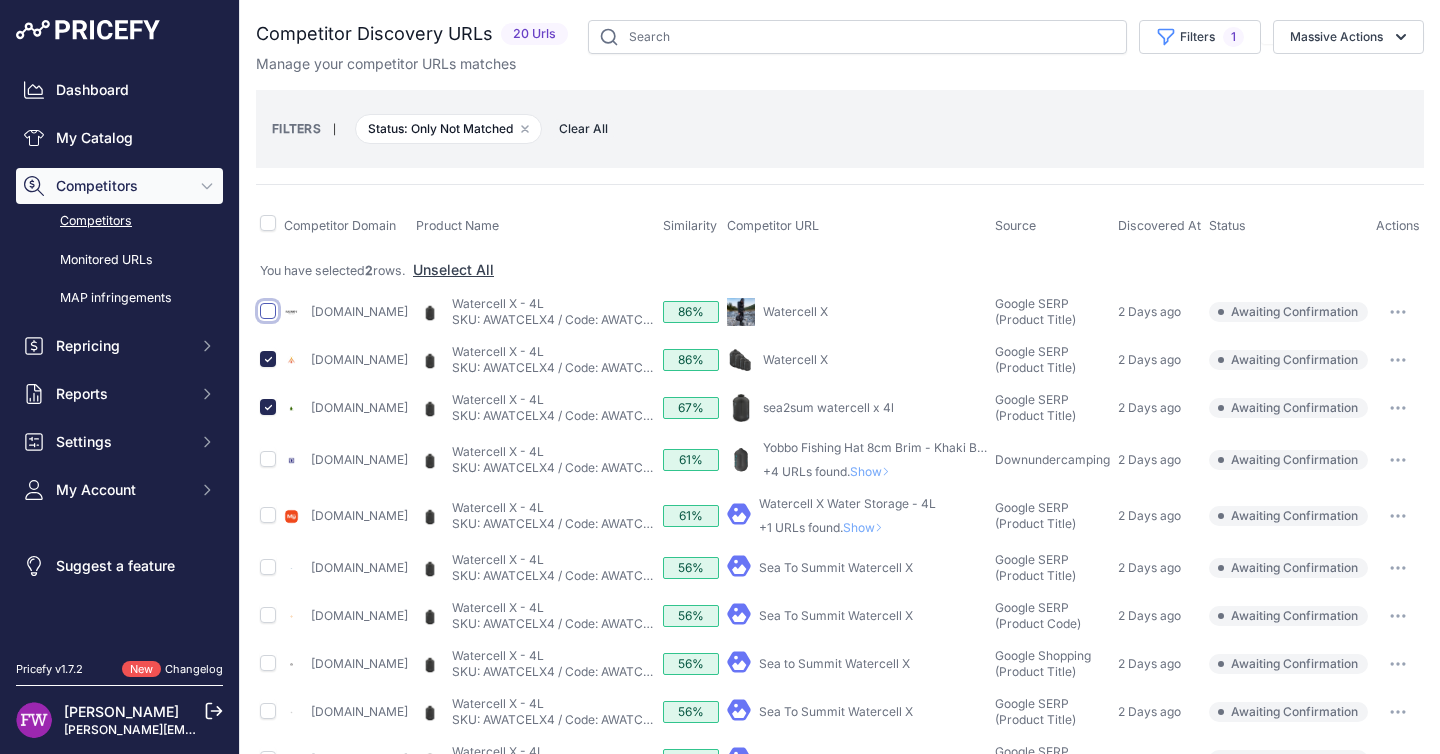 click at bounding box center [268, 311] 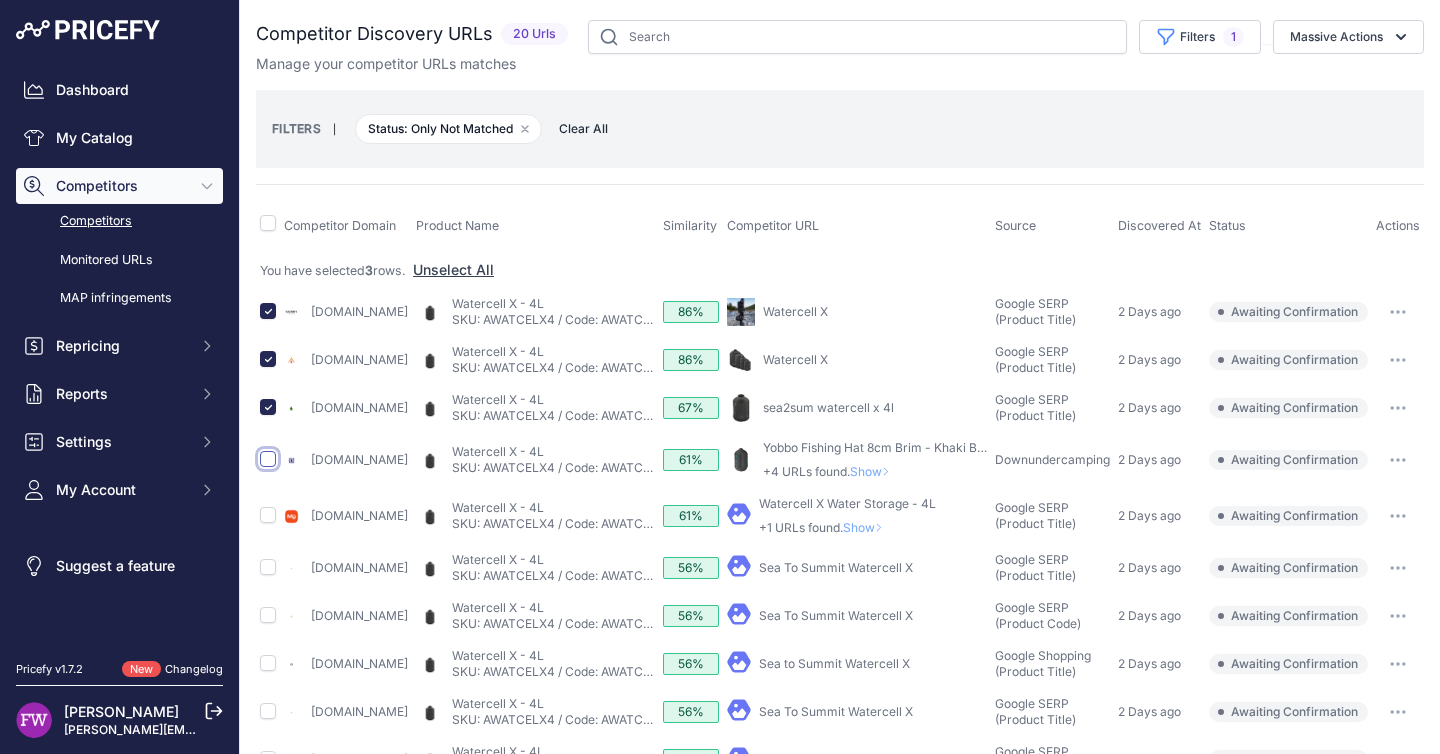 click at bounding box center [268, 459] 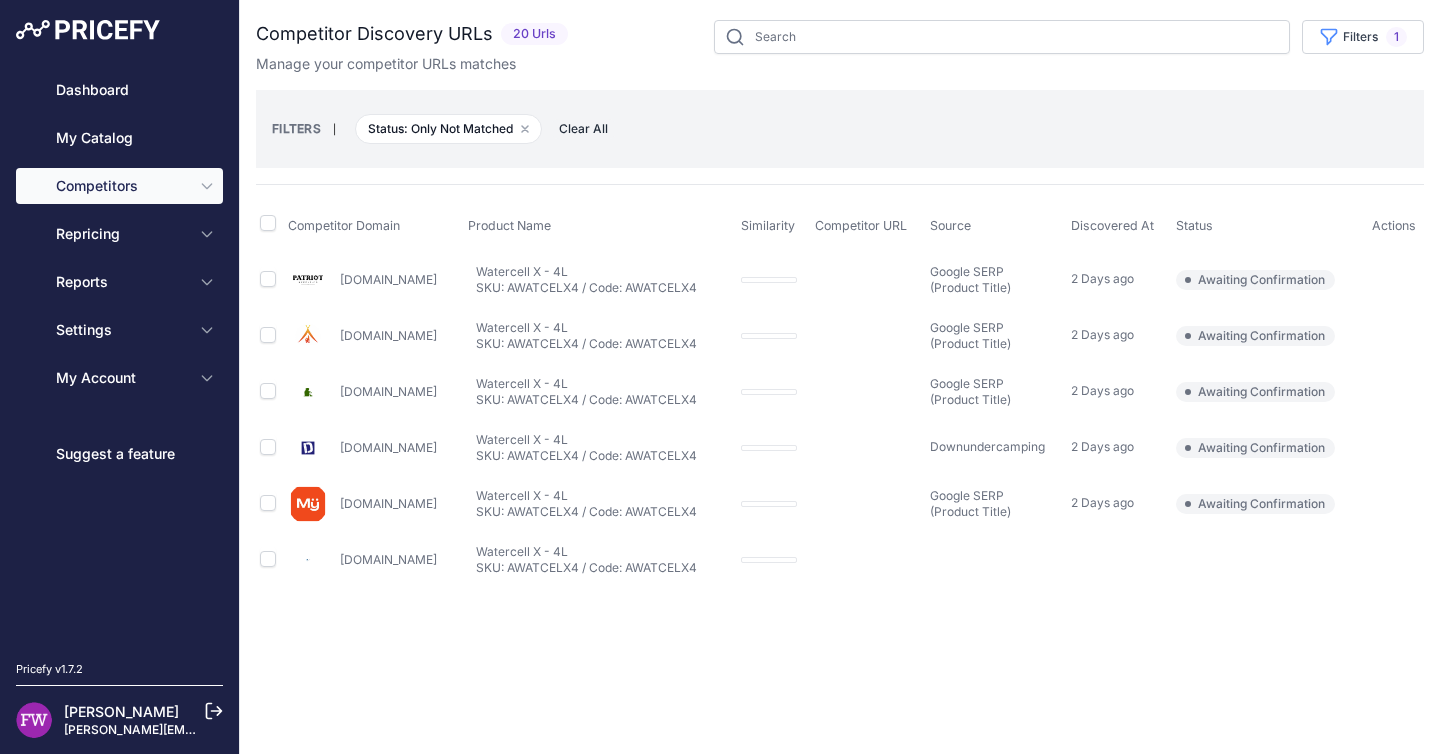 scroll, scrollTop: 0, scrollLeft: 0, axis: both 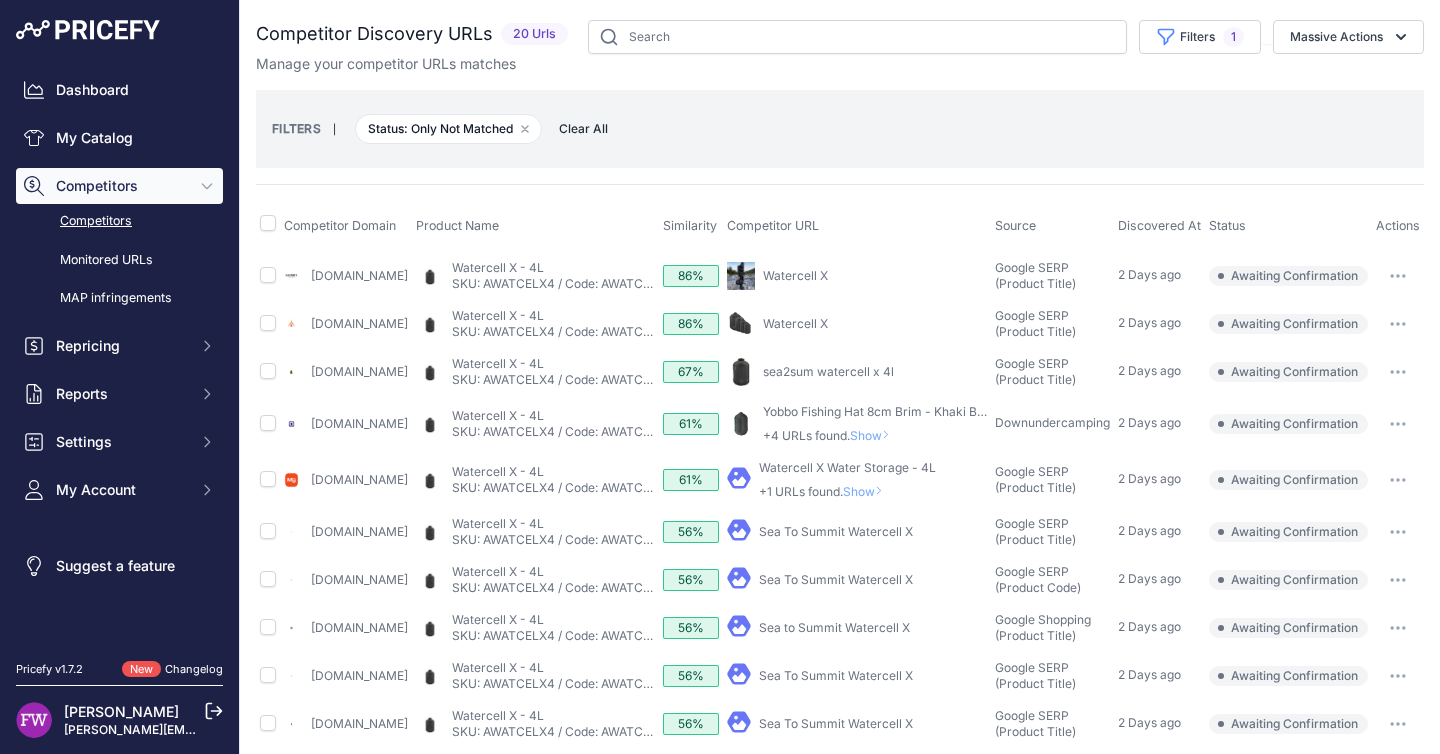 click 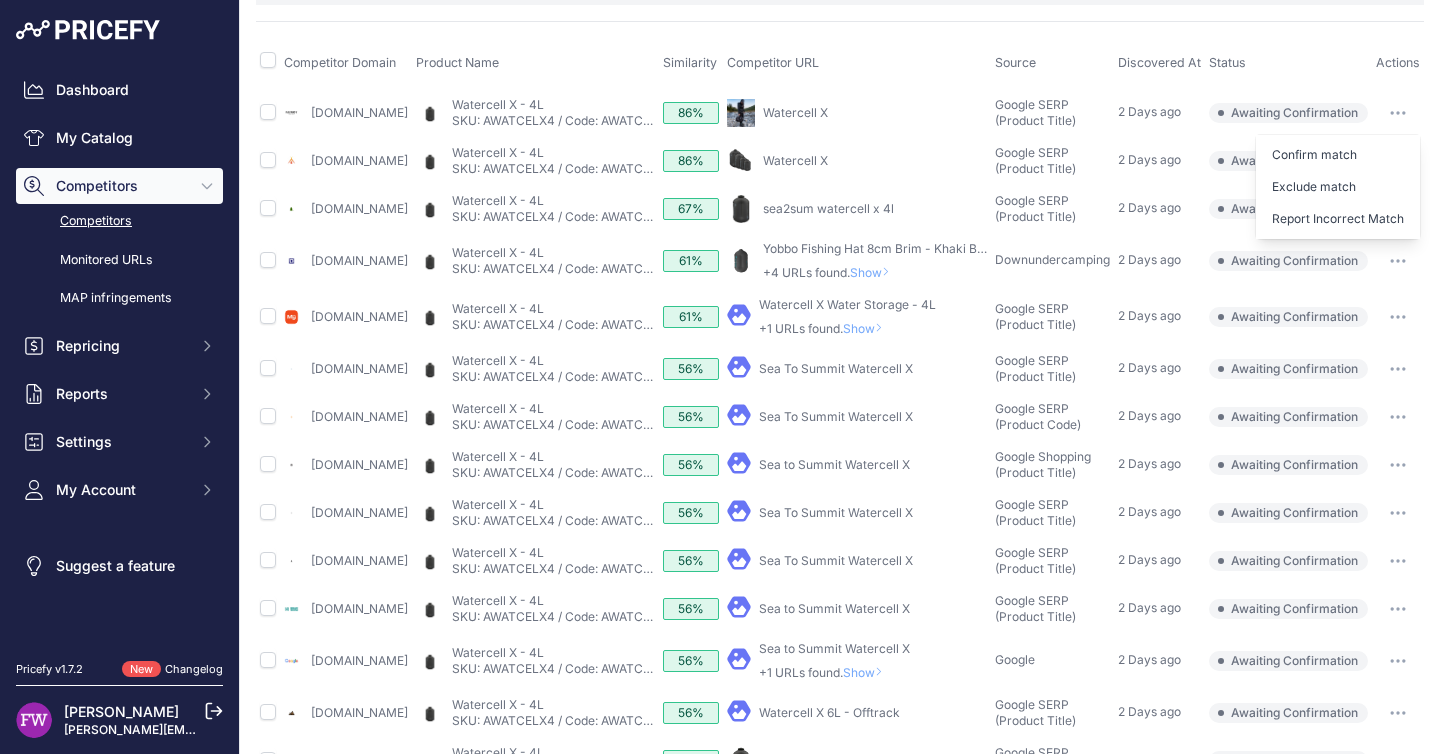scroll, scrollTop: 0, scrollLeft: 0, axis: both 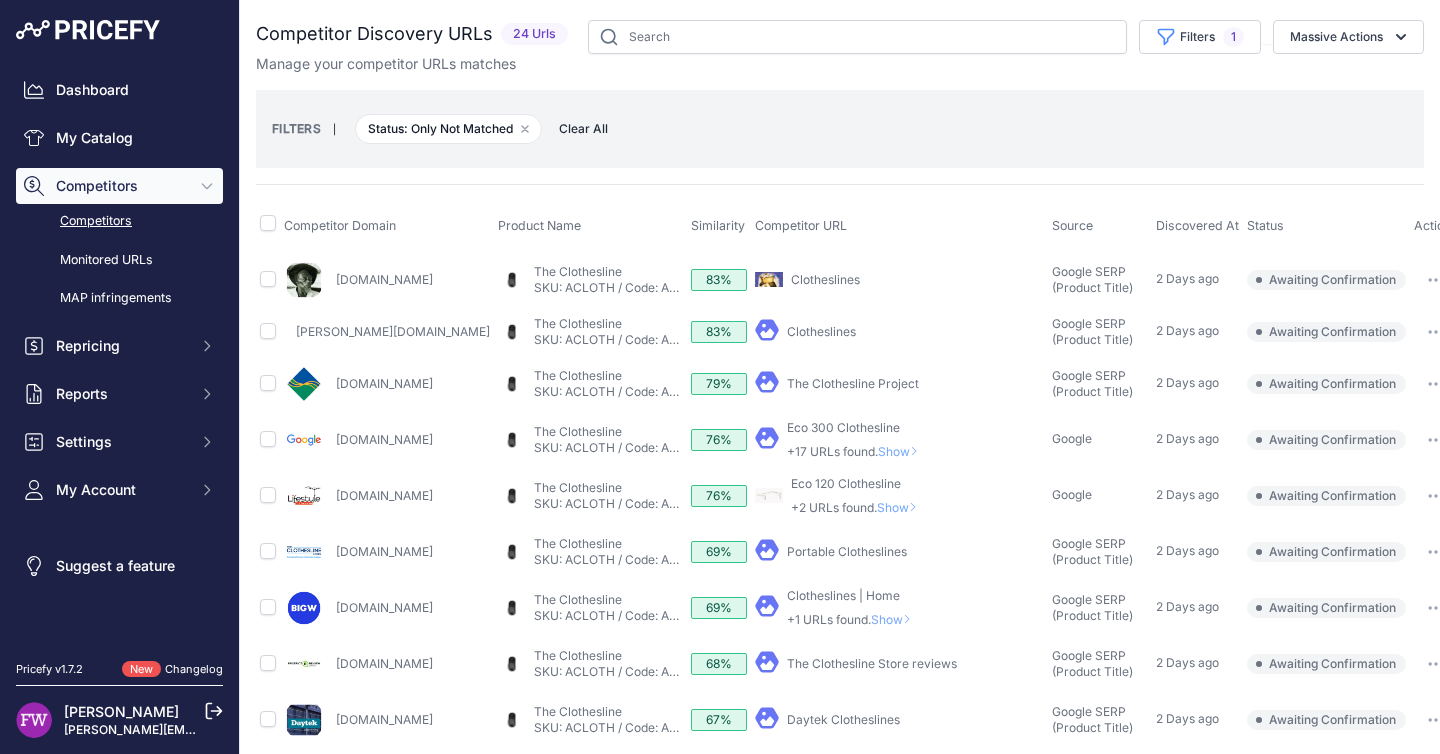 click 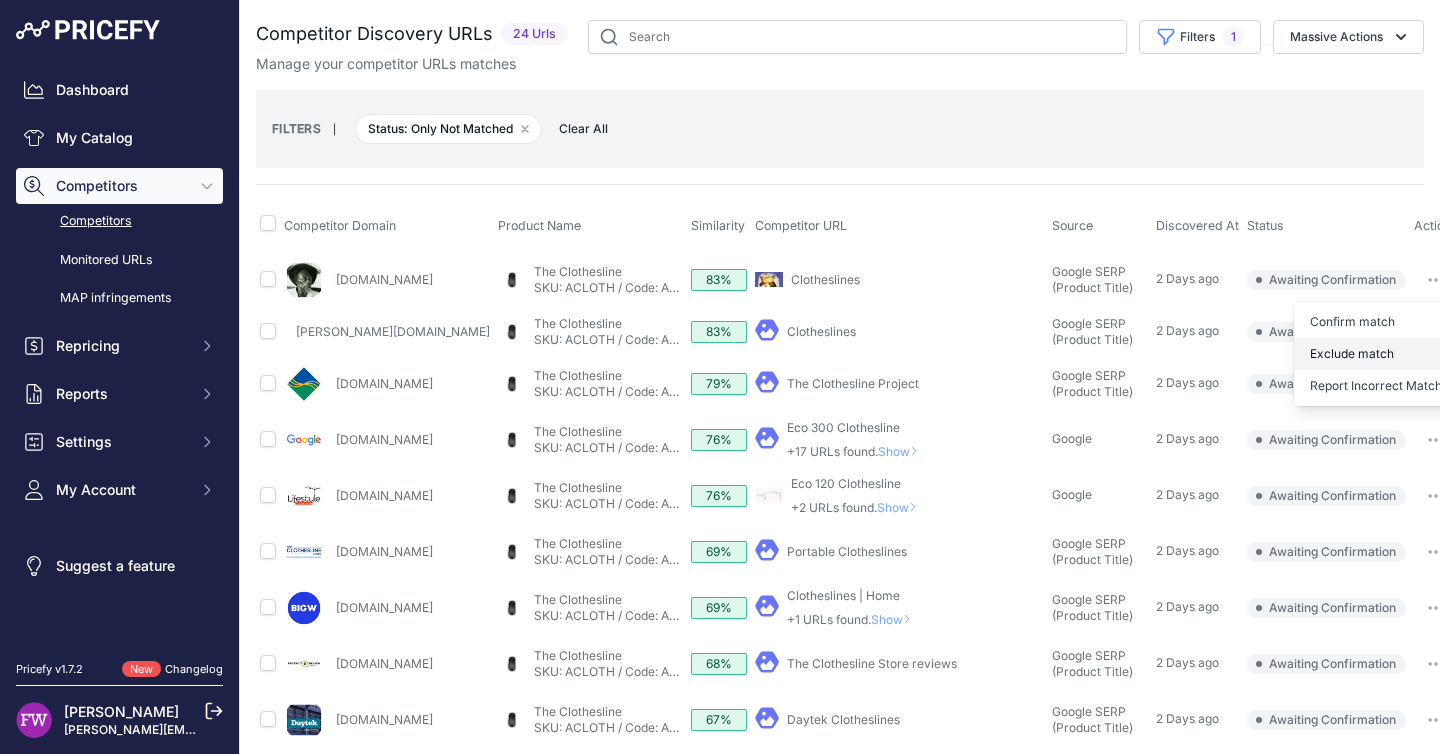 click on "Exclude match" at bounding box center [1376, 354] 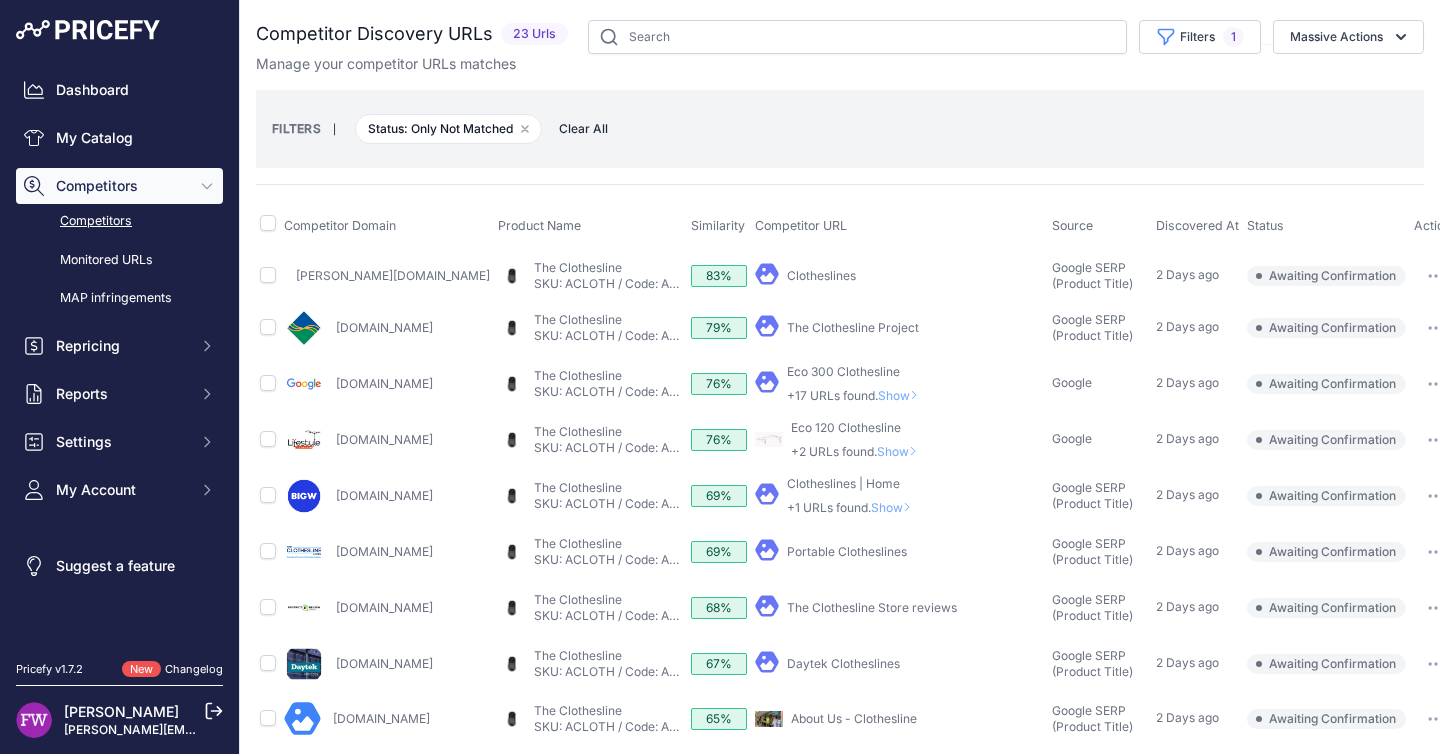 copy on "Charlessturt.sa.gov.au" 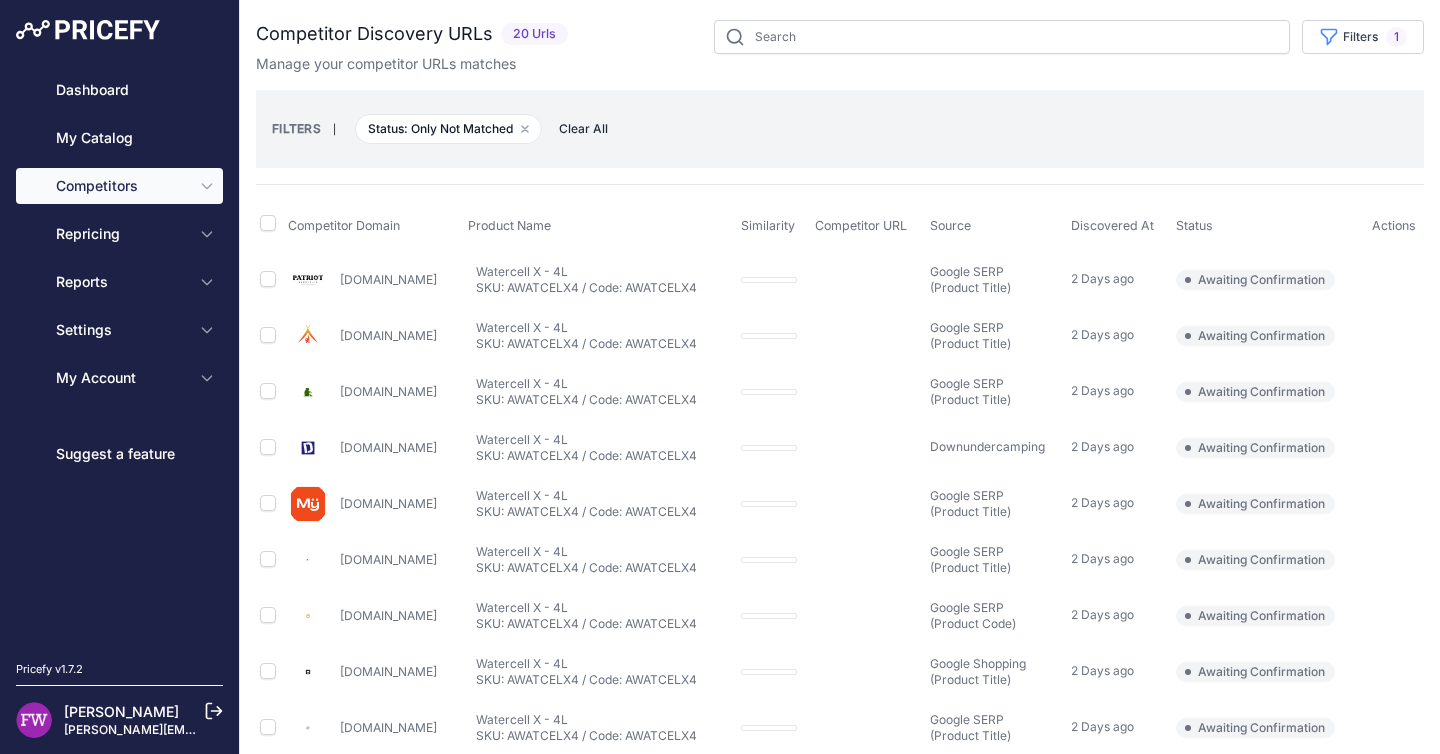 scroll, scrollTop: 0, scrollLeft: 0, axis: both 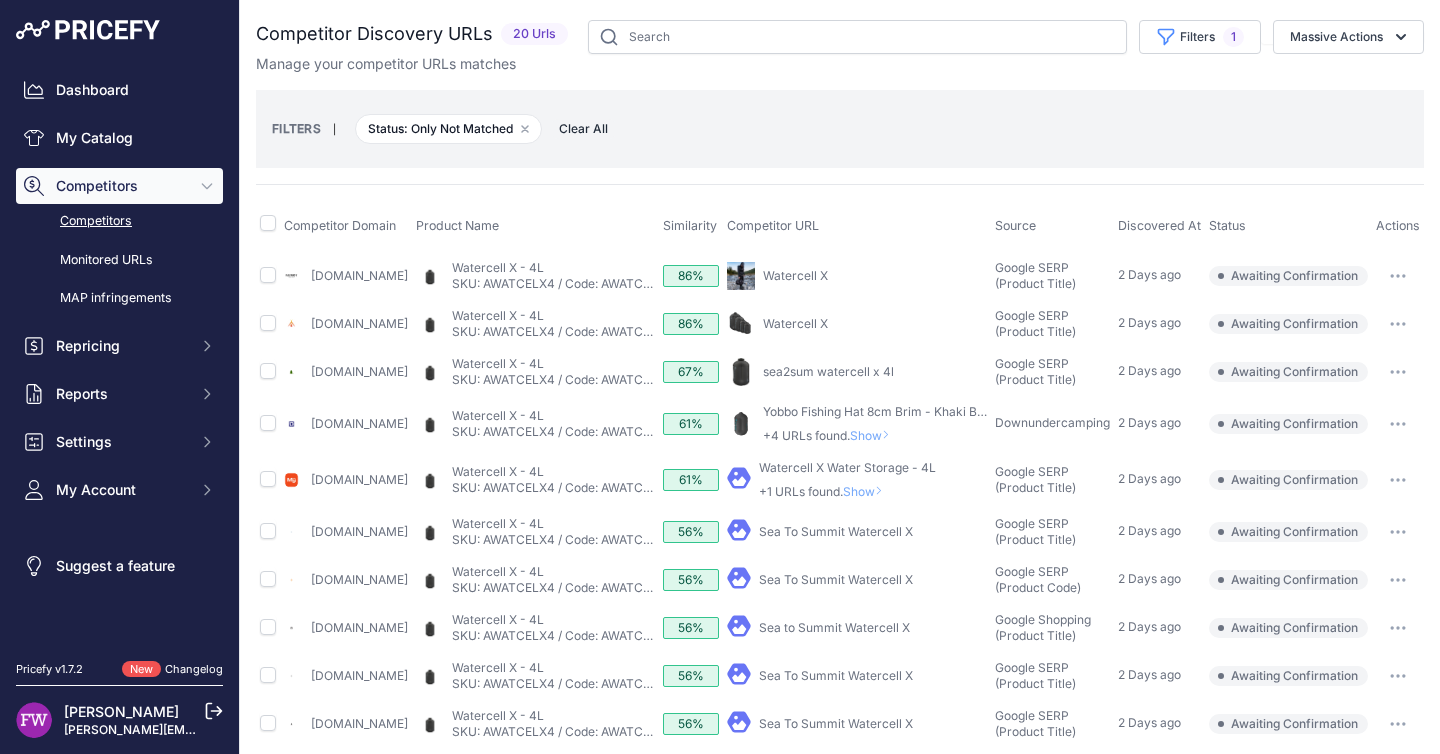 click on "Watercell X" at bounding box center [795, 275] 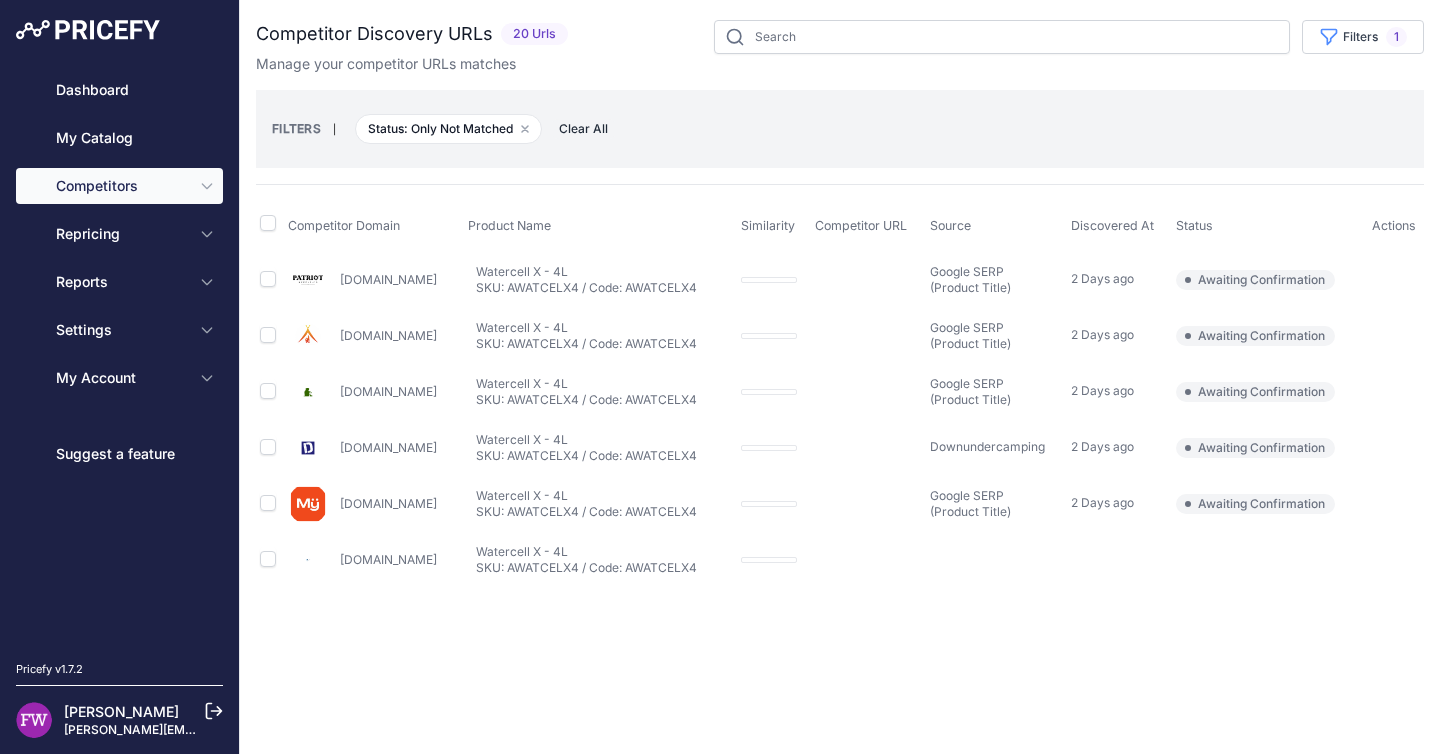 scroll, scrollTop: 0, scrollLeft: 0, axis: both 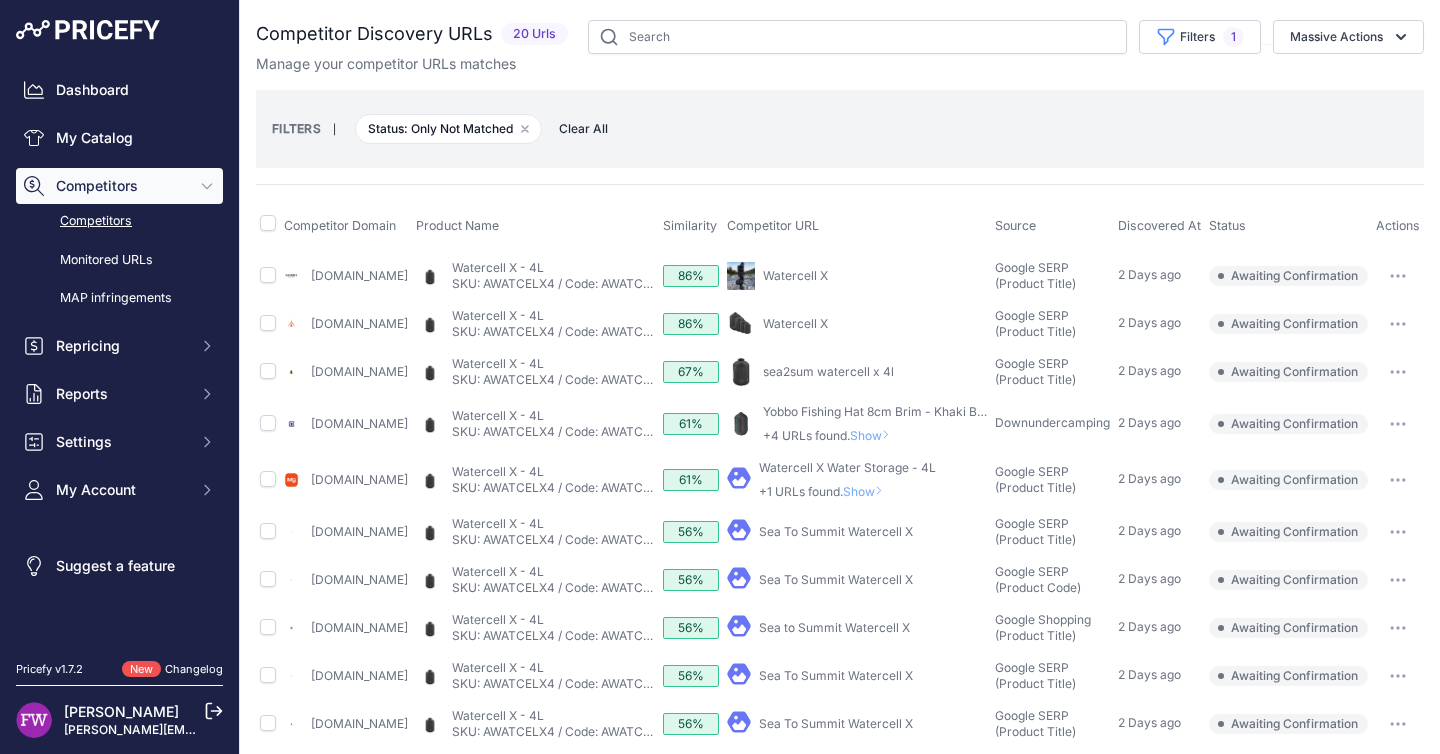 click on "Watercell X" at bounding box center [795, 275] 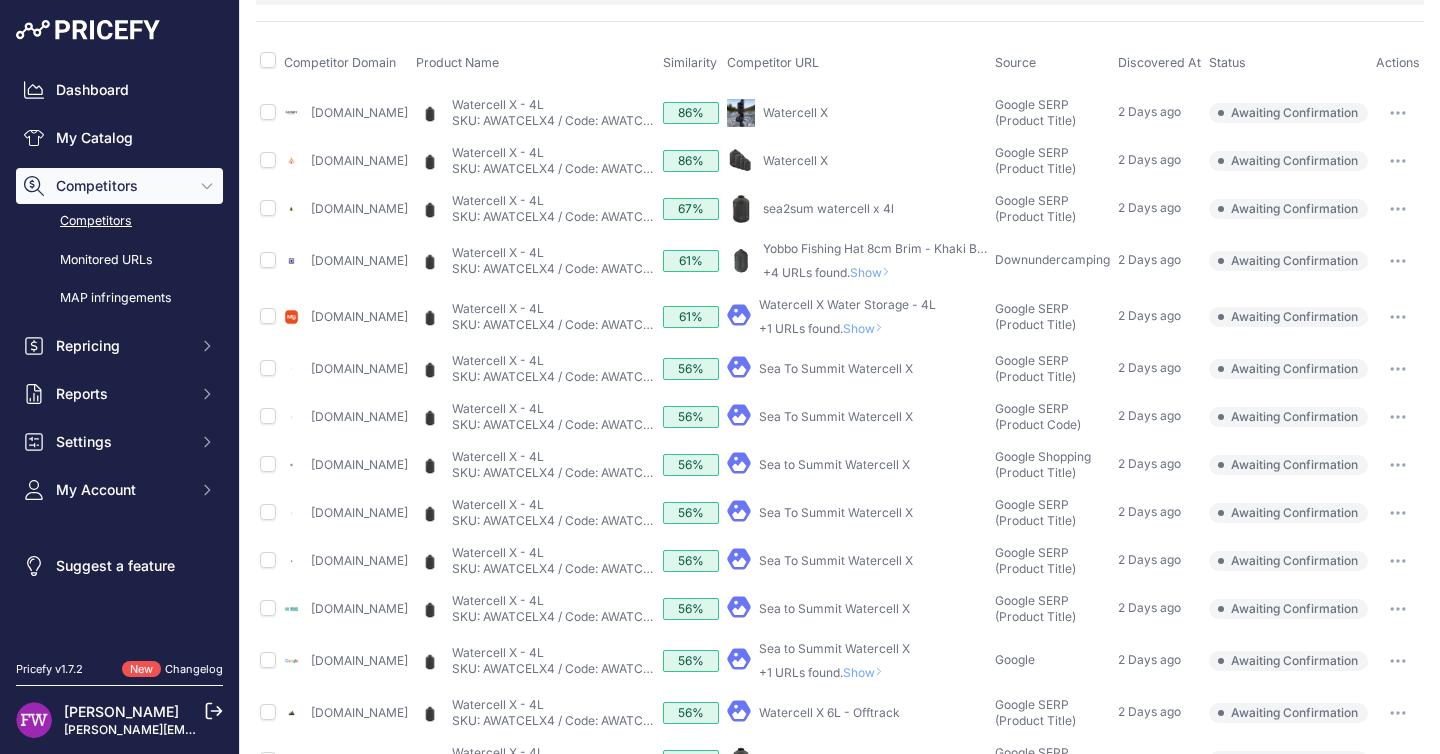 scroll, scrollTop: 171, scrollLeft: 0, axis: vertical 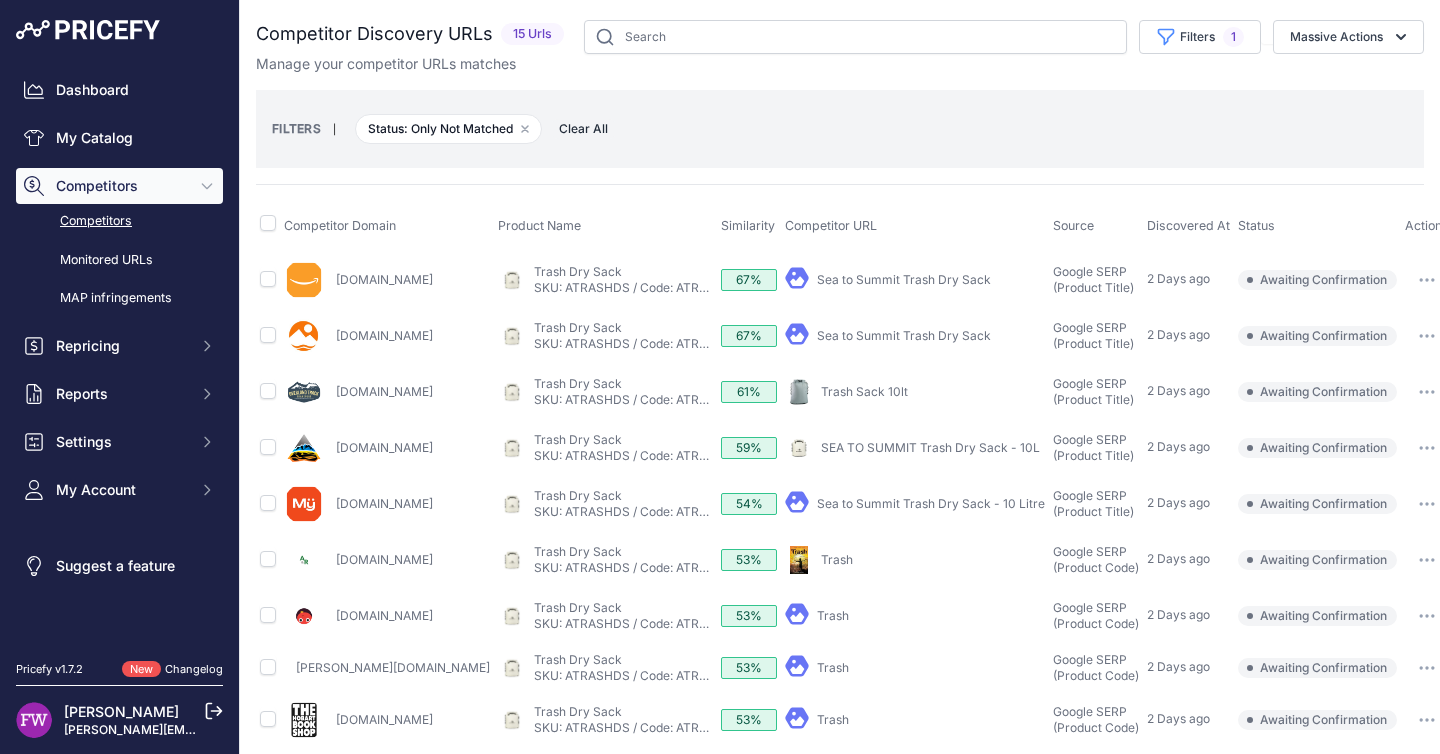 click on "Sea to Summit Trash Dry Sack" at bounding box center [904, 279] 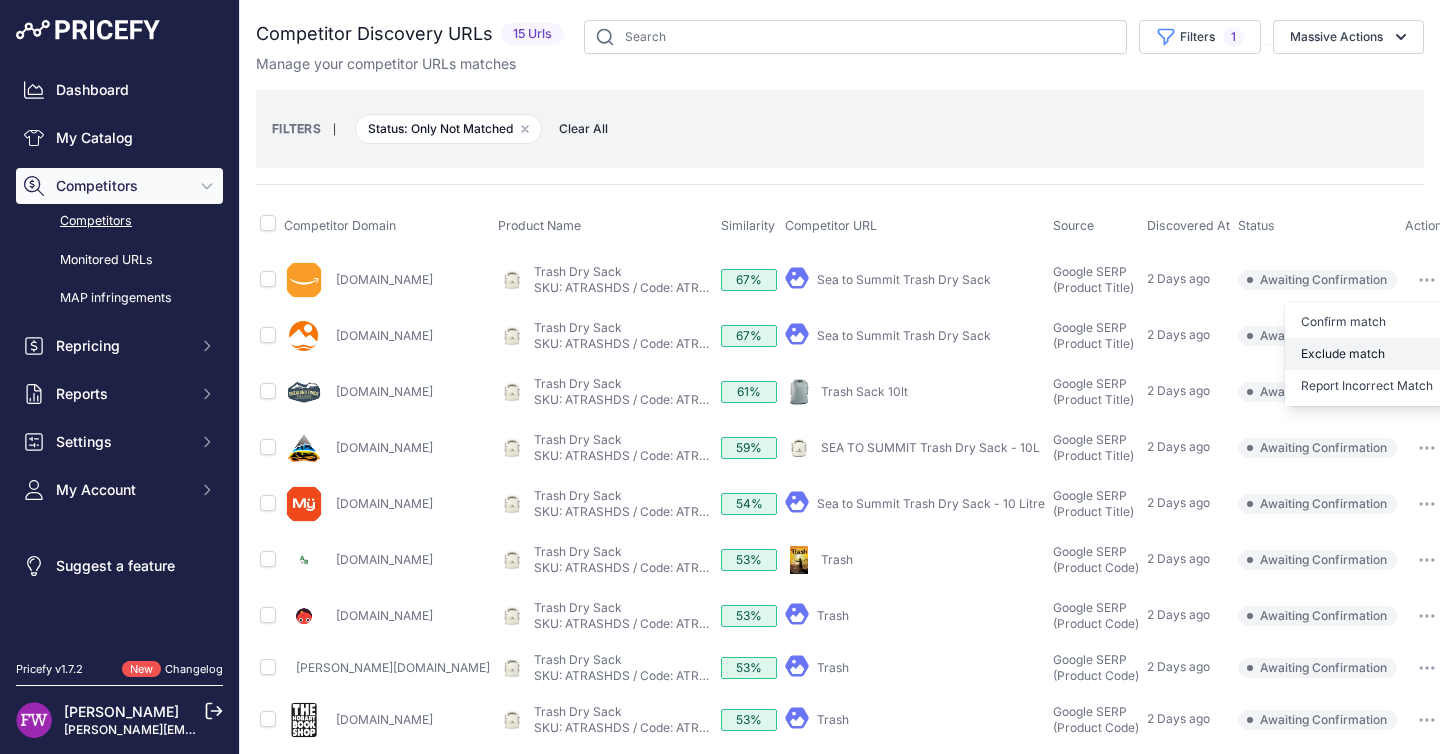 click on "Exclude match" at bounding box center (1367, 354) 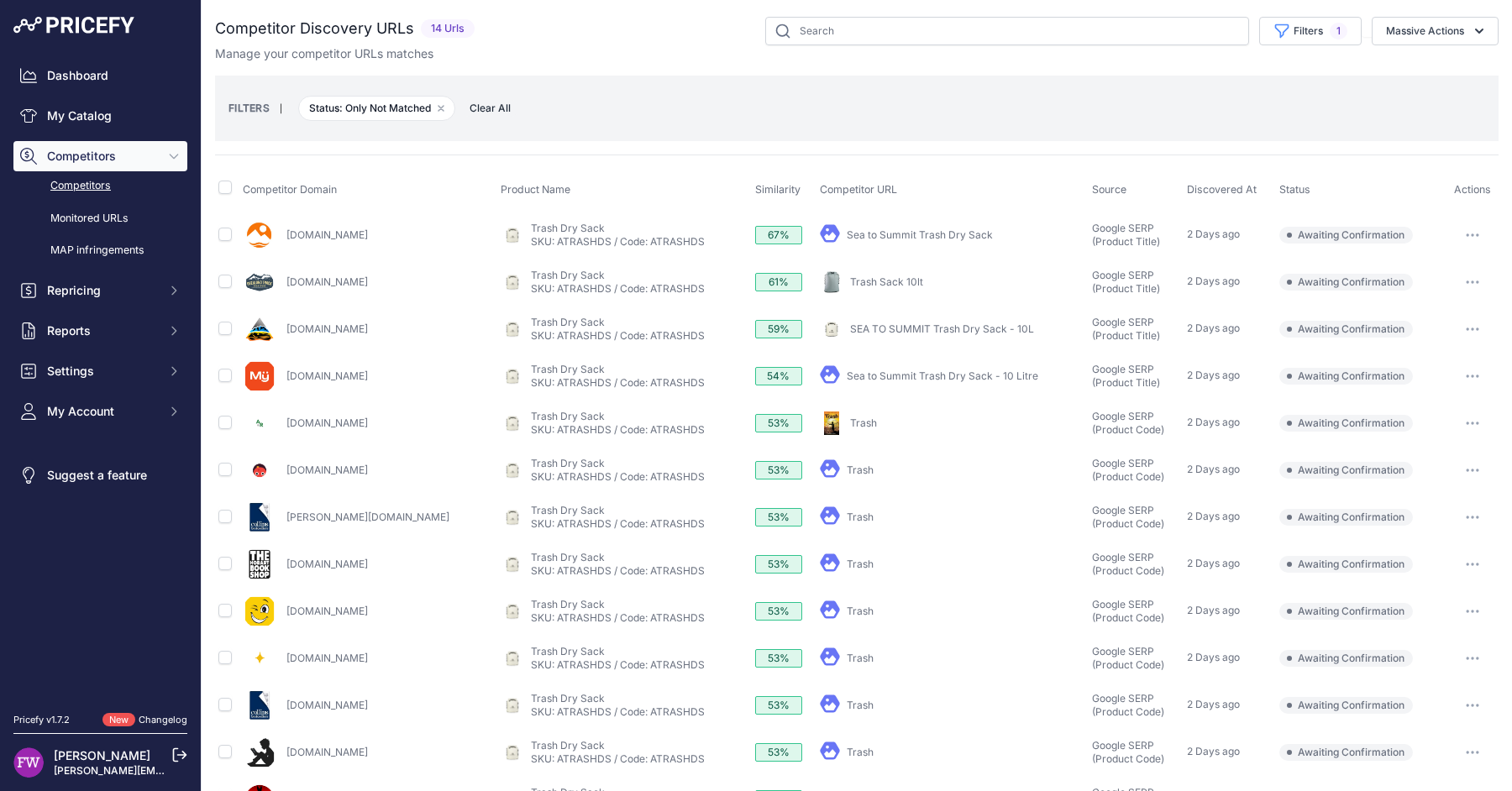 click at bounding box center (1473, 235) 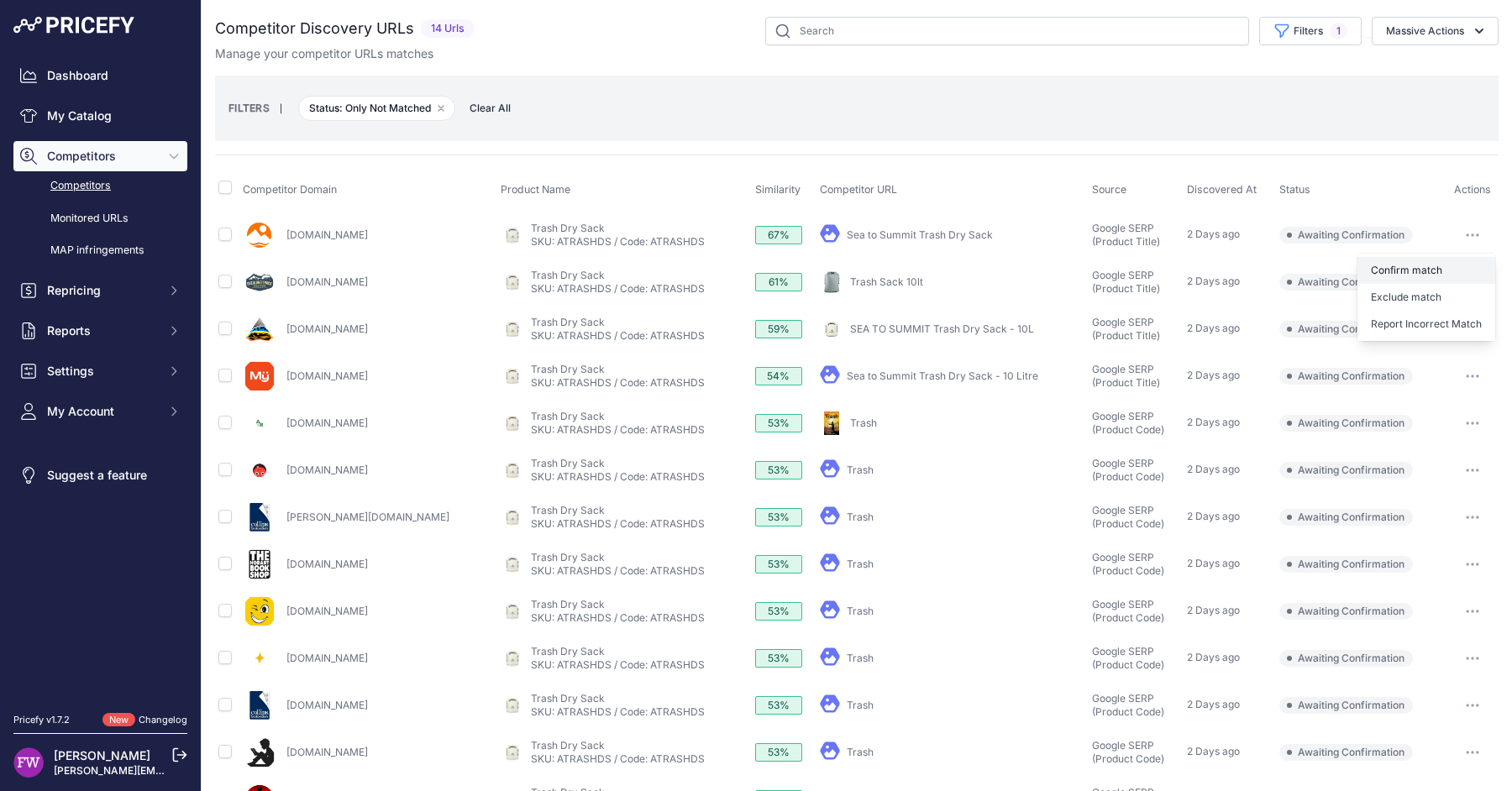 click on "Confirm match" at bounding box center (1426, 270) 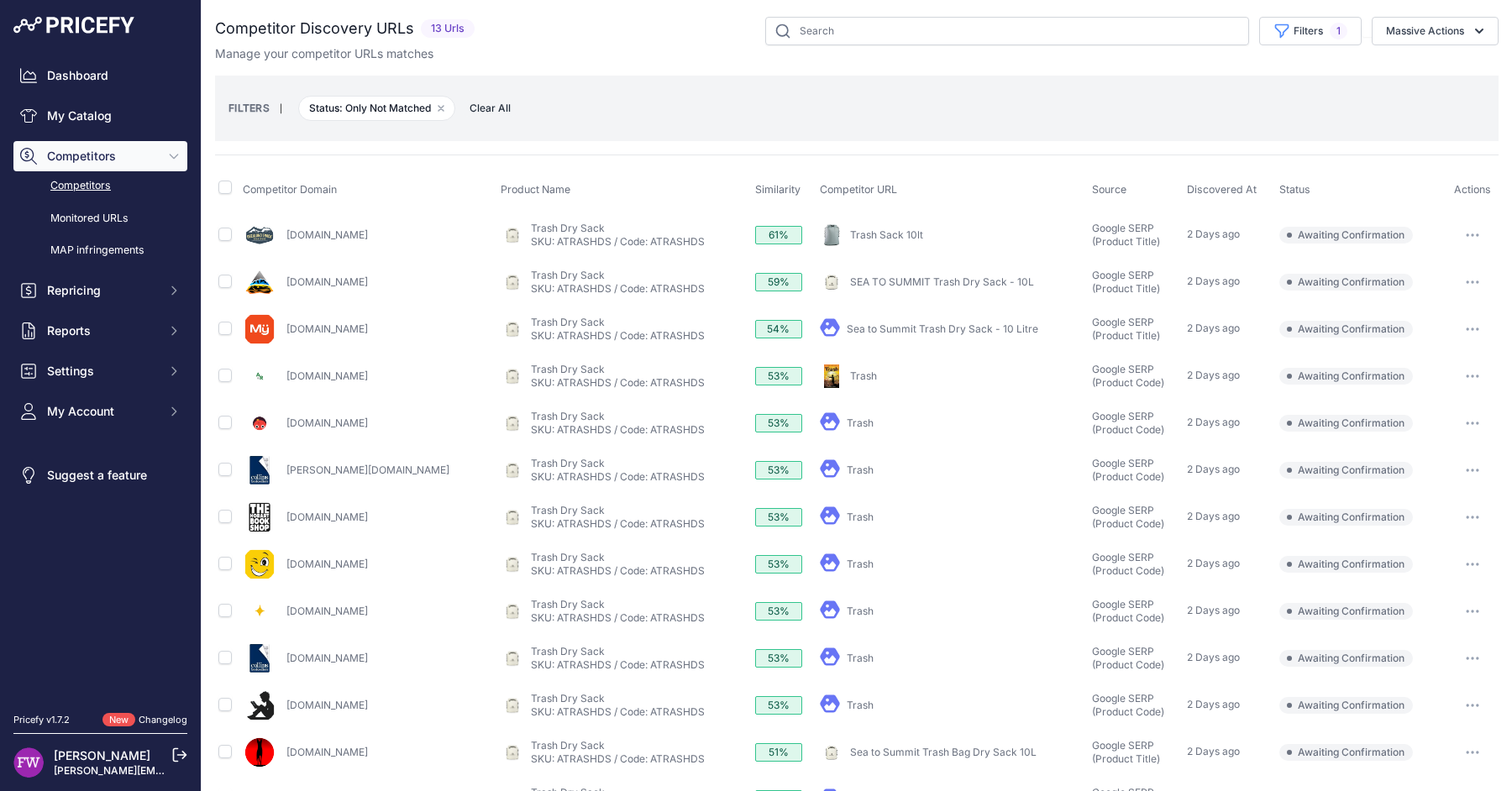 click at bounding box center [1473, 282] 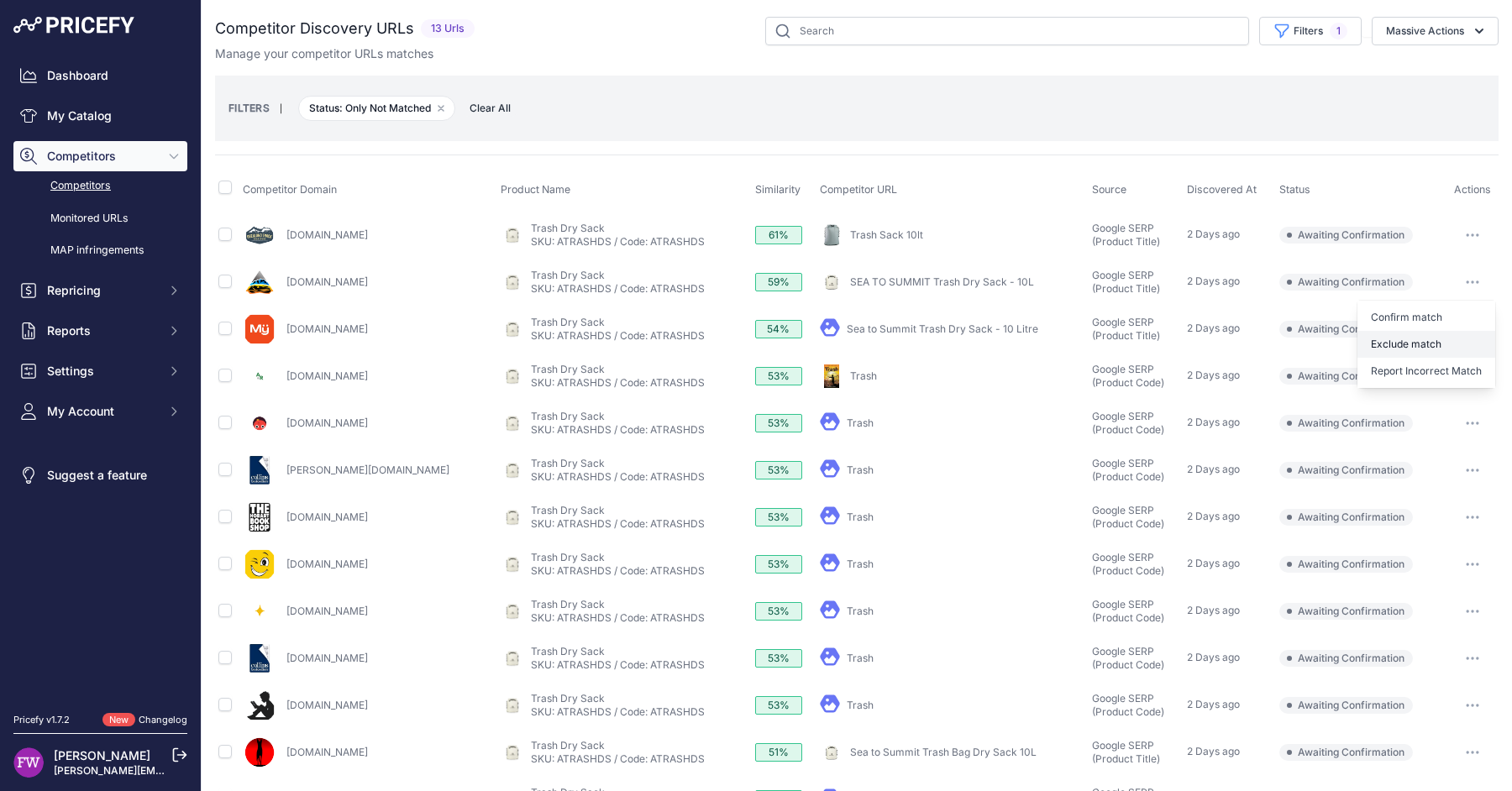 click on "Exclude match" at bounding box center [1426, 344] 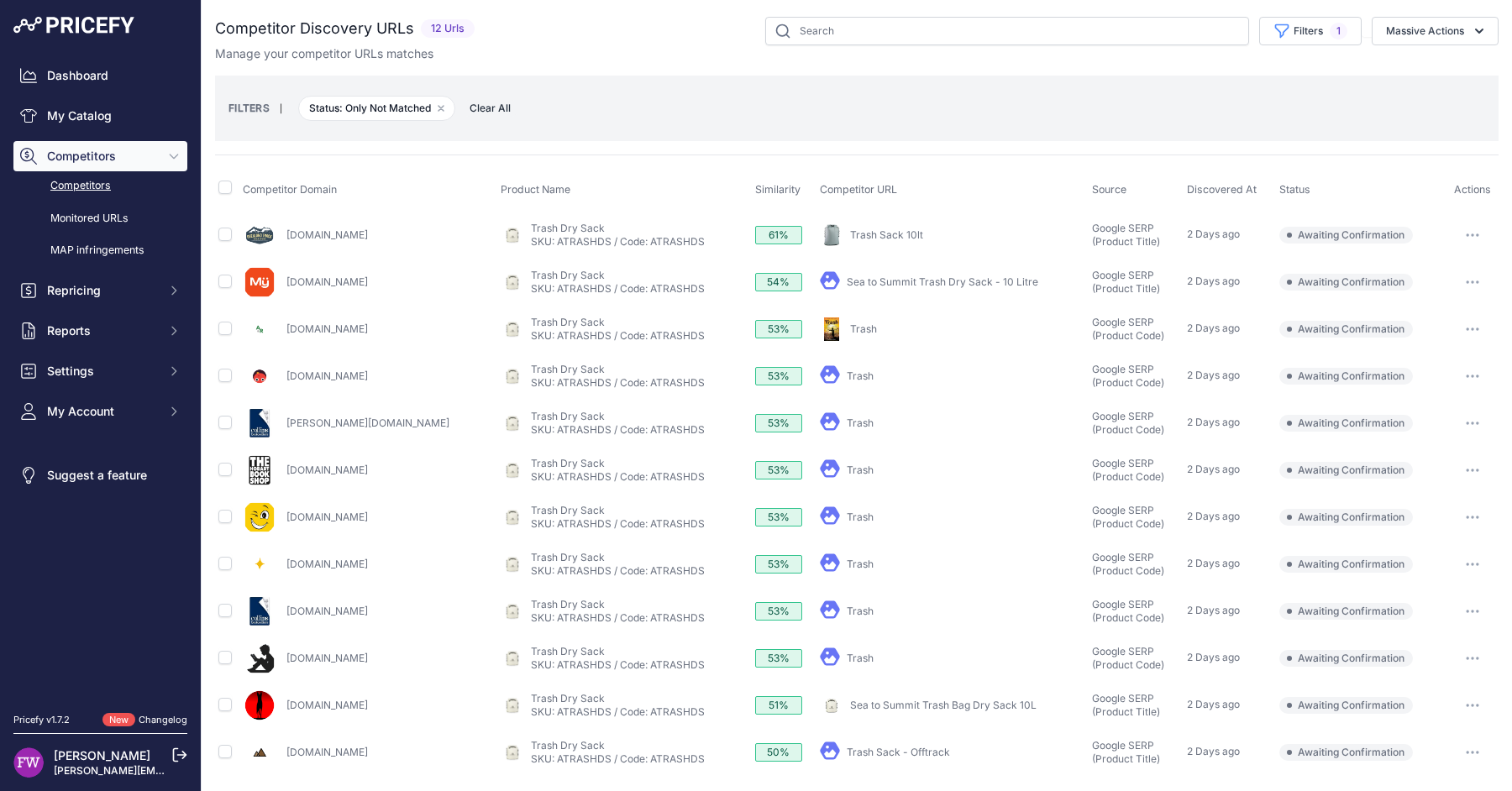 click at bounding box center (1473, 235) 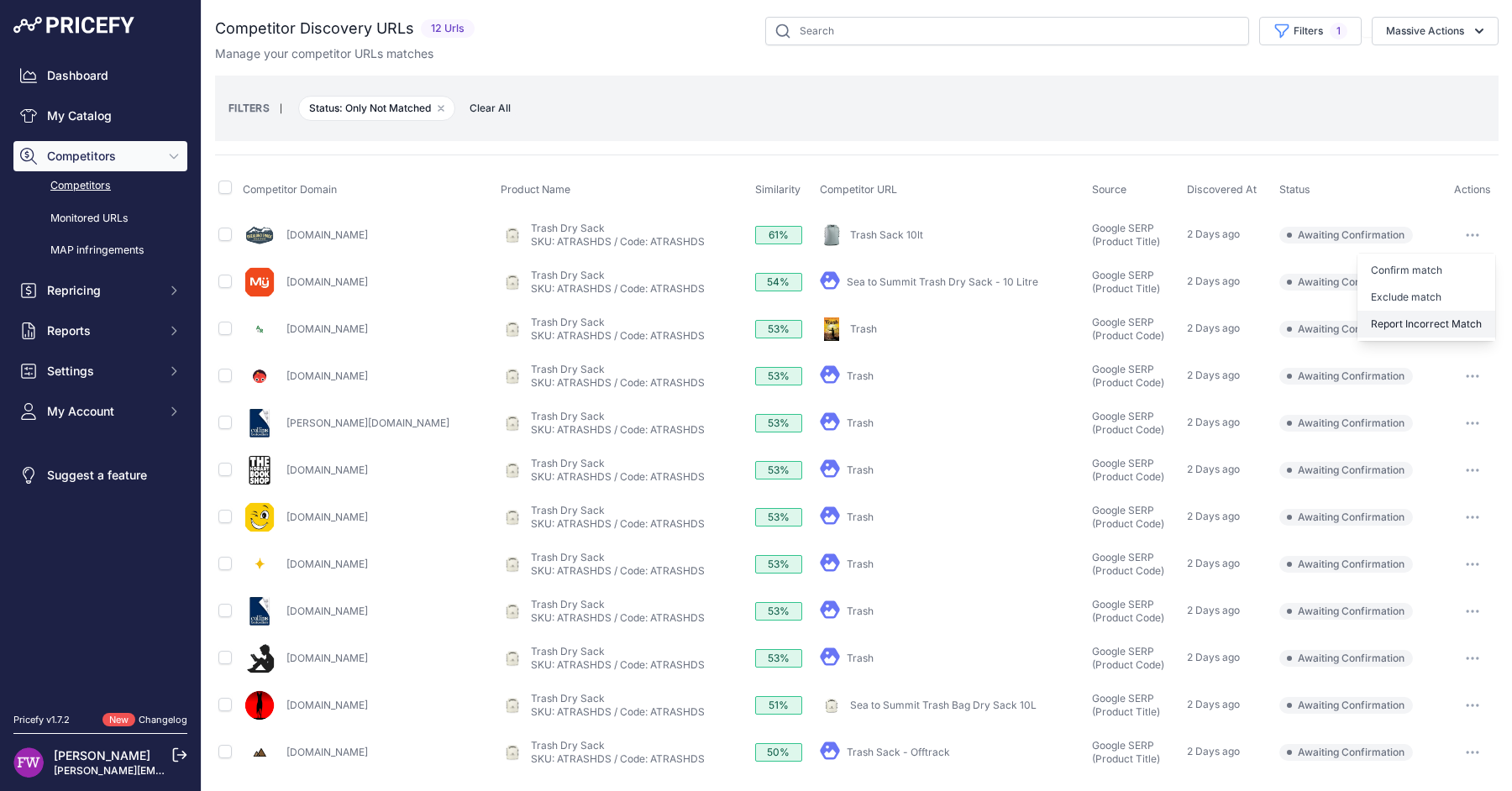 click on "Report Incorrect Match" at bounding box center [1426, 324] 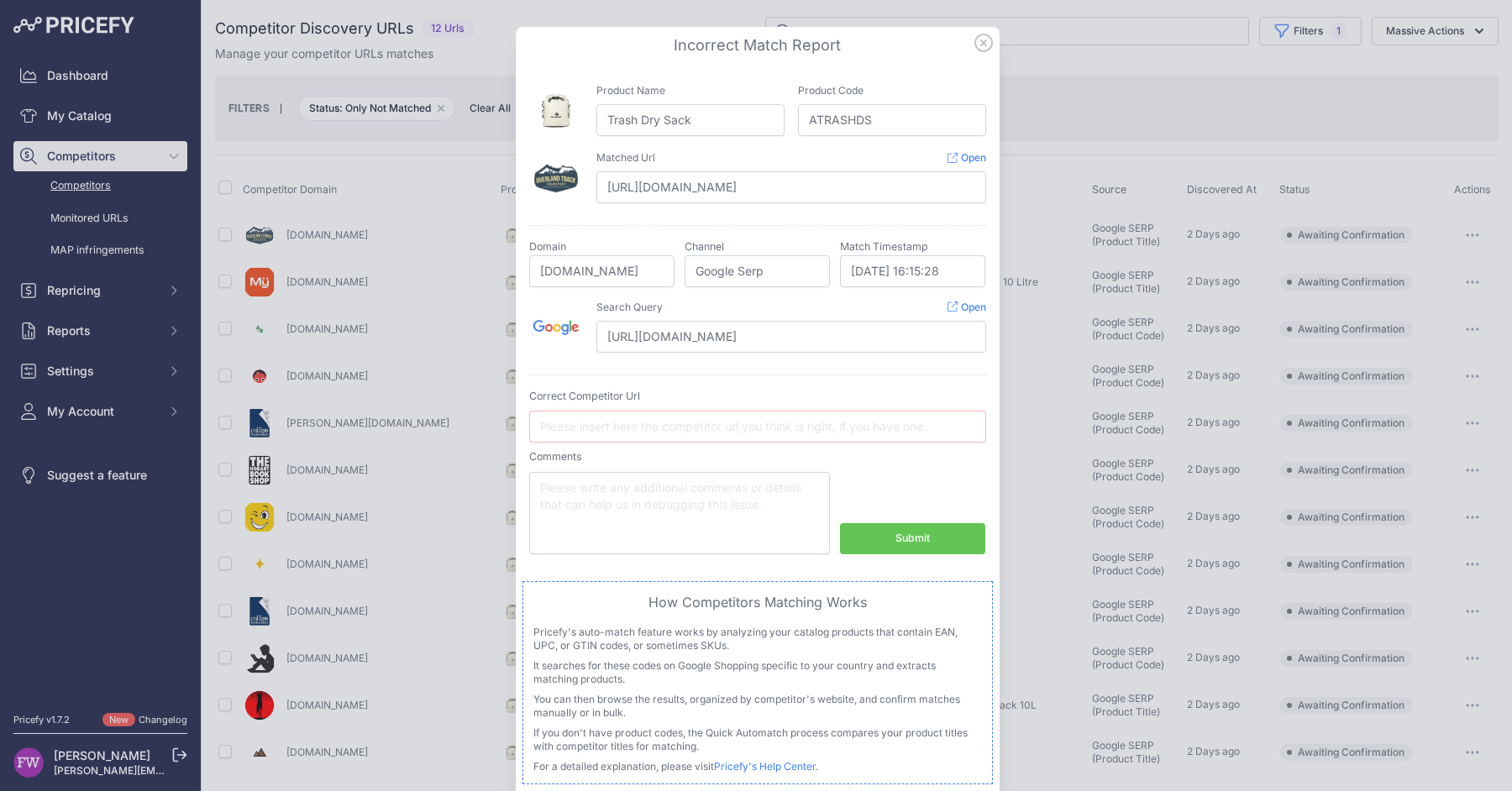click 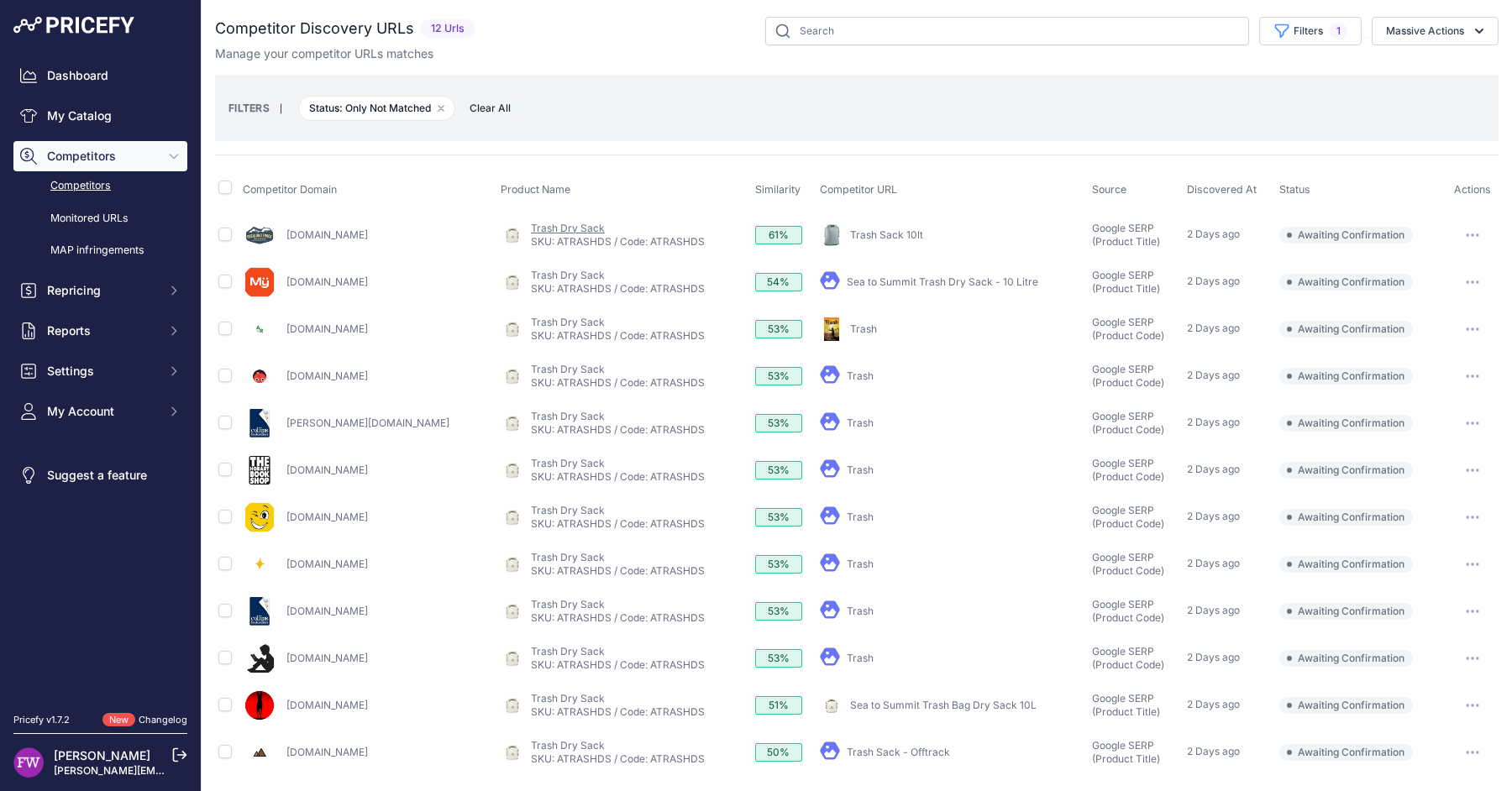 click on "Trash Dry Sack" at bounding box center (568, 228) 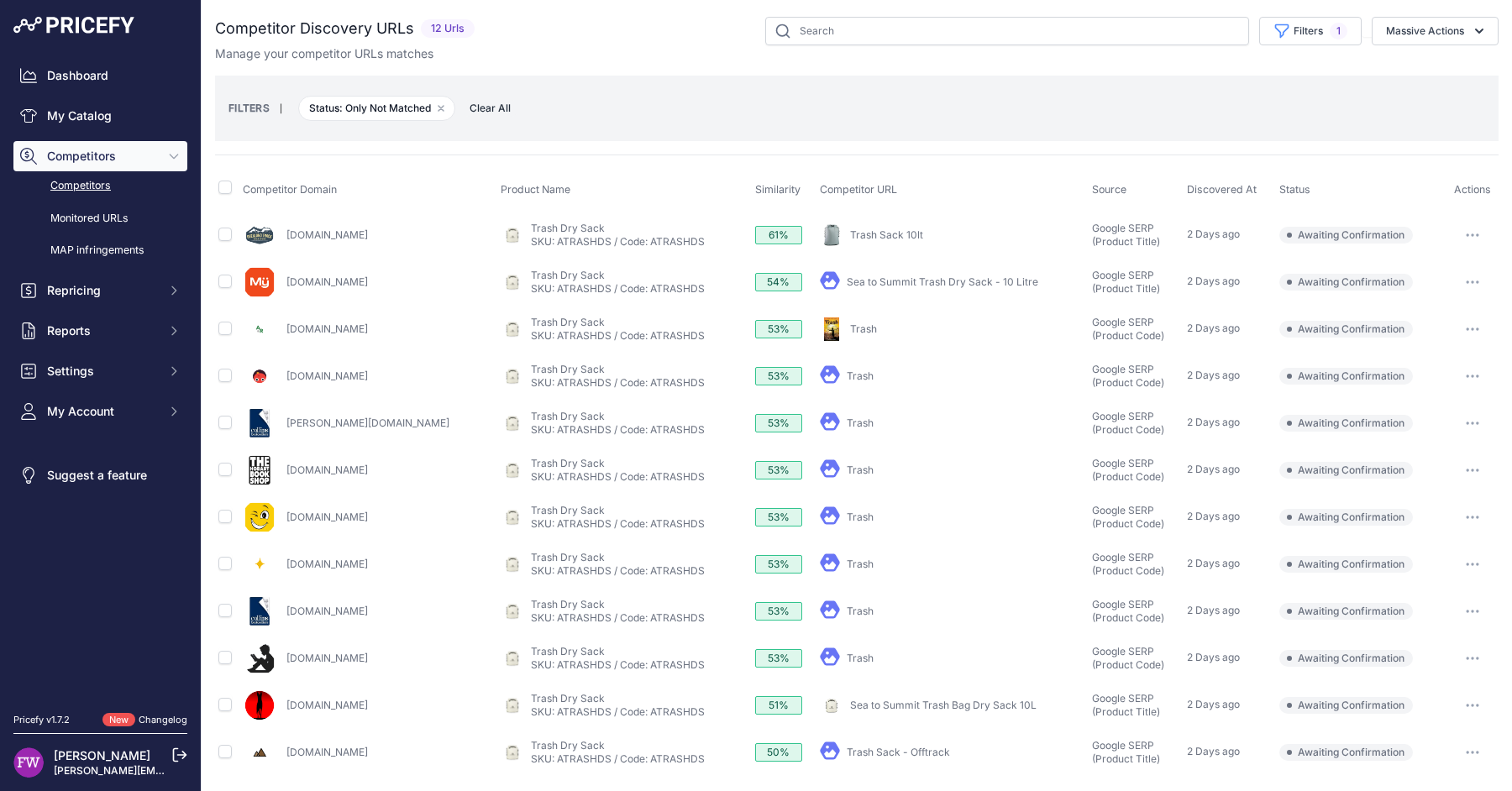 click 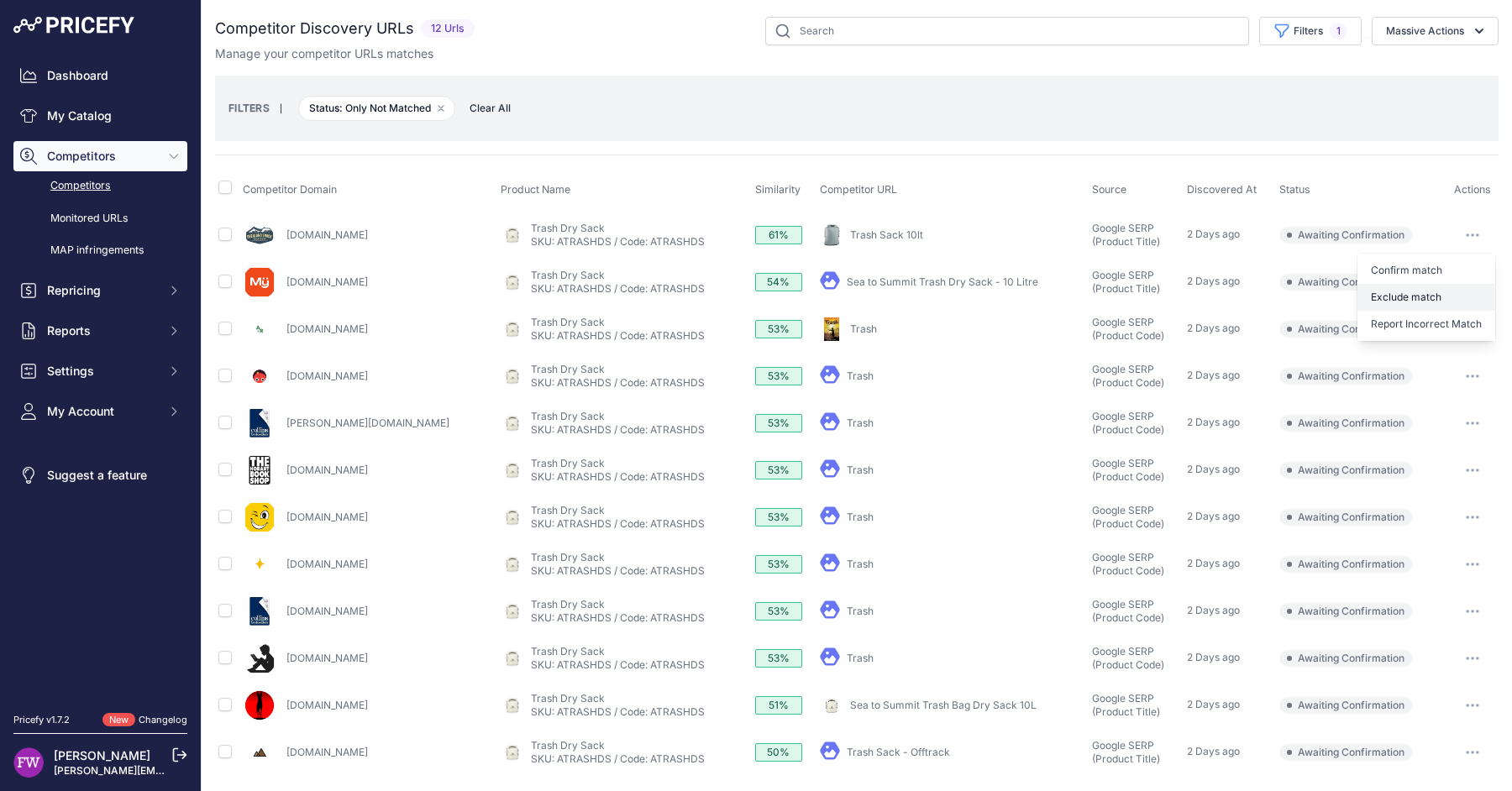 click on "Exclude match" at bounding box center [1426, 297] 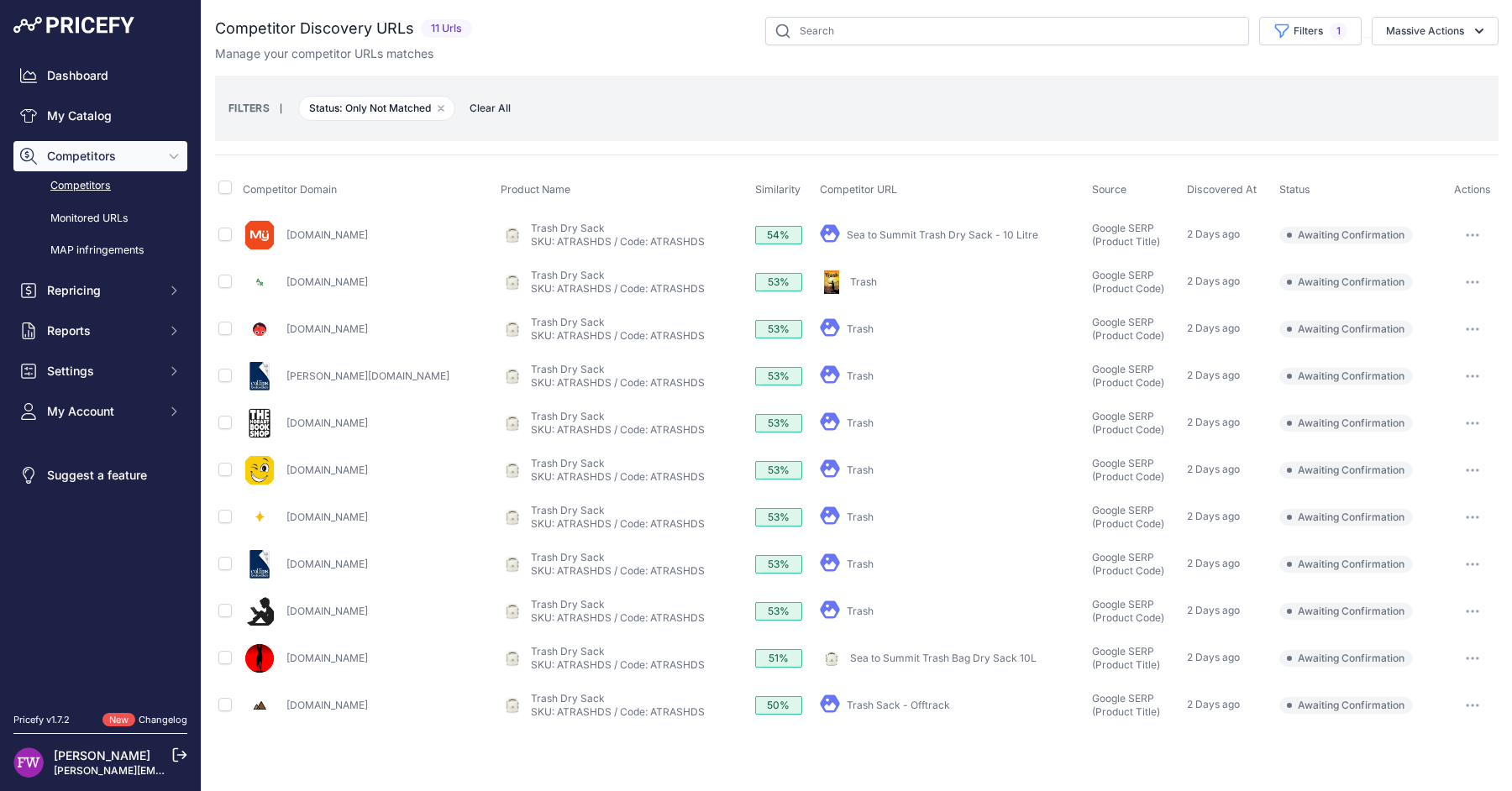 click on "Sea to Summit Trash Dry Sack - 10 Litre" at bounding box center (942, 234) 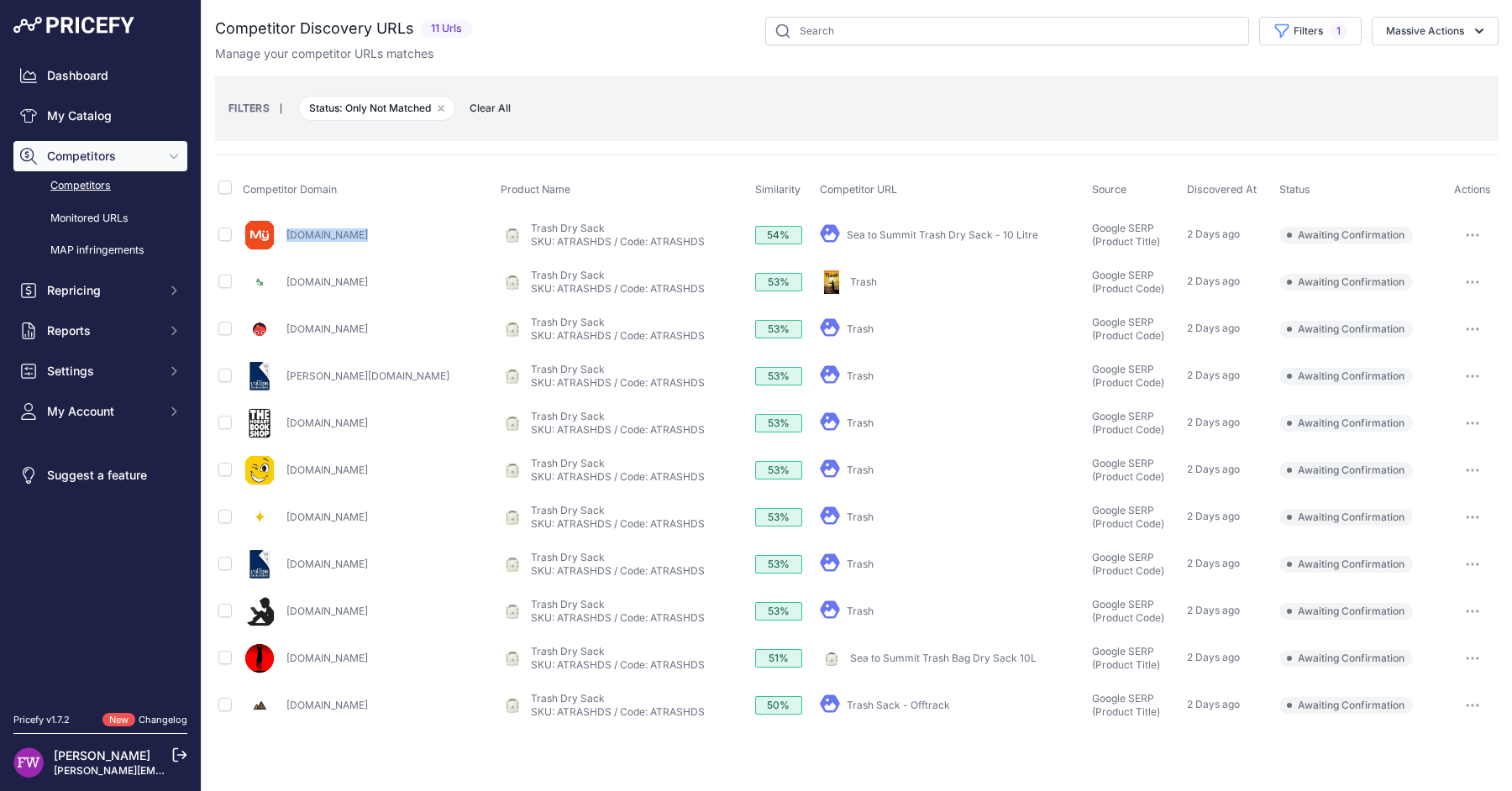 copy on "Mydeal.com.au" 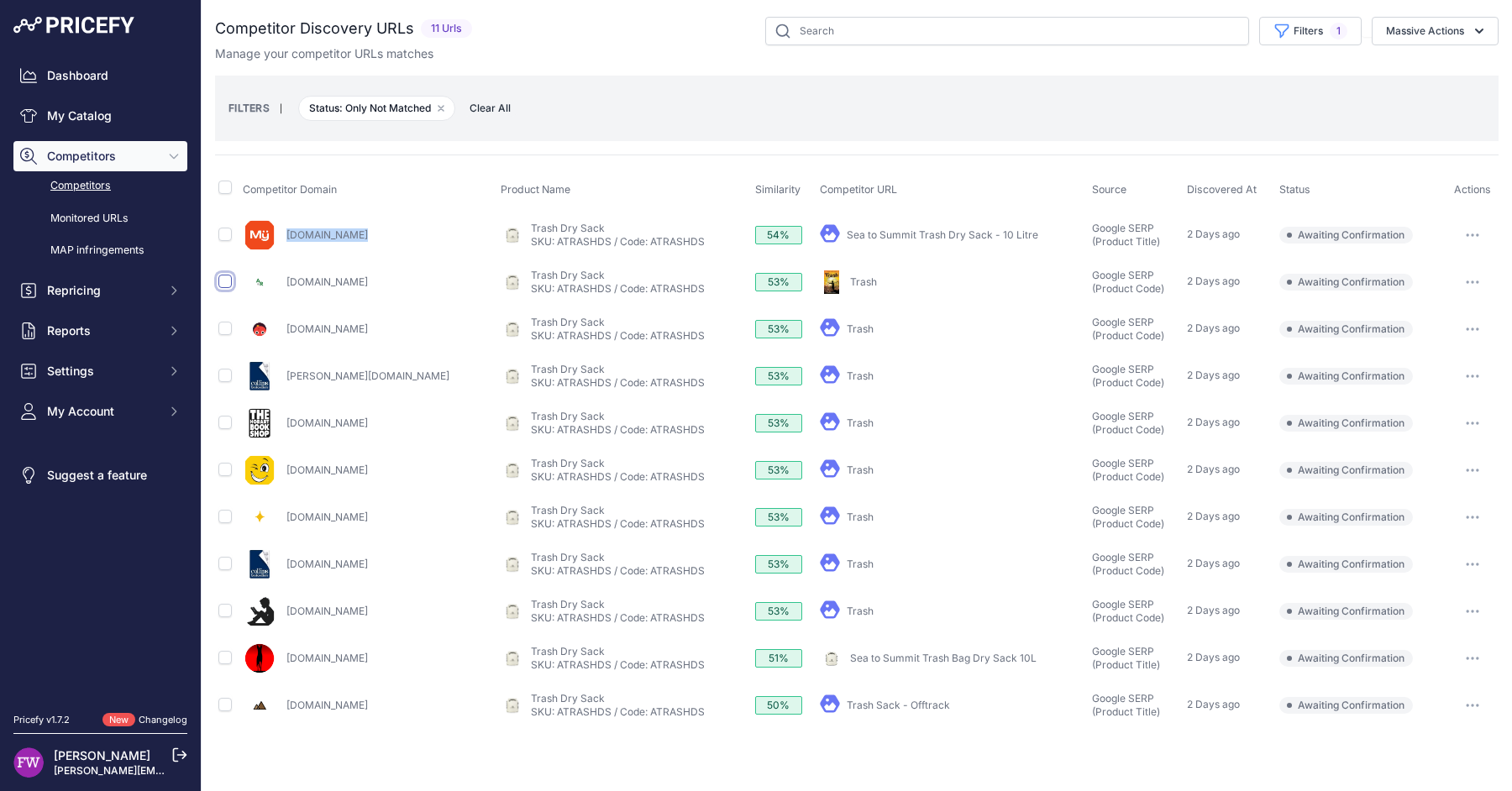 click at bounding box center [225, 281] 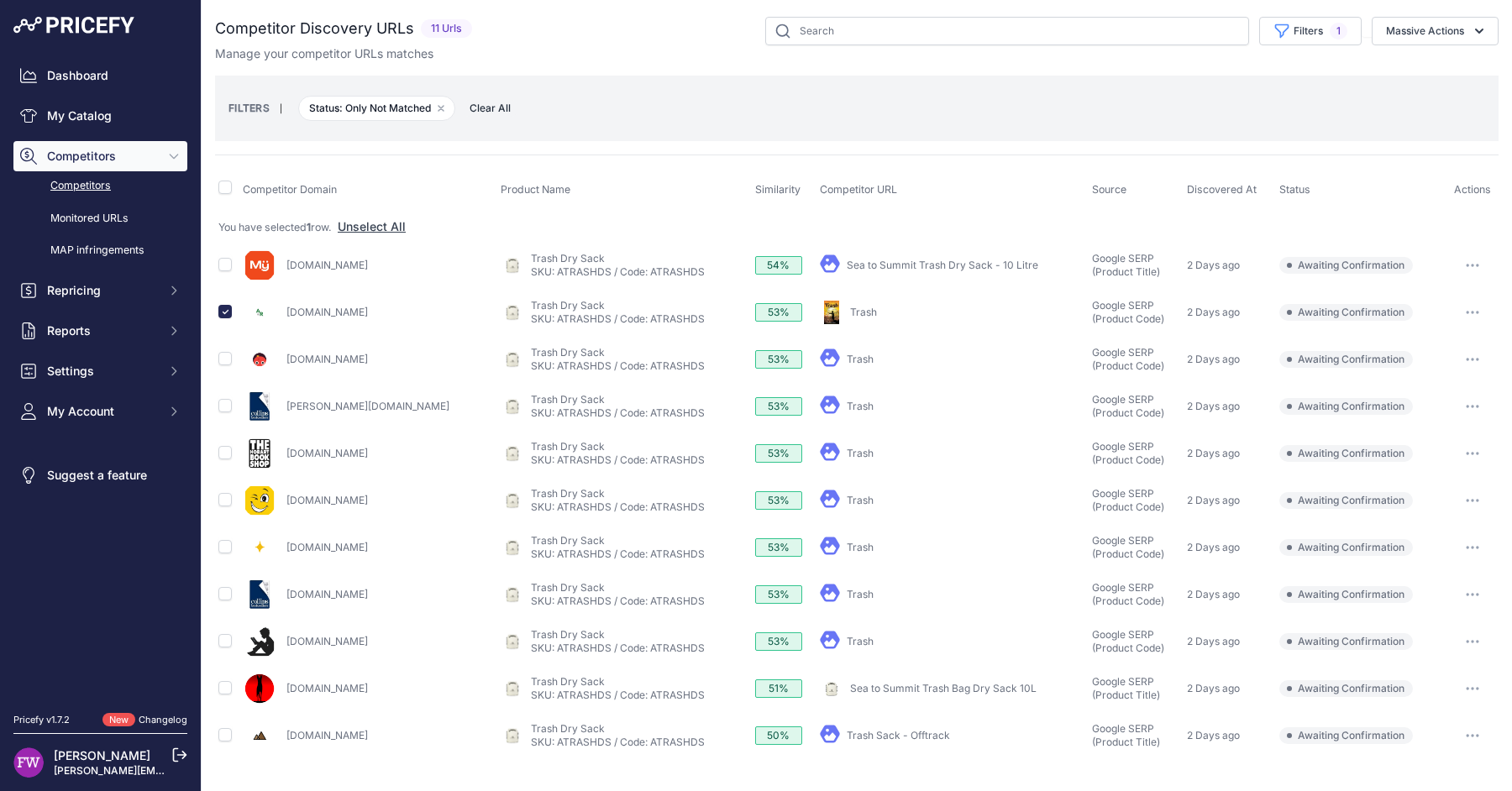 copy on "Griffith.collinsbooks.com.au" 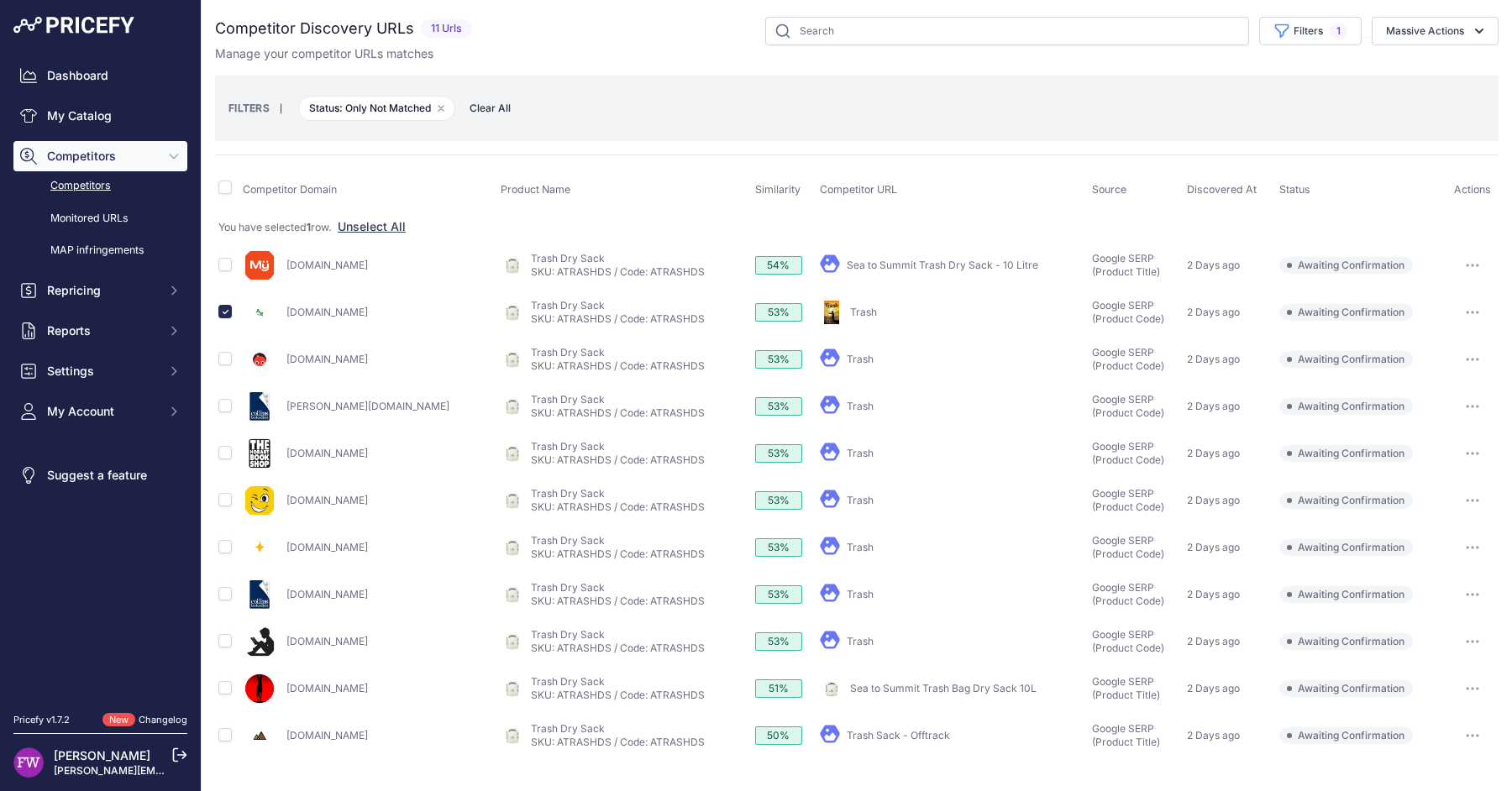 copy on "Hobartbookshop.com.au" 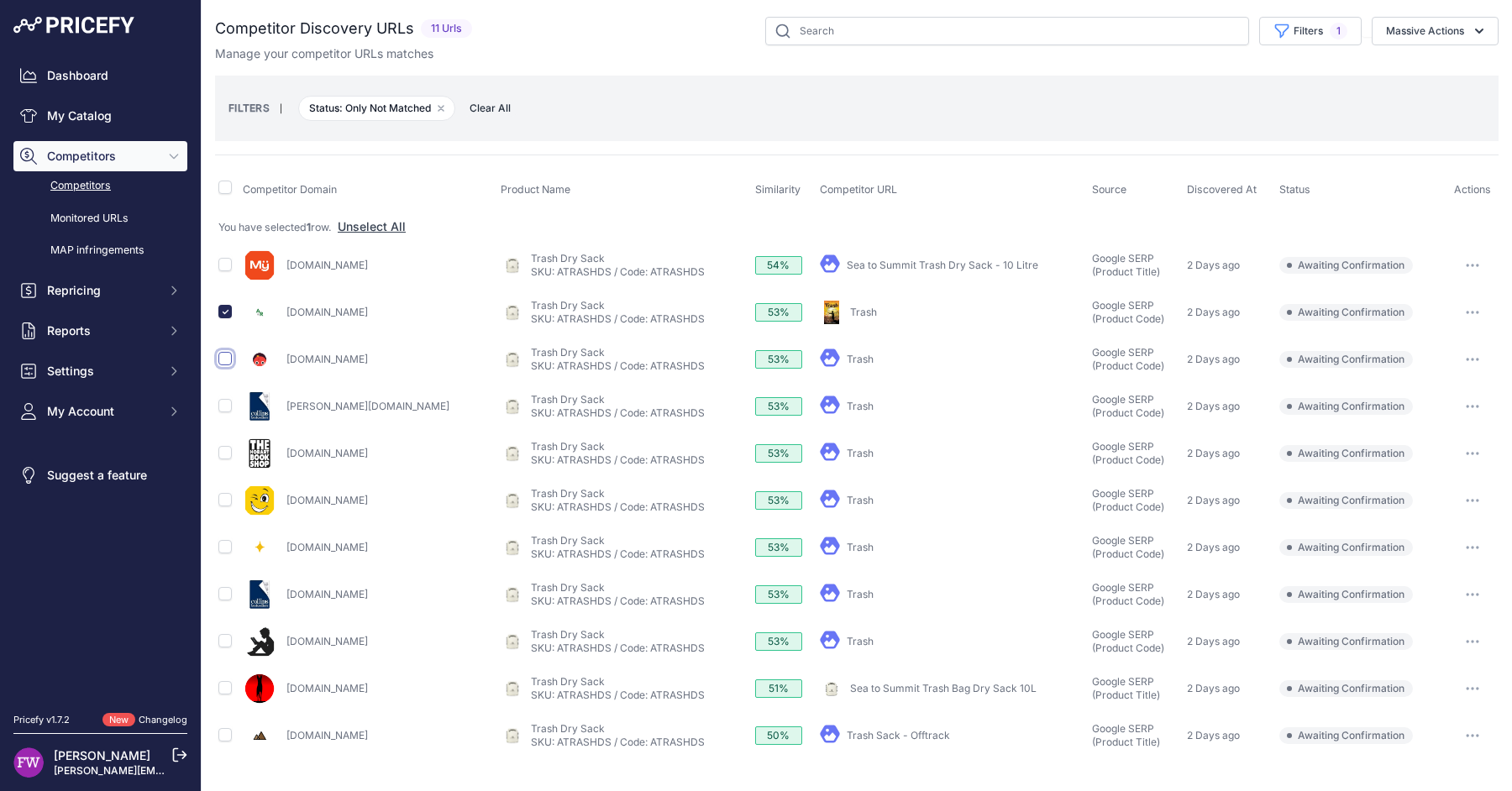 click at bounding box center (225, 359) 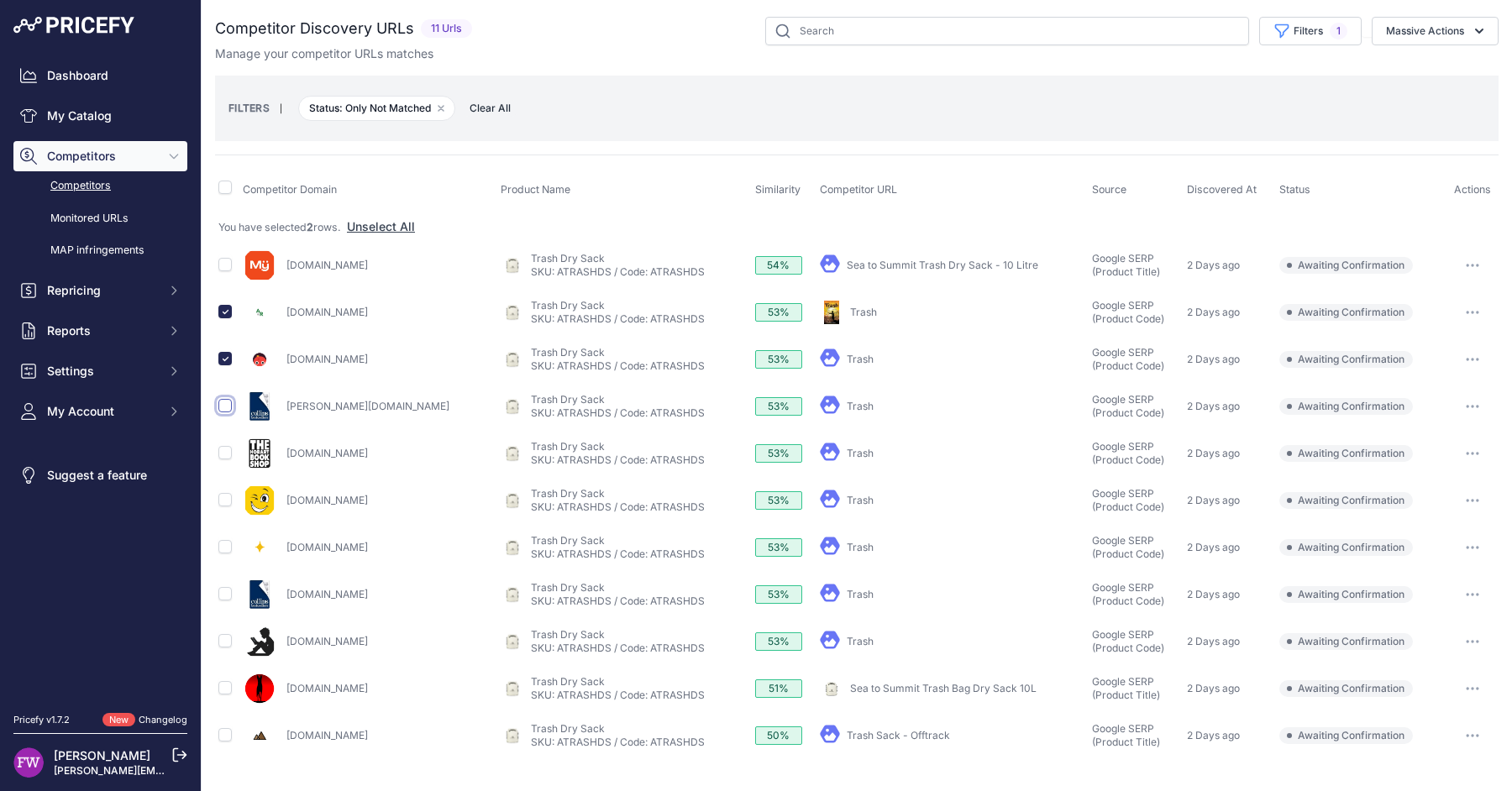 click at bounding box center (225, 406) 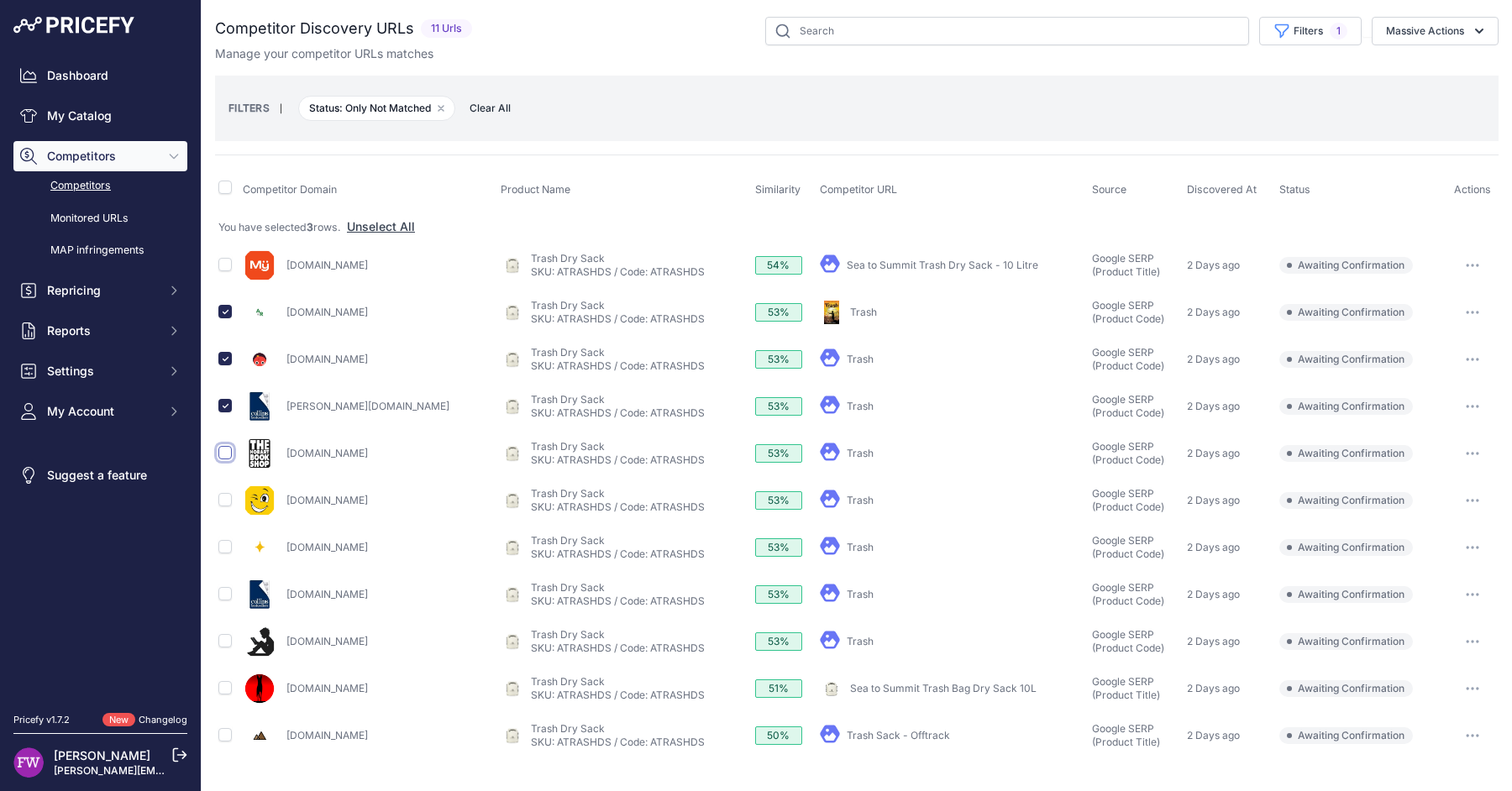 click at bounding box center [225, 453] 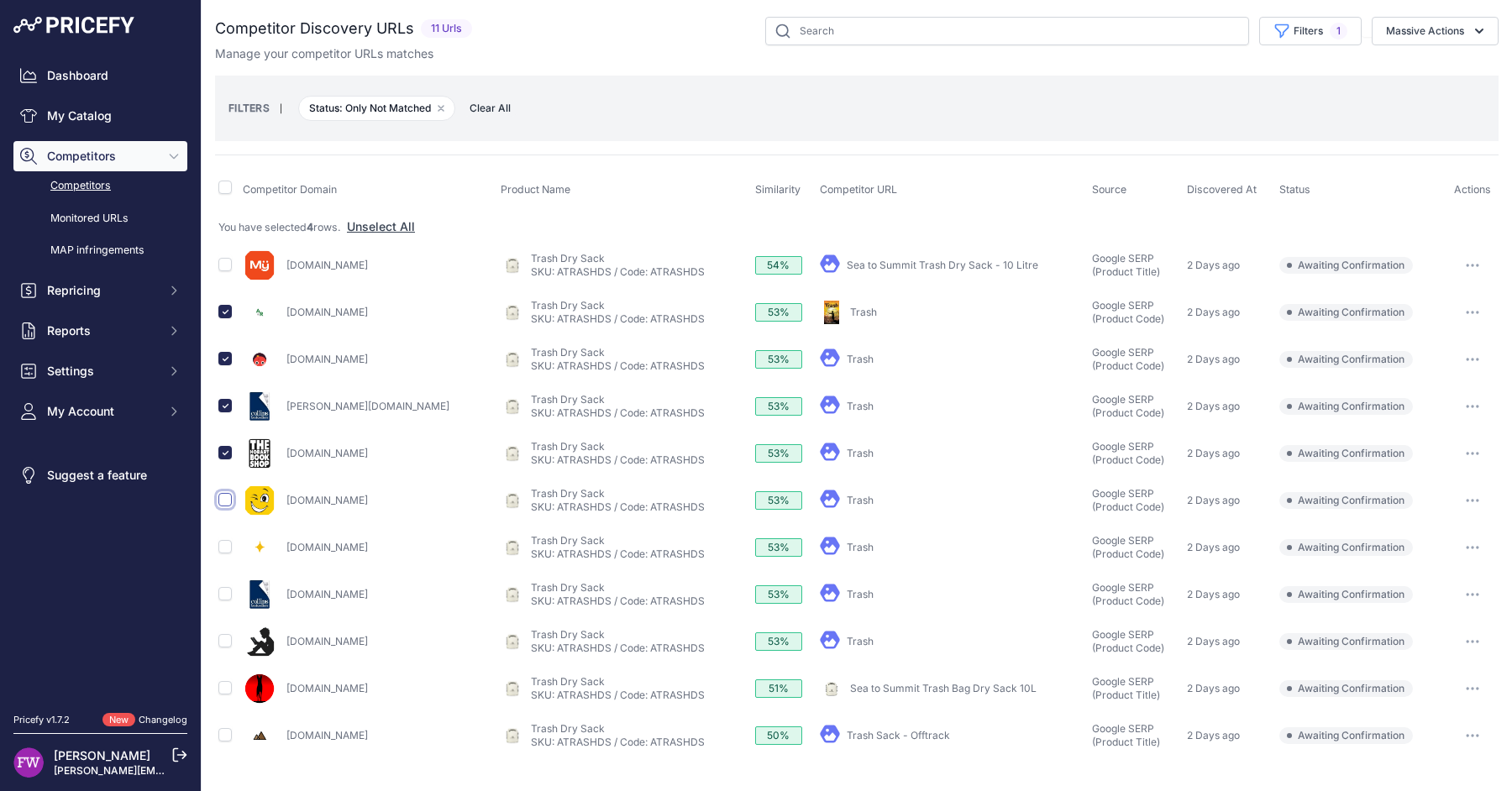 click at bounding box center (225, 500) 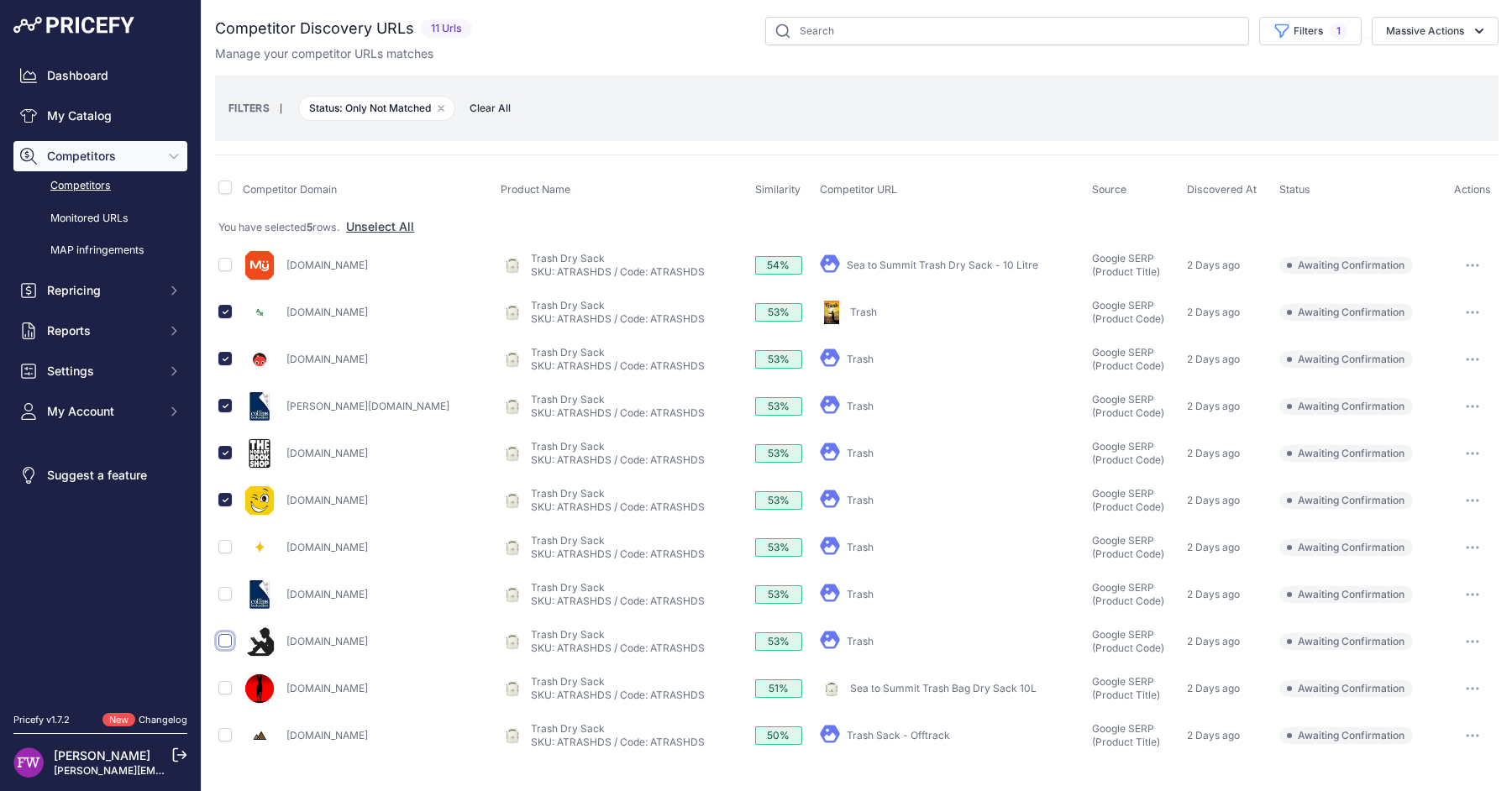 click at bounding box center [225, 641] 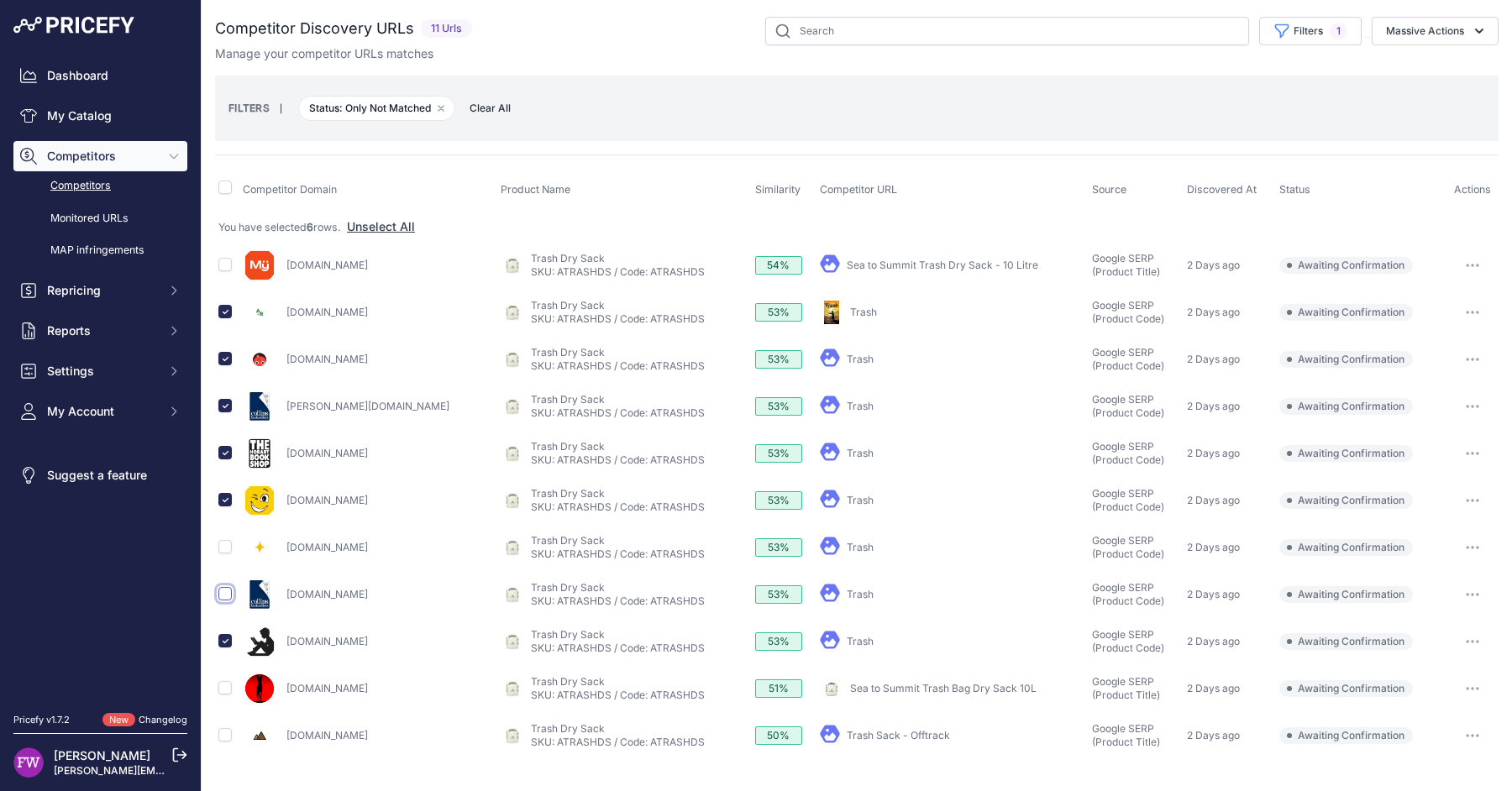 click at bounding box center (225, 594) 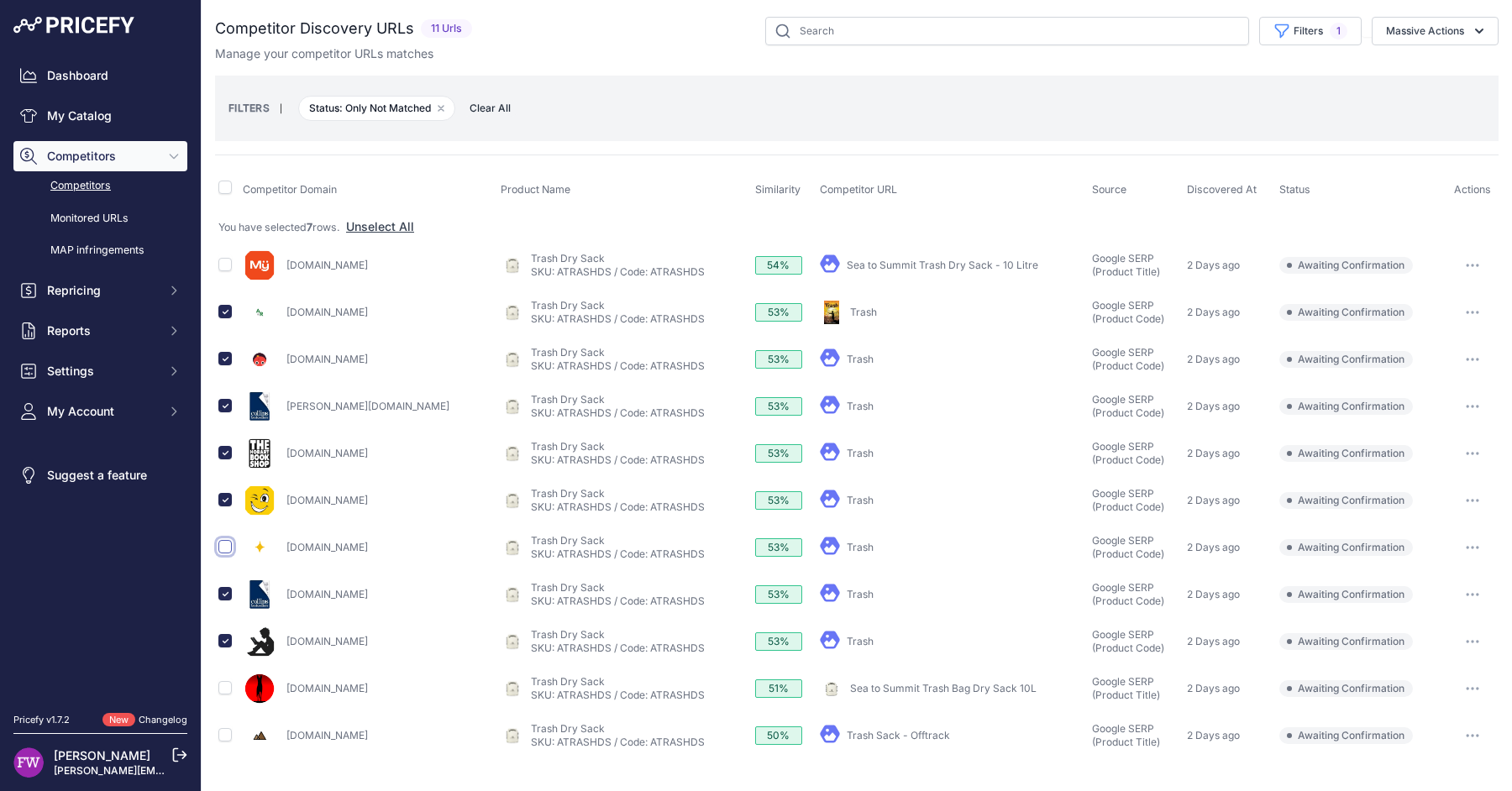 click at bounding box center (225, 547) 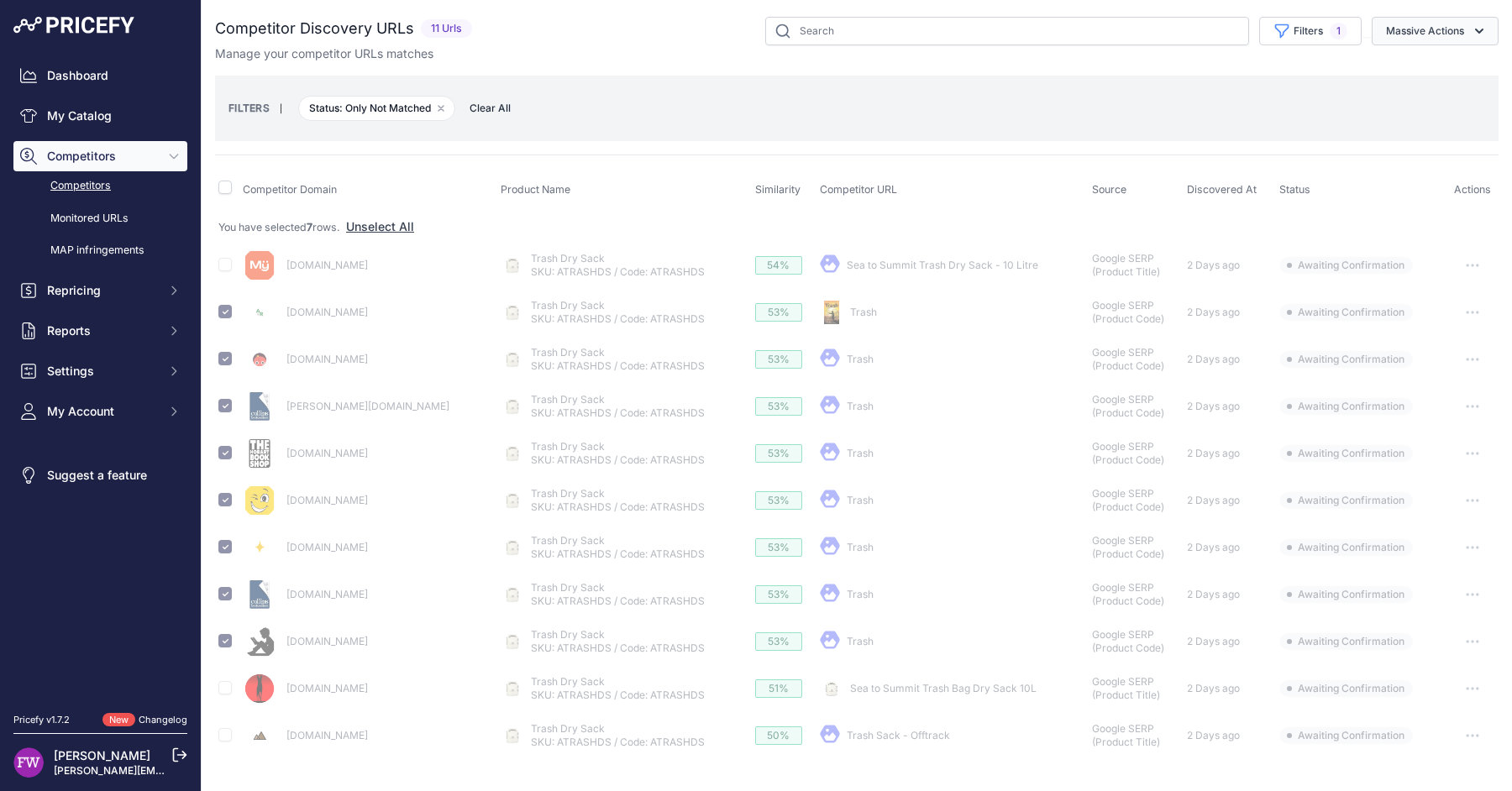 click on "Massive Actions" at bounding box center [1435, 31] 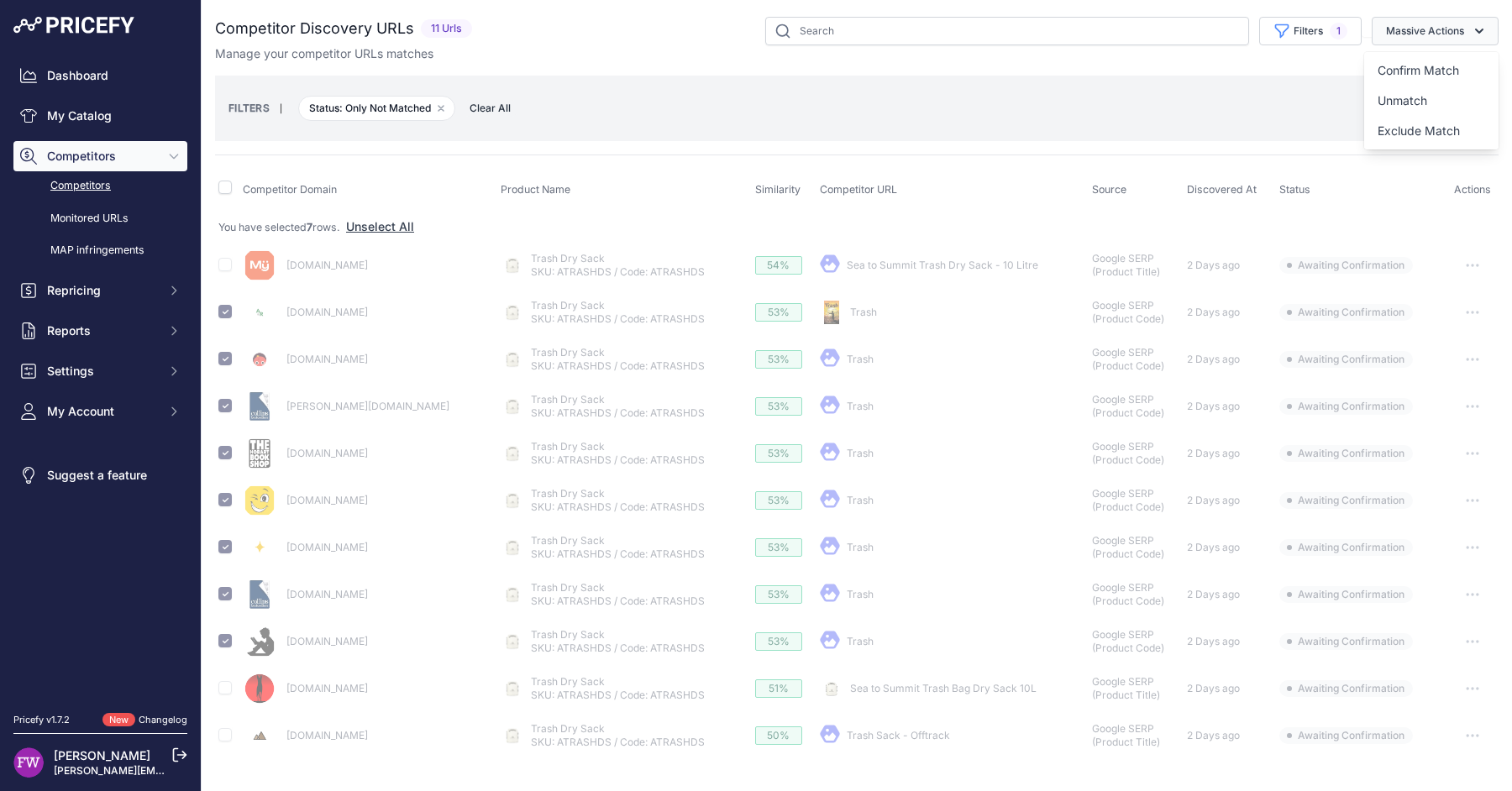 click on "Massive Actions" at bounding box center (1435, 31) 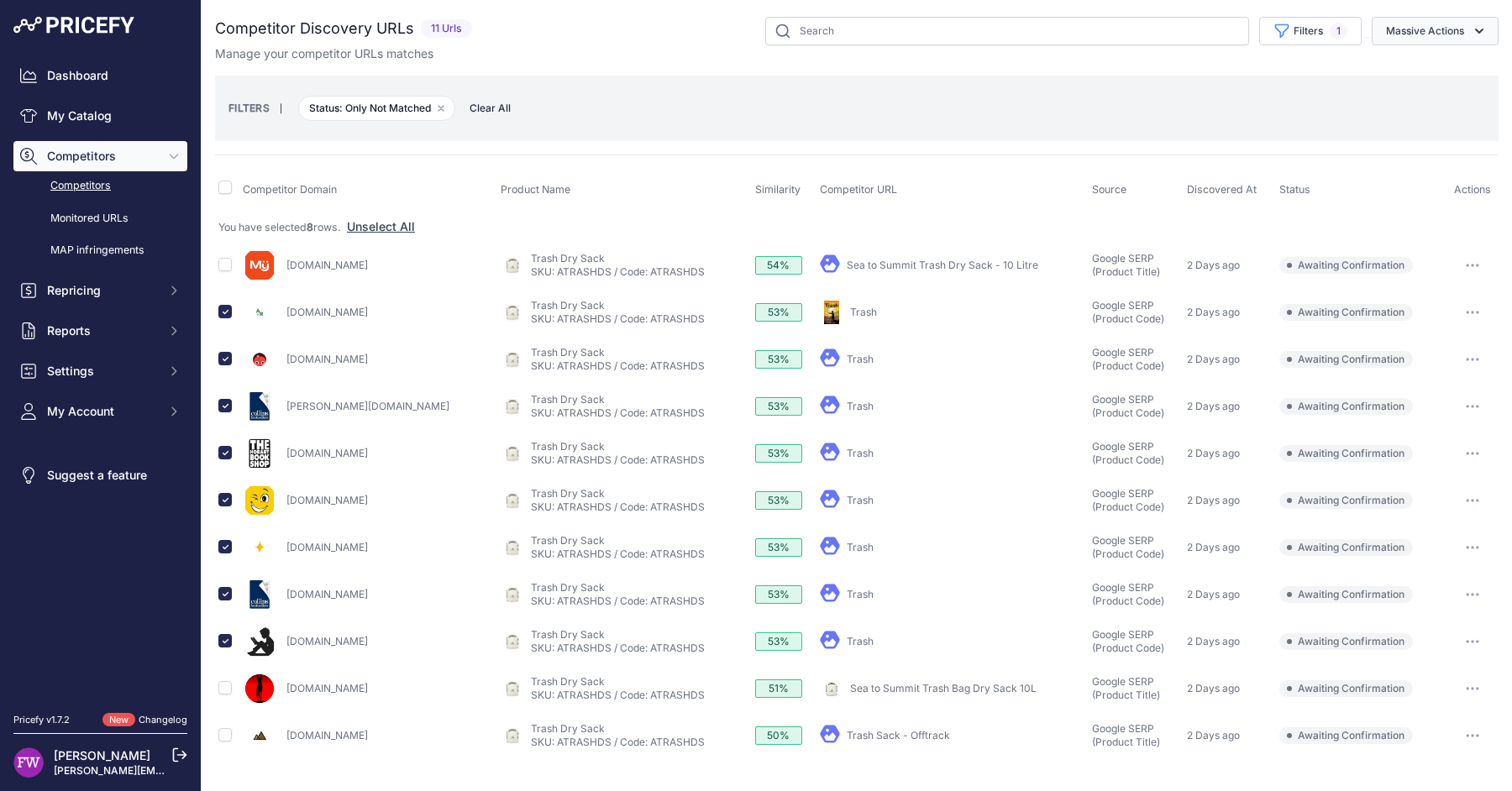 click 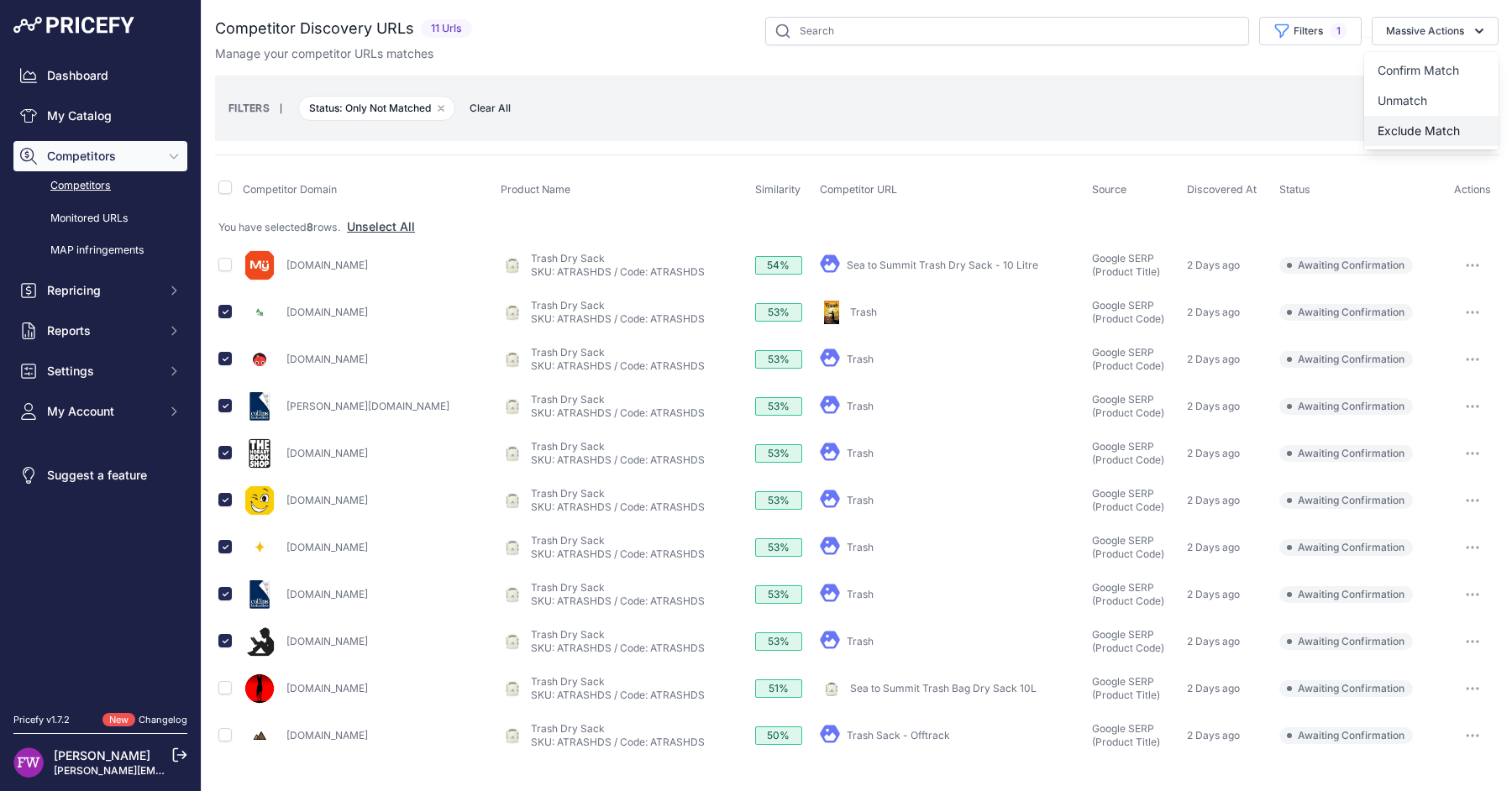 click on "Exclude Match" at bounding box center (1419, 130) 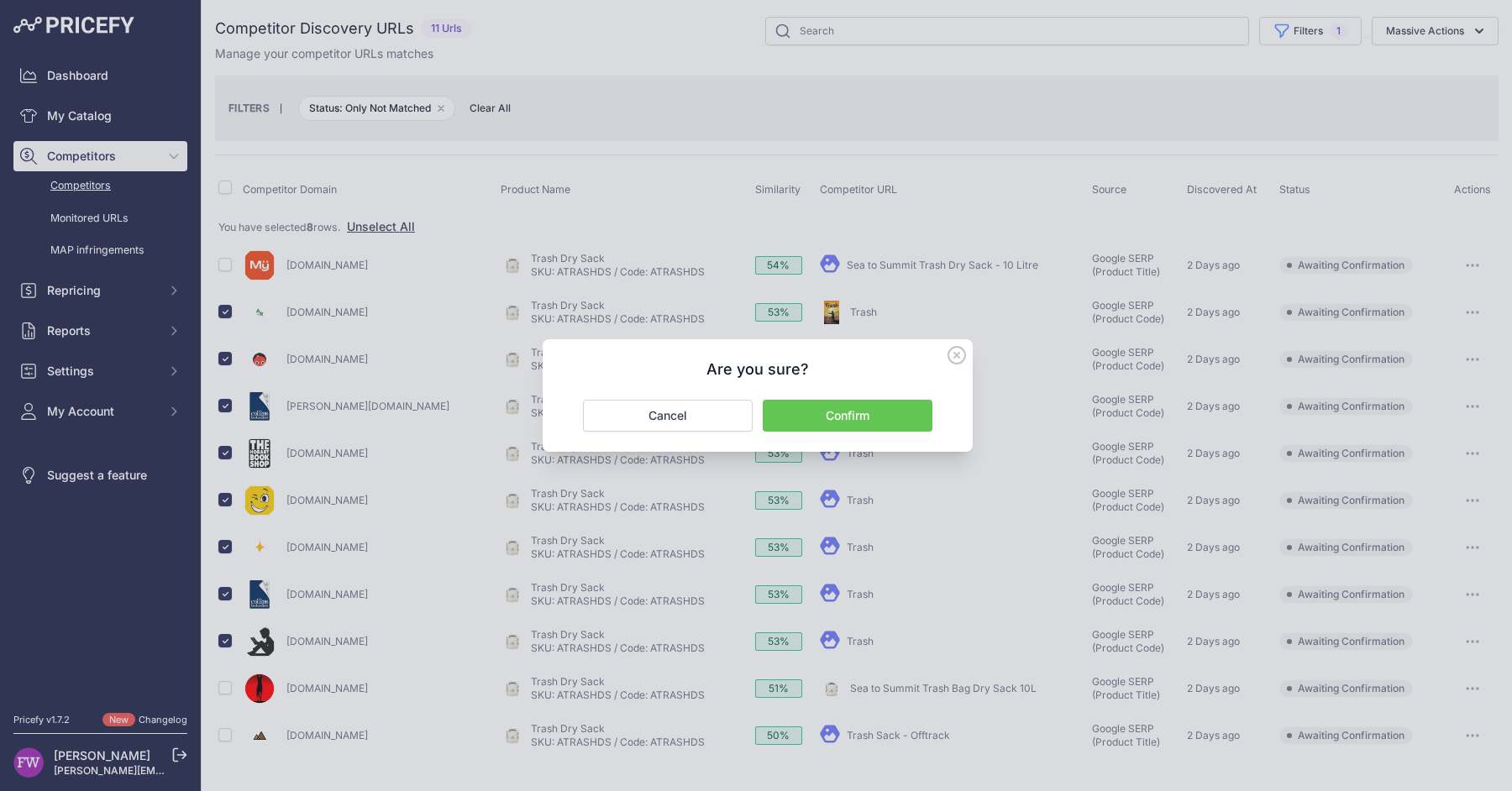 click on "Confirm" at bounding box center [848, 416] 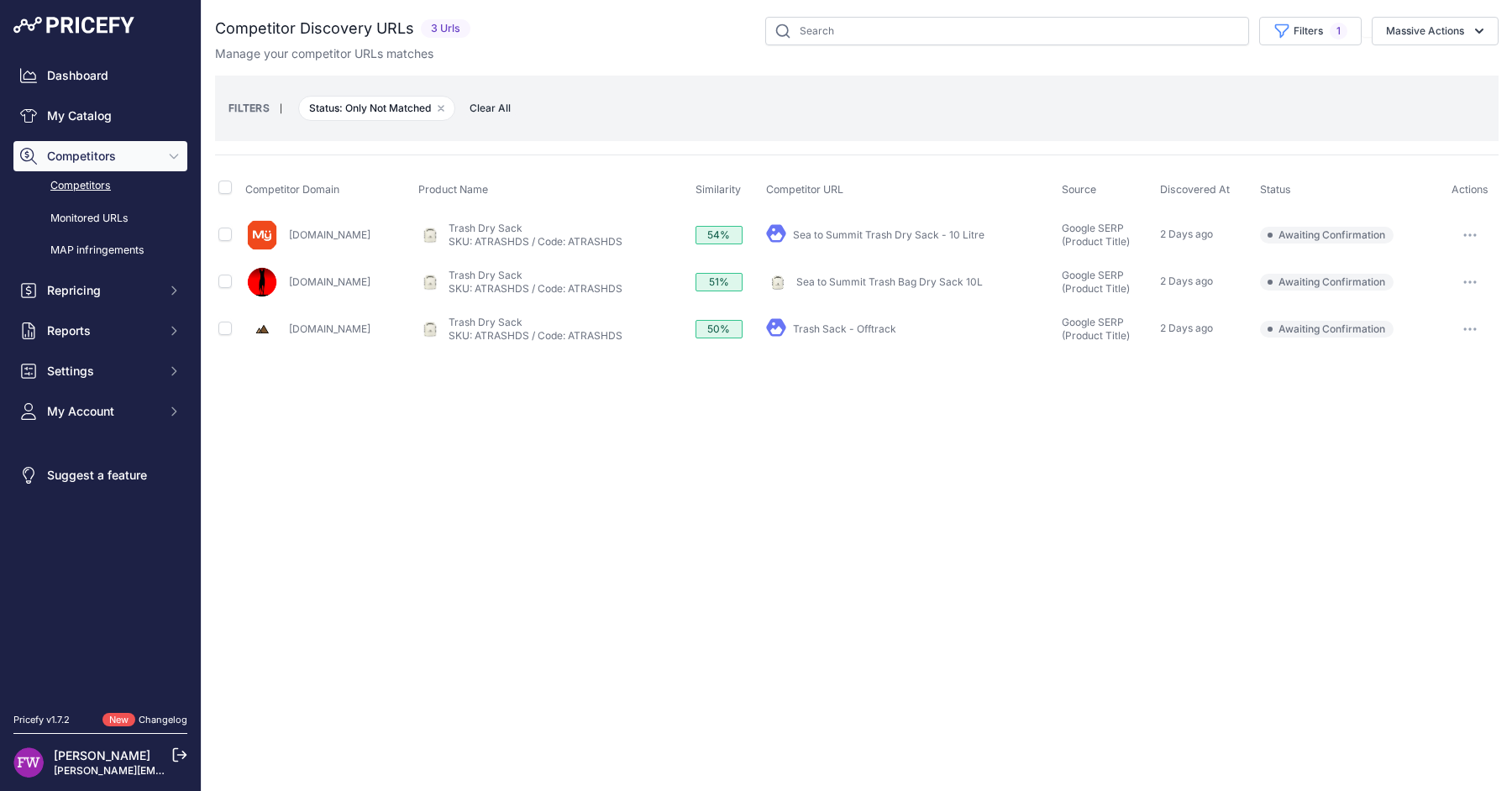 click on "Sea to Summit Trash Bag Dry Sack 10L" at bounding box center (890, 281) 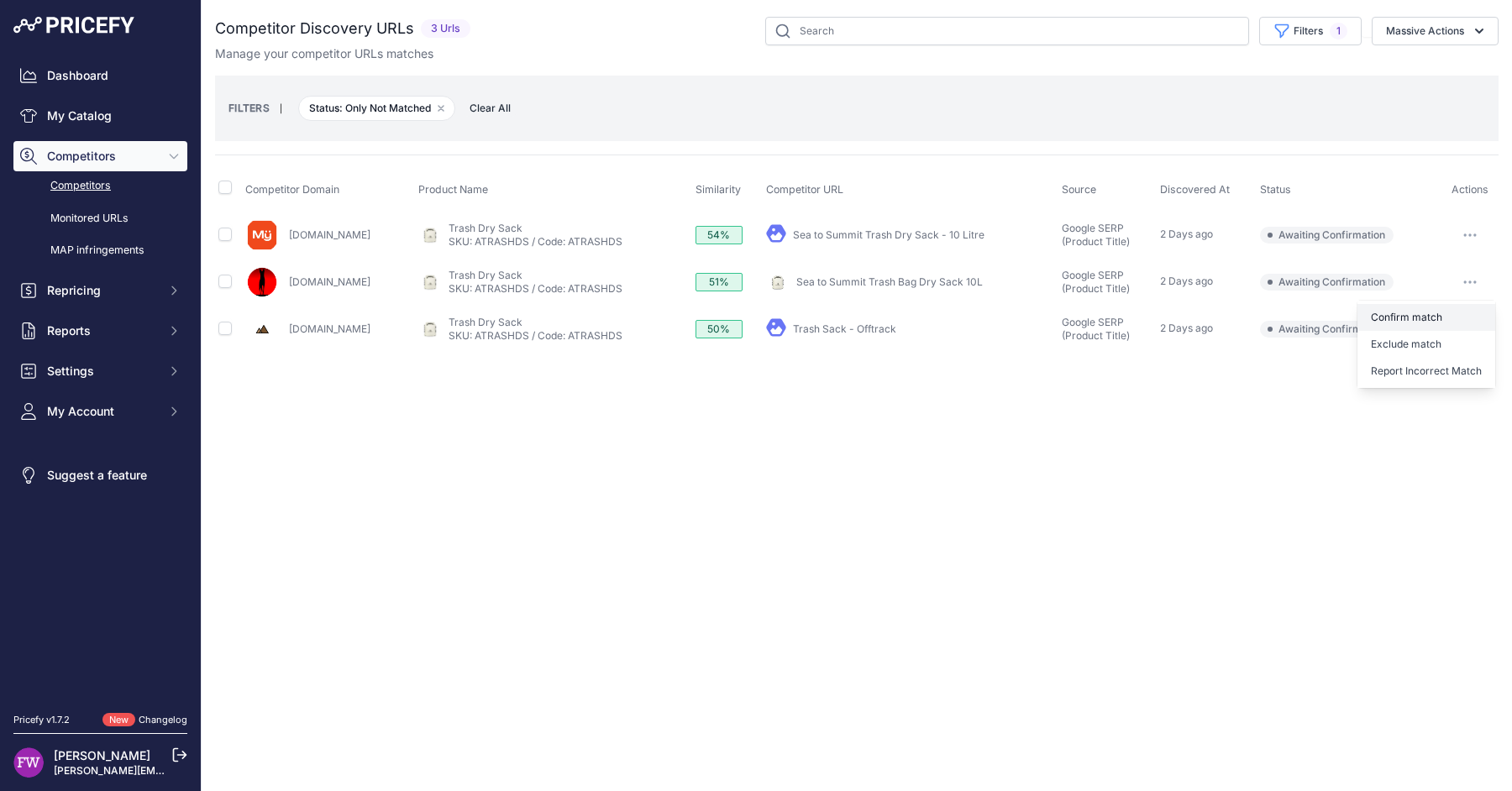 click on "Confirm match" at bounding box center [1426, 317] 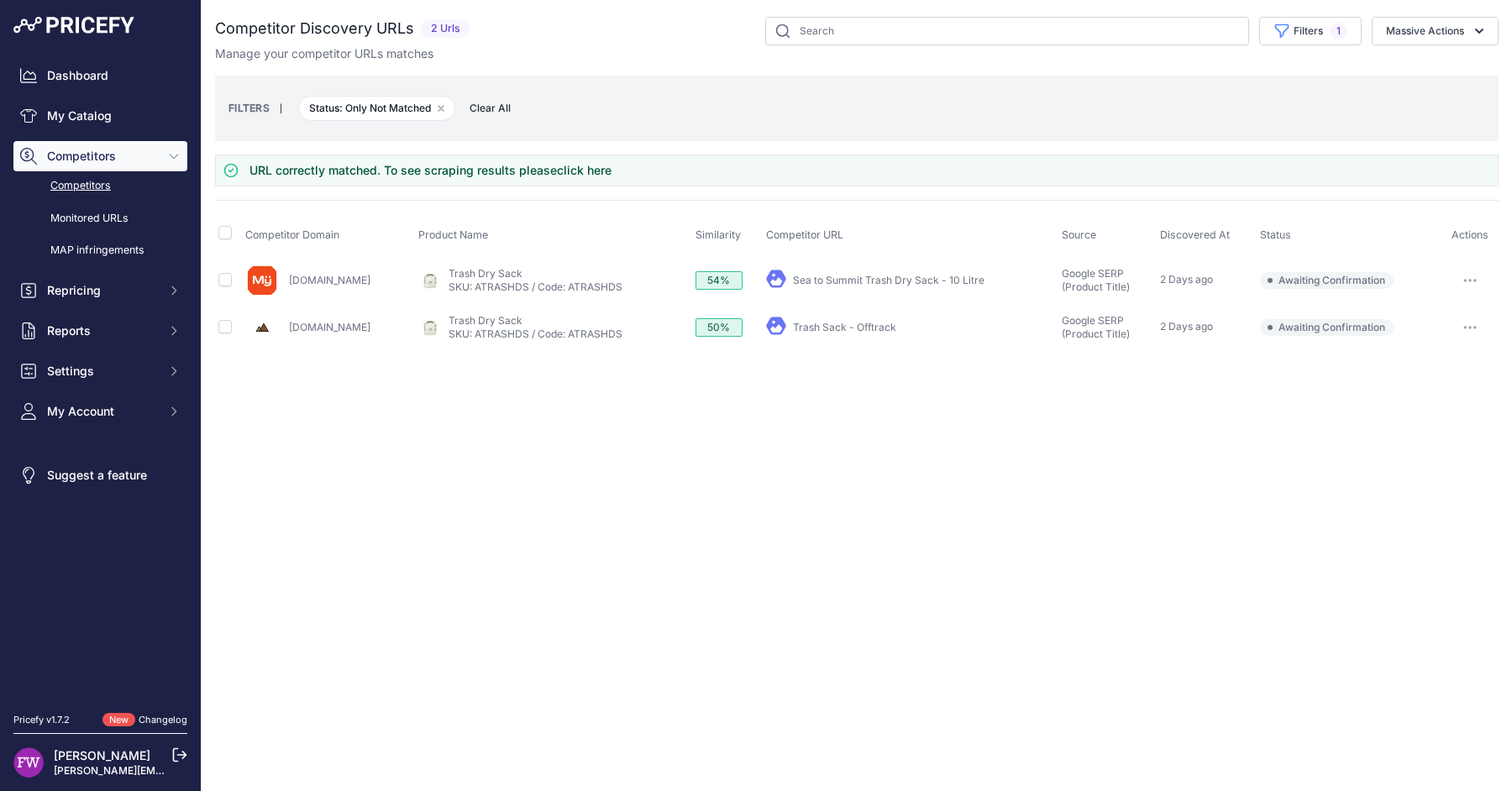 click on "Trash Sack - Offtrack" at bounding box center (844, 327) 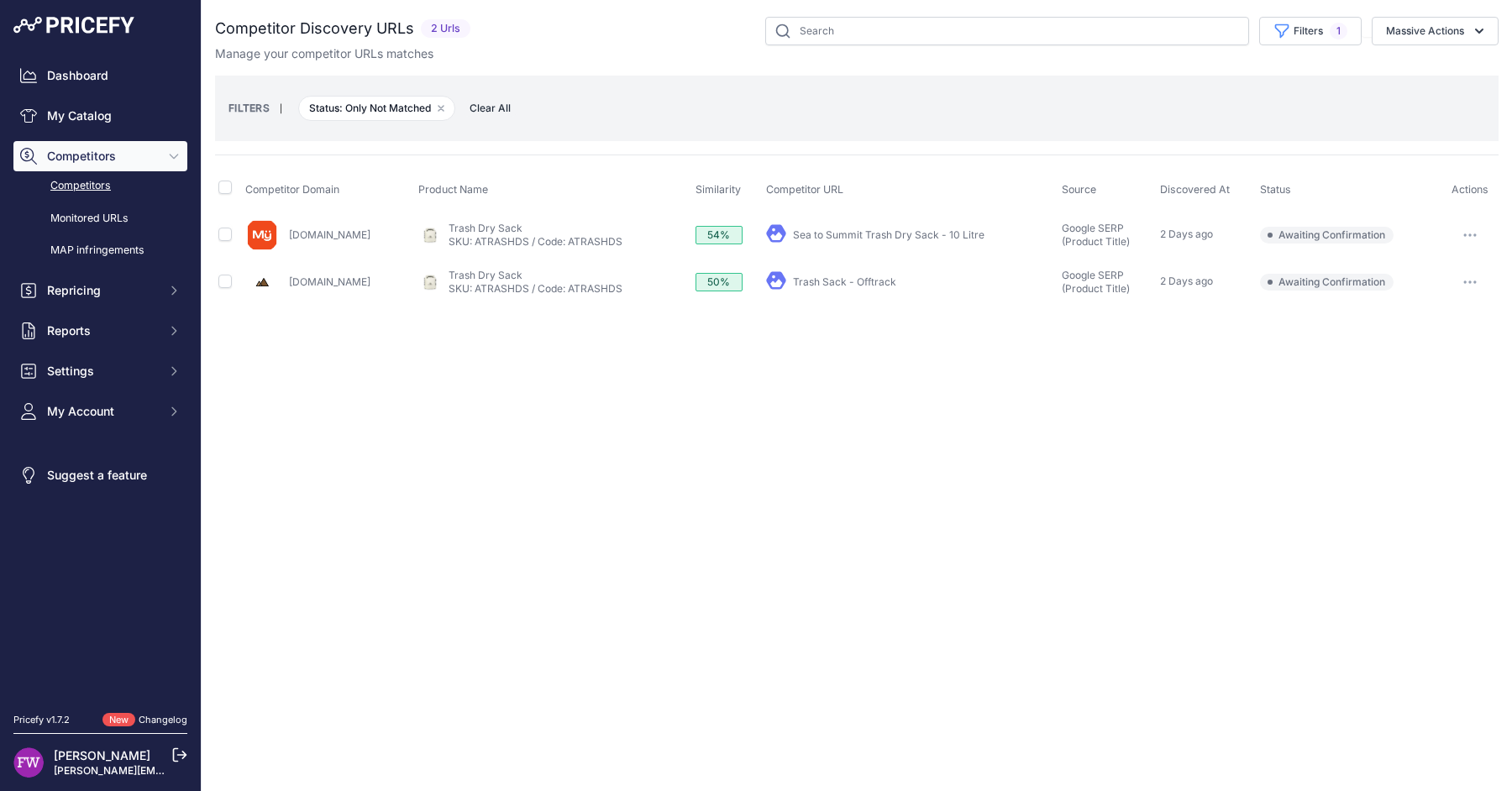 click at bounding box center [1470, 282] 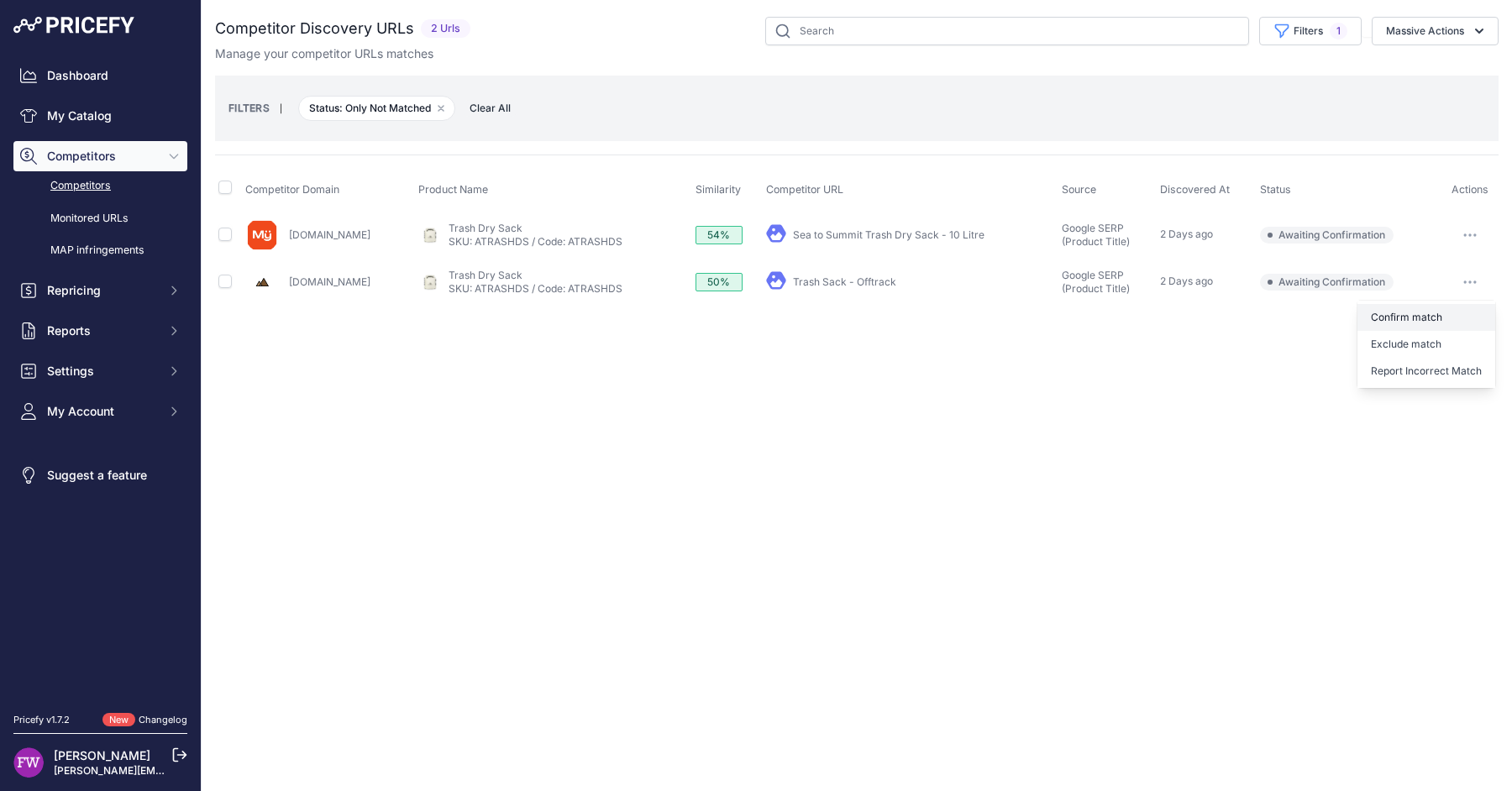 click on "Confirm match" at bounding box center [1426, 317] 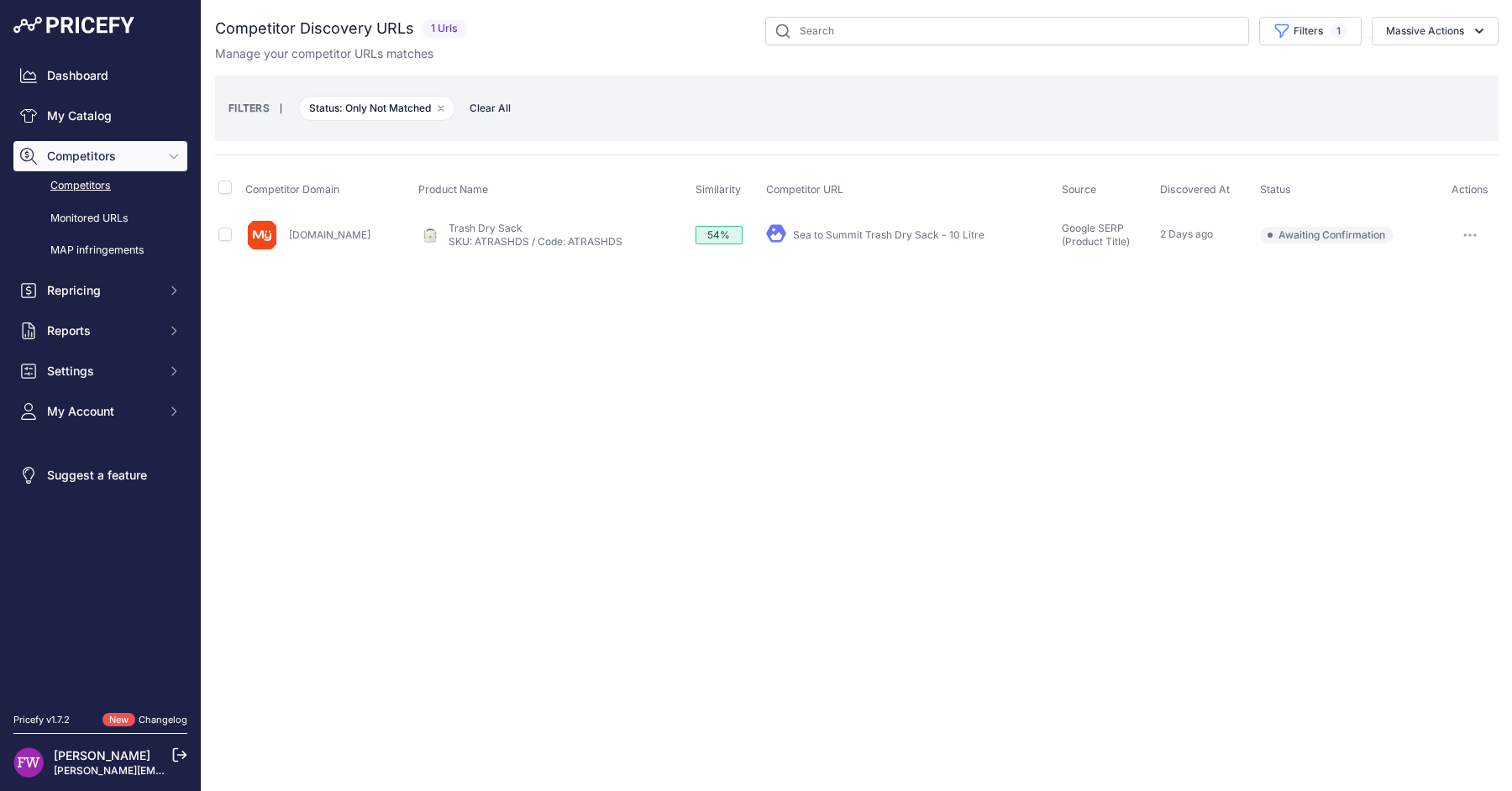 click at bounding box center (1470, 235) 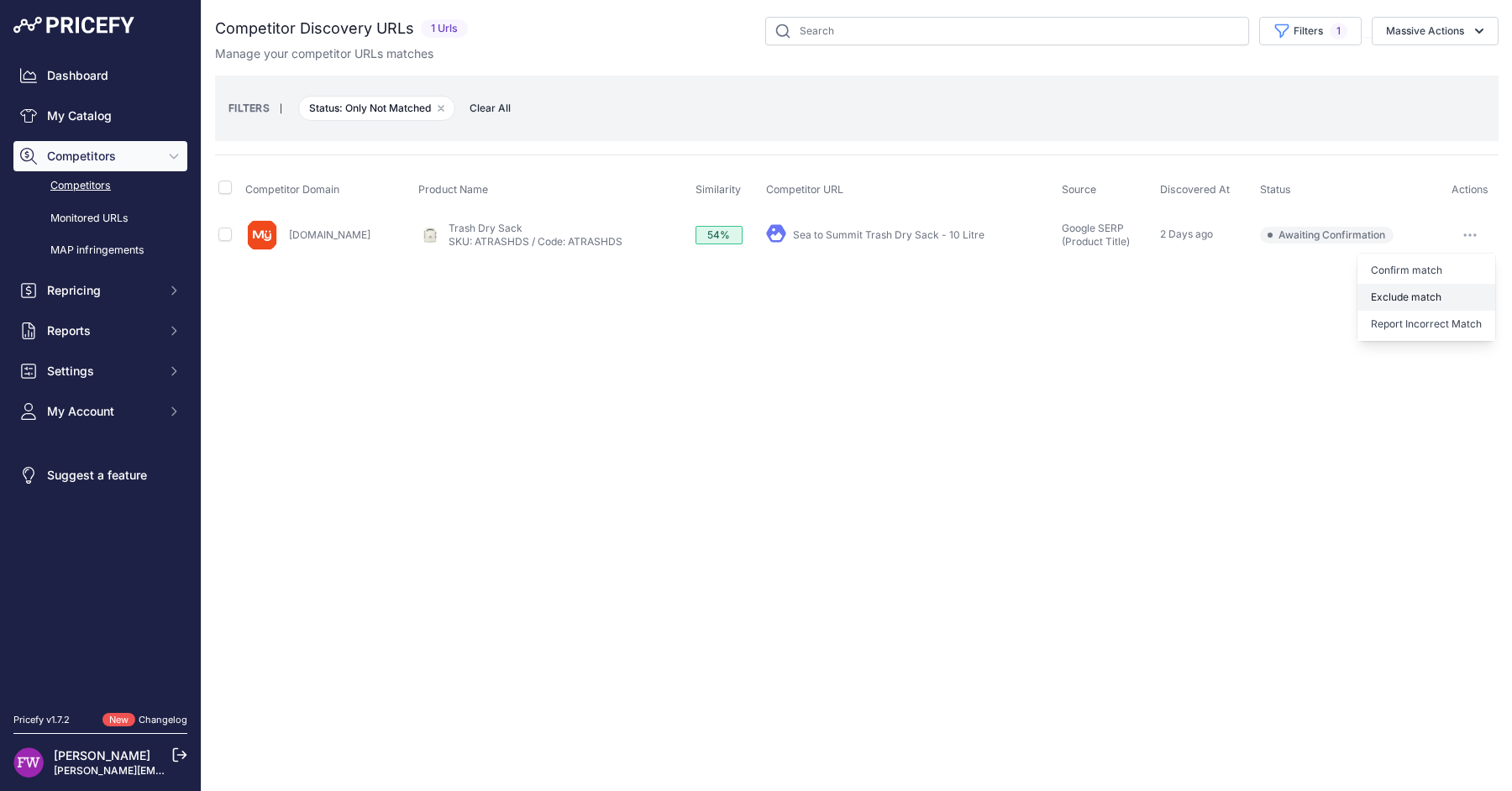 click on "Exclude match" at bounding box center (1426, 297) 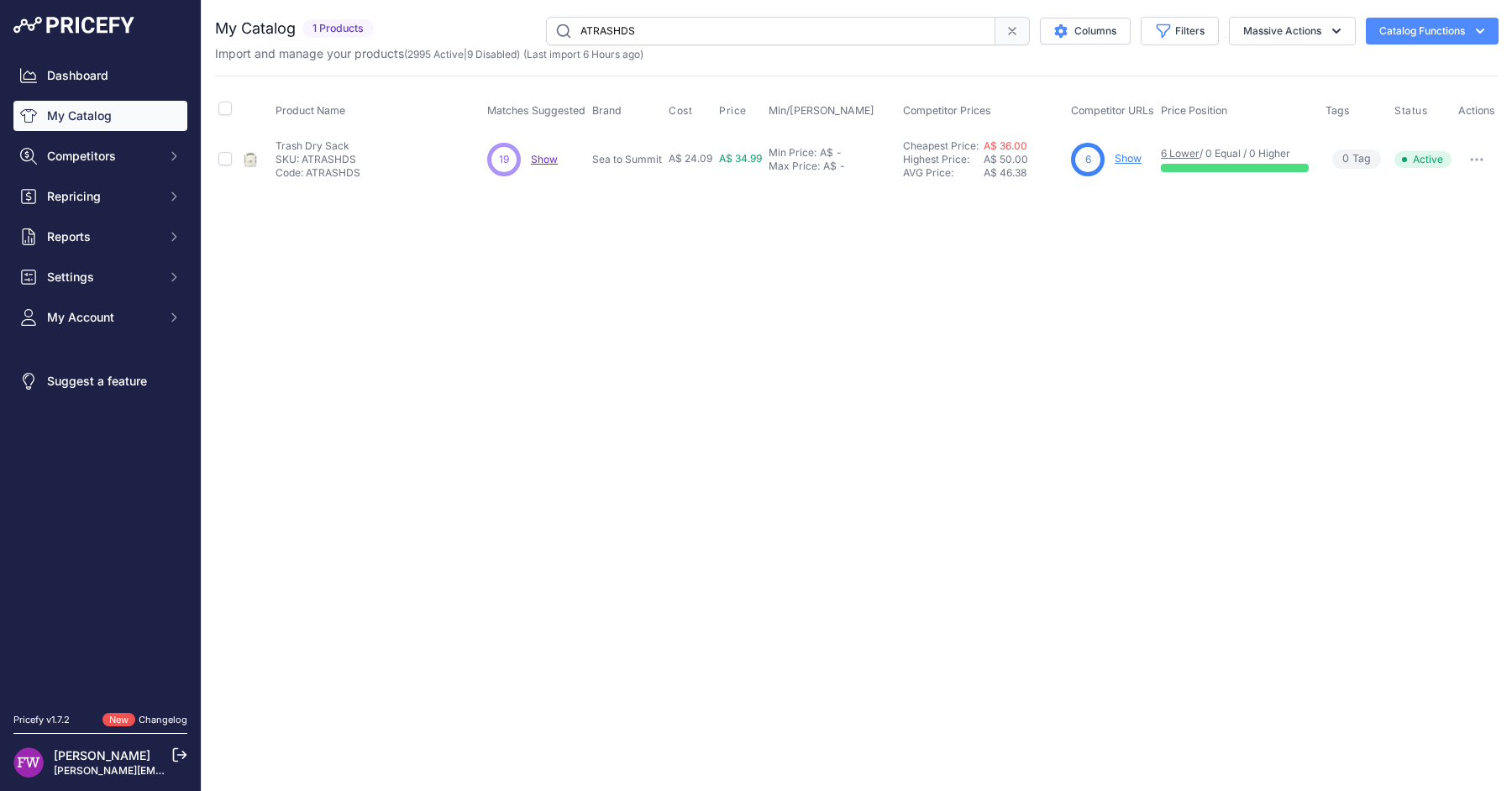 scroll, scrollTop: 0, scrollLeft: 0, axis: both 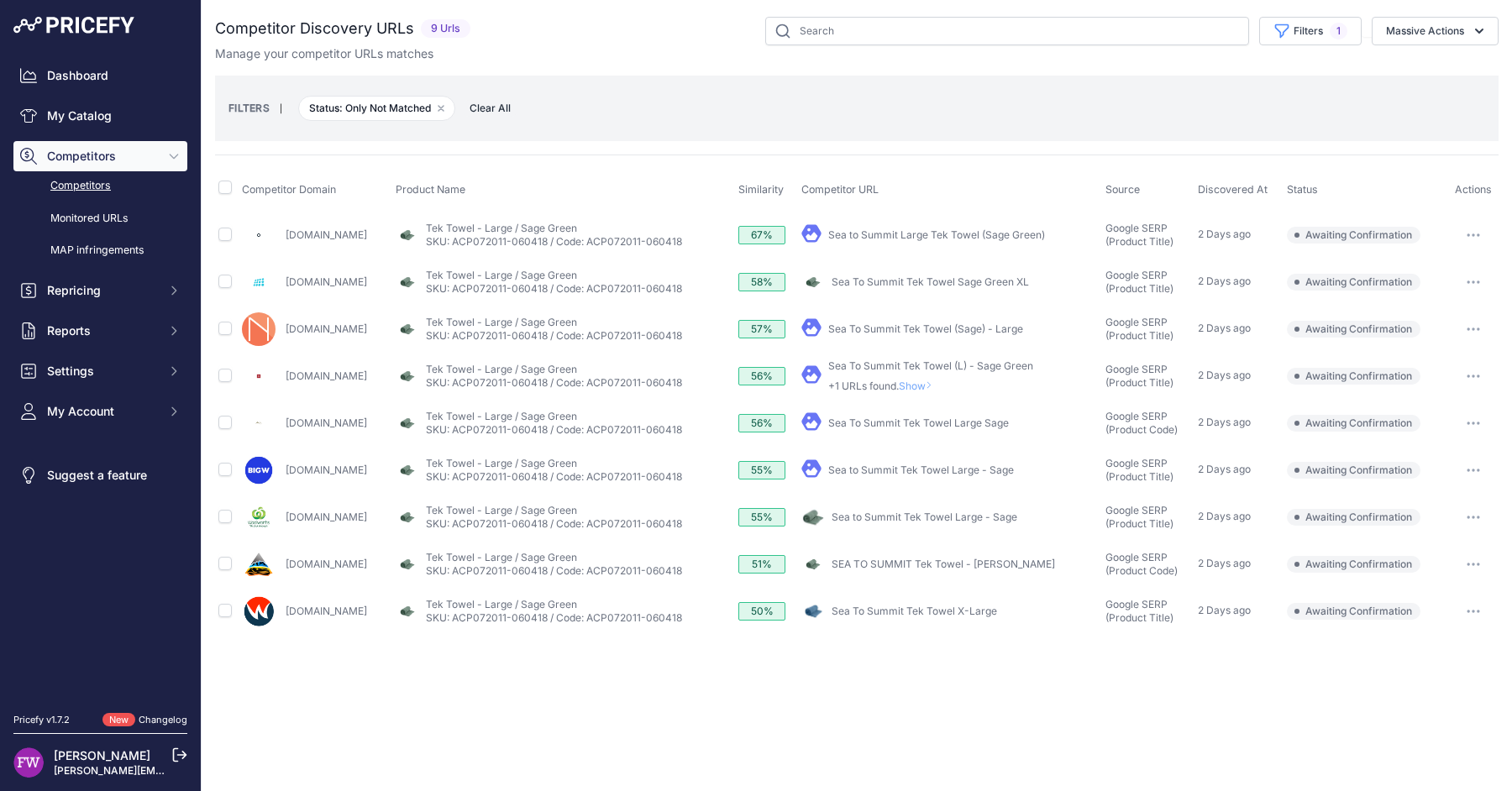 click on "Sea to Summit Large Tek Towel (Sage Green)" at bounding box center (937, 234) 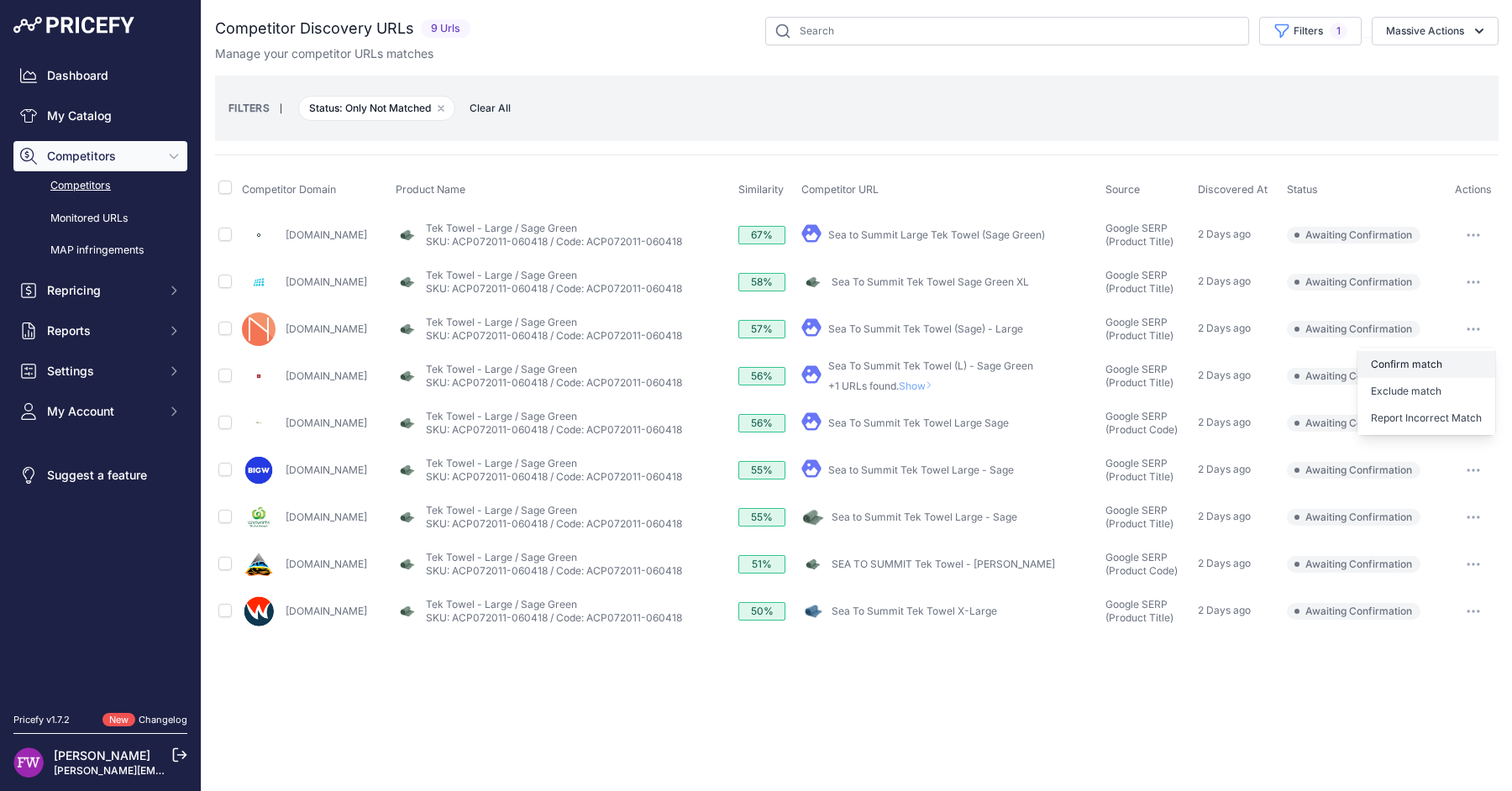 click on "Confirm match" at bounding box center (0, 0) 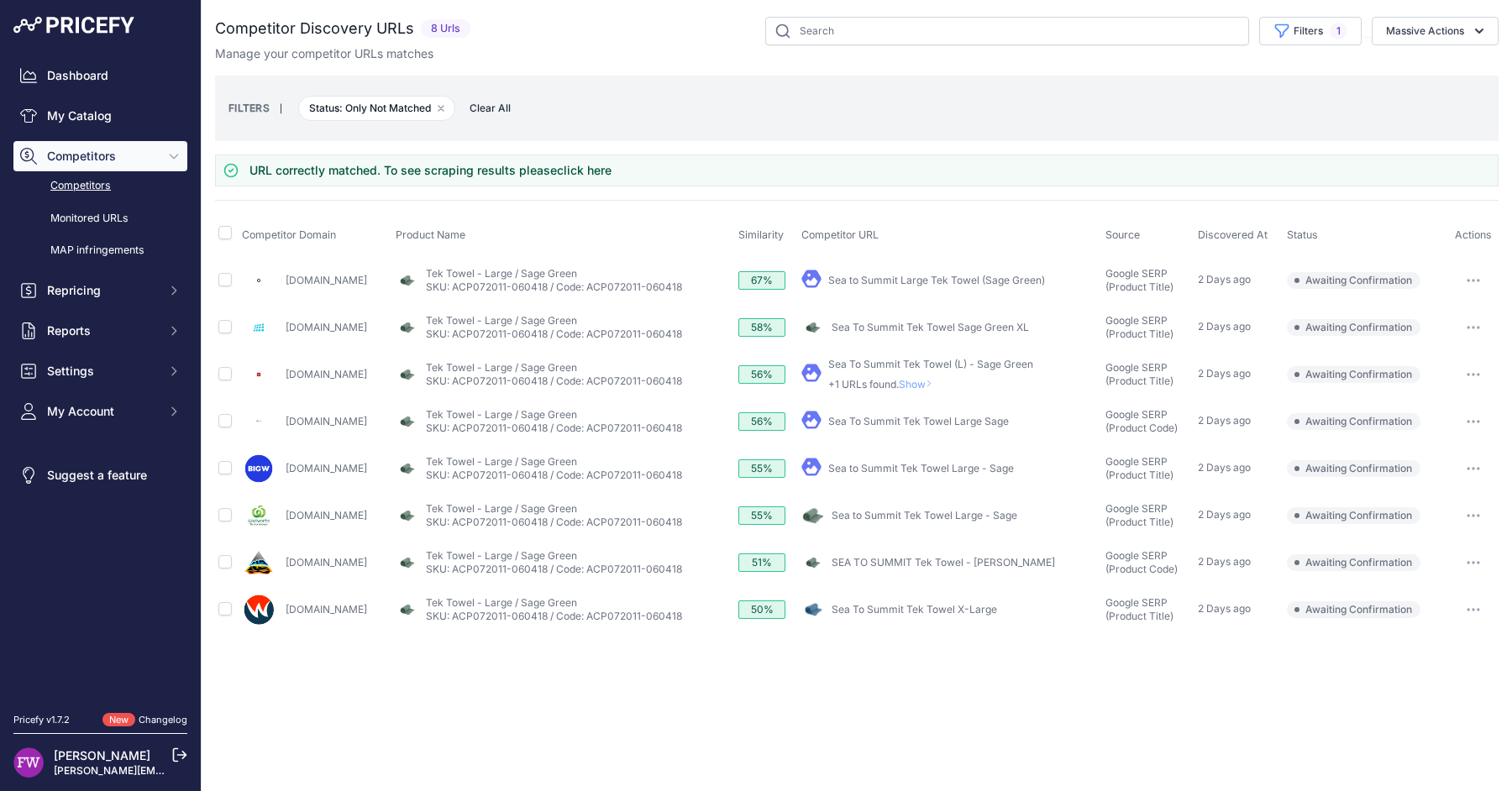 click on "Sea To Summit Tek Towel Large Sage" at bounding box center [918, 421] 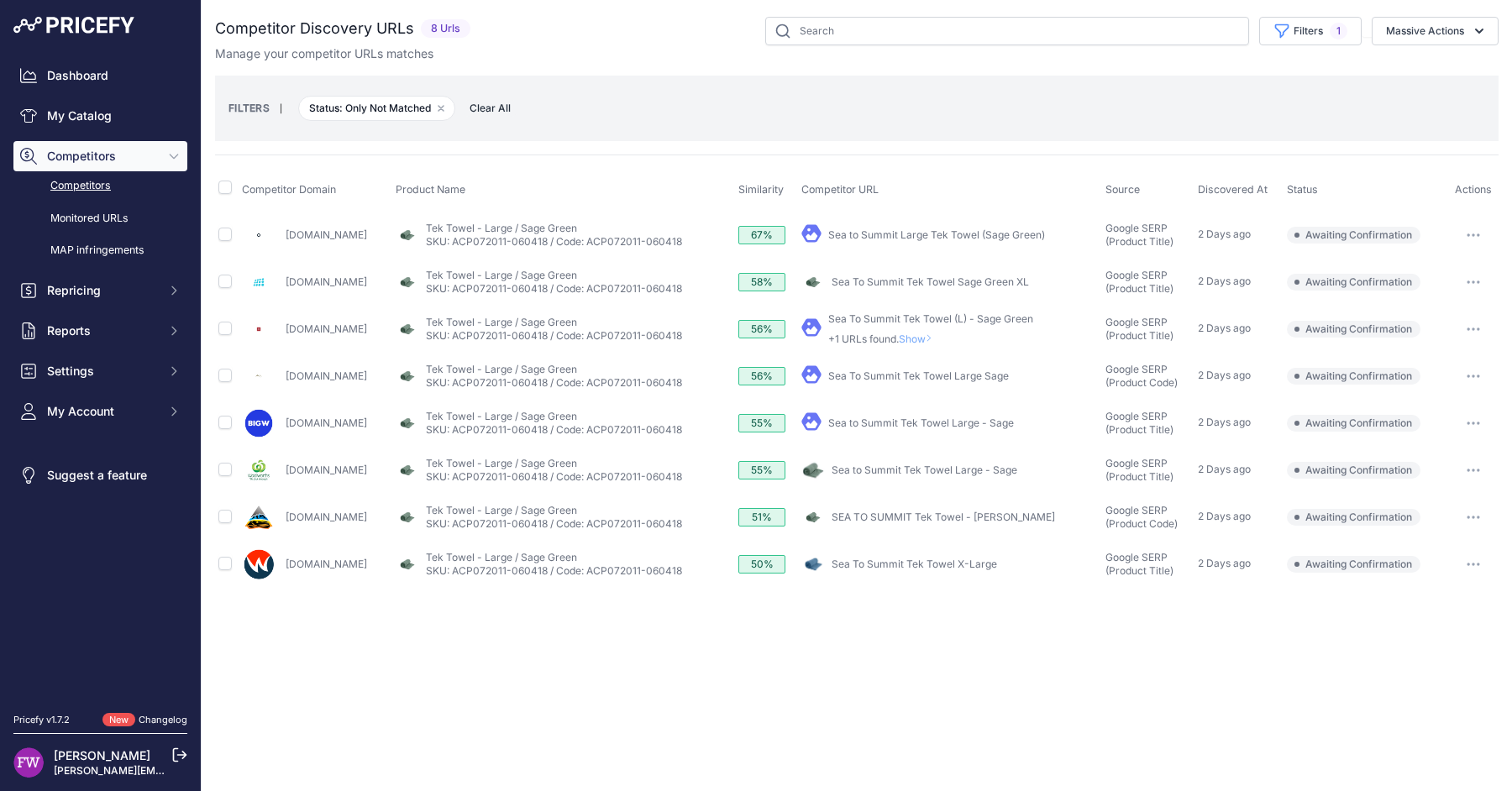 click at bounding box center [1473, 423] 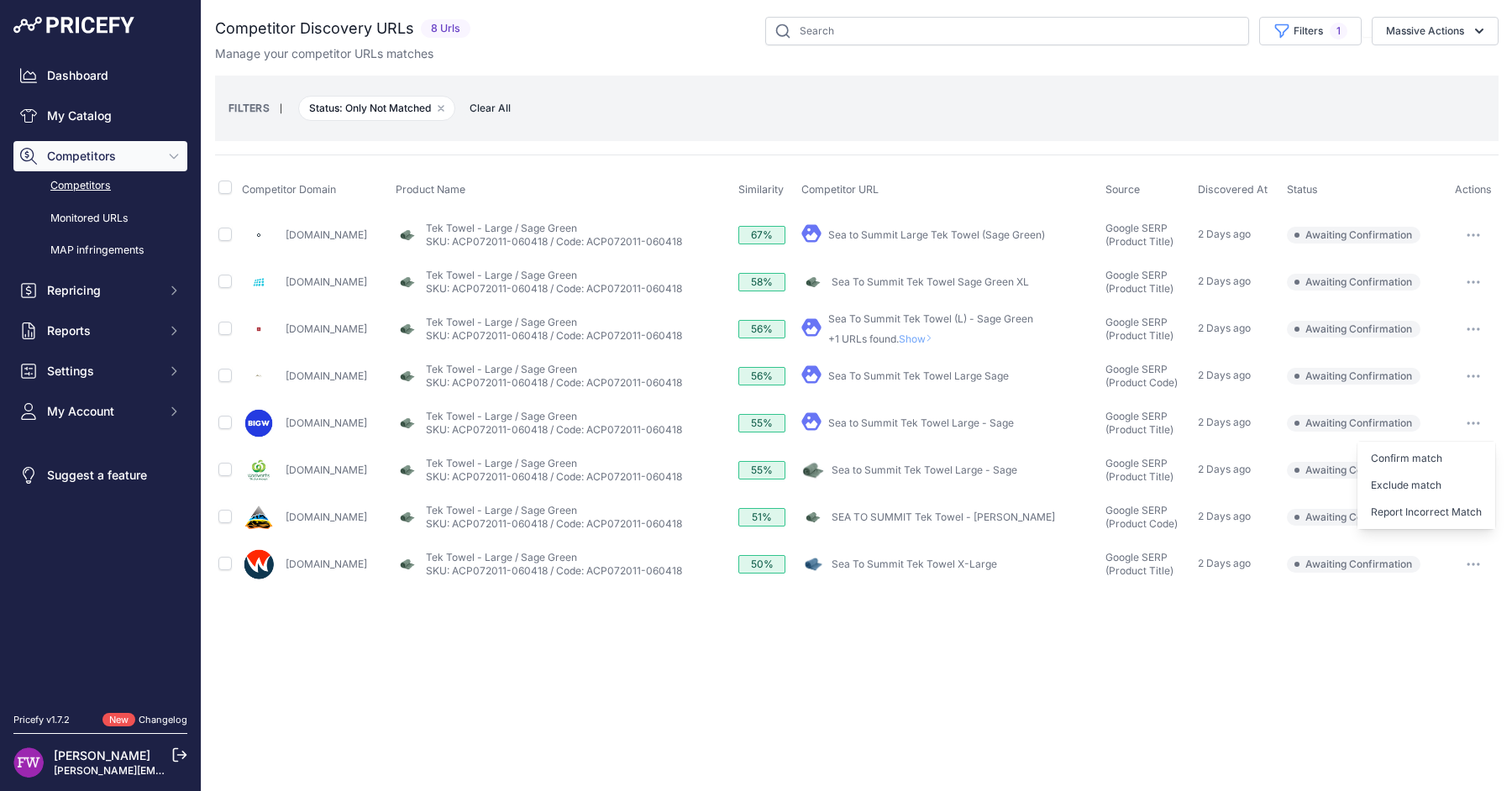 click at bounding box center (1473, 376) 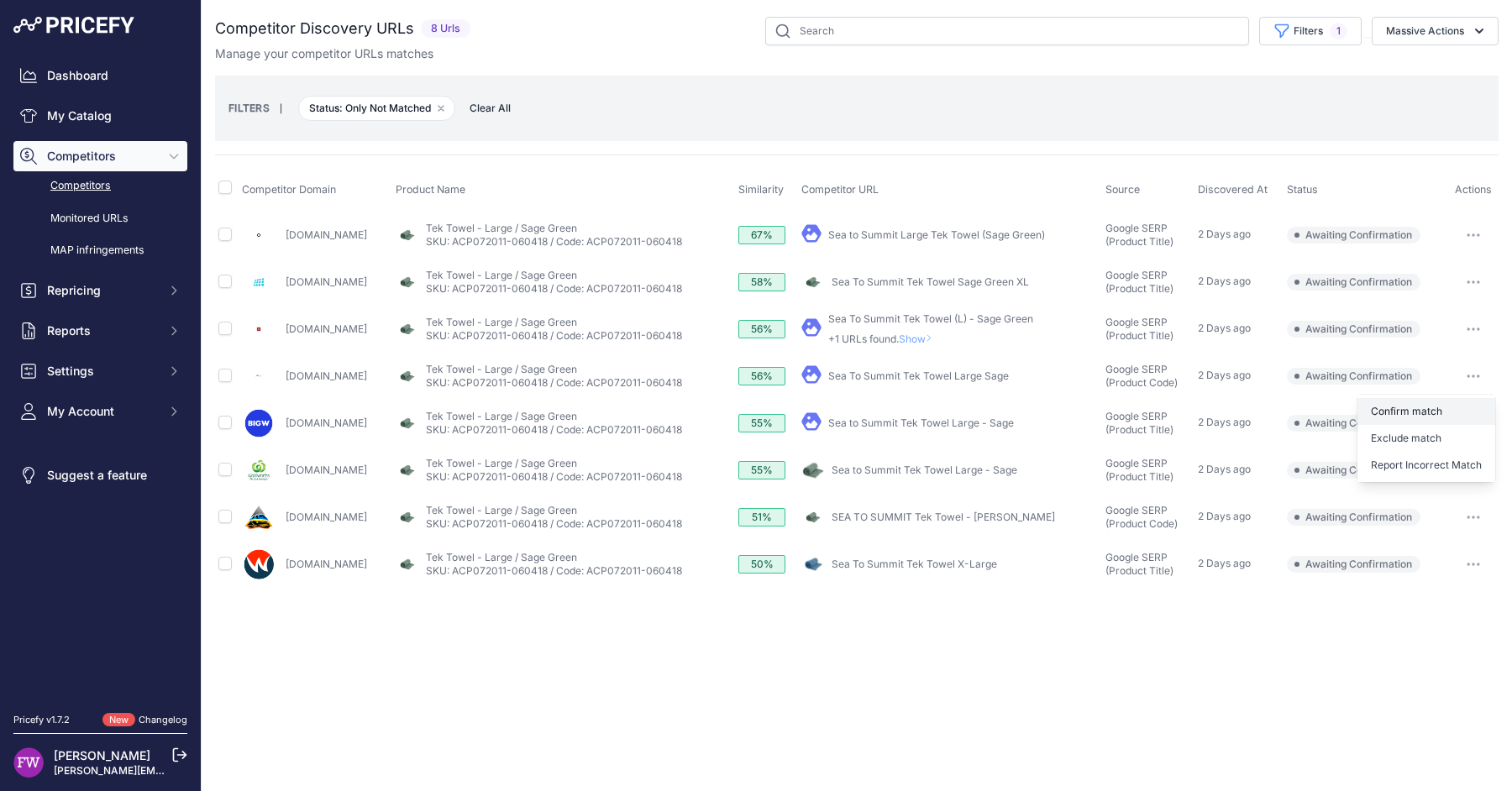 click on "Confirm match" at bounding box center [0, 0] 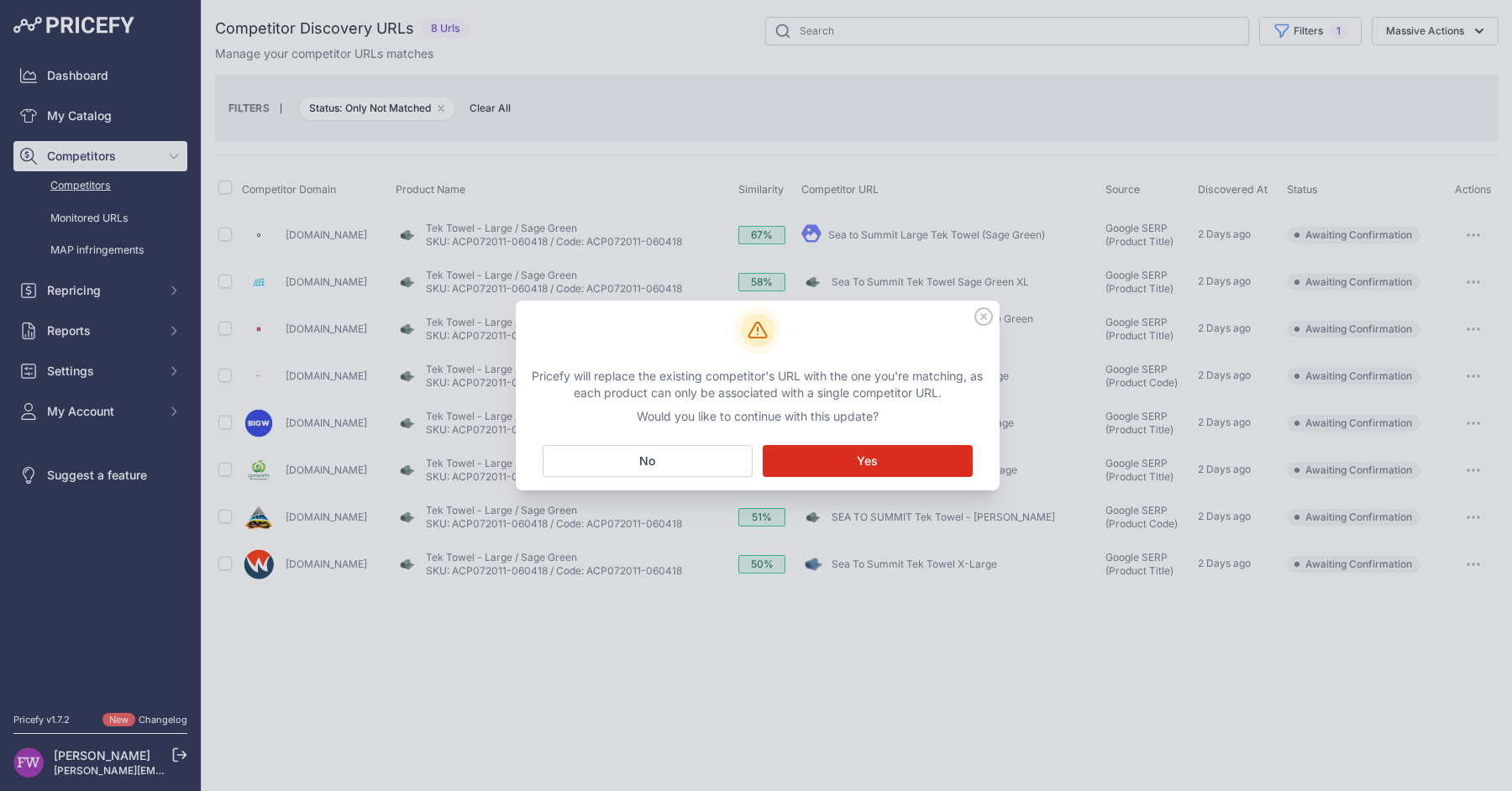click on "Matching...
Yes" at bounding box center (868, 461) 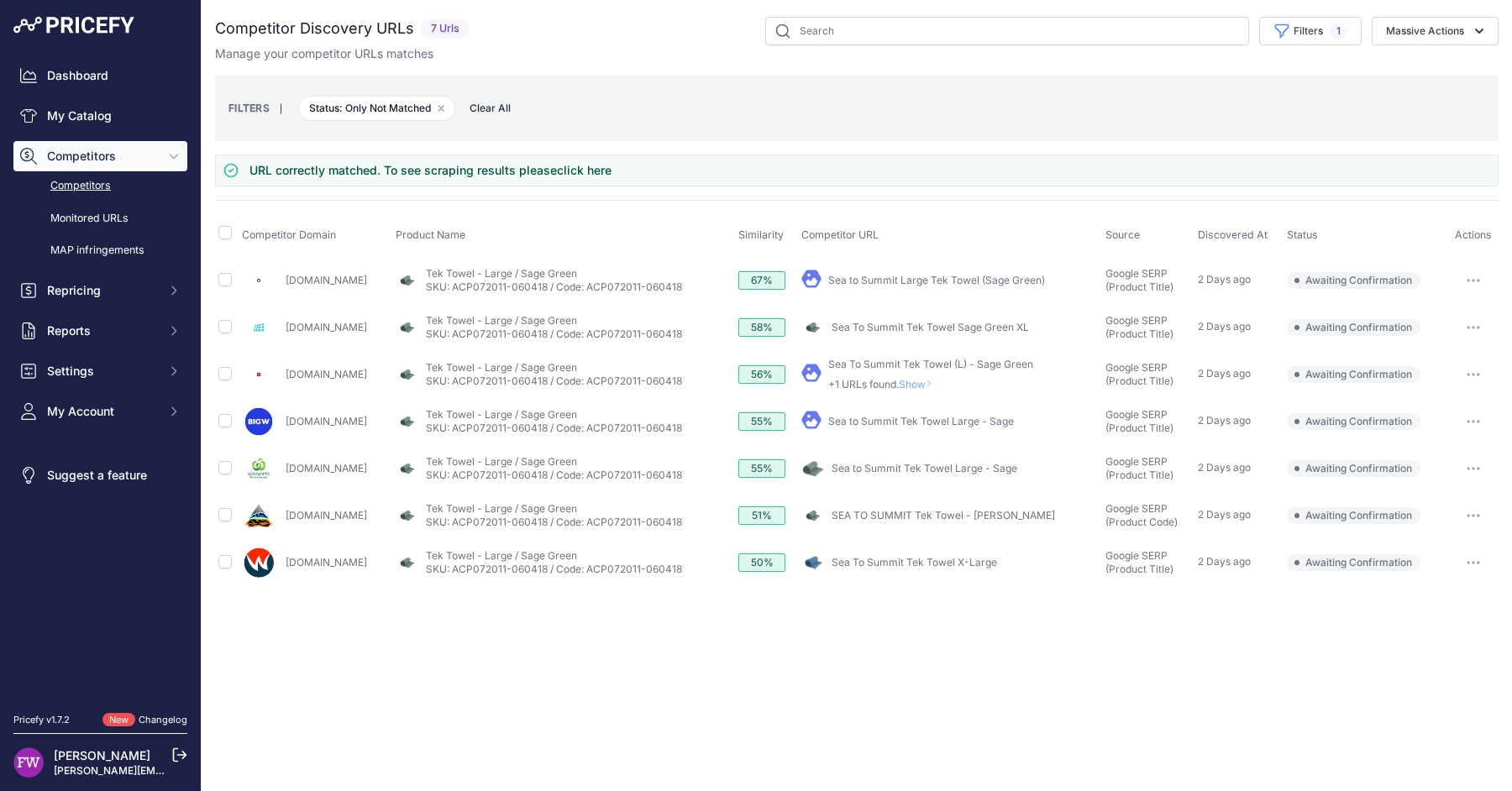 click on "Sea to Summit Tek Towel Large - Sage" at bounding box center [921, 421] 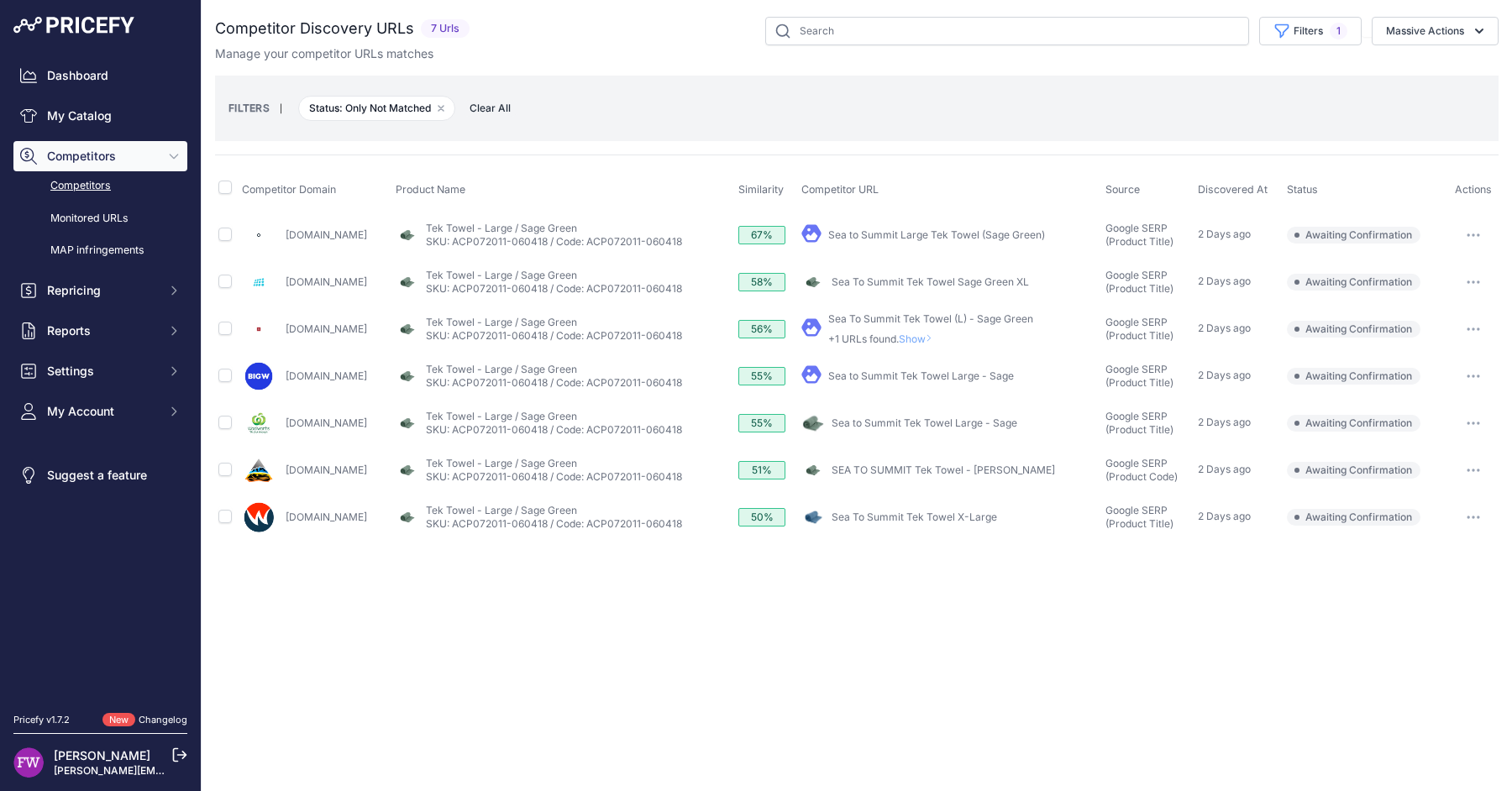 click on "Sea to Summit Tek Towel Large - Sage" at bounding box center [924, 422] 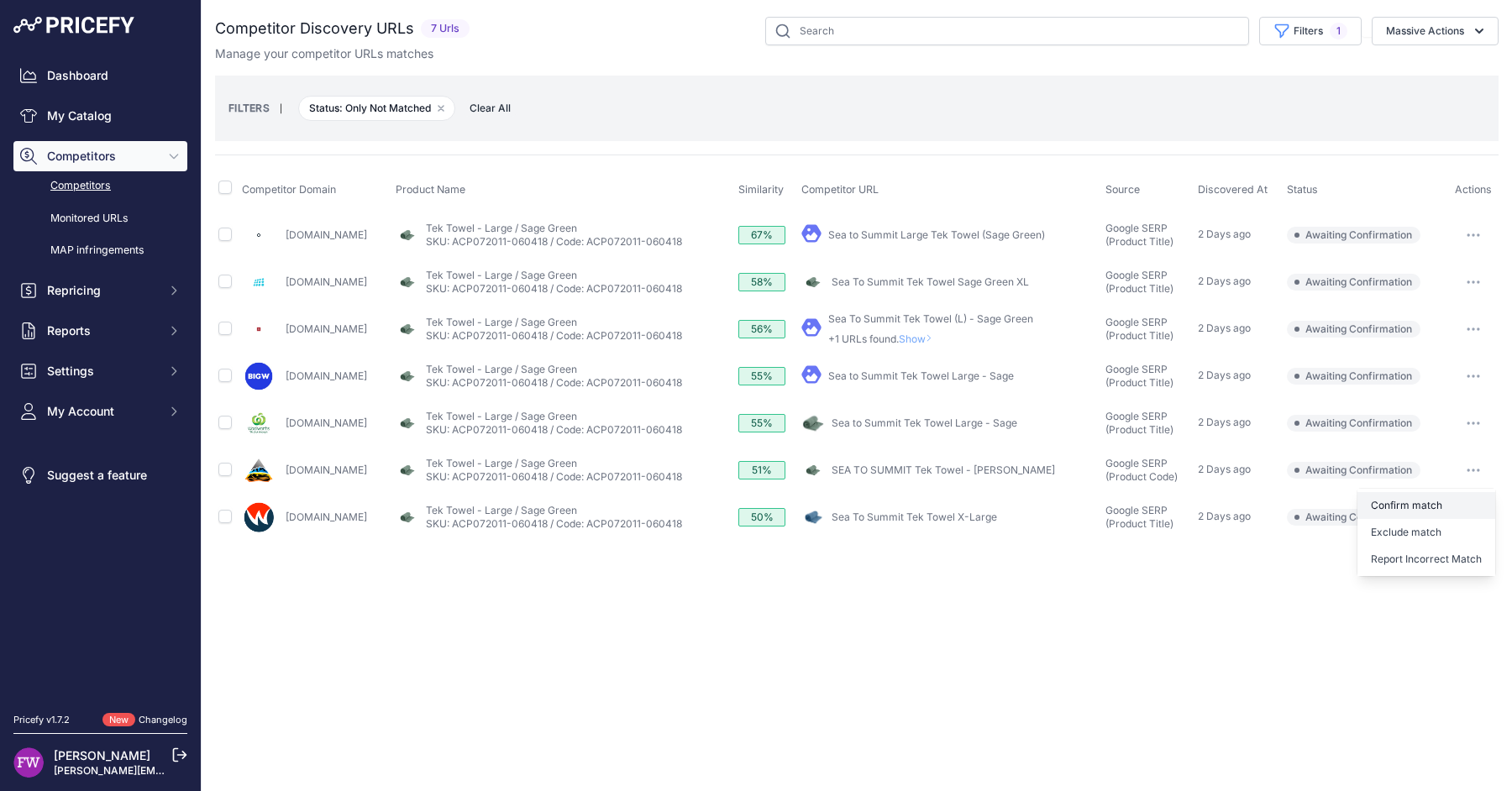 click on "Confirm match" at bounding box center (0, 0) 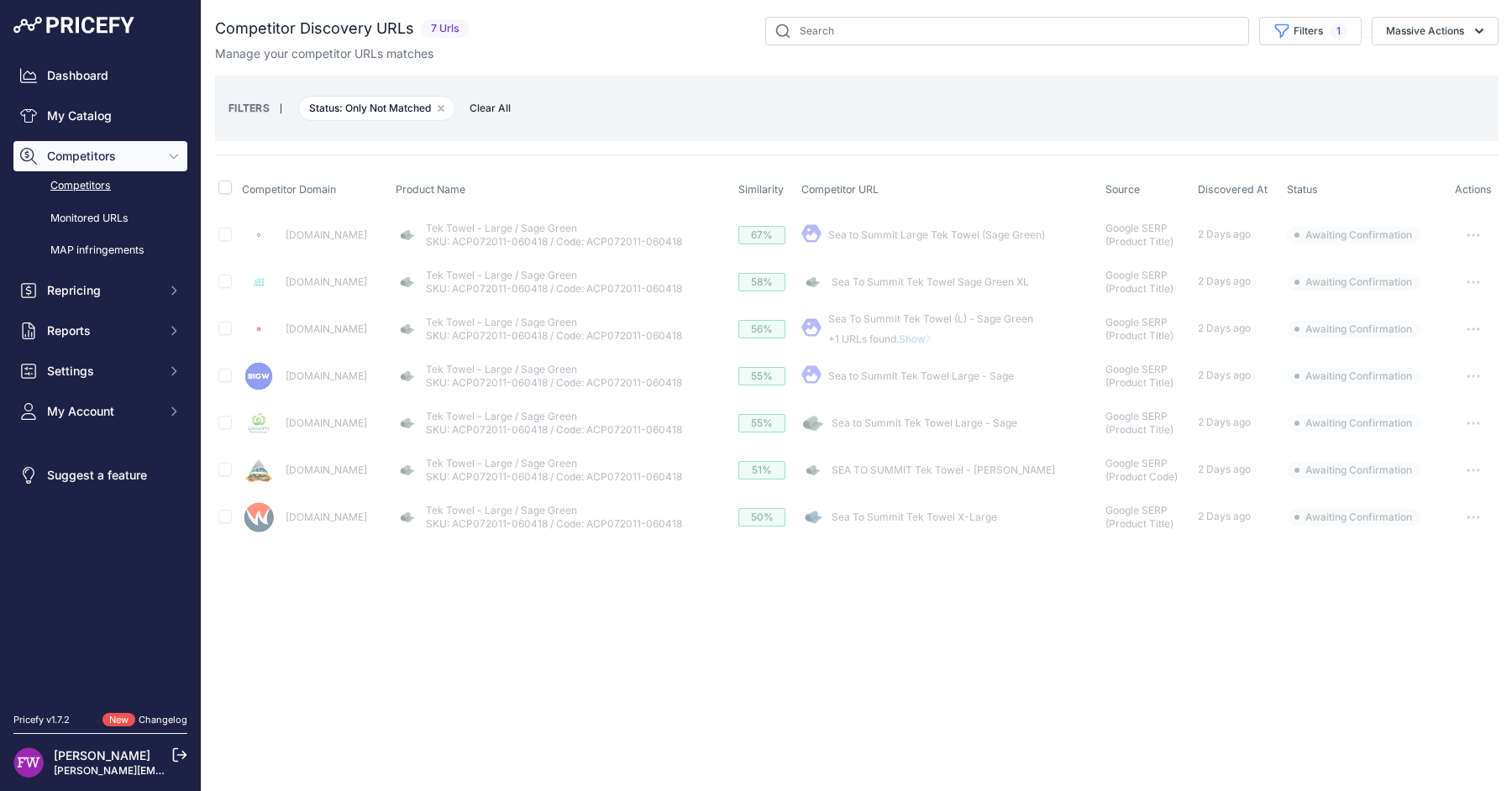 click on "Sea To Summit Tek Towel X-Large" at bounding box center [914, 516] 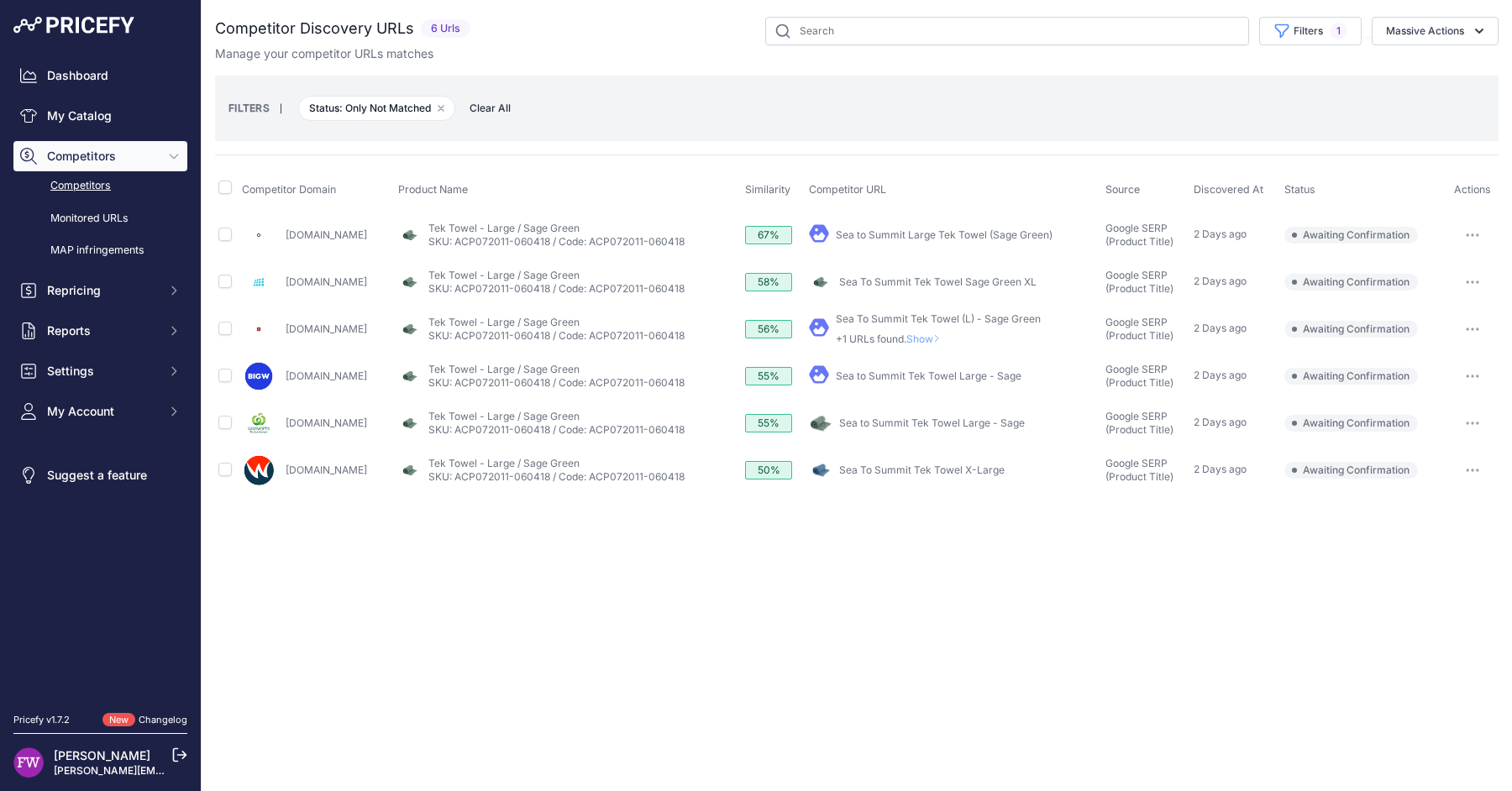 click at bounding box center [1473, 470] 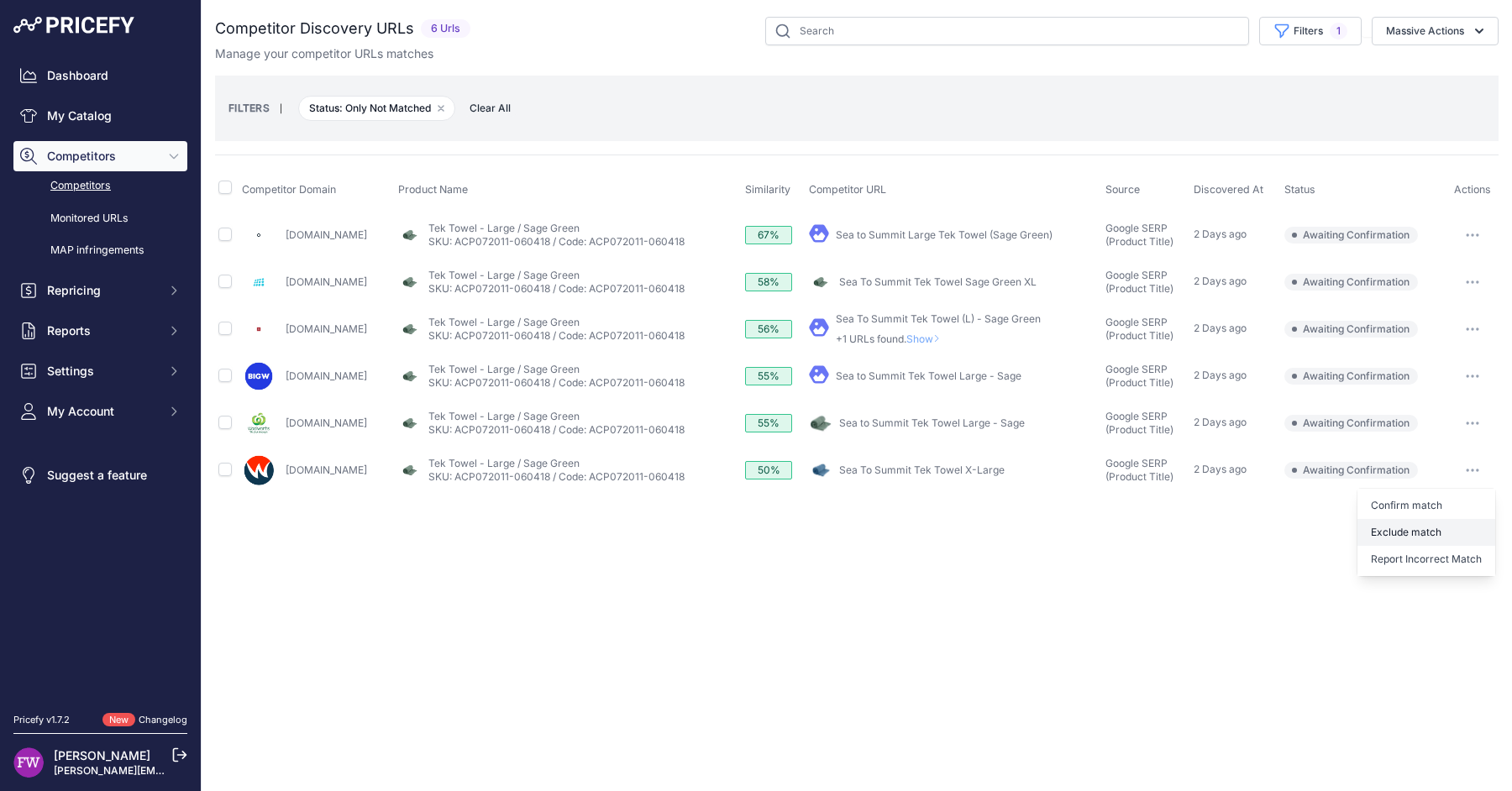 click on "Exclude match" at bounding box center [0, 0] 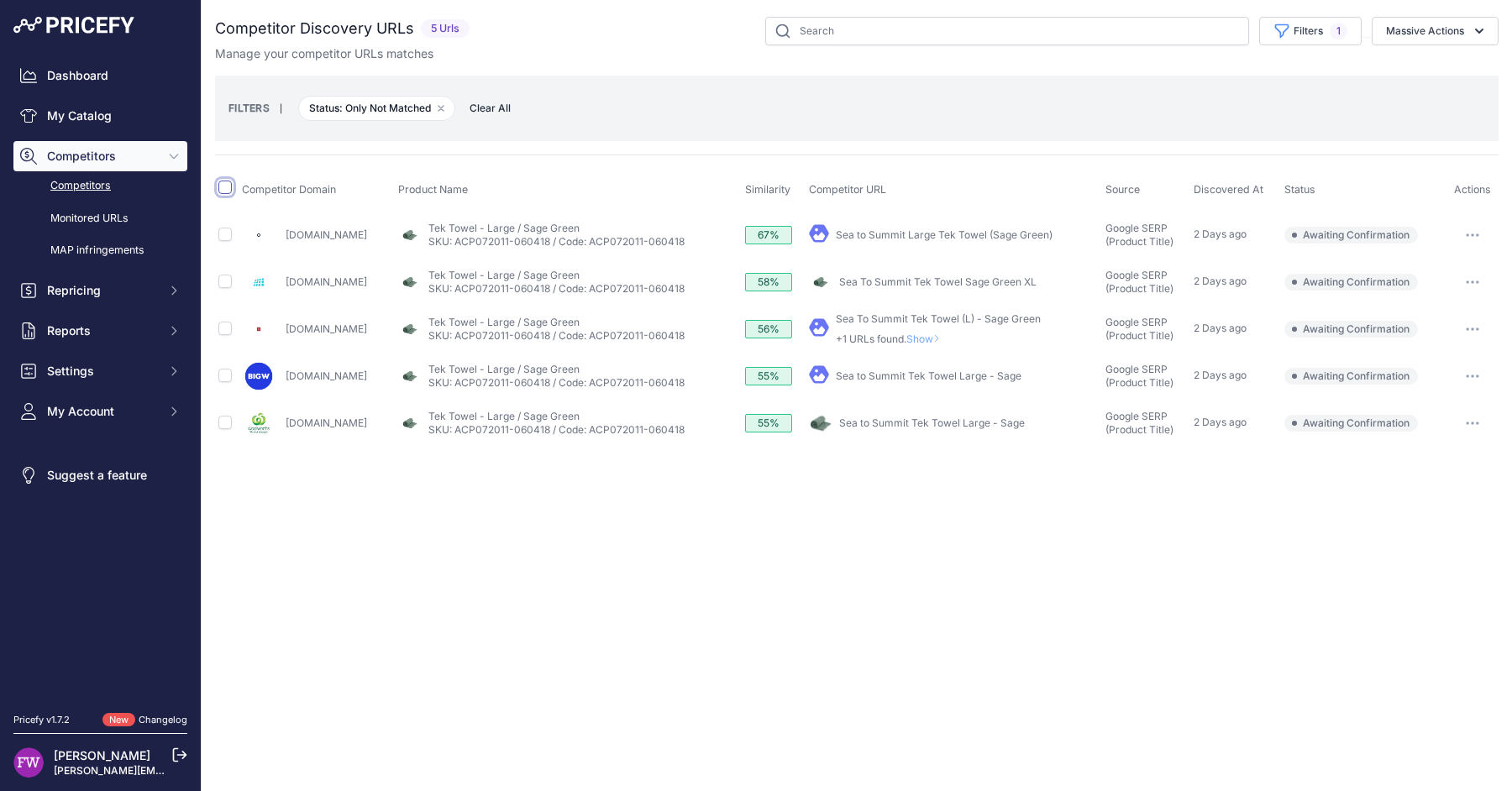 click at bounding box center [225, 187] 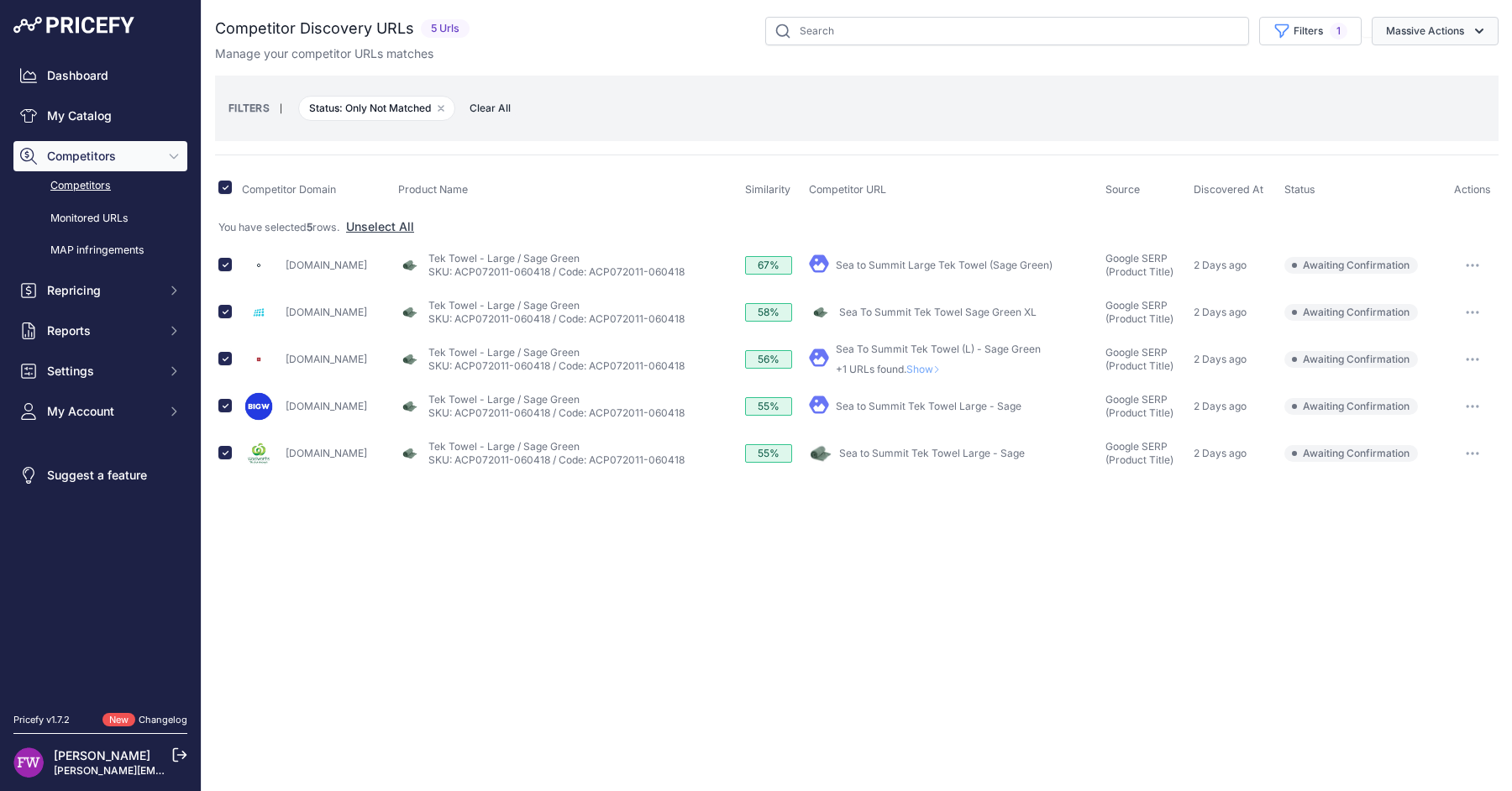 click on "Massive Actions" at bounding box center [1435, 31] 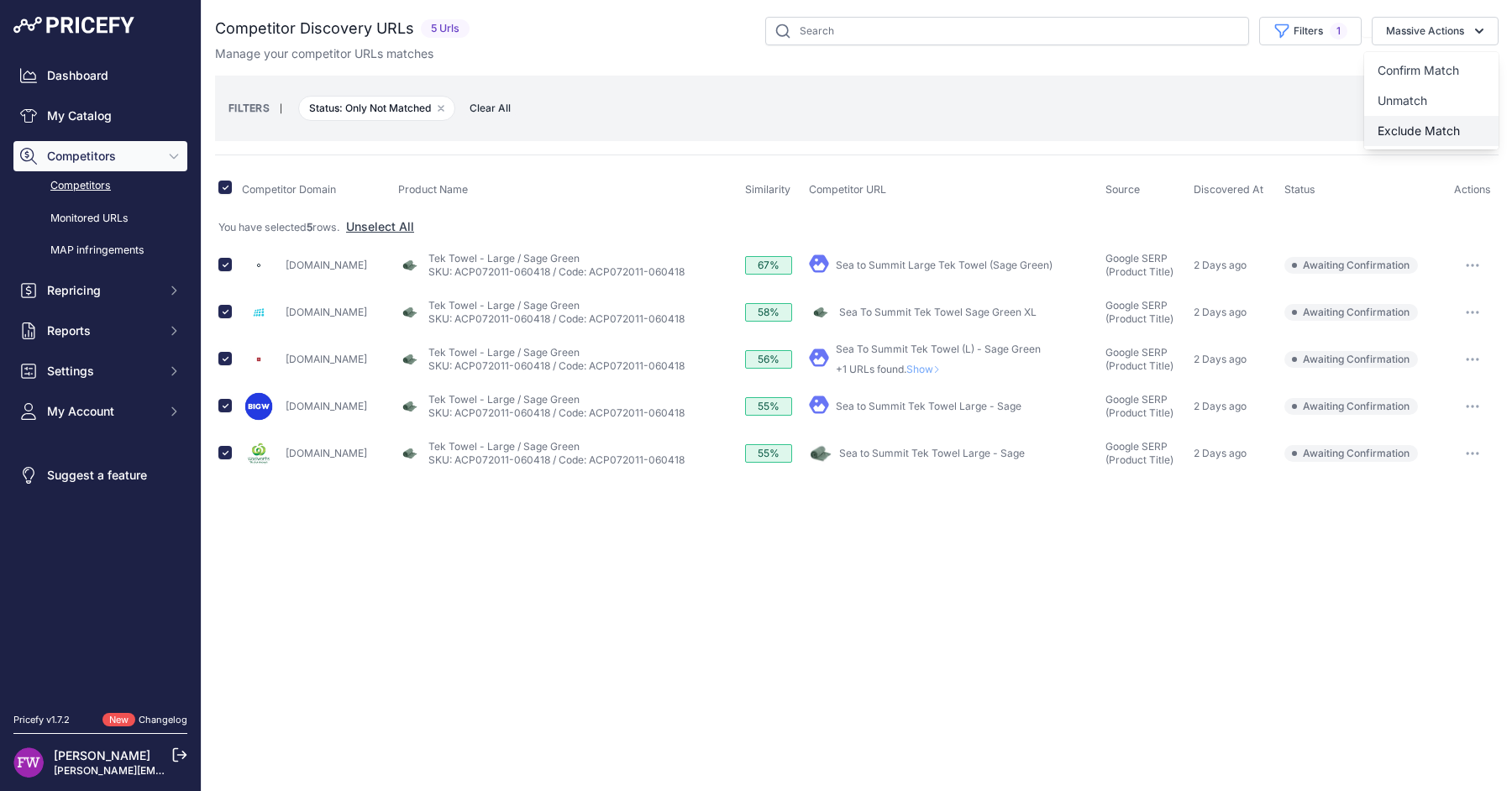 click on "Exclude Match" at bounding box center [1419, 130] 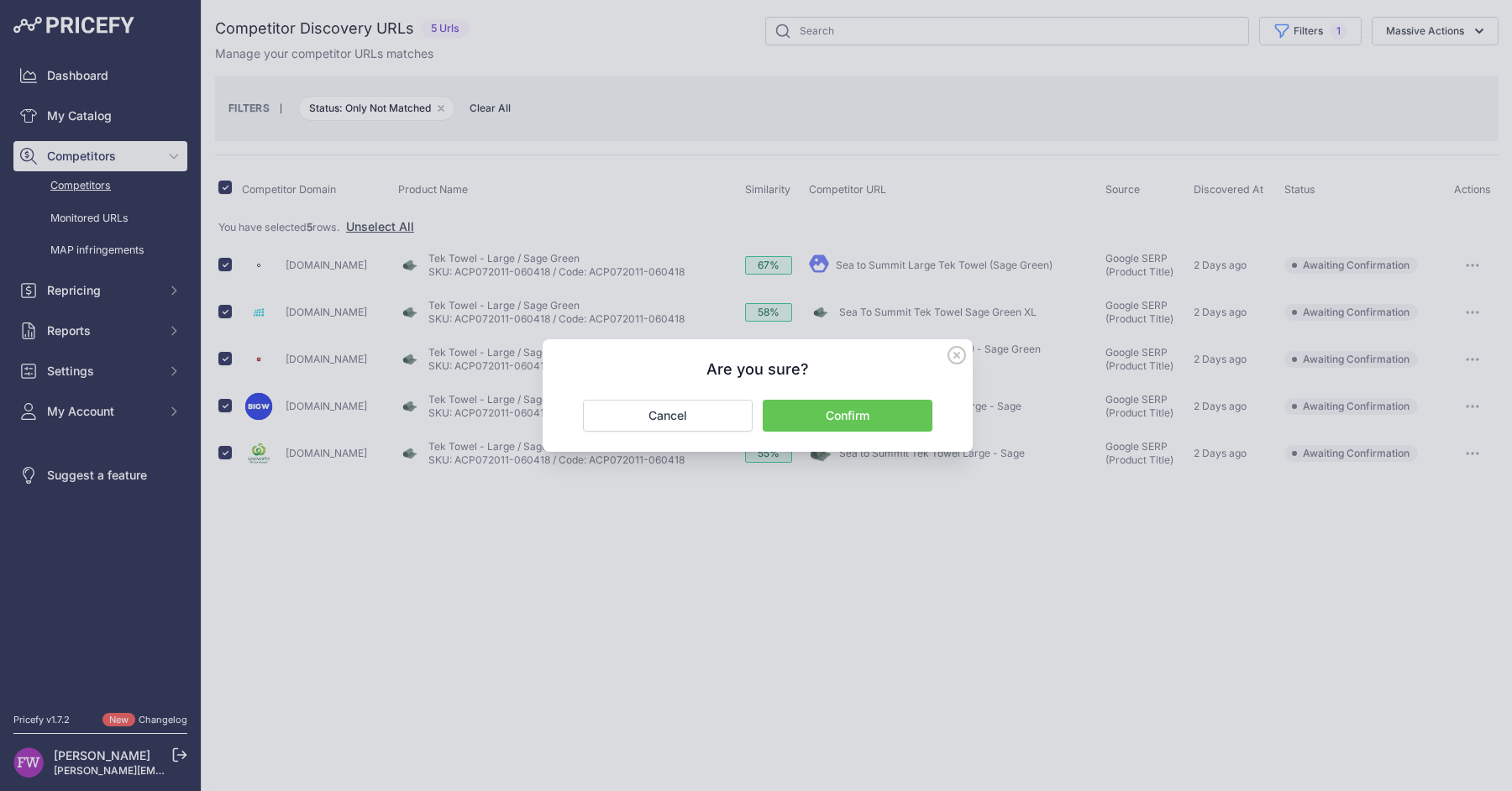 click on "Confirm" at bounding box center (848, 416) 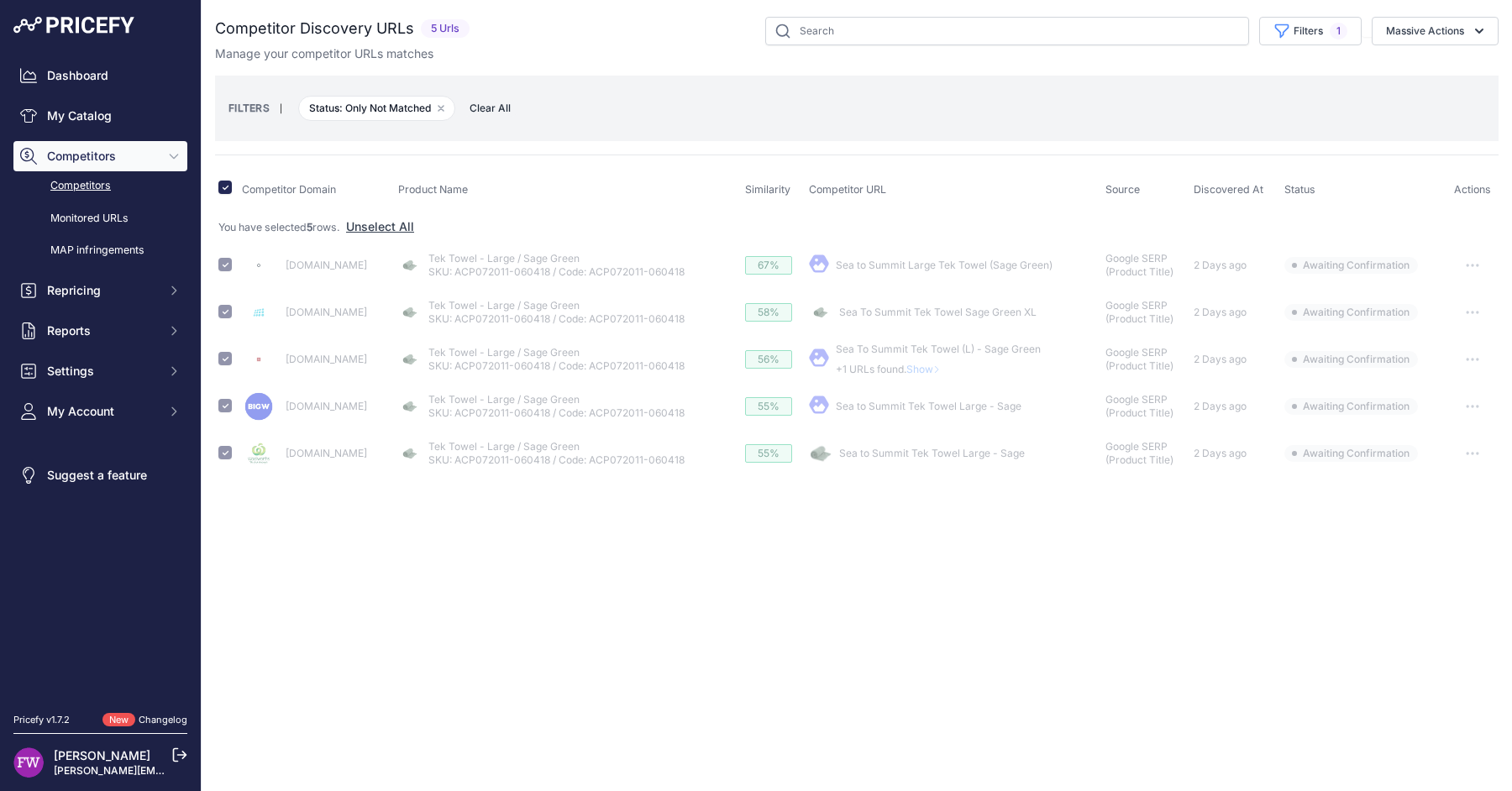 checkbox on "false" 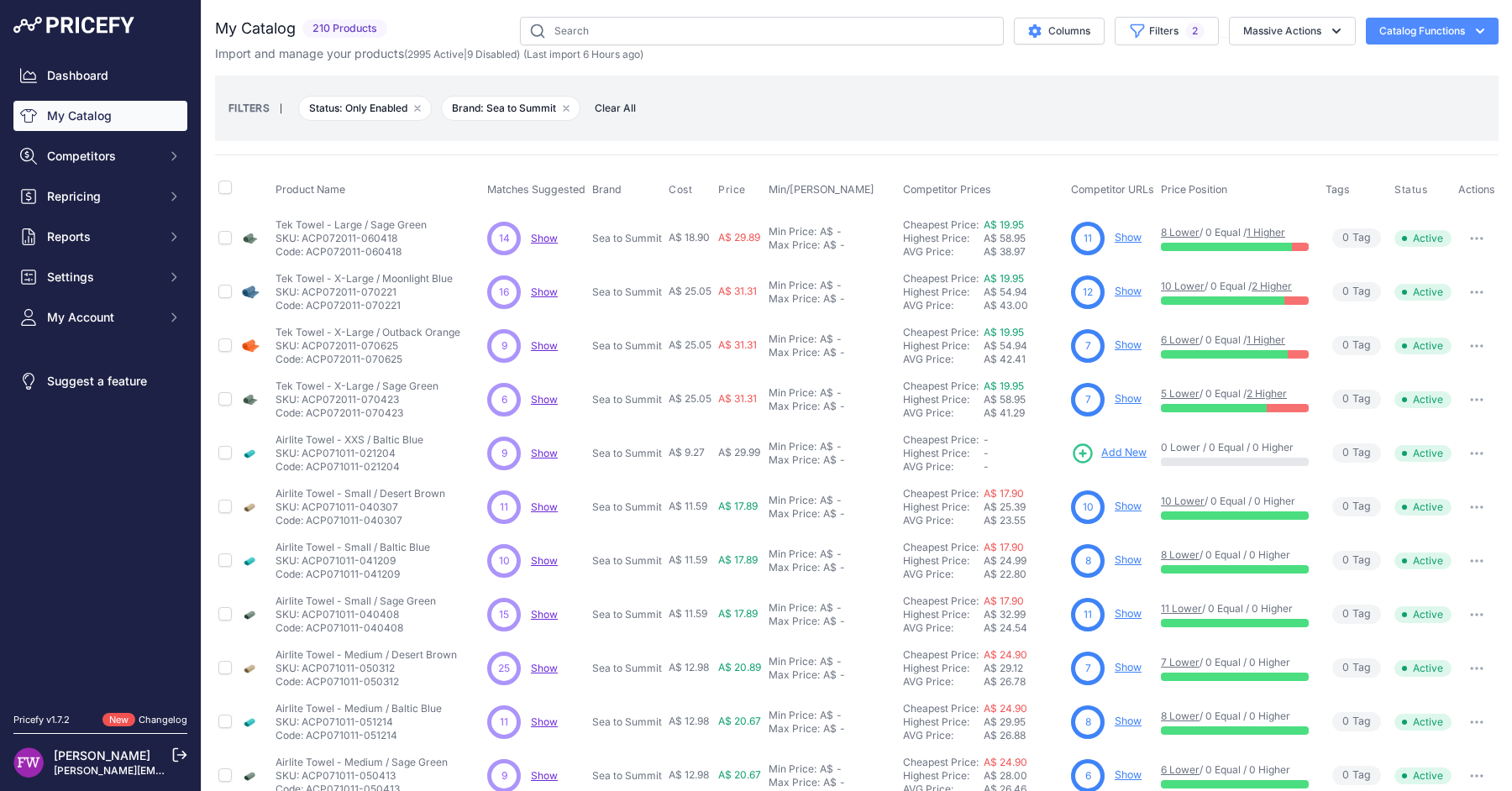 scroll, scrollTop: 0, scrollLeft: 0, axis: both 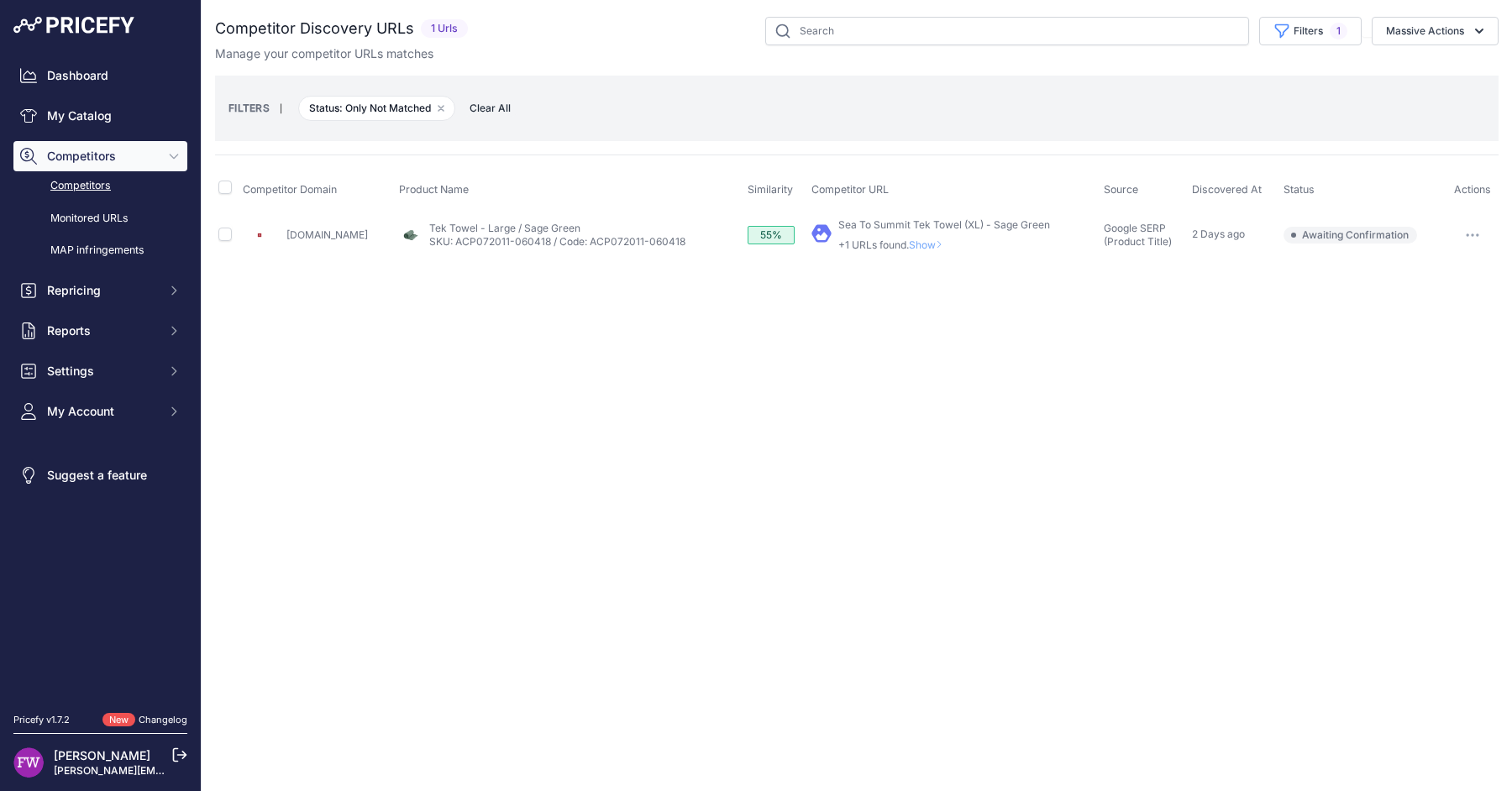 click 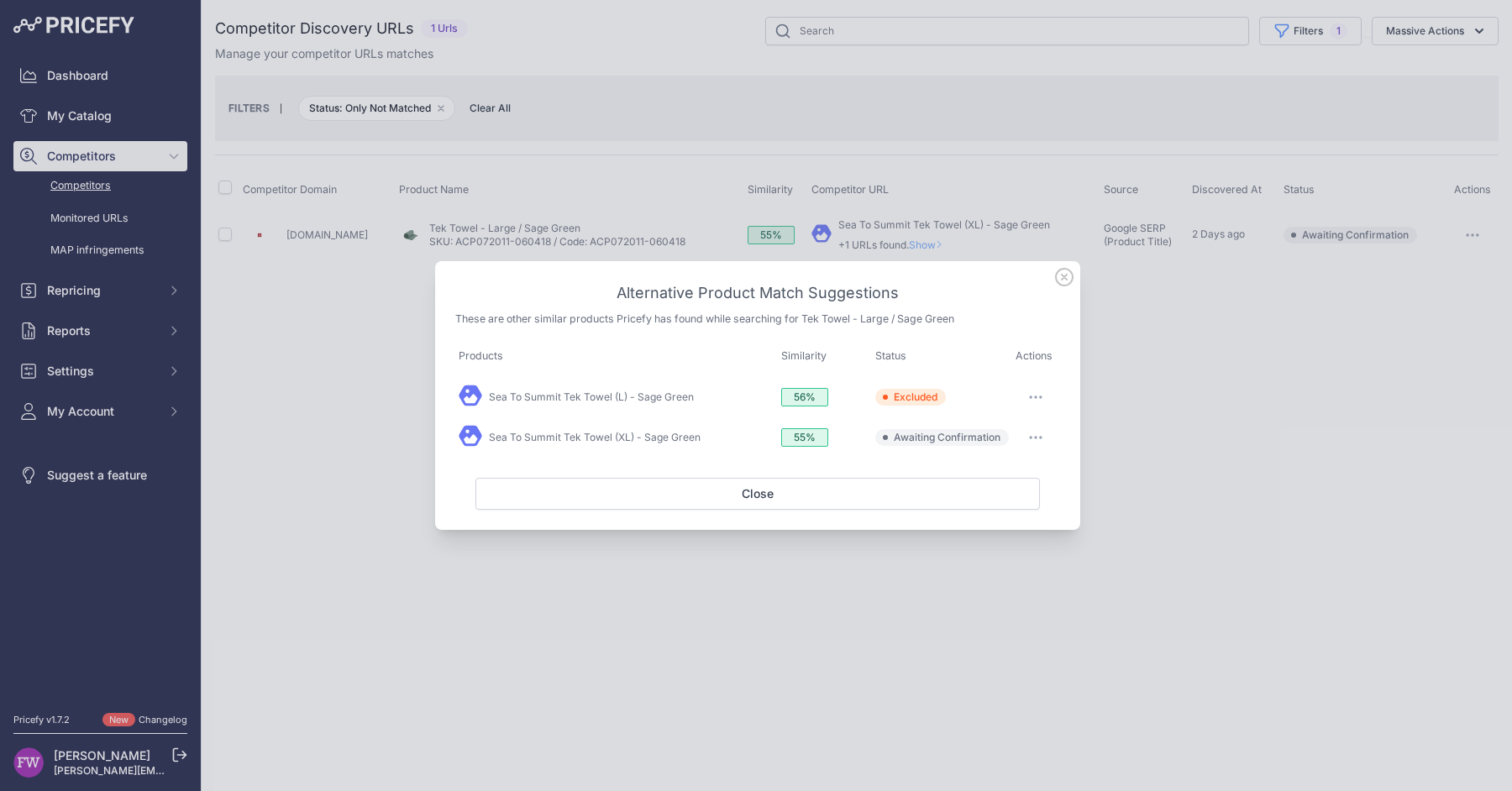 click 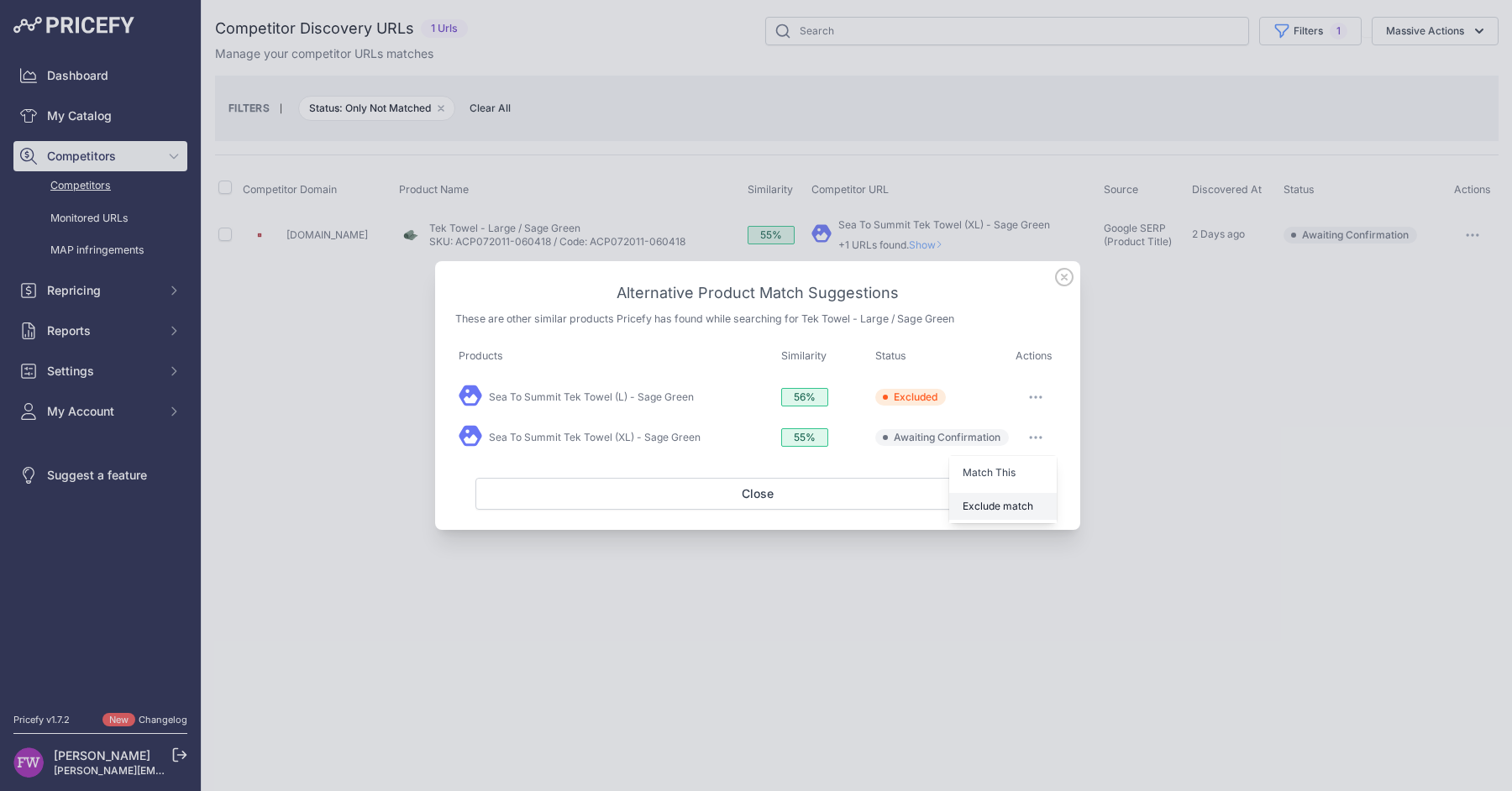 click on "Exclude match" at bounding box center (998, 506) 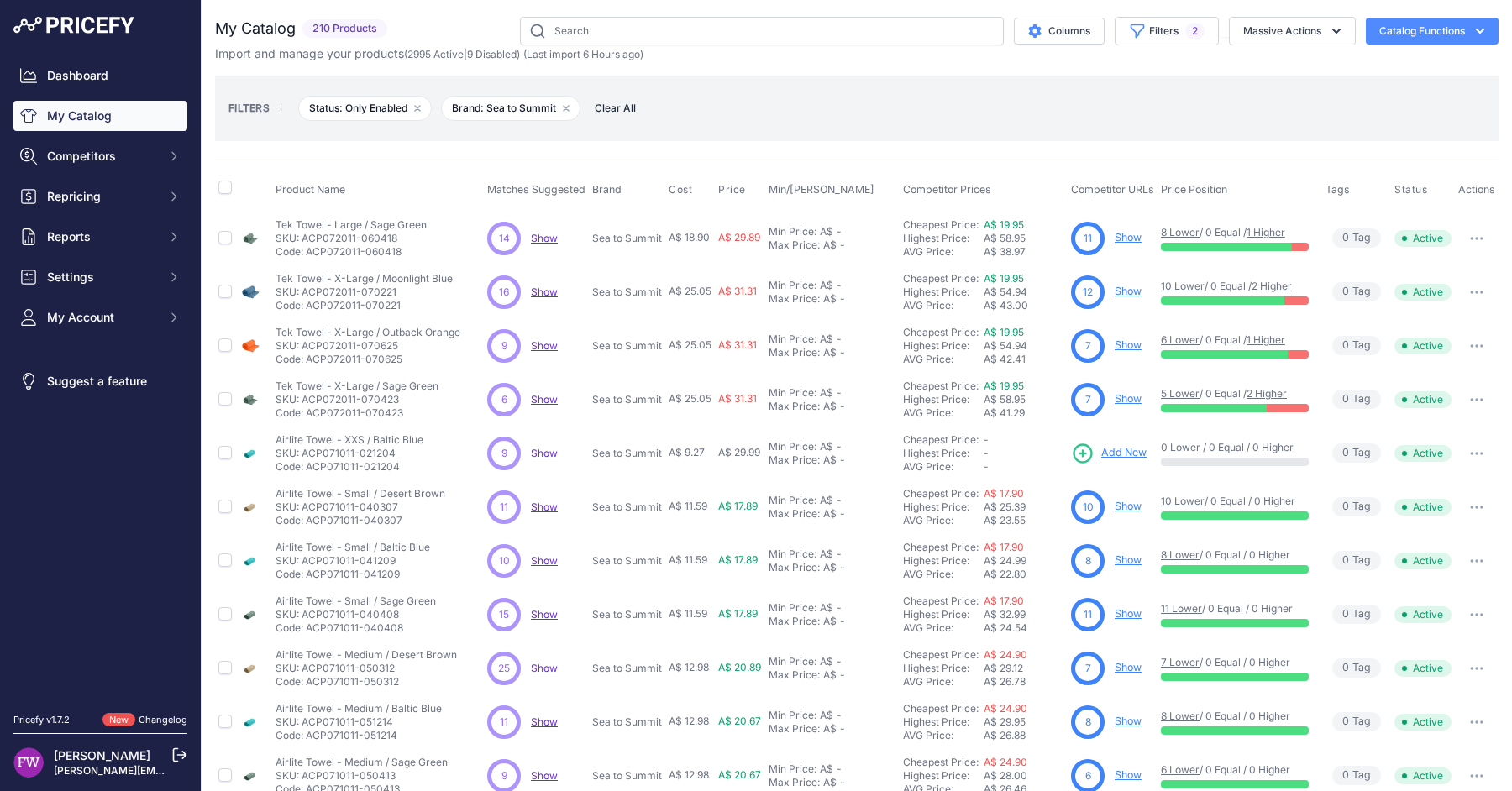 scroll, scrollTop: 0, scrollLeft: 0, axis: both 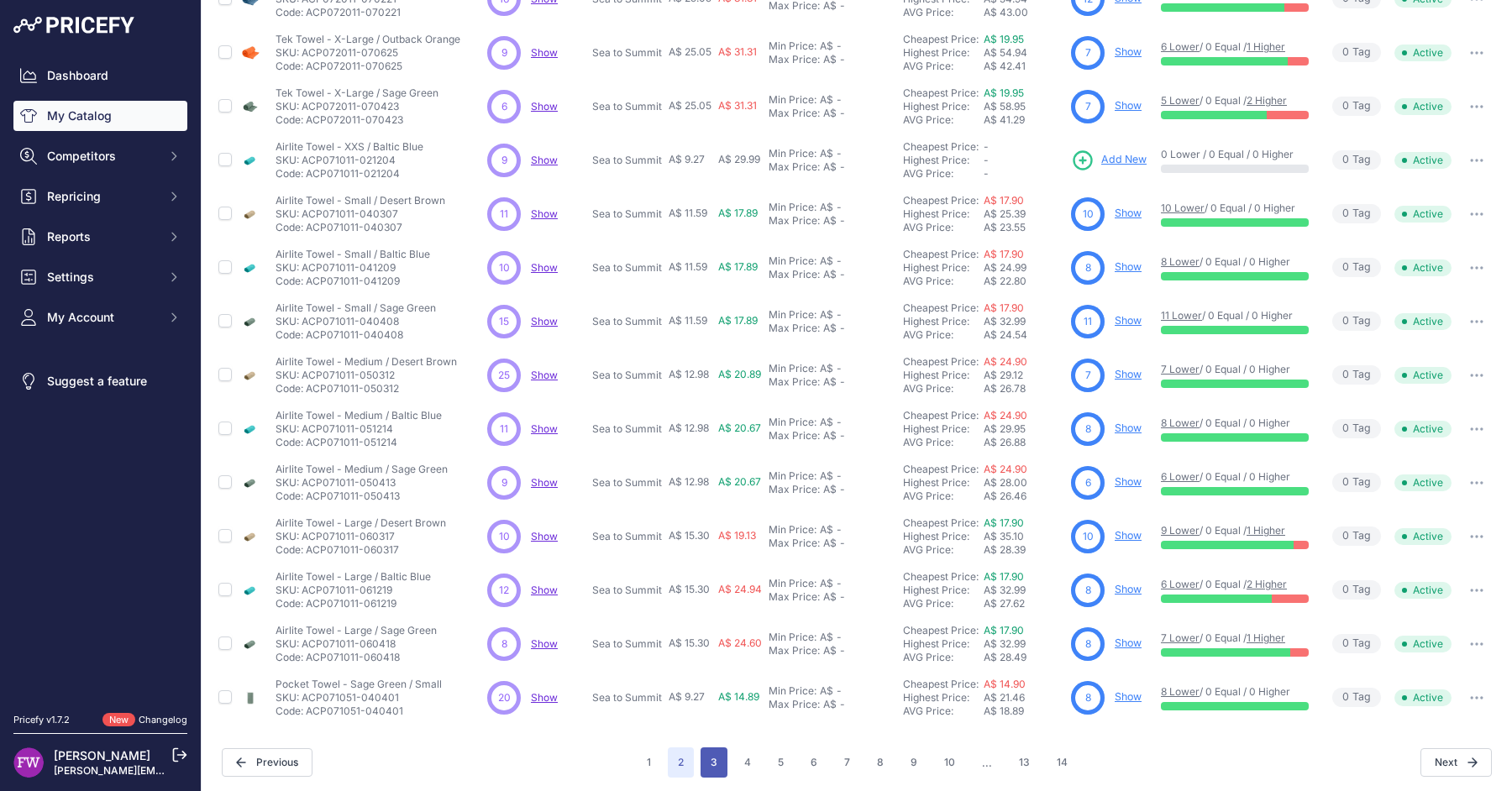 click on "3" at bounding box center [714, 762] 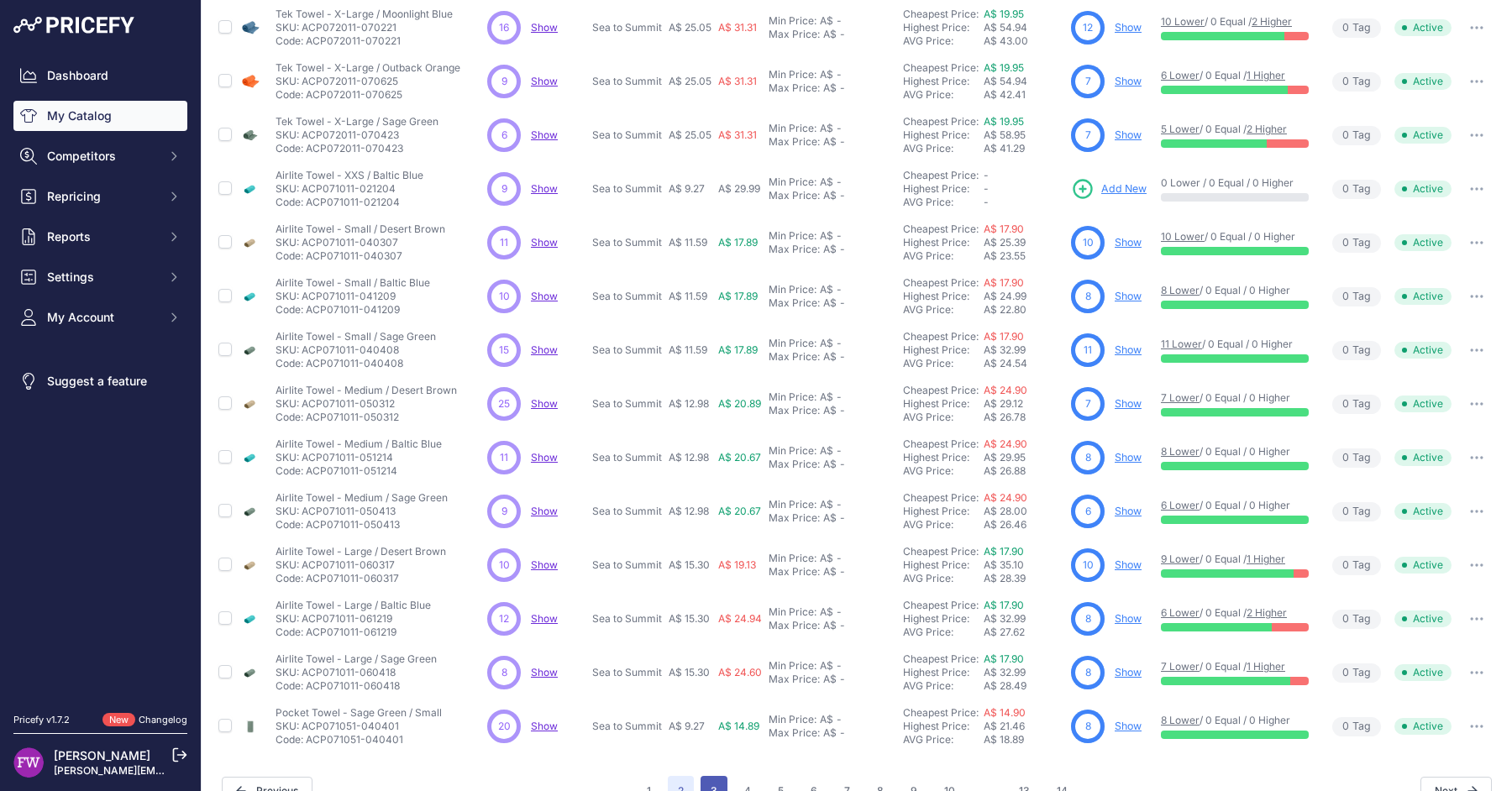 scroll, scrollTop: 322, scrollLeft: 0, axis: vertical 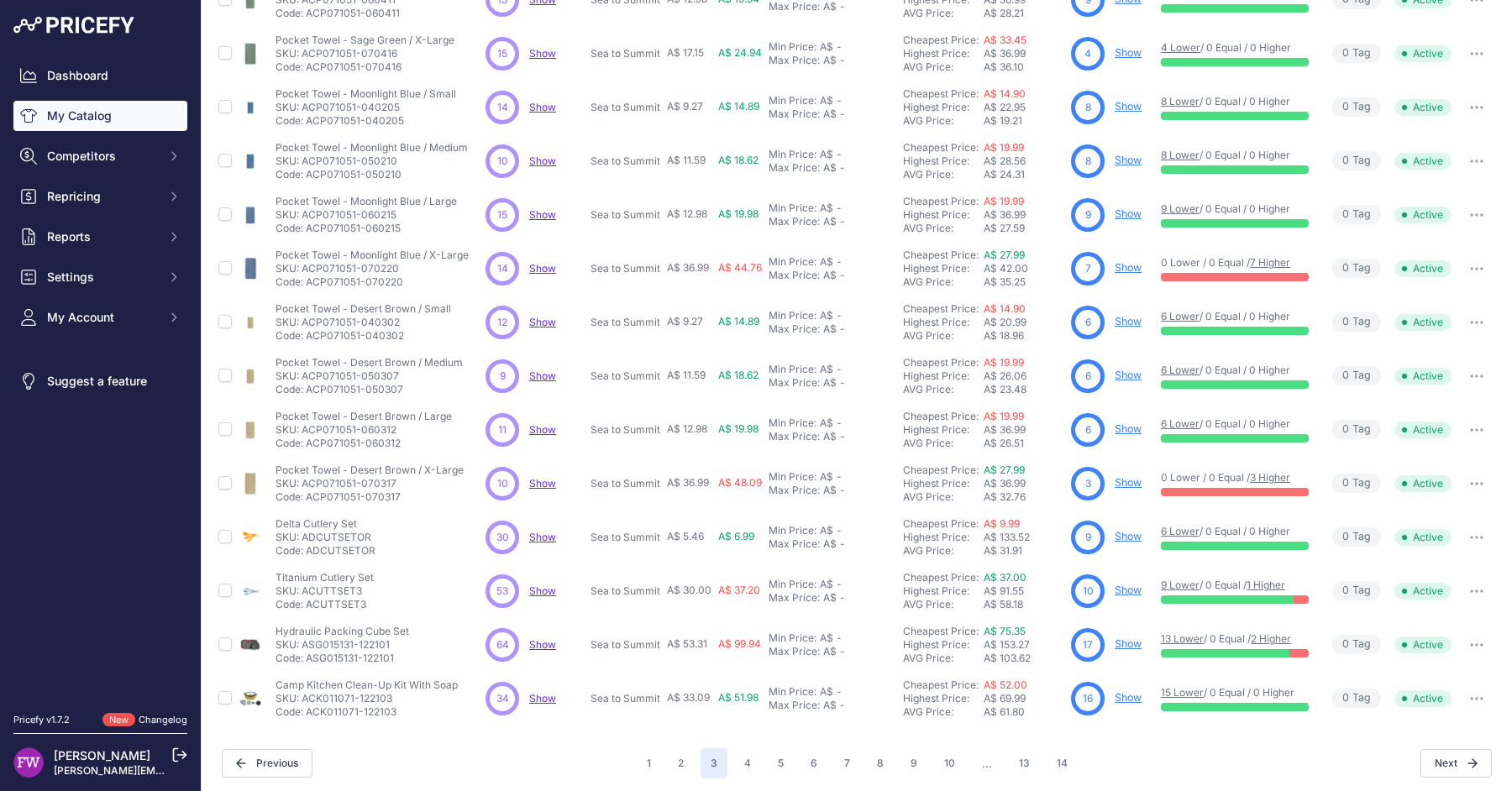 click on "Show" at bounding box center [543, 644] 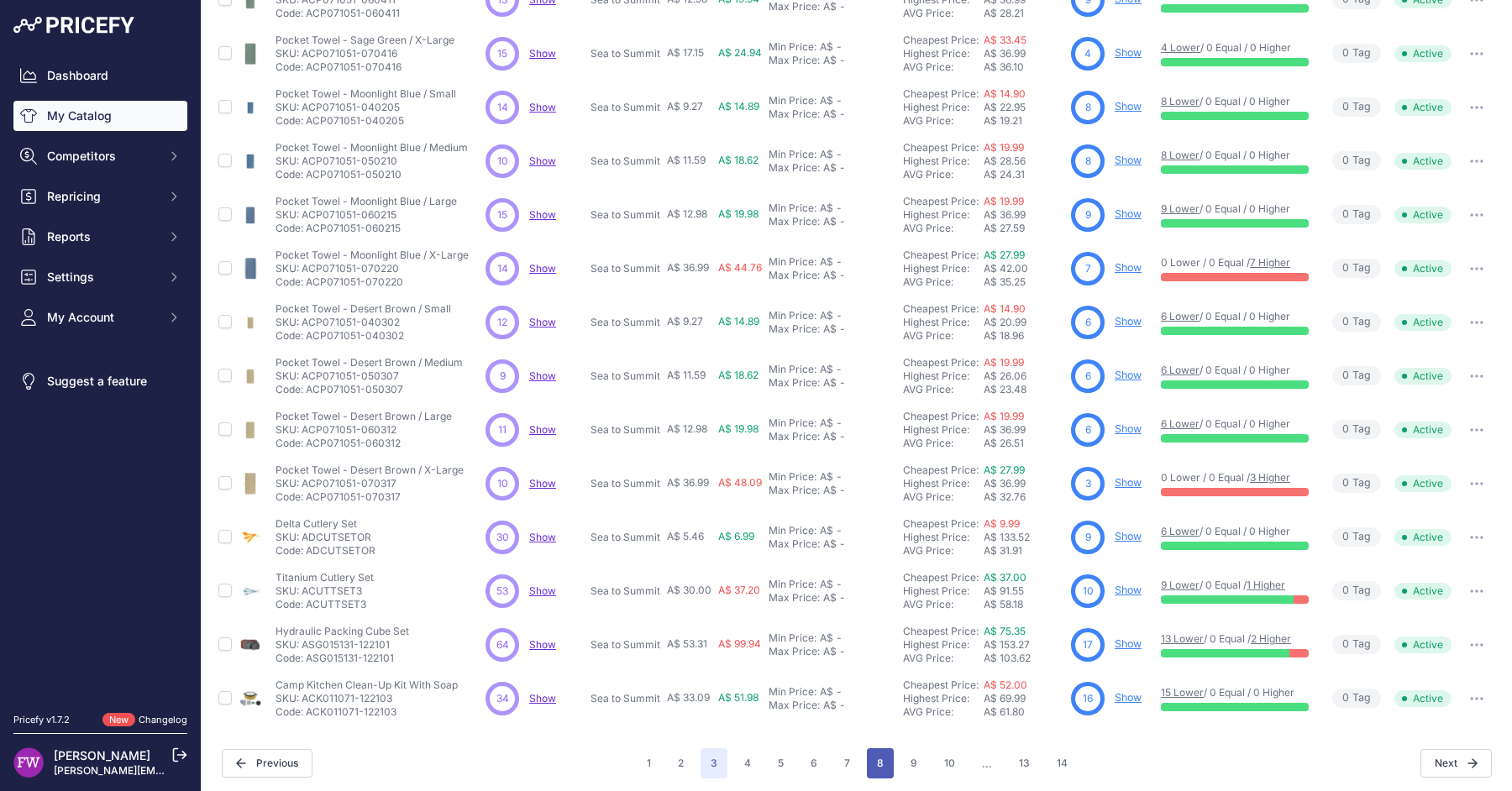 click on "8" at bounding box center [880, 763] 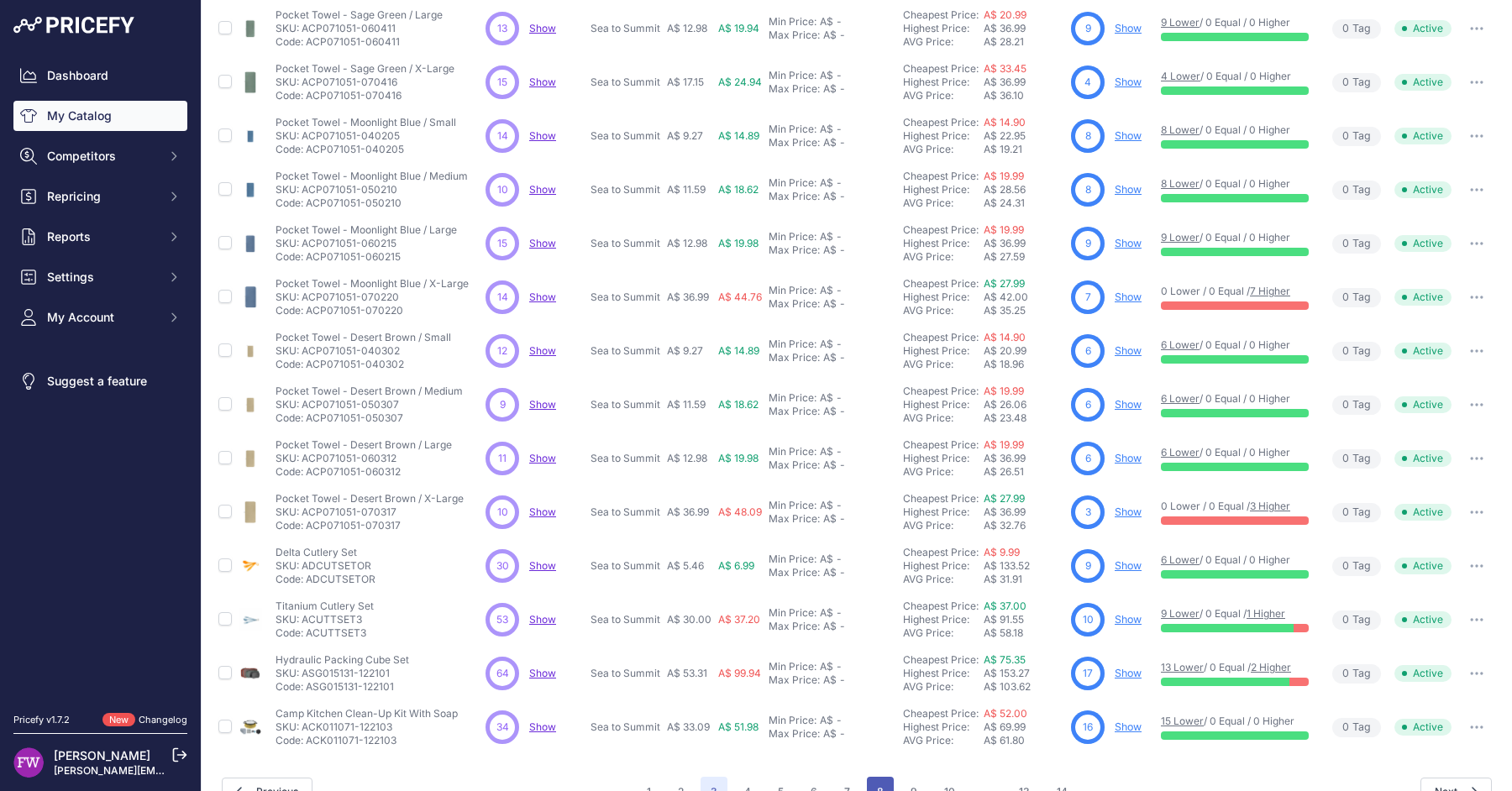 scroll, scrollTop: 322, scrollLeft: 0, axis: vertical 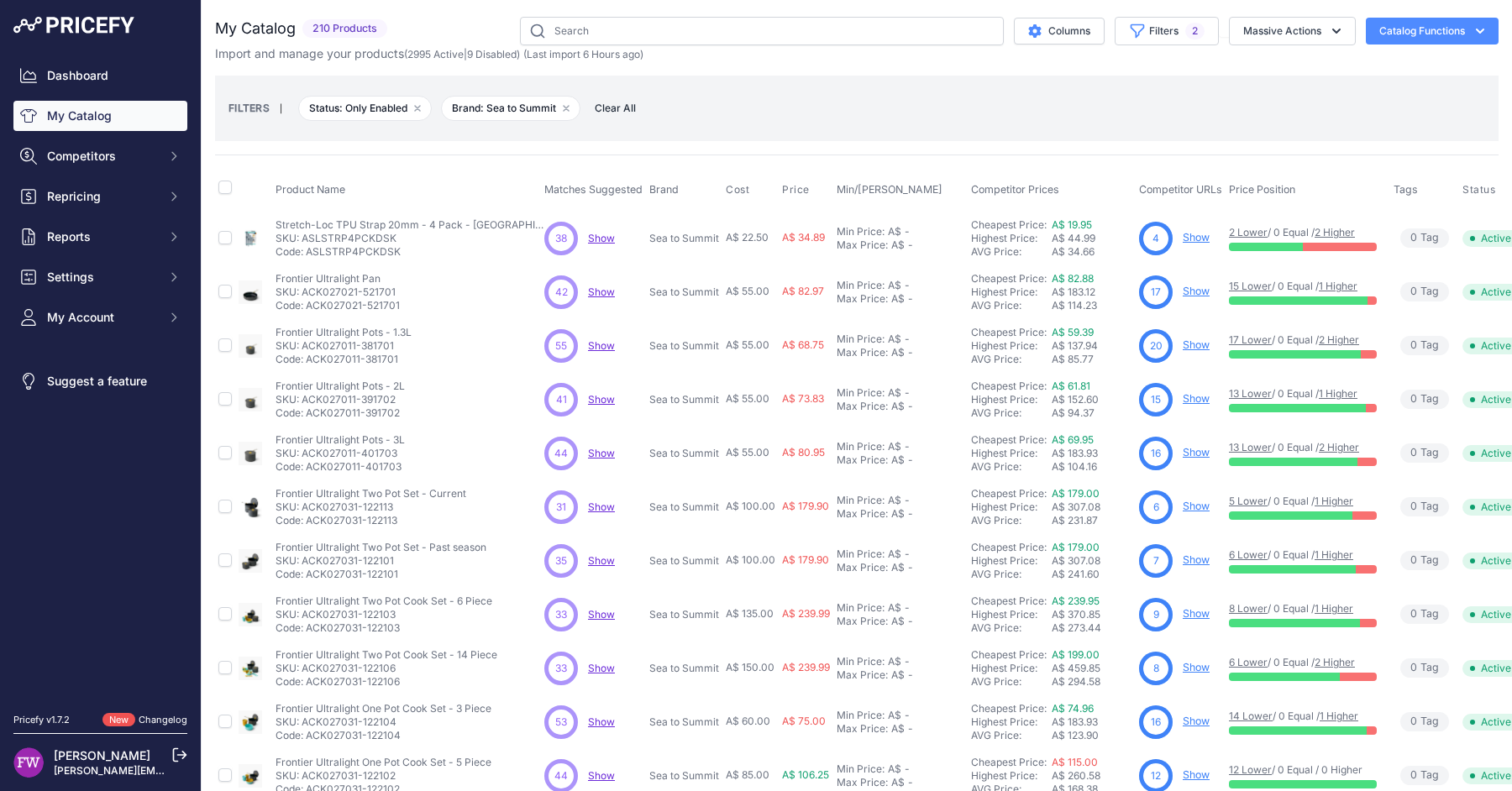 click on "Show" at bounding box center (601, 291) 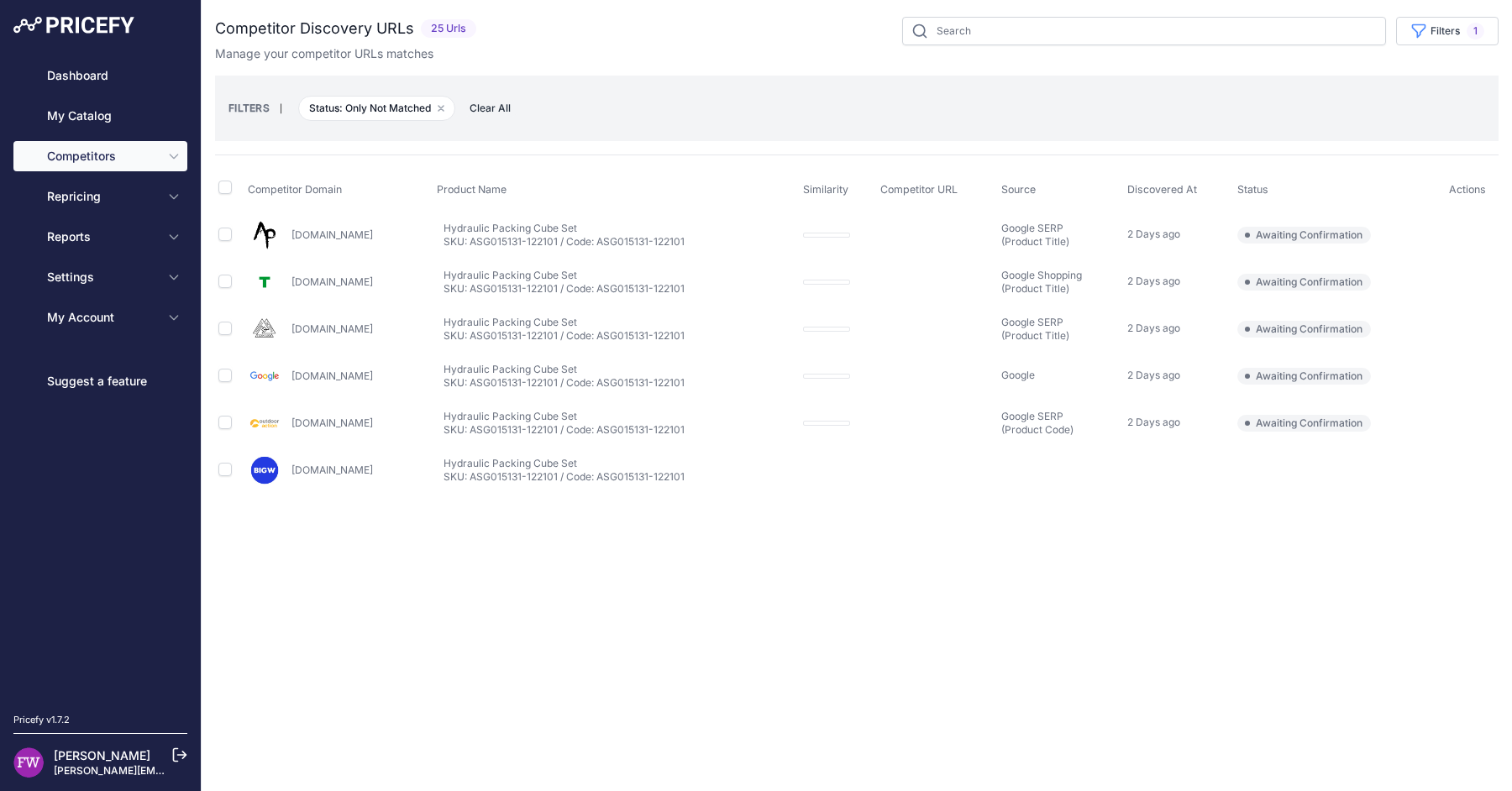 scroll, scrollTop: 0, scrollLeft: 0, axis: both 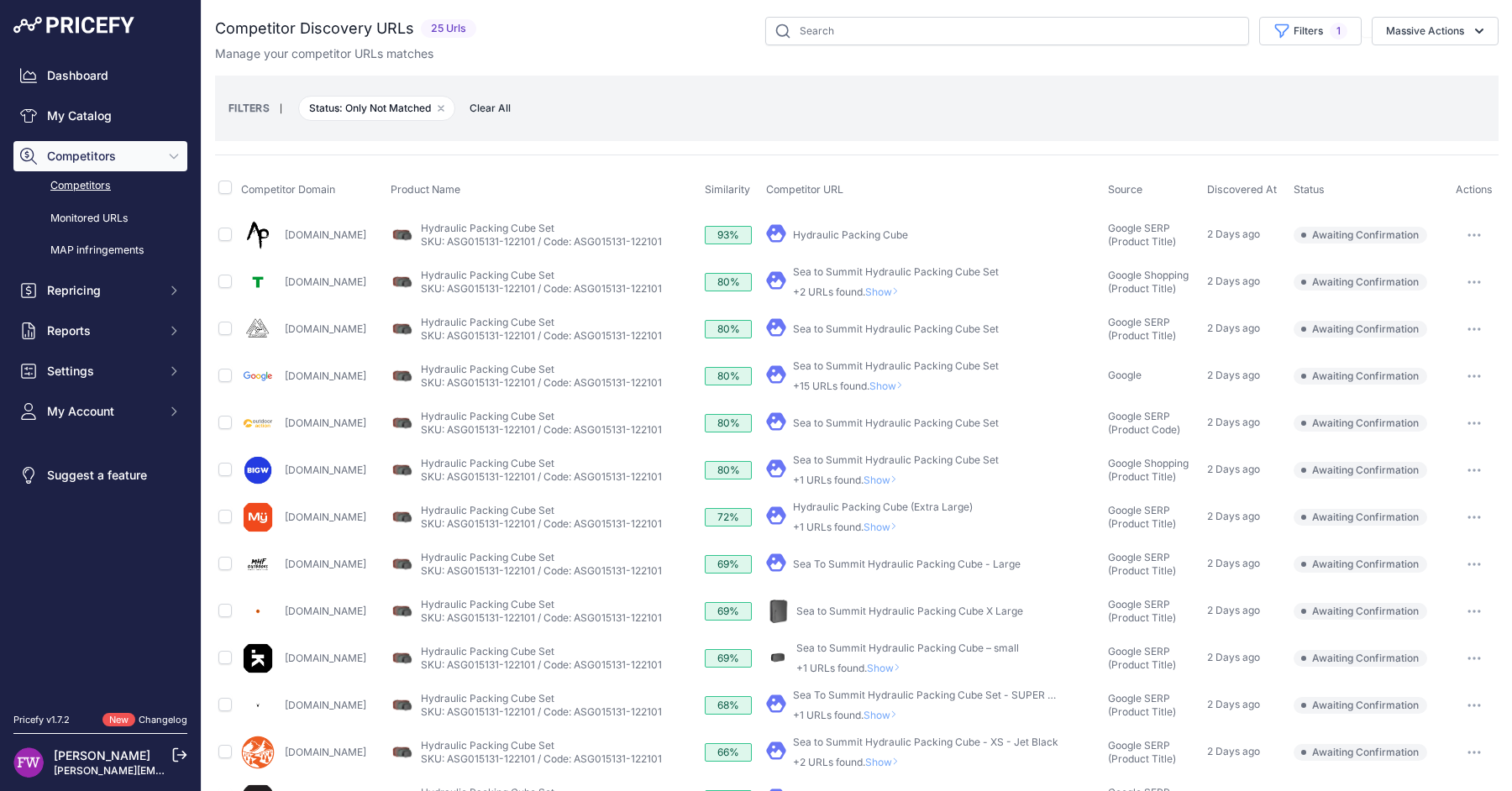 click on "Hydraulic Packing Cube" at bounding box center [850, 234] 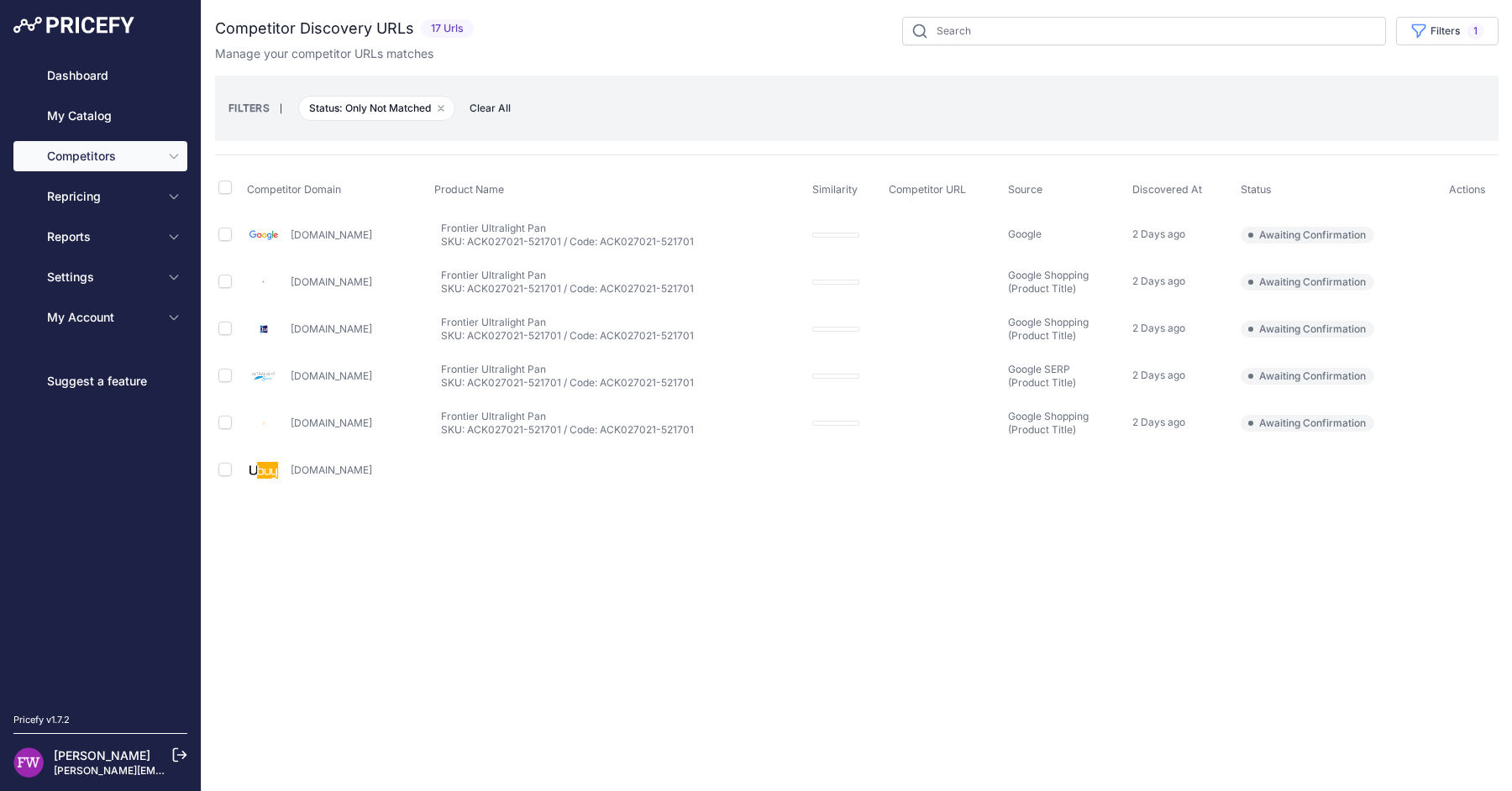 scroll, scrollTop: 0, scrollLeft: 0, axis: both 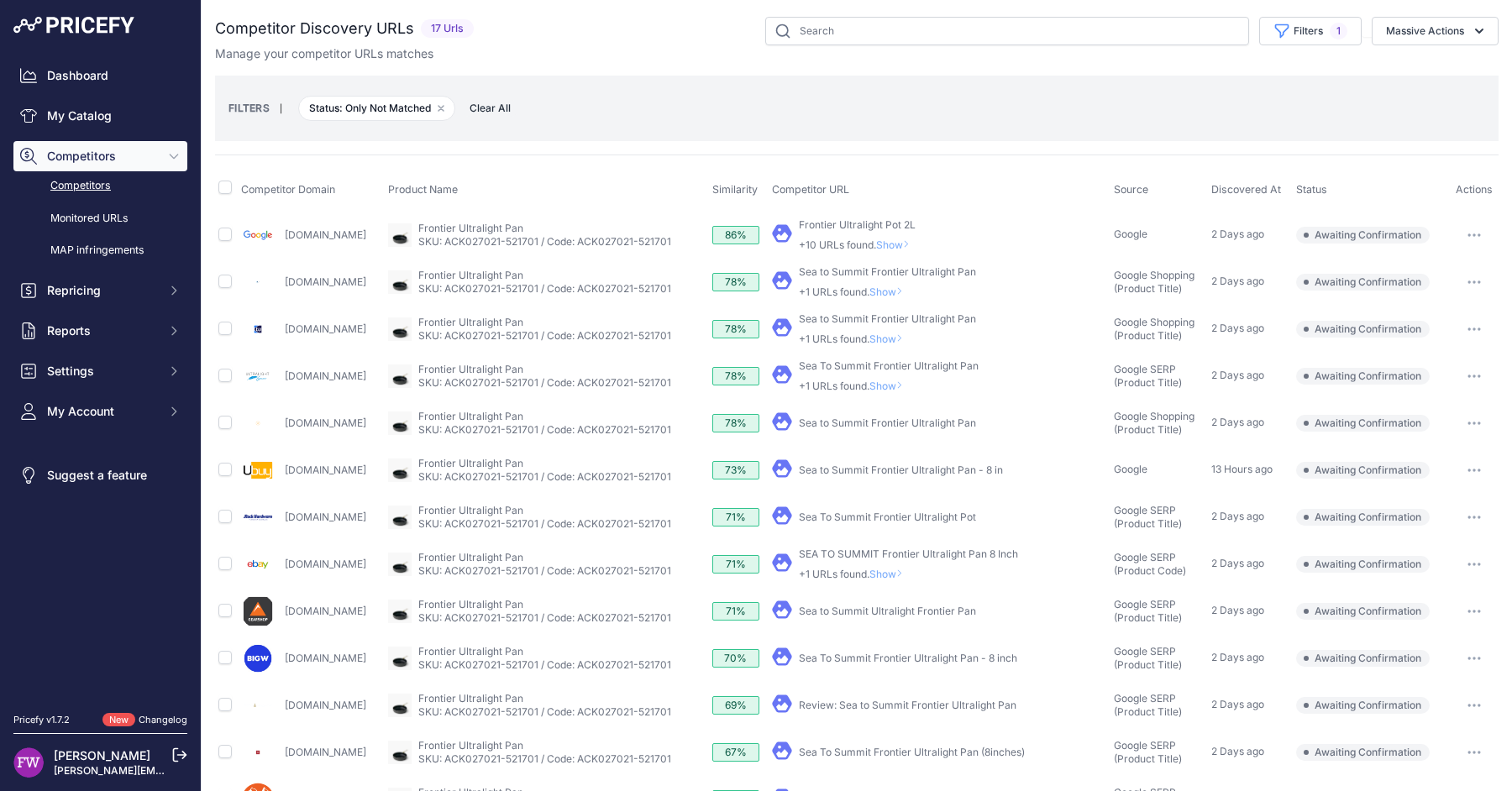 click on "Sea to Summit Frontier Ultralight Pan" at bounding box center [887, 422] 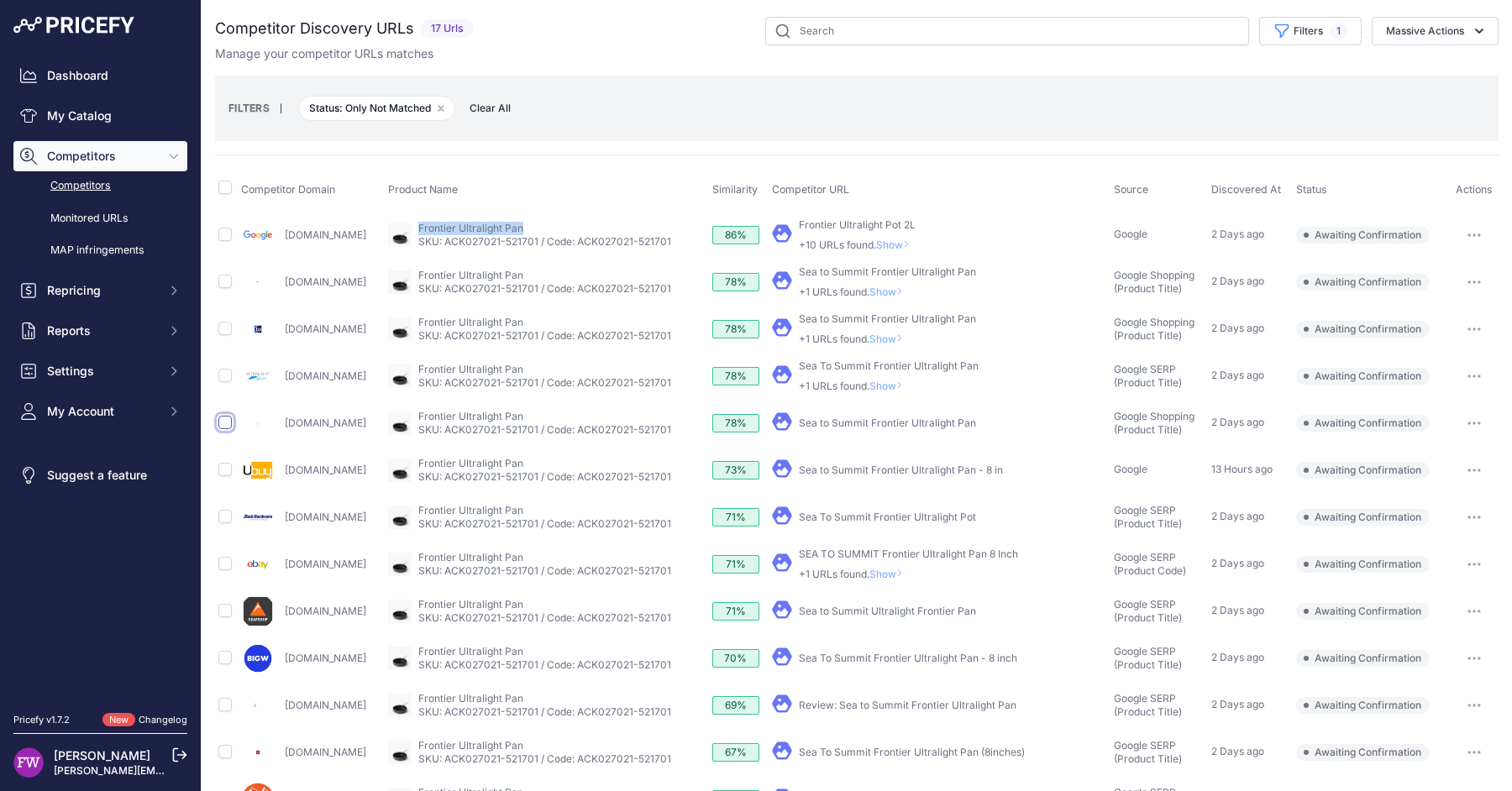 click at bounding box center [225, 422] 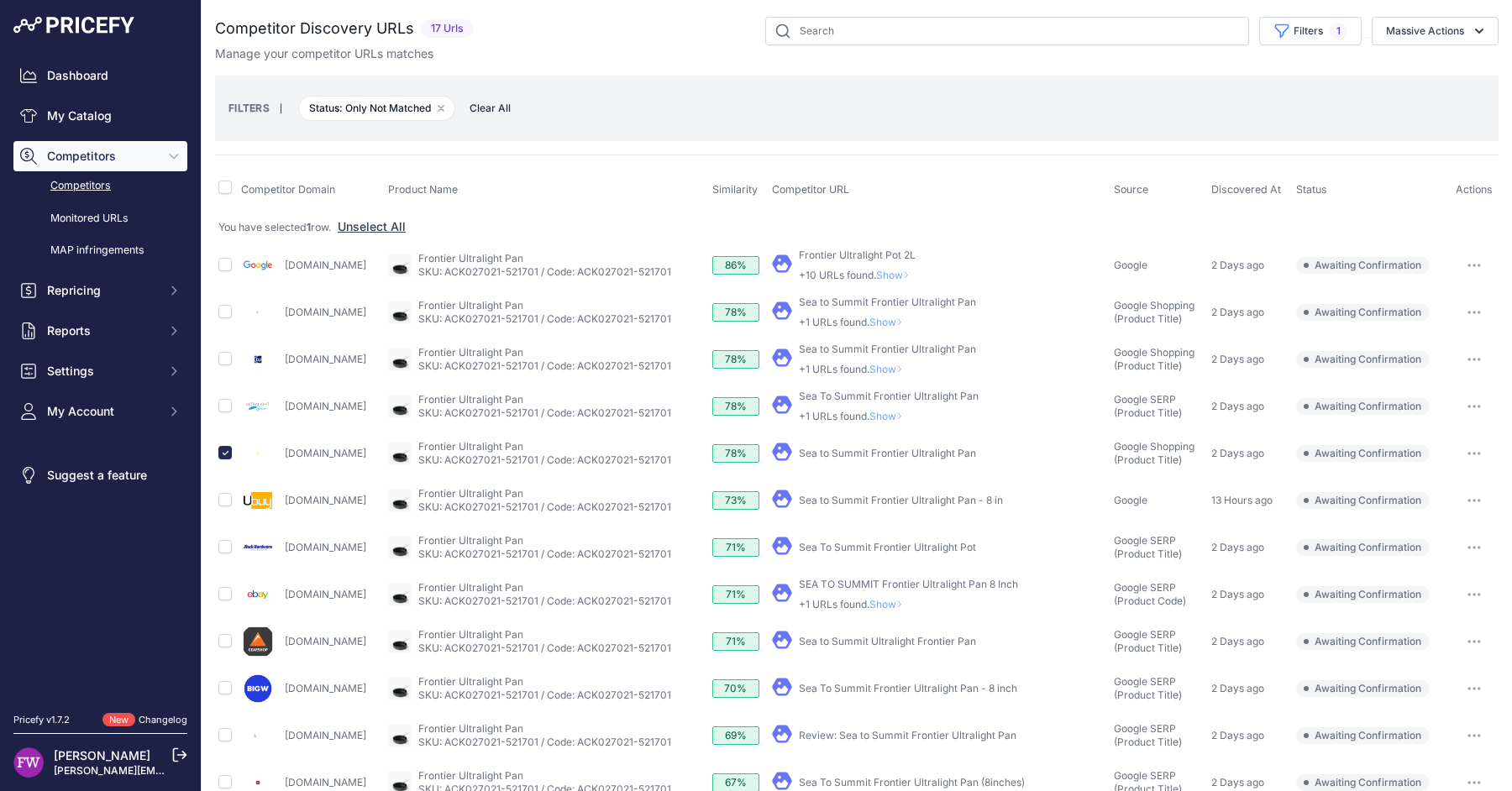 click on "Sea To Summit Frontier Ultralight Pot" at bounding box center [887, 547] 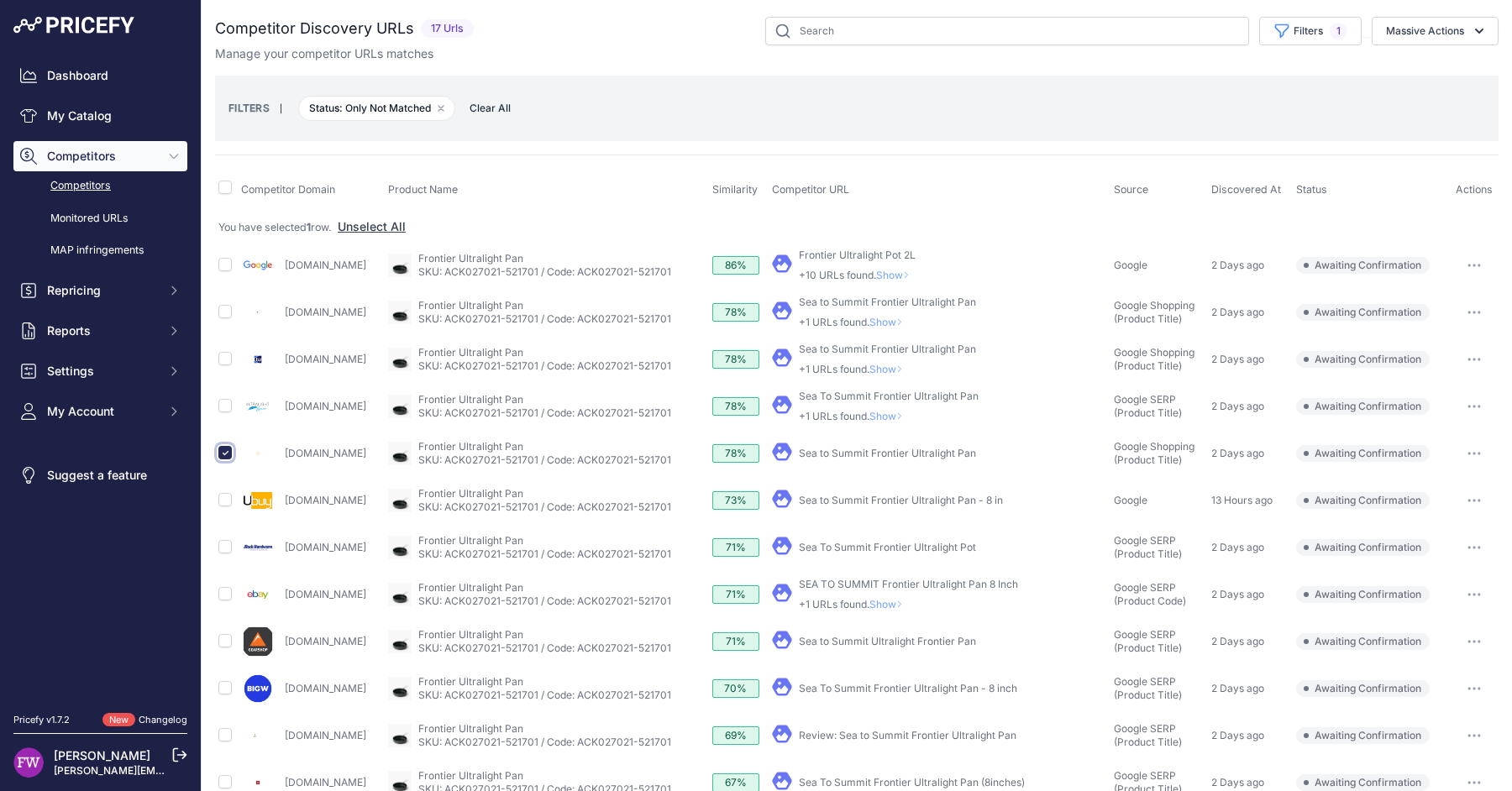 click at bounding box center [225, 453] 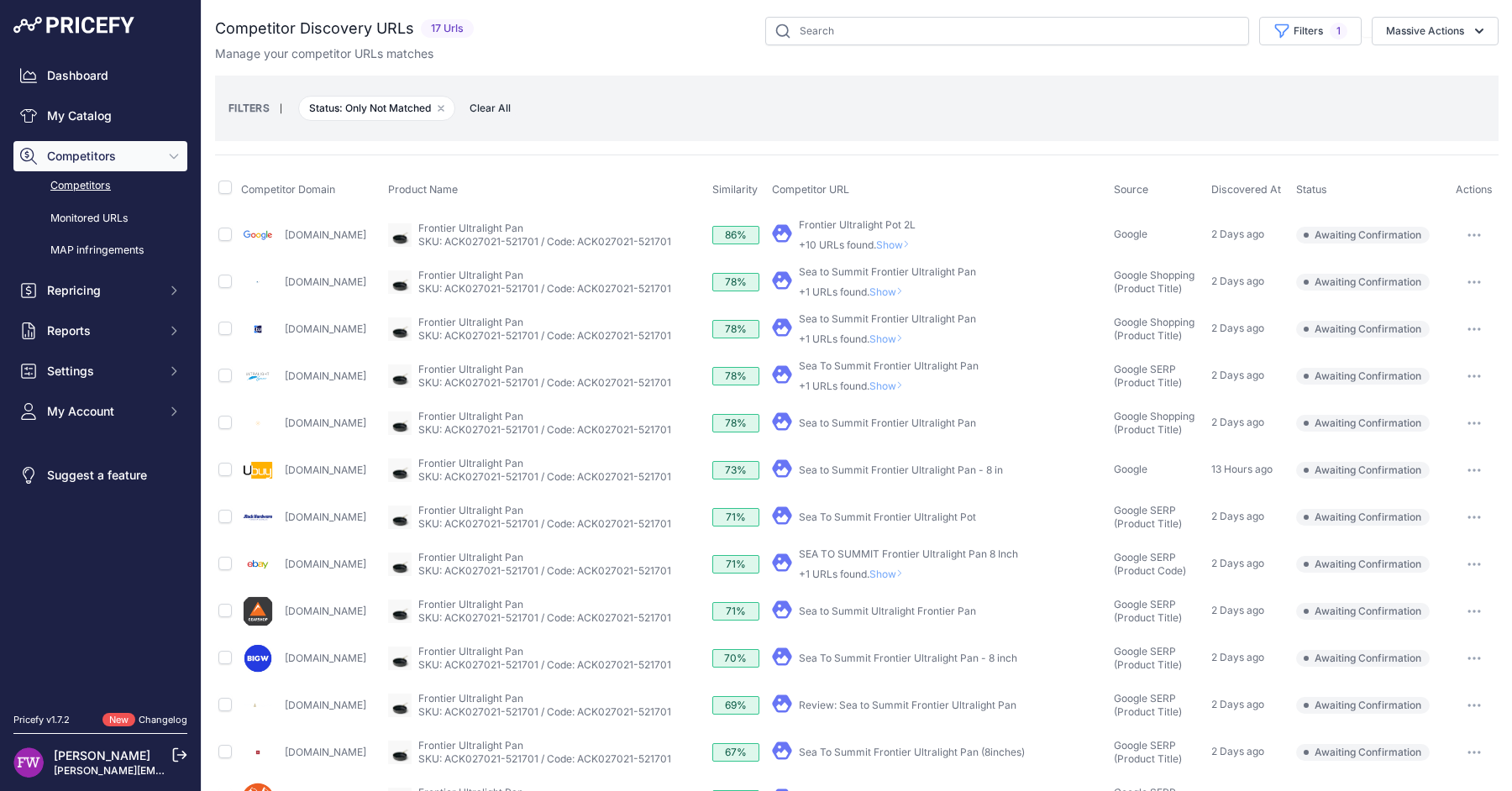 click 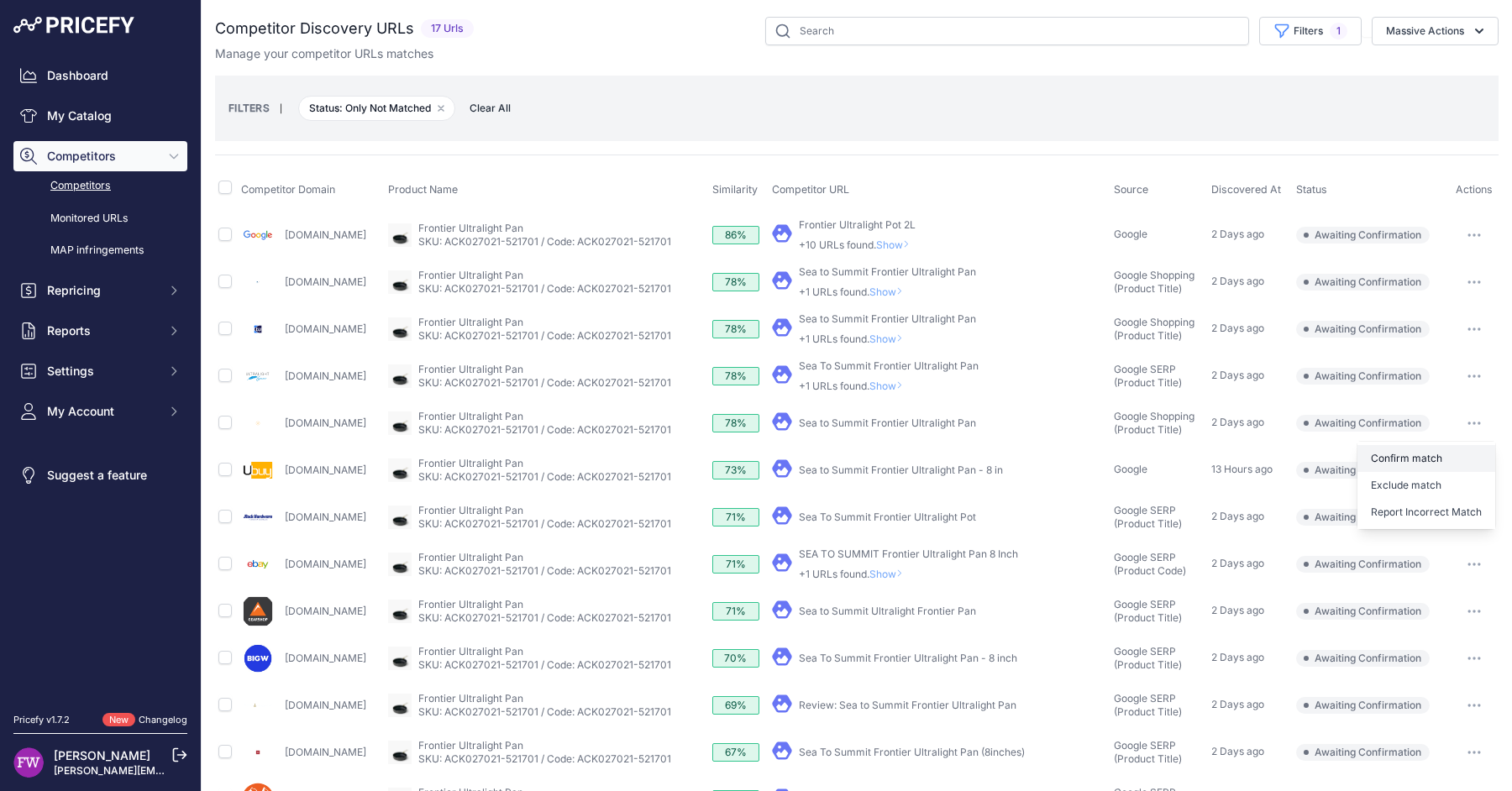 click on "Confirm match" at bounding box center (0, 0) 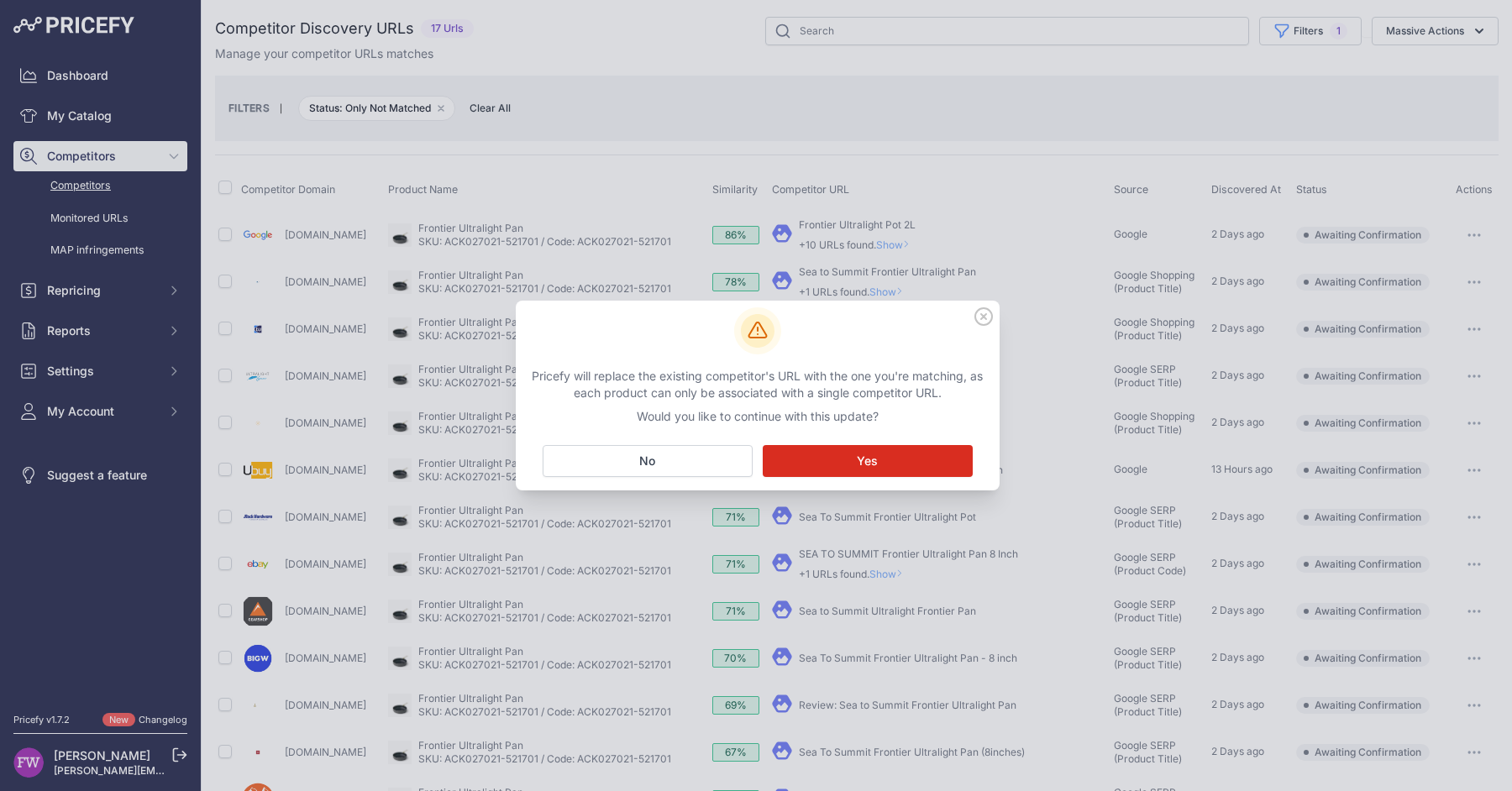 click 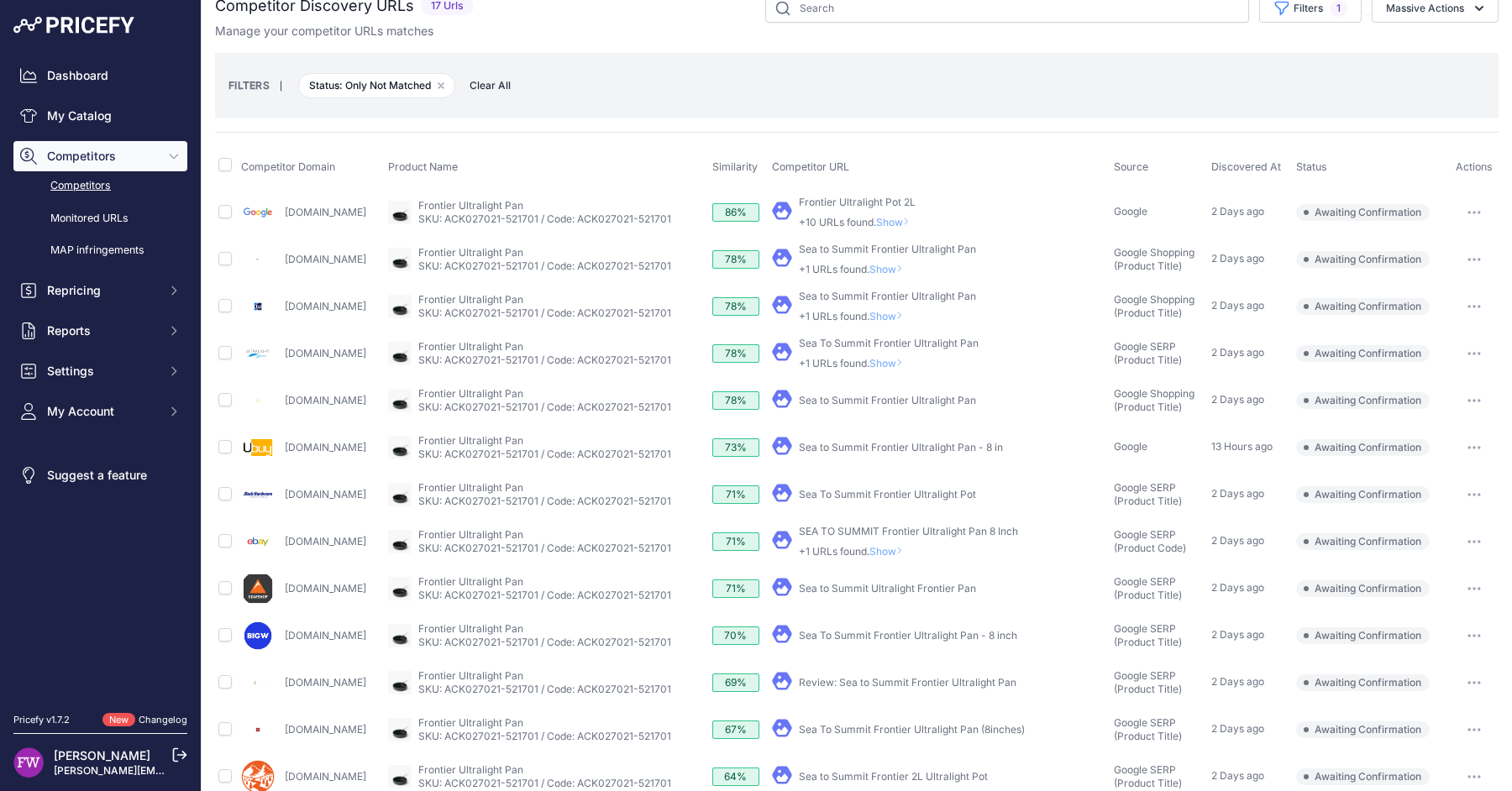 scroll, scrollTop: 0, scrollLeft: 0, axis: both 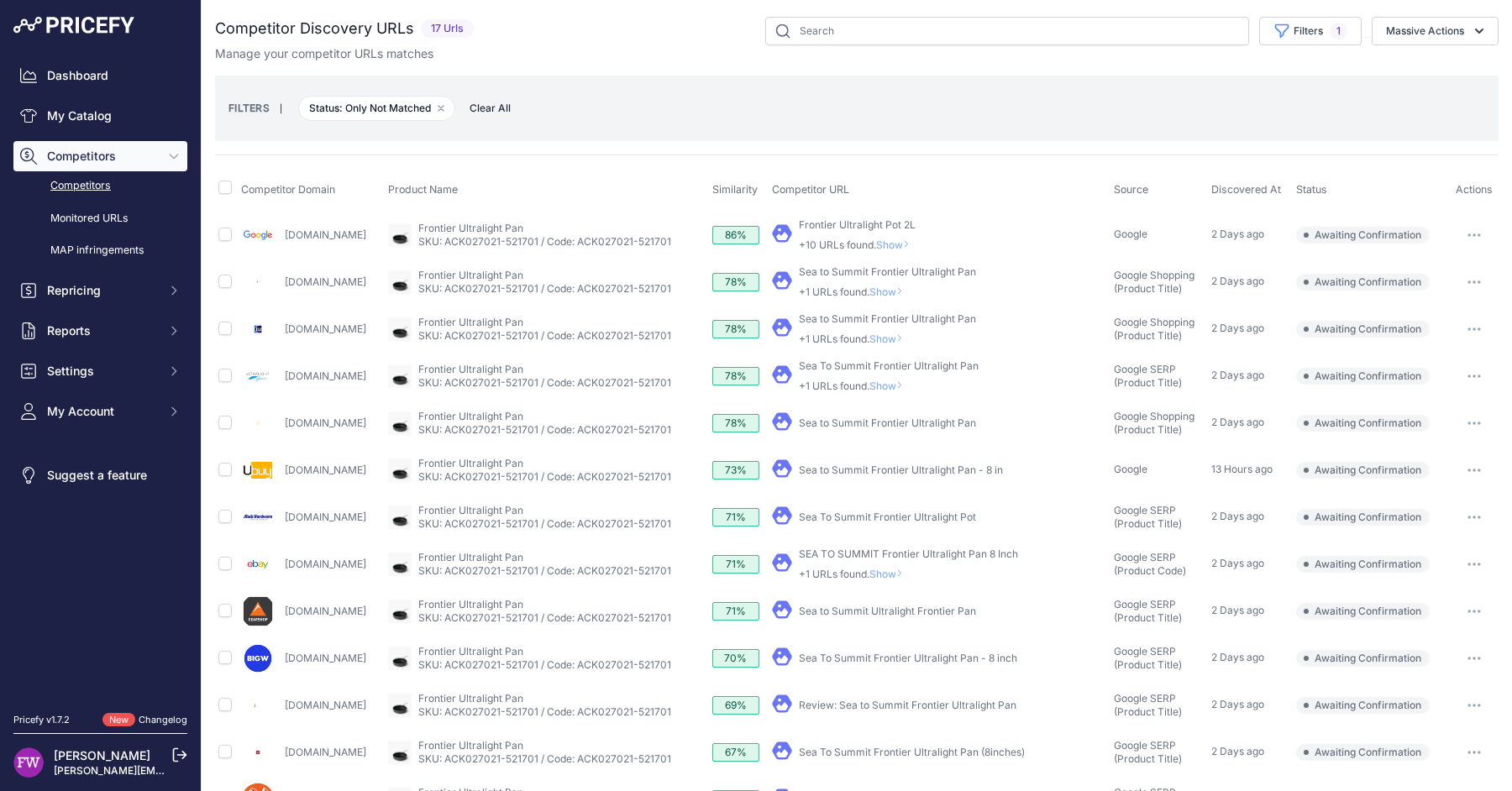 click on "Show" at bounding box center [896, 244] 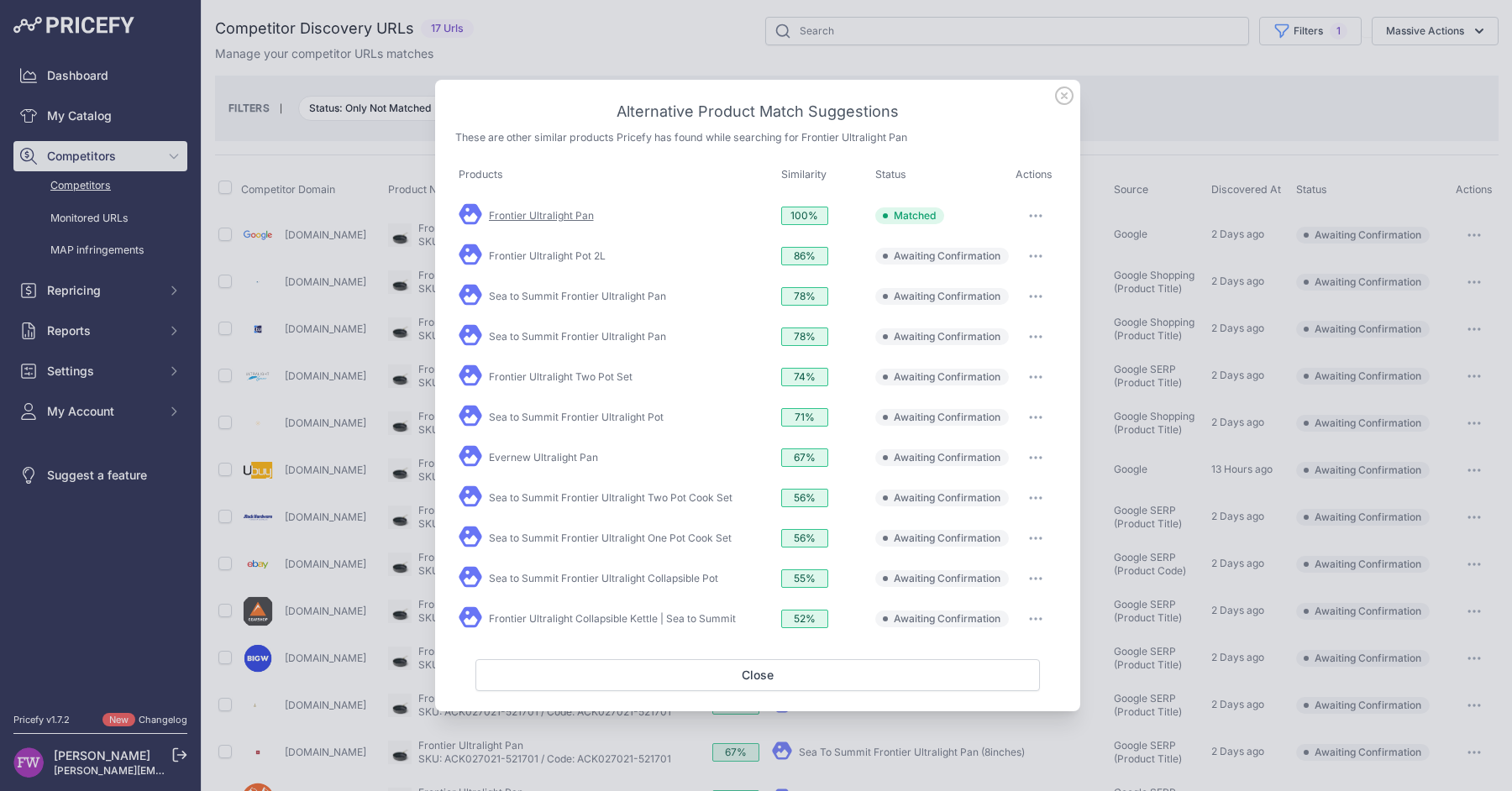 click on "Frontier Ultralight Pan" at bounding box center [541, 215] 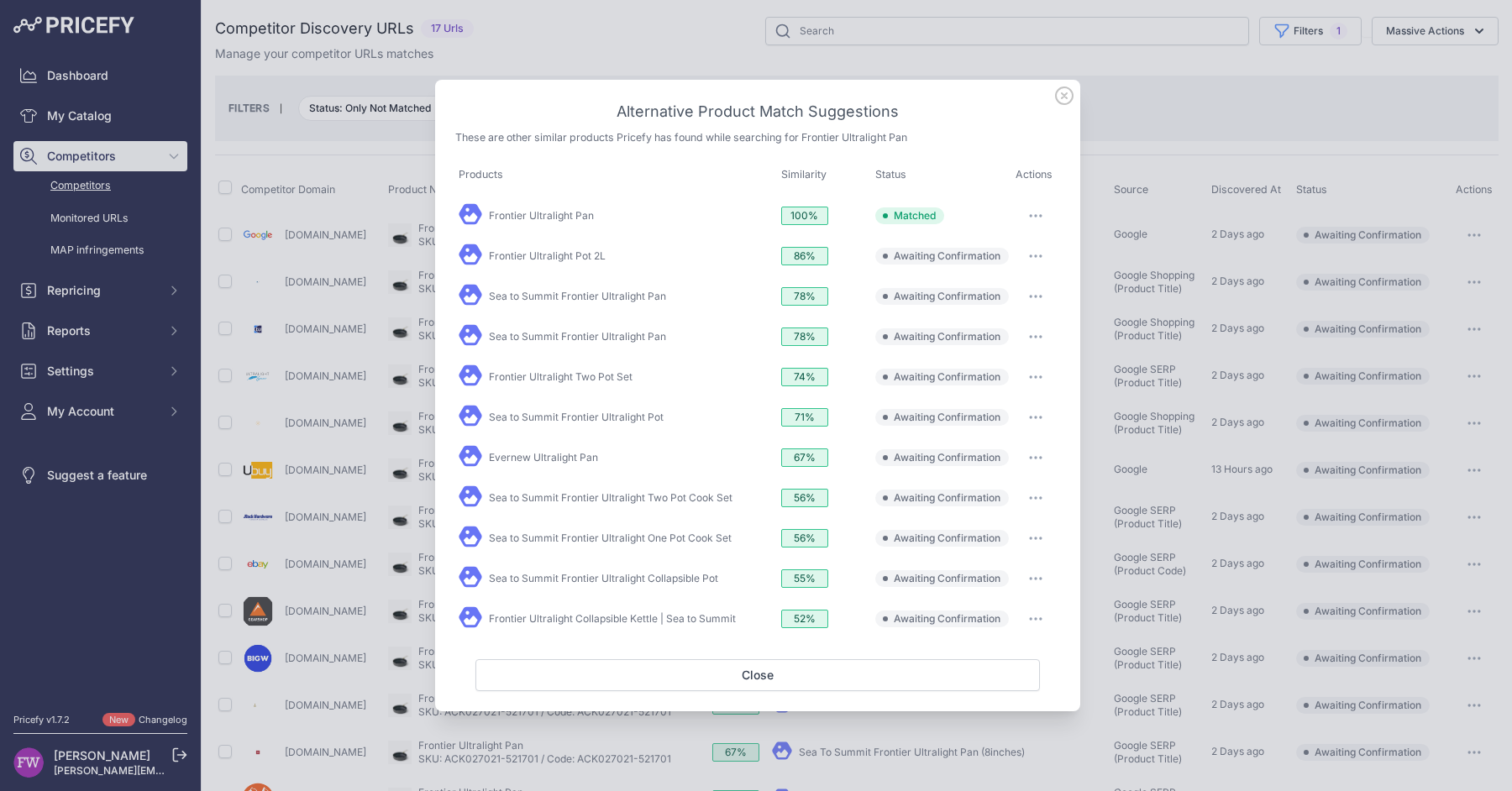 click at bounding box center (1036, 216) 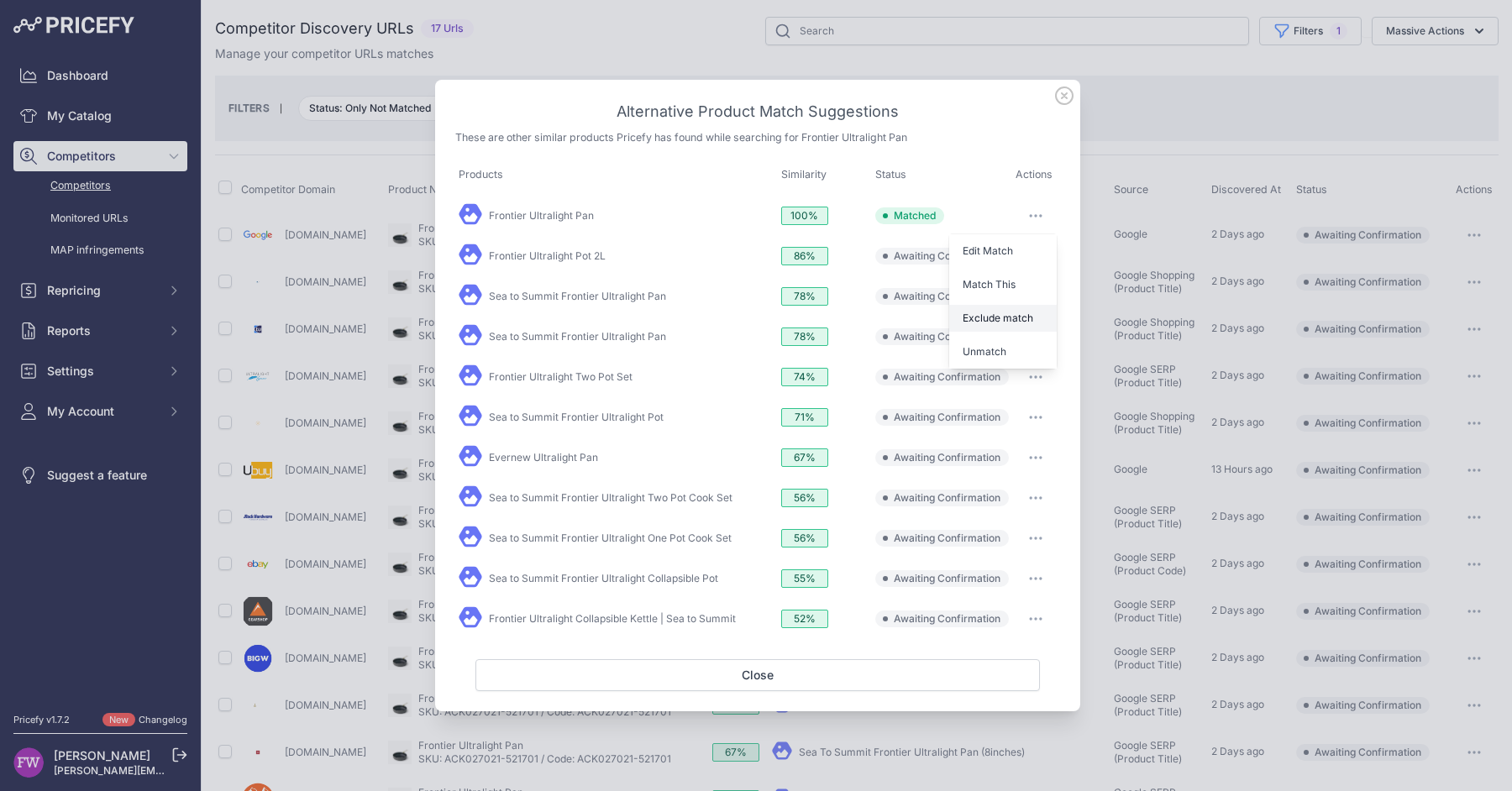 click on "Exclude match" at bounding box center [998, 317] 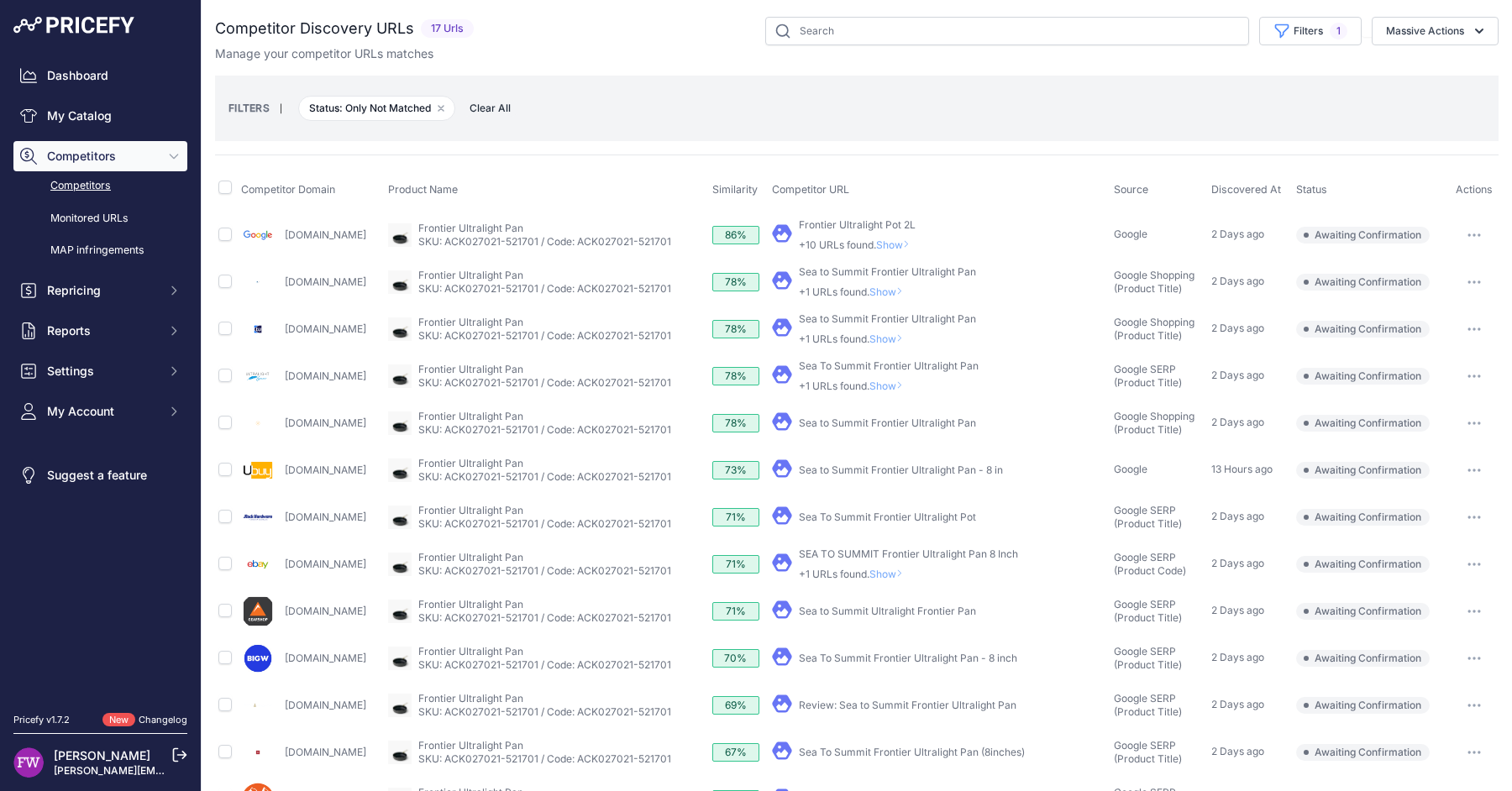 click on "Show" at bounding box center [896, 244] 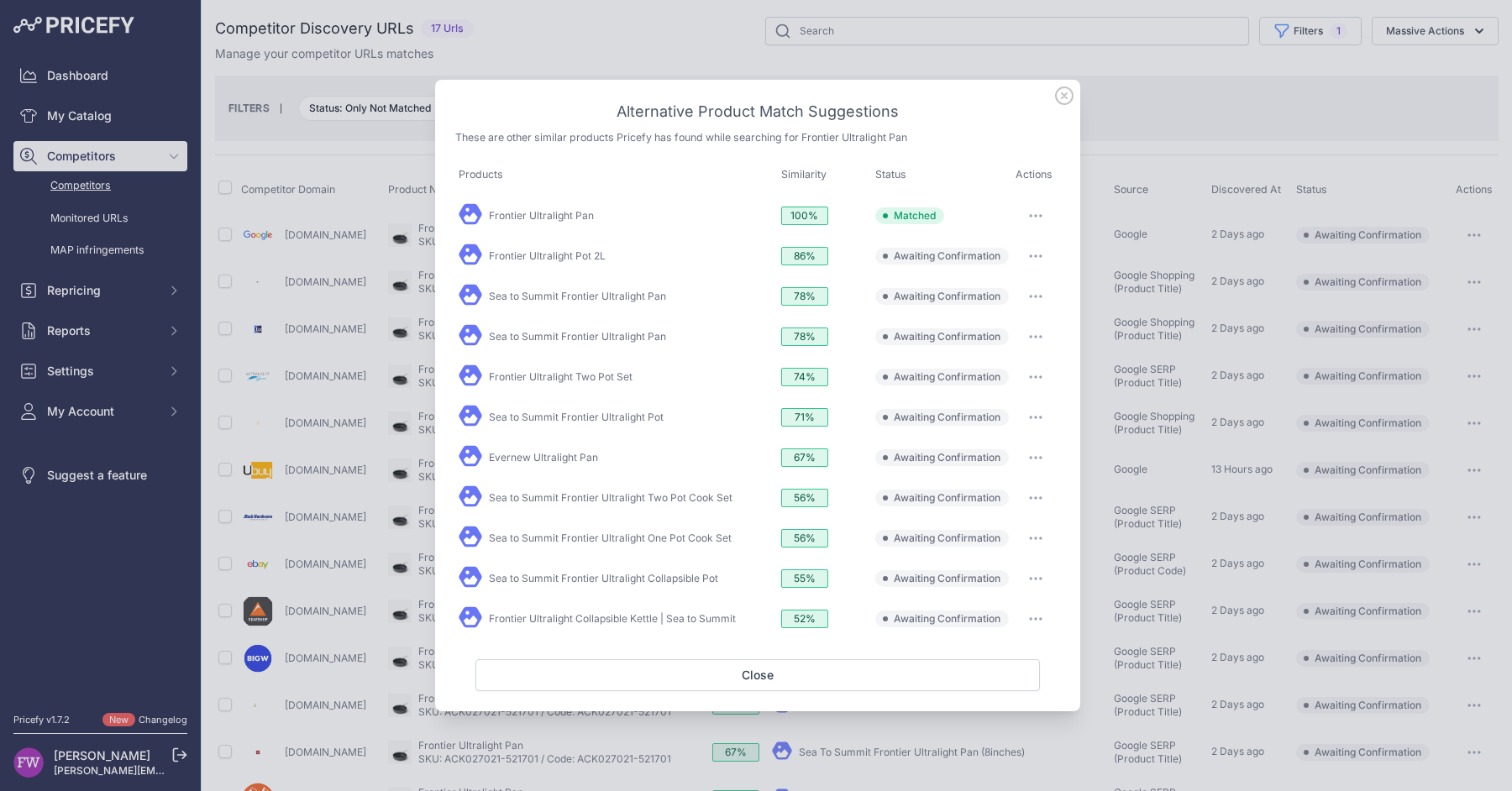 click 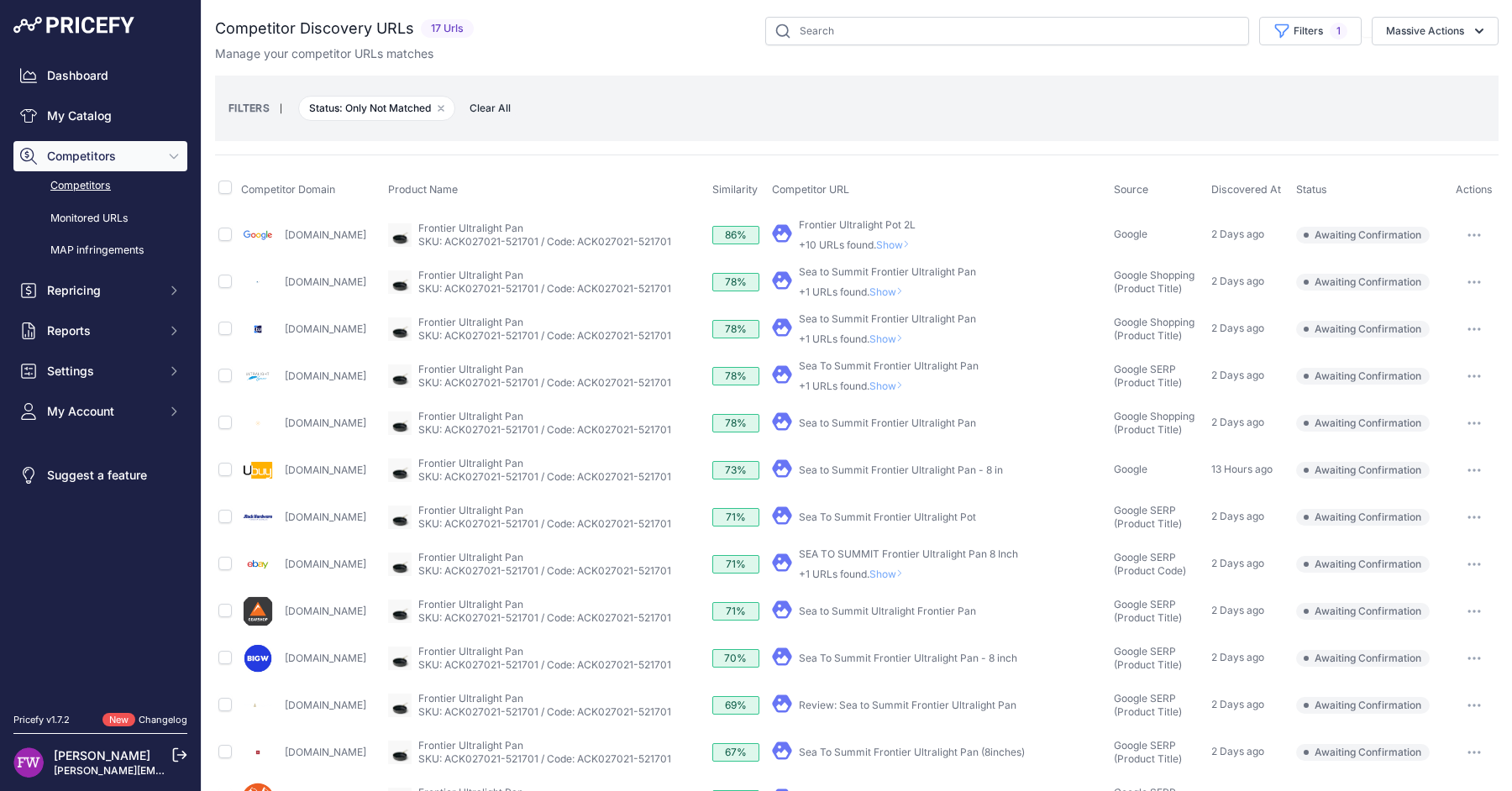 click on "Show" at bounding box center (896, 244) 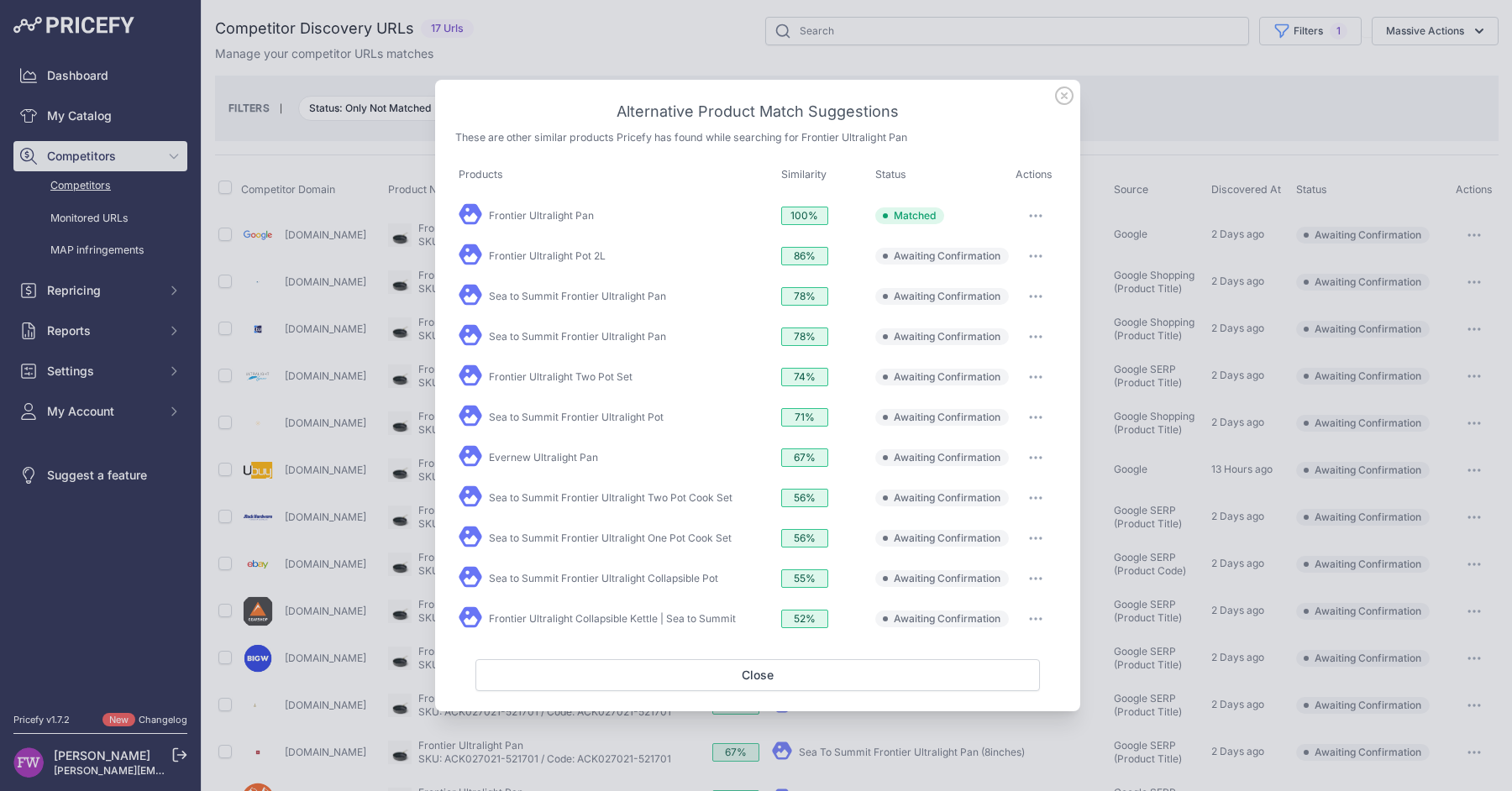 click at bounding box center [1036, 256] 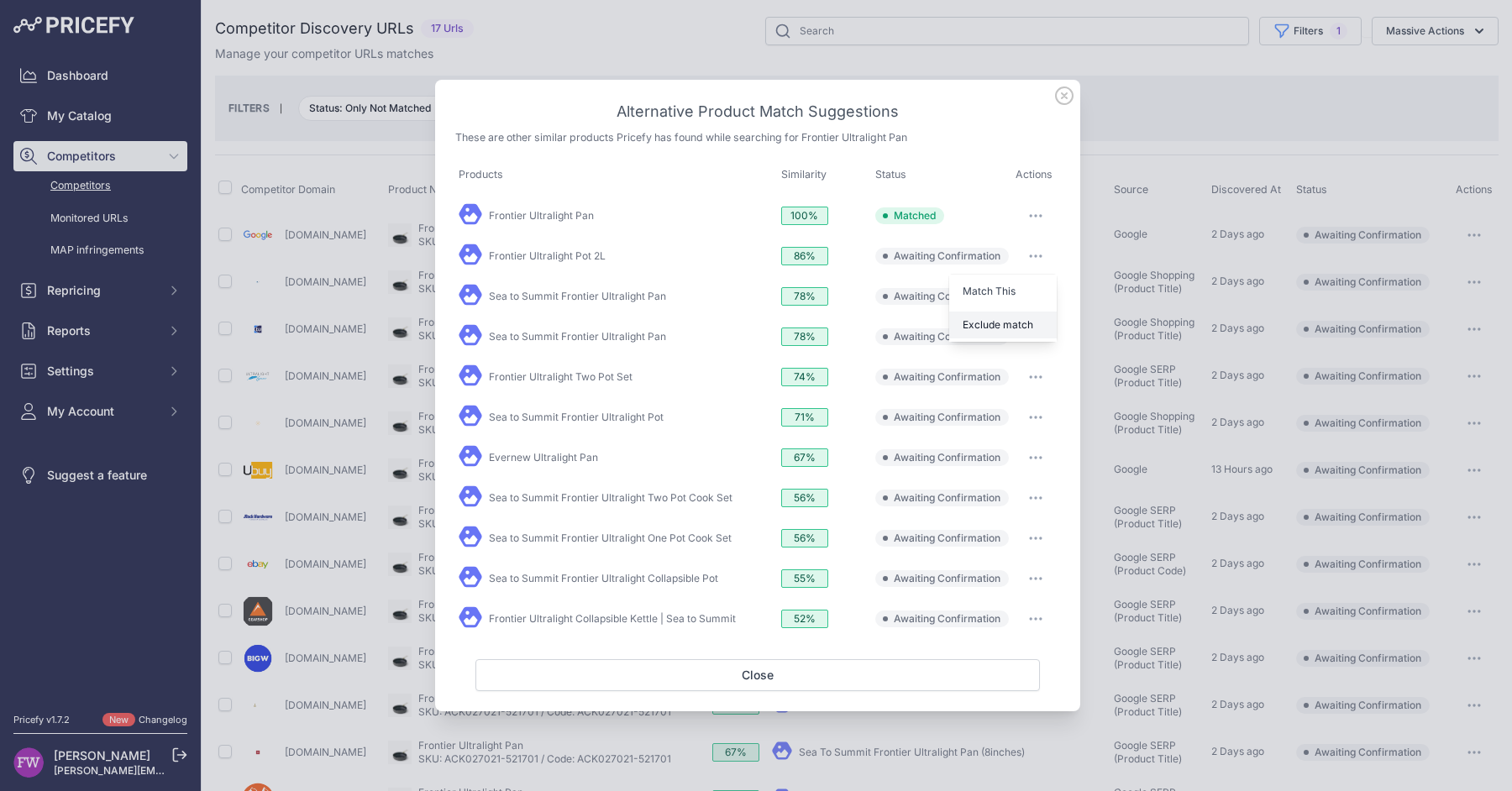 click on "Exclude match" at bounding box center [1003, 325] 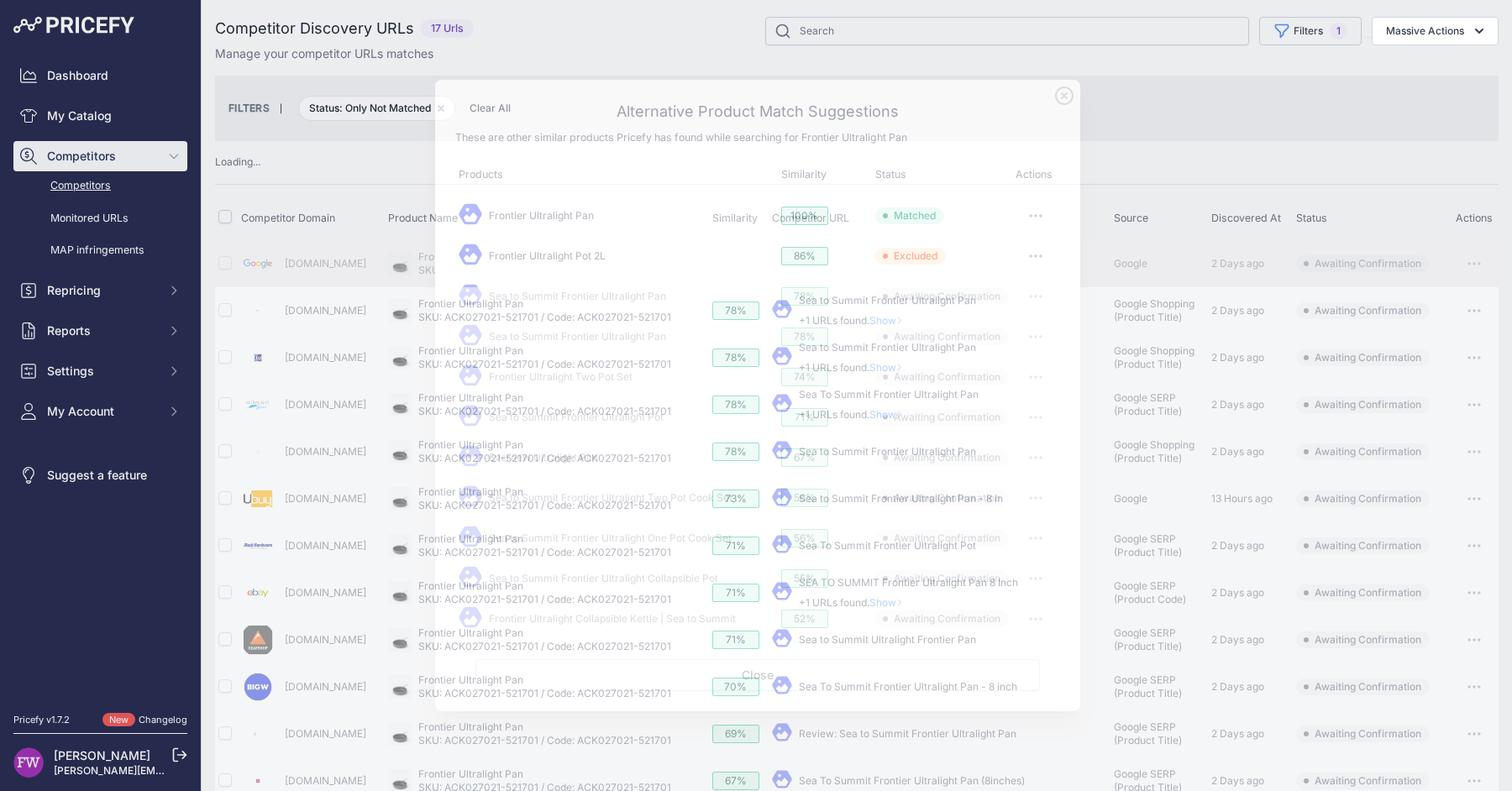 click 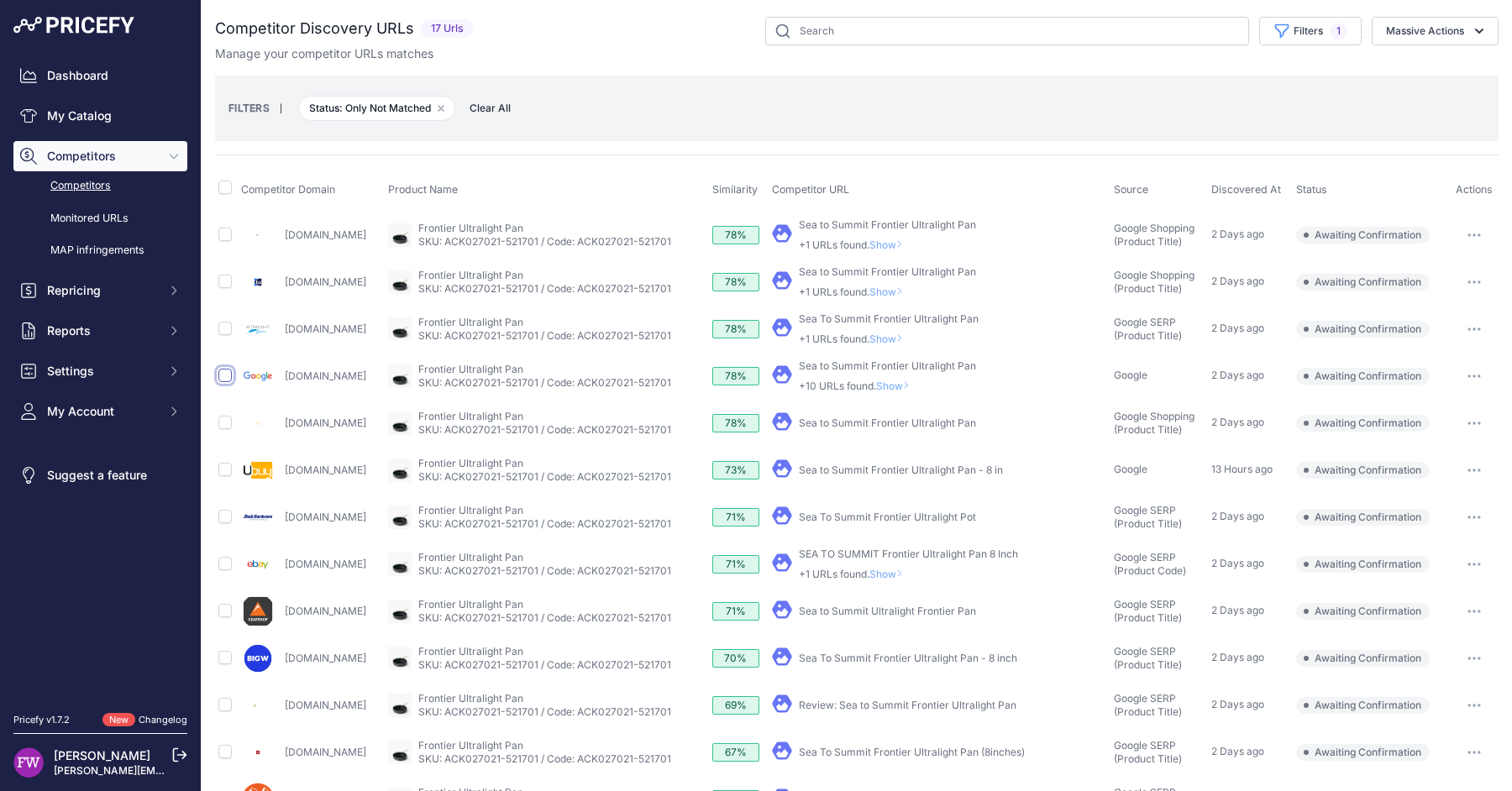 click at bounding box center [225, 375] 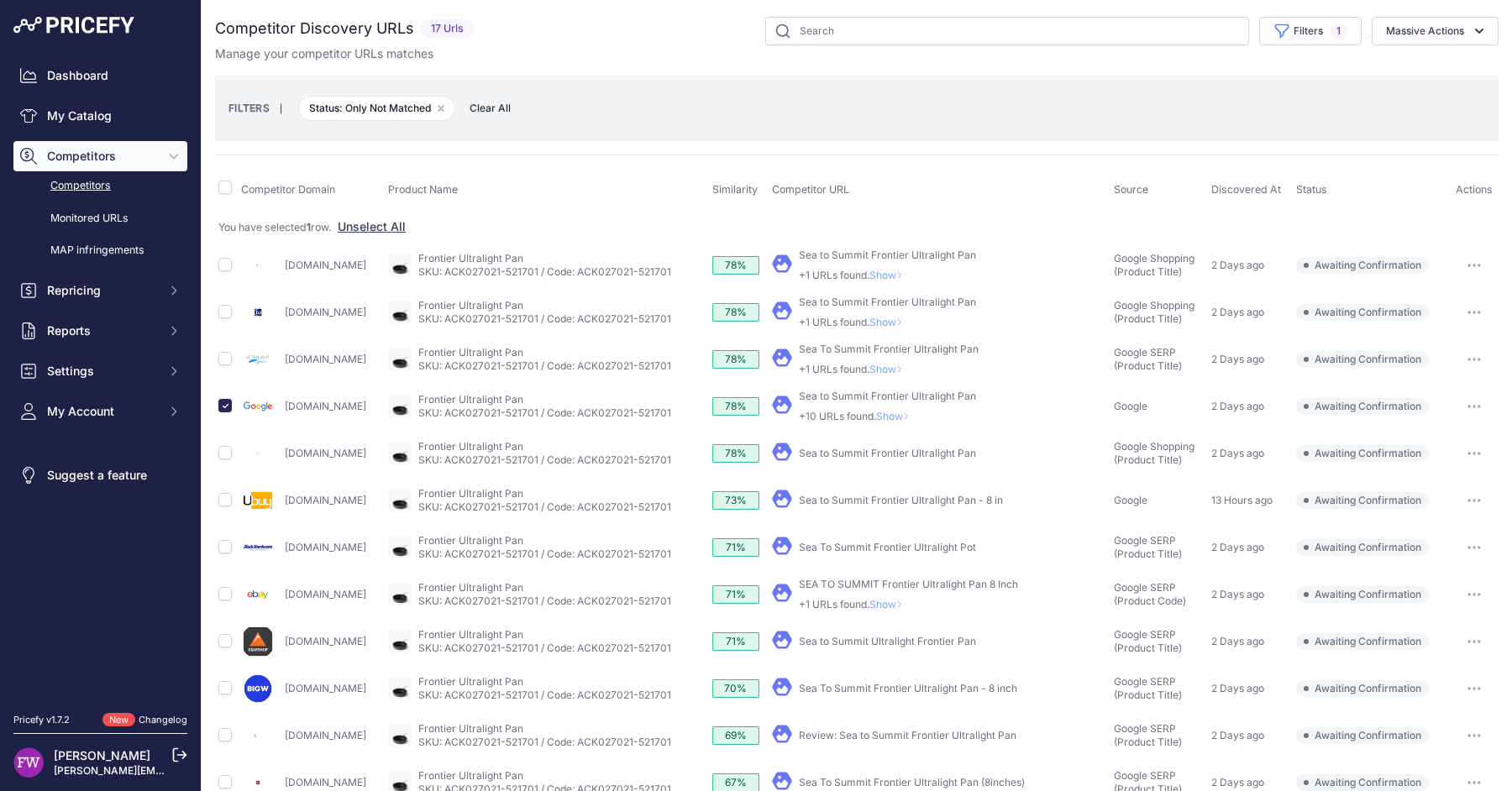 click 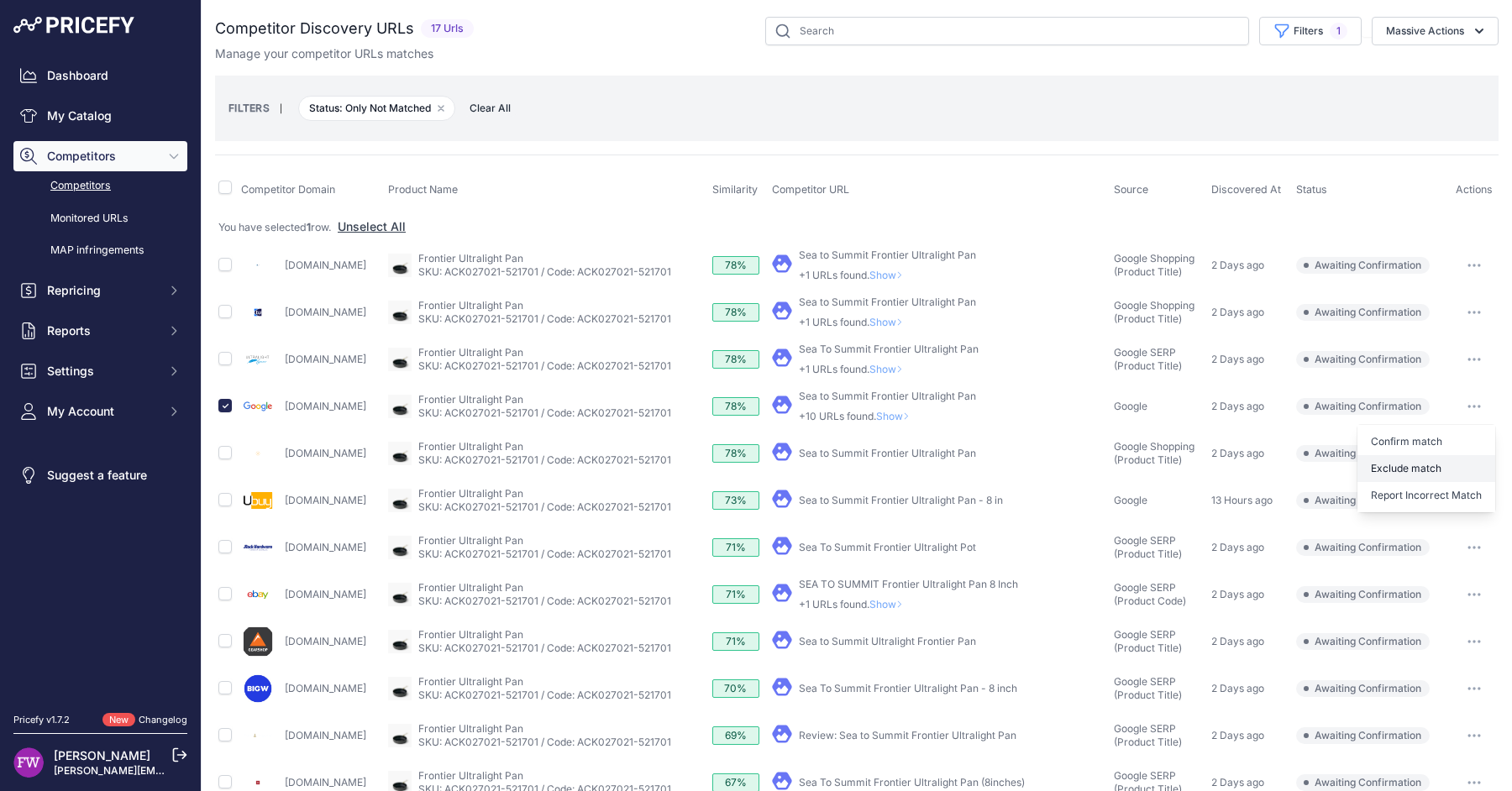 click on "Exclude match" at bounding box center [0, 0] 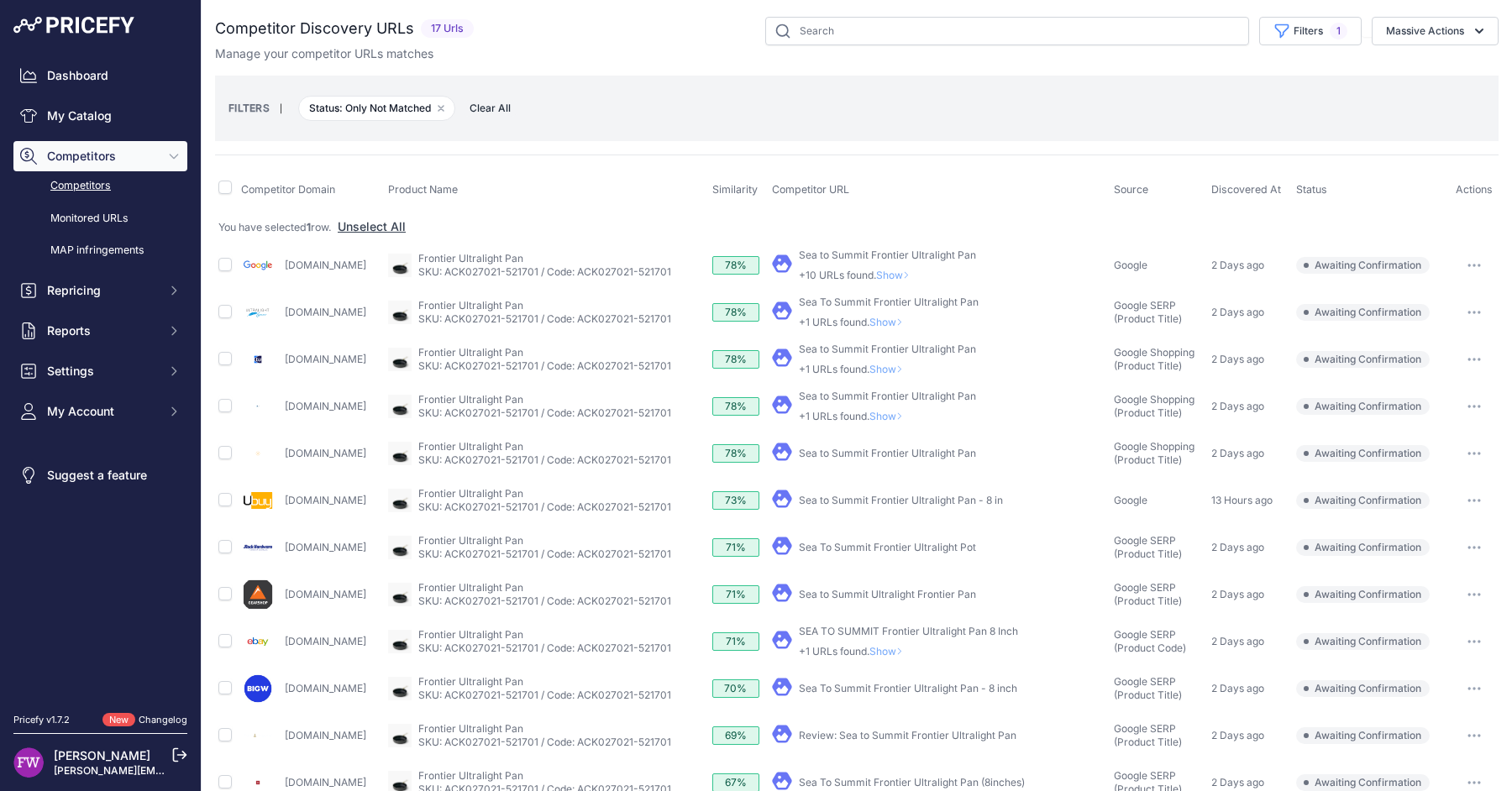 click on "Sea to Summit Frontier Ultralight Pan" at bounding box center (887, 453) 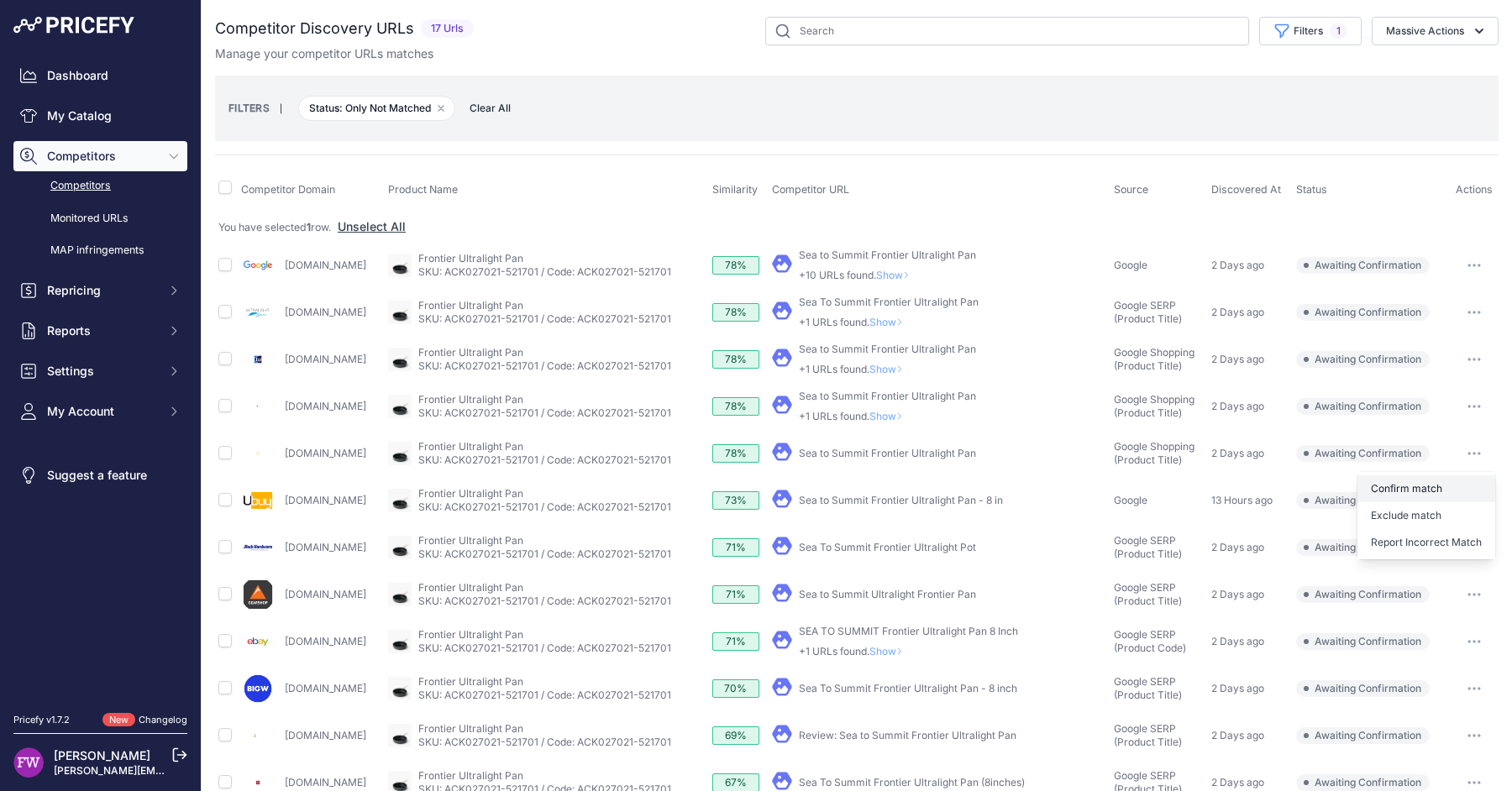 click on "Confirm match" at bounding box center (0, 0) 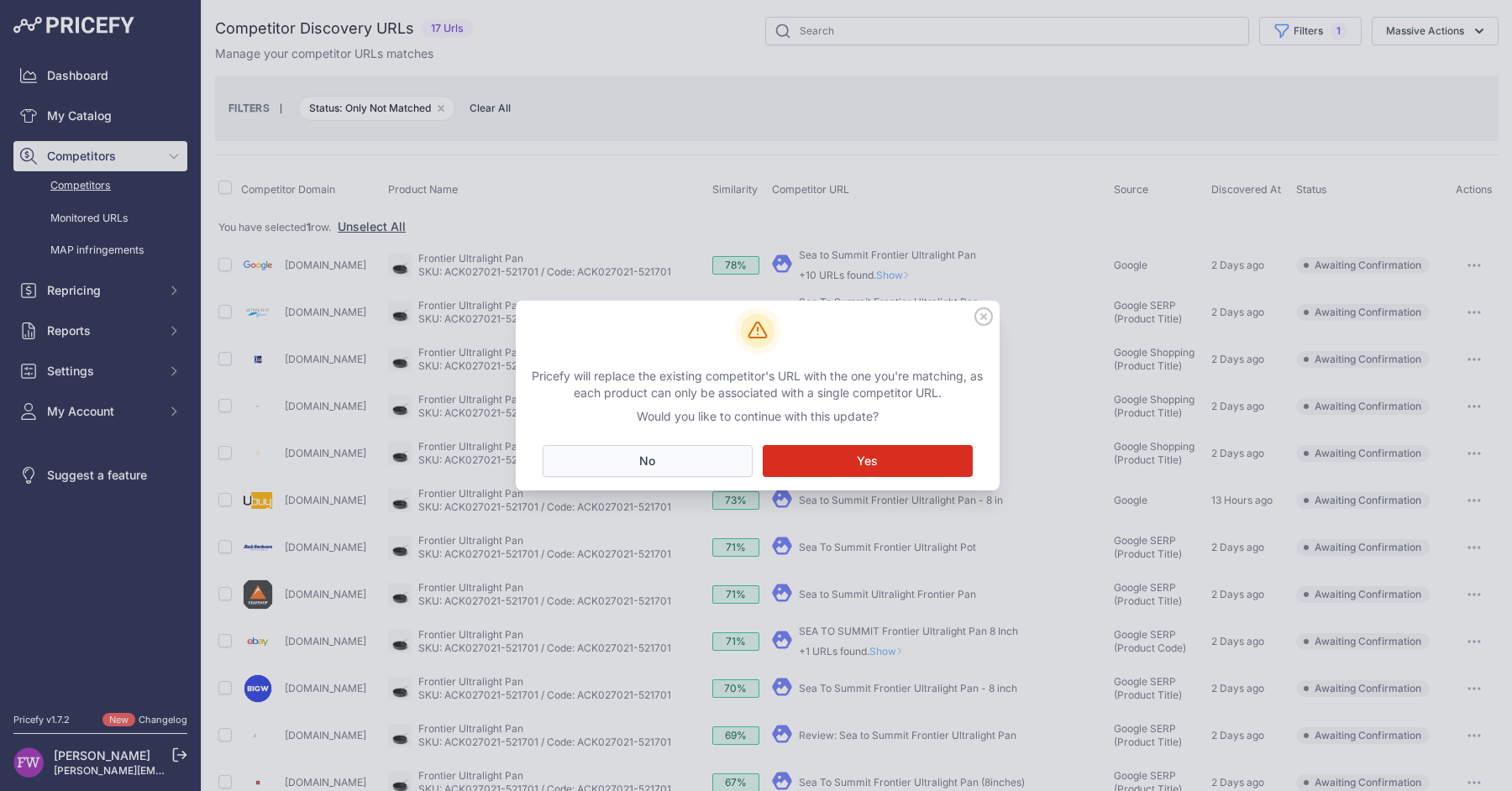 click on "No
Close" at bounding box center (648, 461) 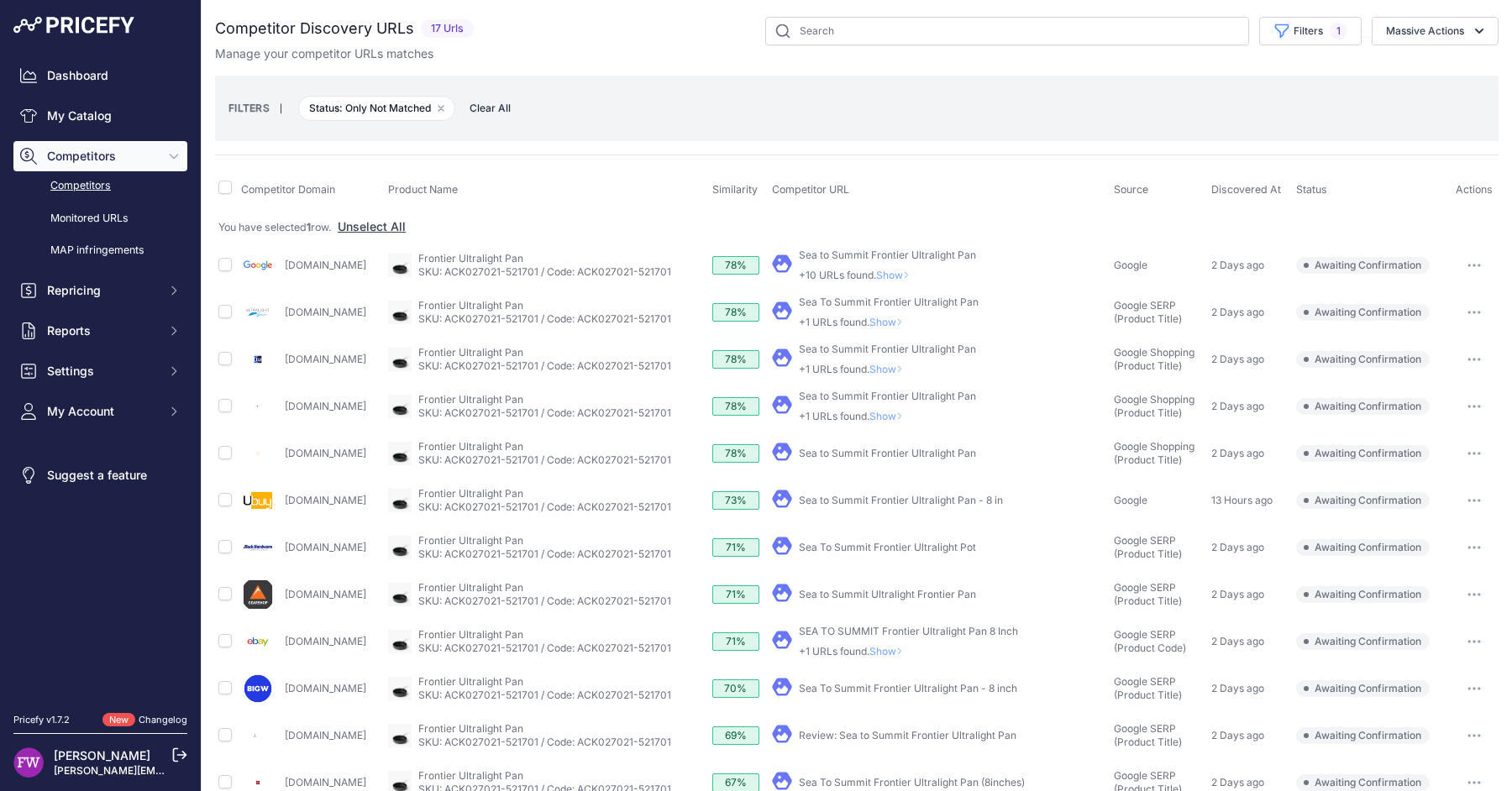 click 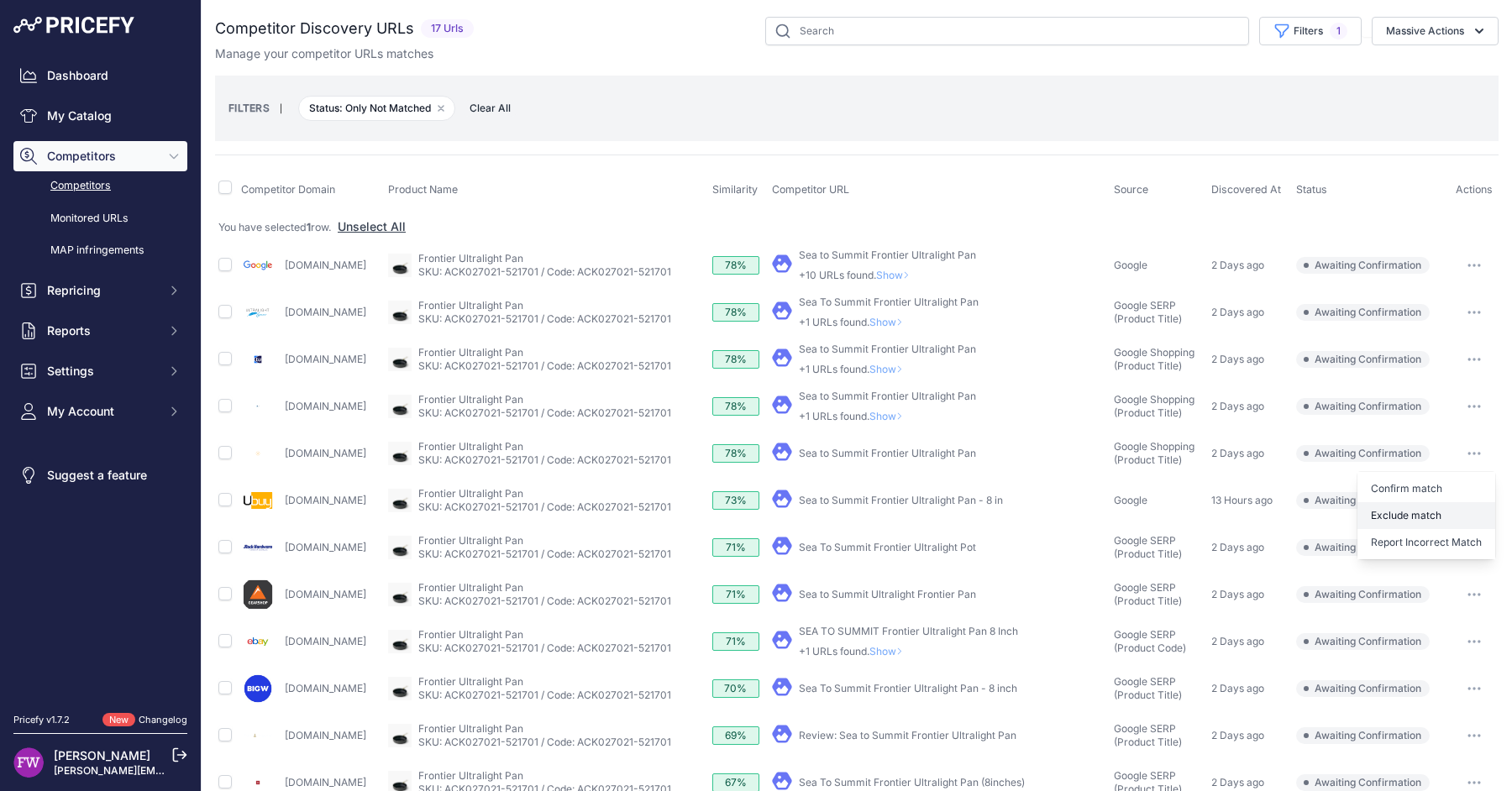 click on "Exclude match" at bounding box center (0, 0) 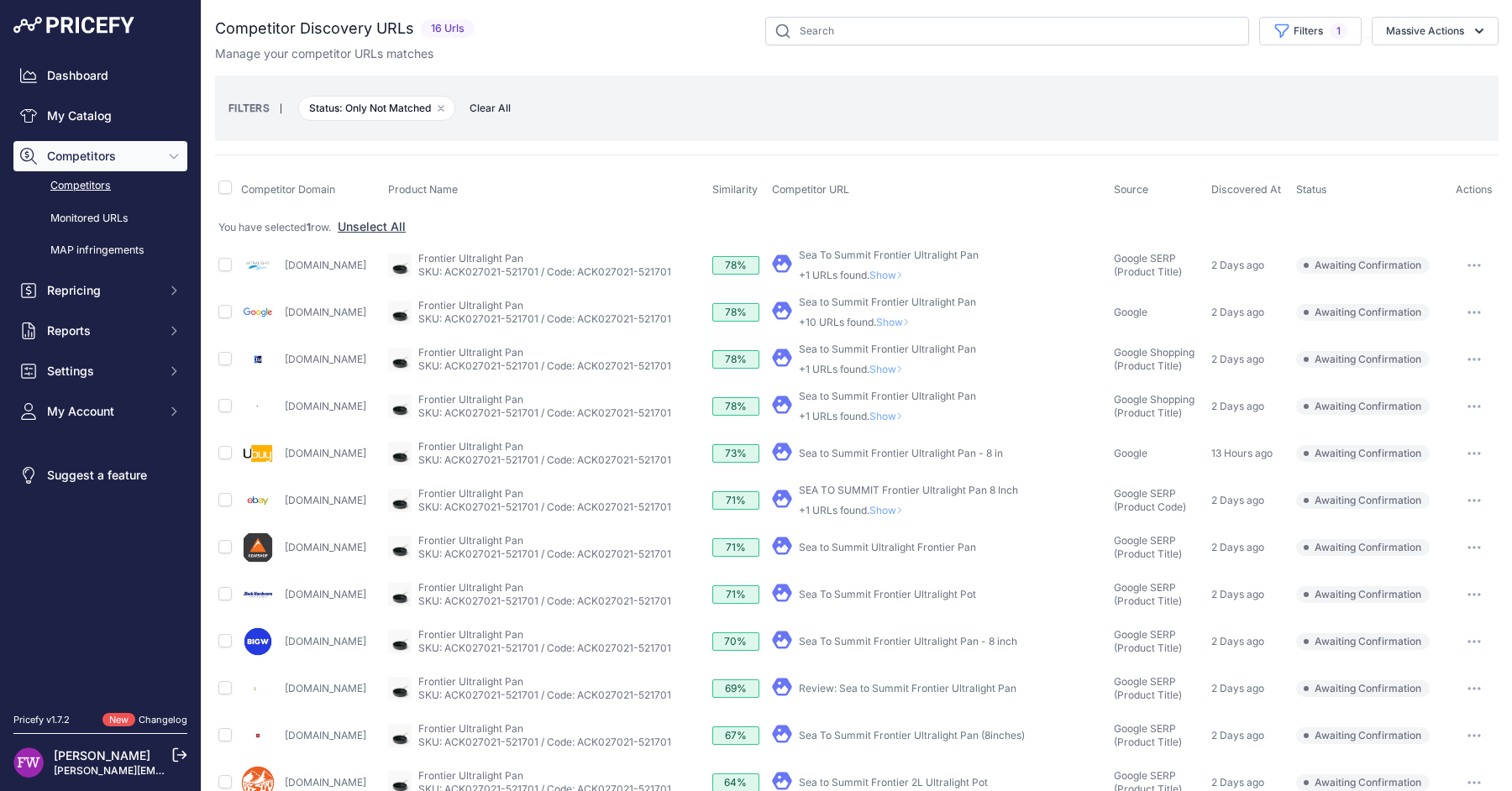 scroll, scrollTop: 217, scrollLeft: 0, axis: vertical 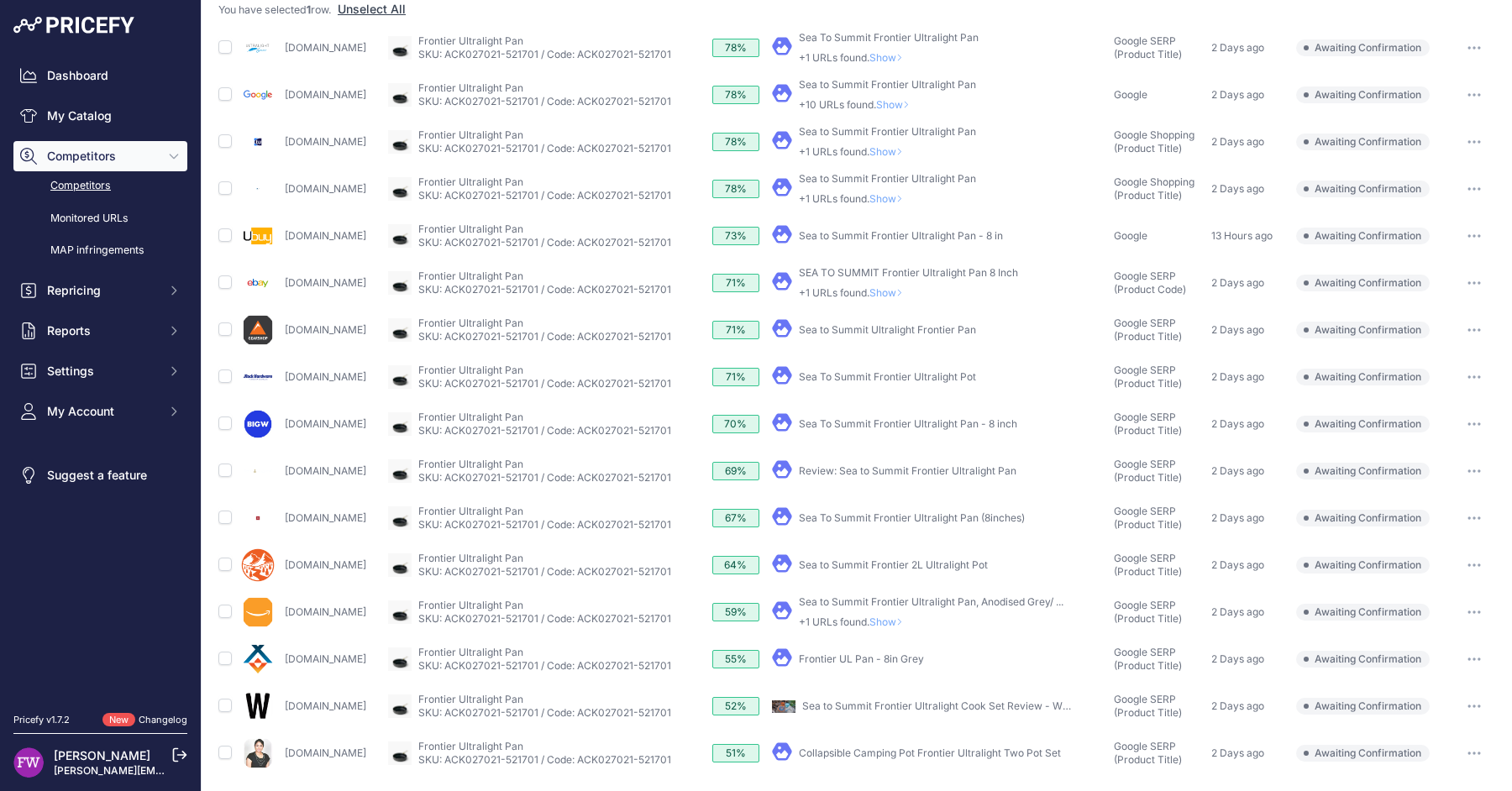 click on "Collapsible Camping Pot Frontier Ultralight Two Pot Set" at bounding box center [930, 752] 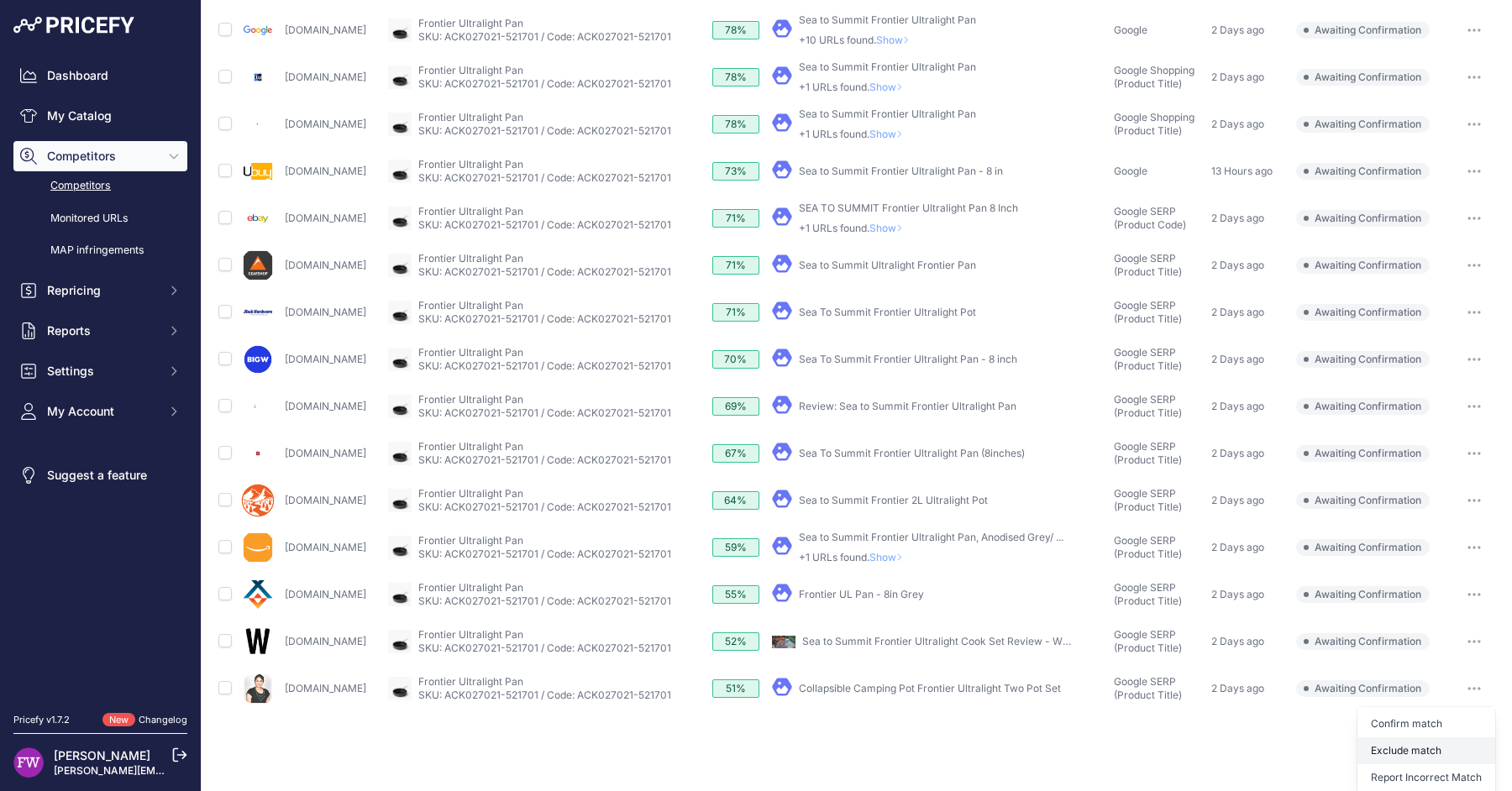 click on "Exclude match" at bounding box center (0, 0) 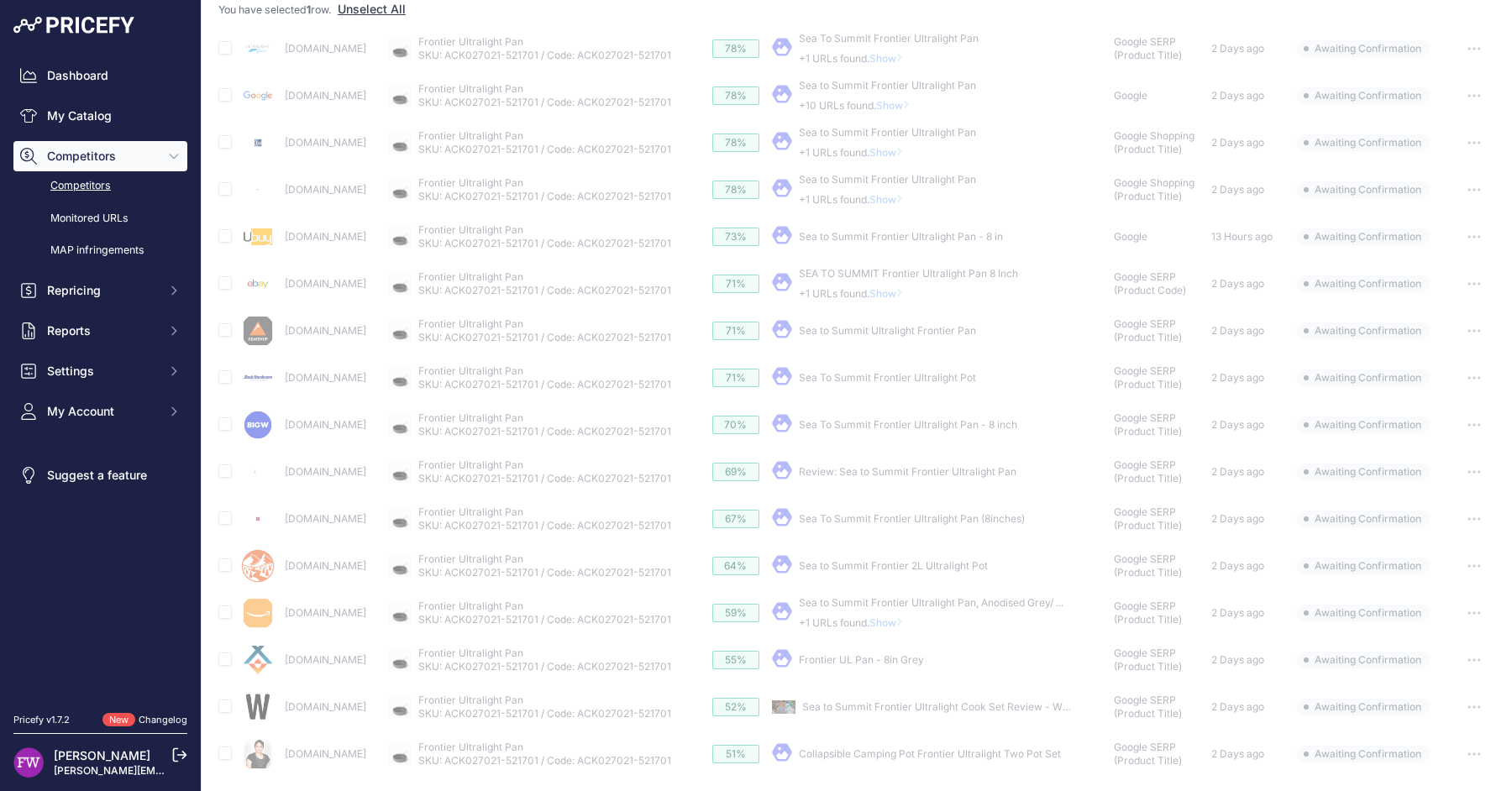click on "Sea to Summit Frontier Ultralight Cook Set Review - Wild" at bounding box center [937, 706] 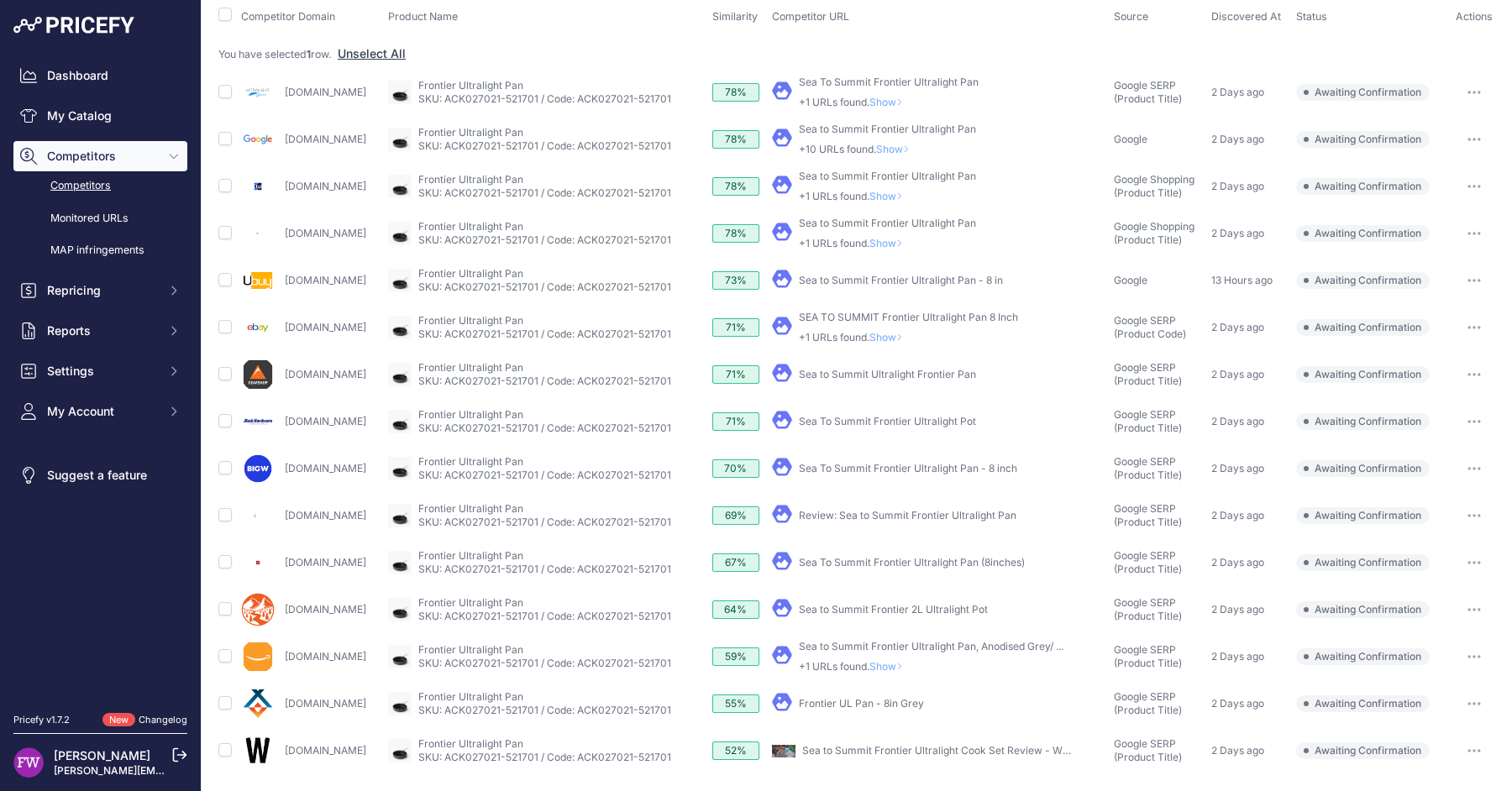 scroll, scrollTop: 170, scrollLeft: 0, axis: vertical 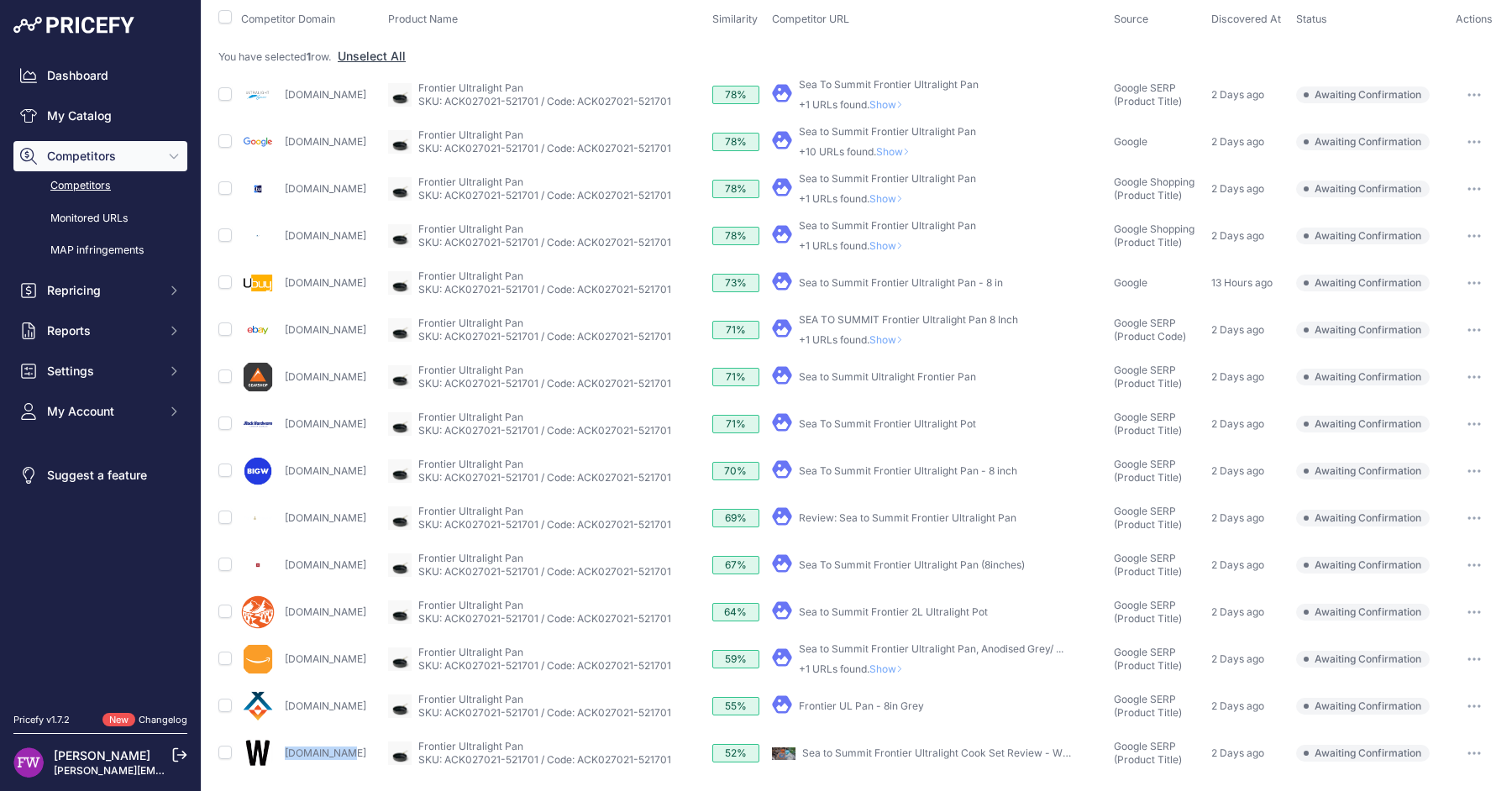 copy on "Wild.com.au" 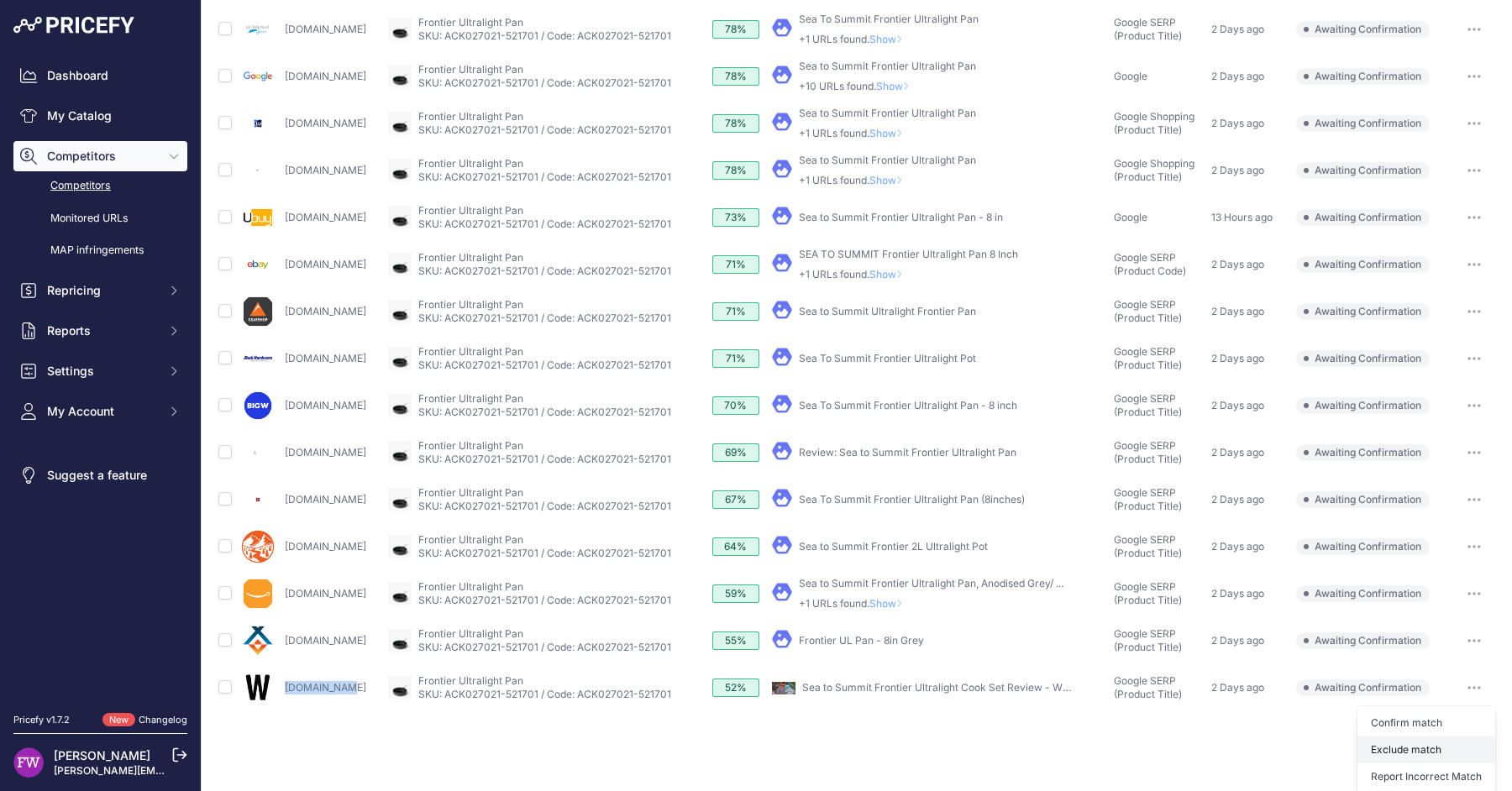 click on "Exclude match" at bounding box center (0, 0) 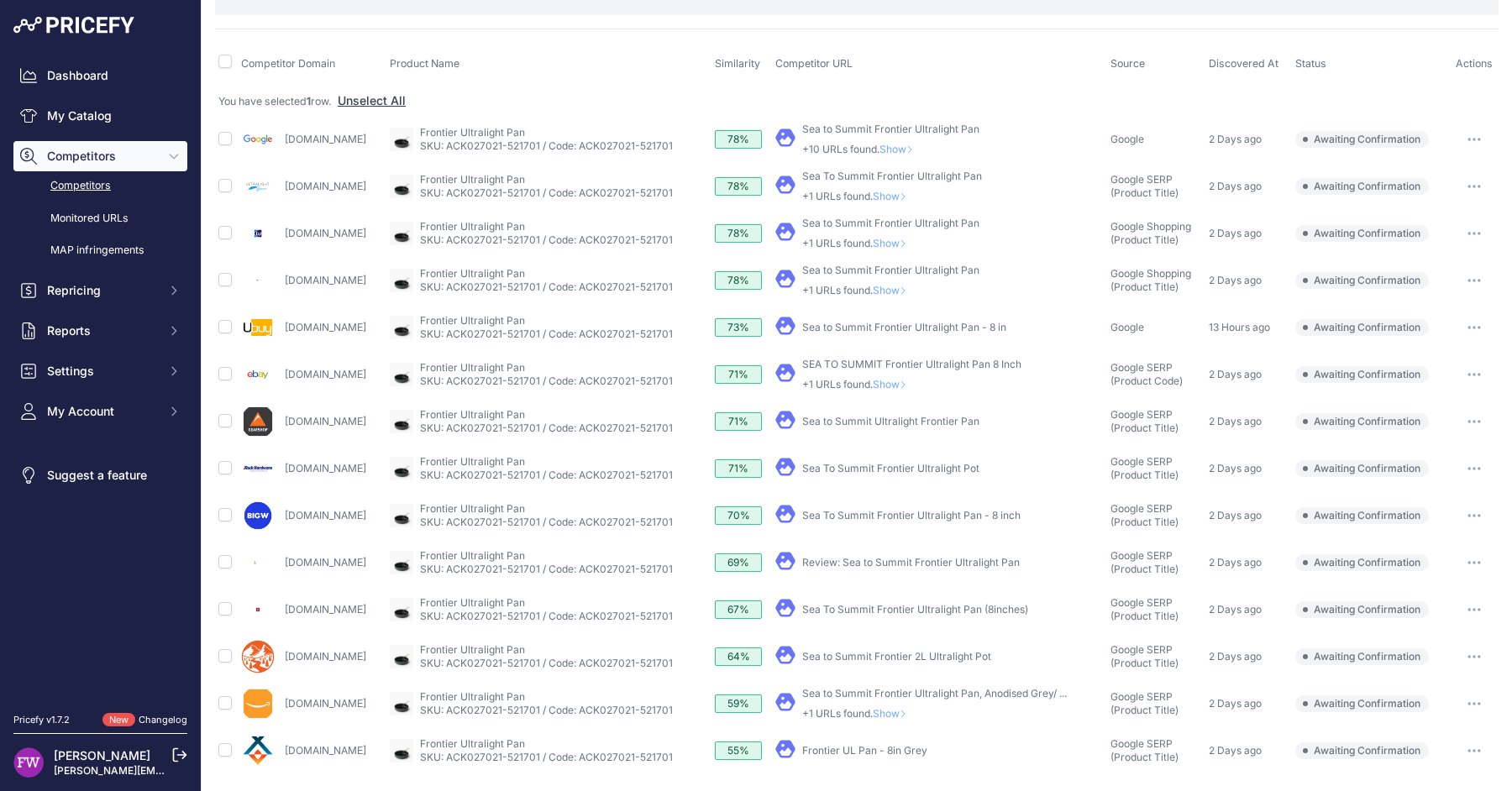 scroll, scrollTop: 123, scrollLeft: 0, axis: vertical 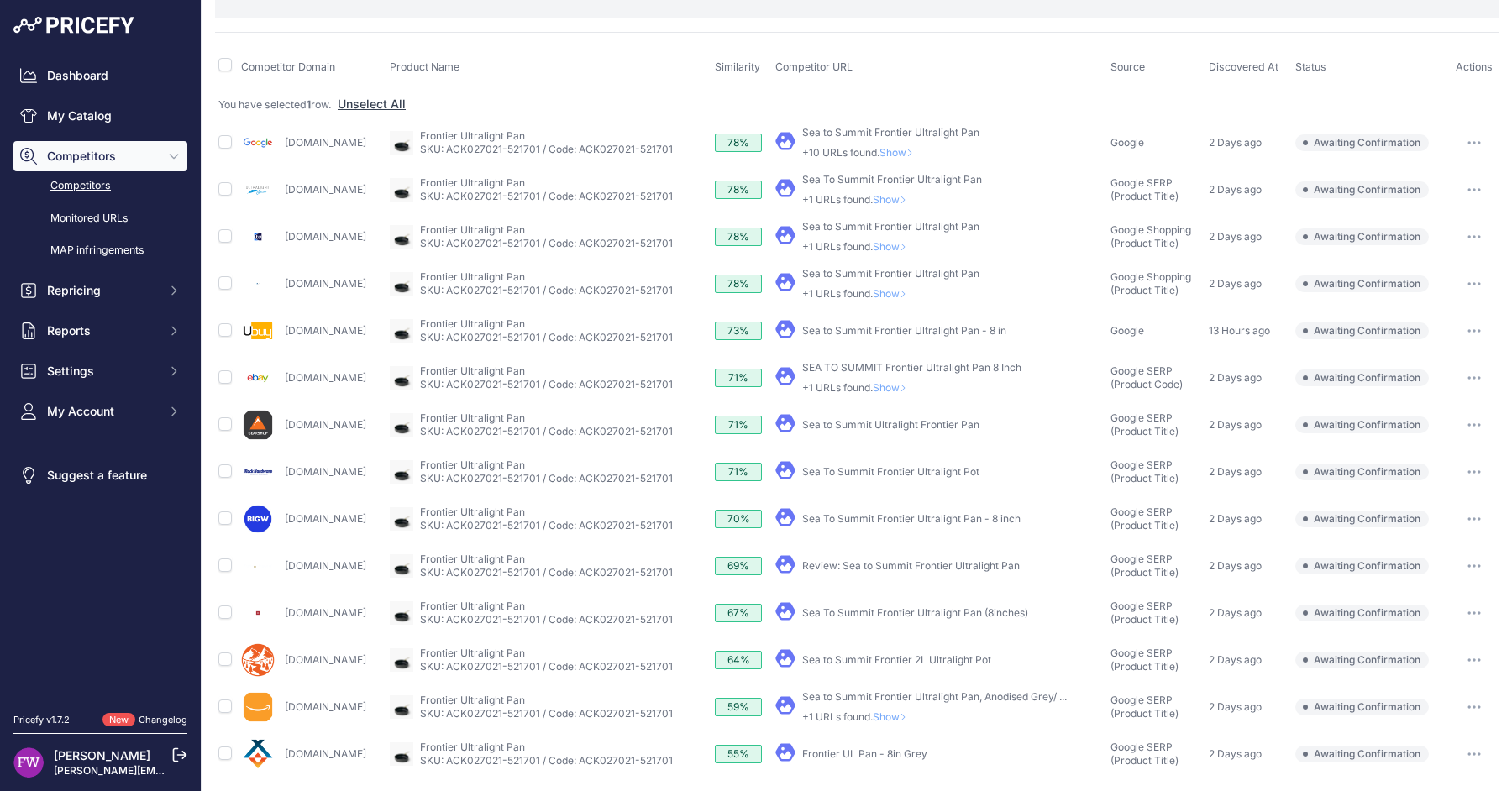 click on "Frontier UL Pan - 8in Grey" at bounding box center (864, 753) 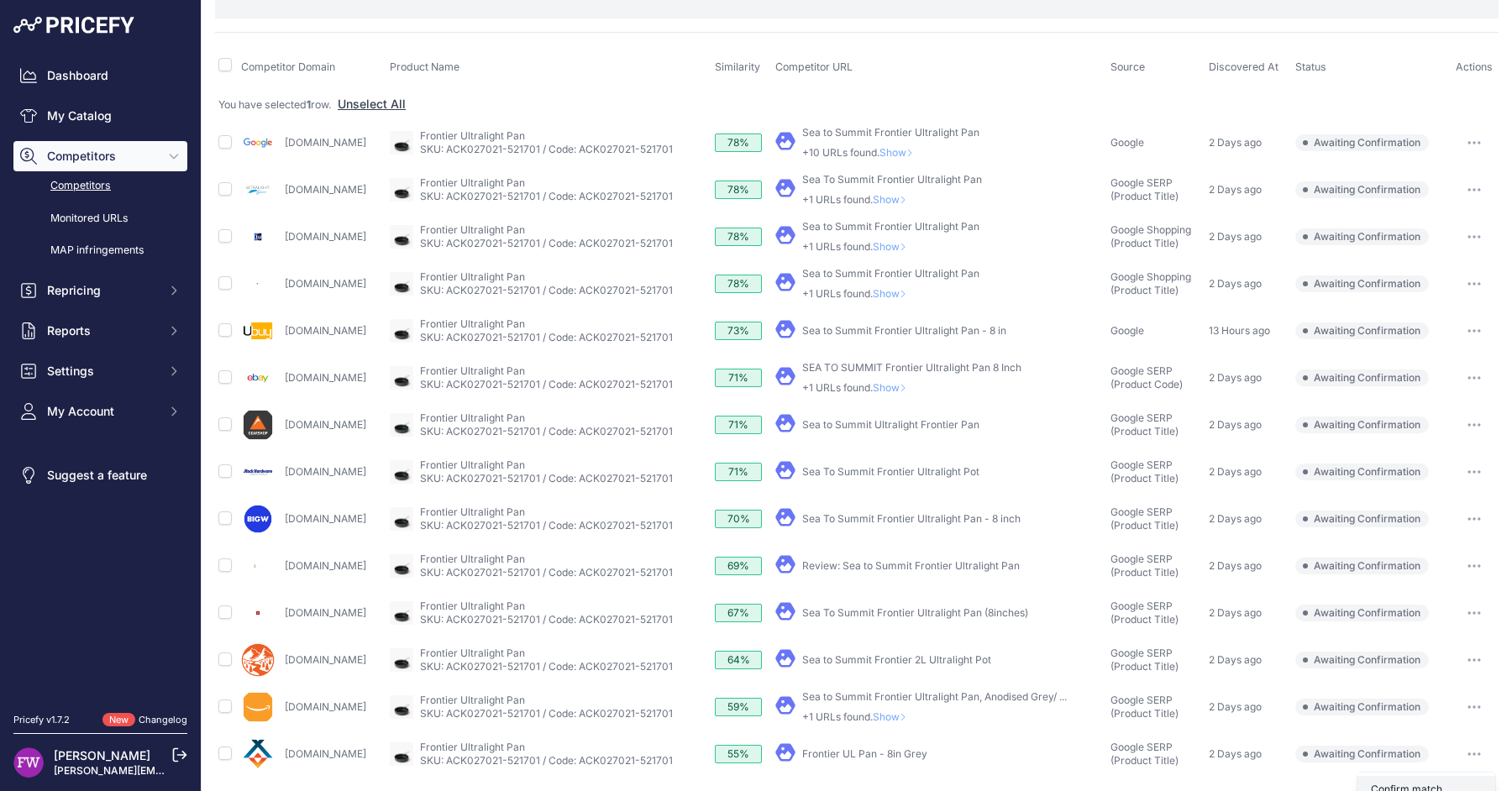 click on "Confirm match" at bounding box center [0, 0] 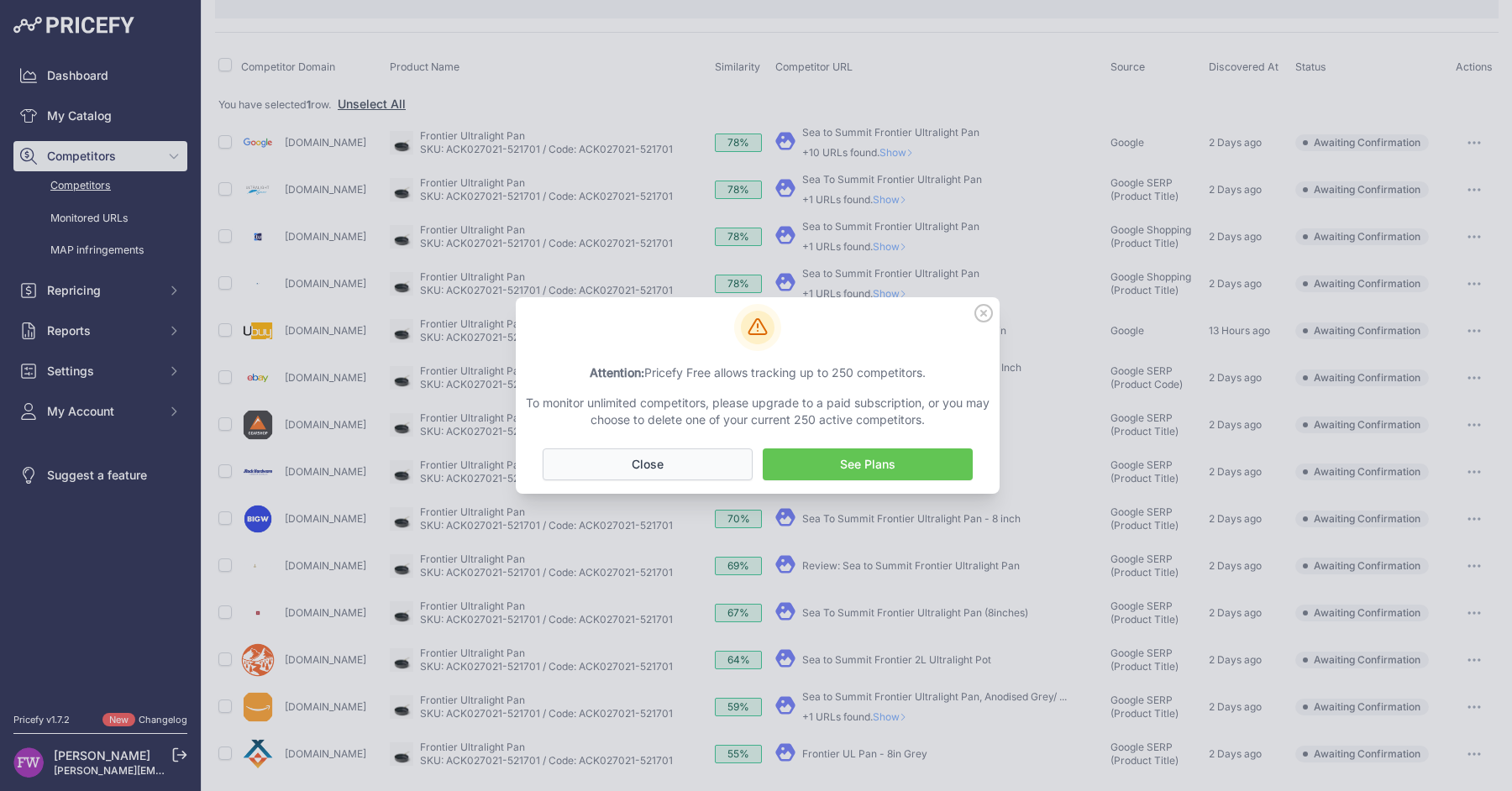 click on "No
Close" at bounding box center (648, 464) 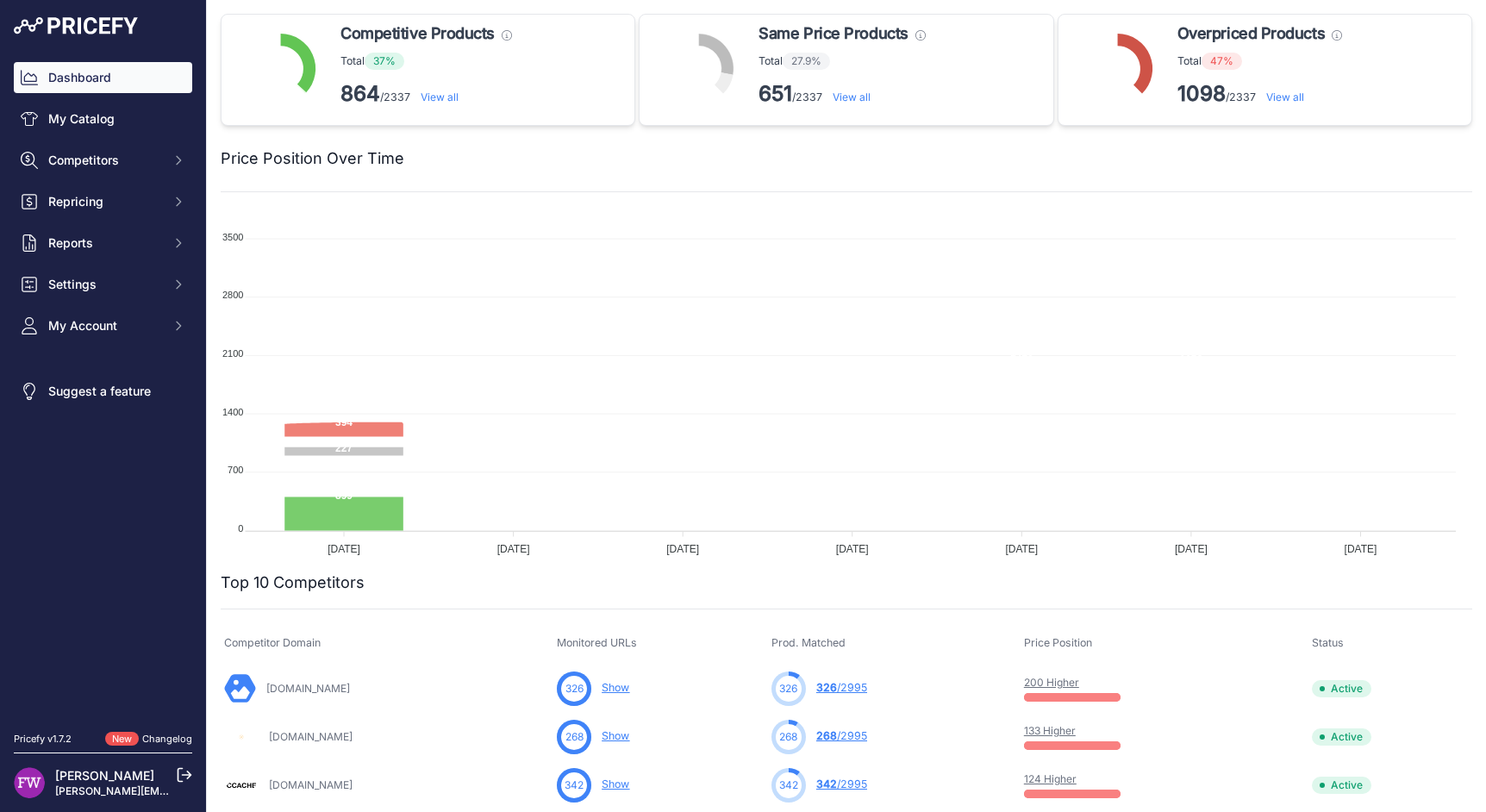 scroll, scrollTop: 0, scrollLeft: 0, axis: both 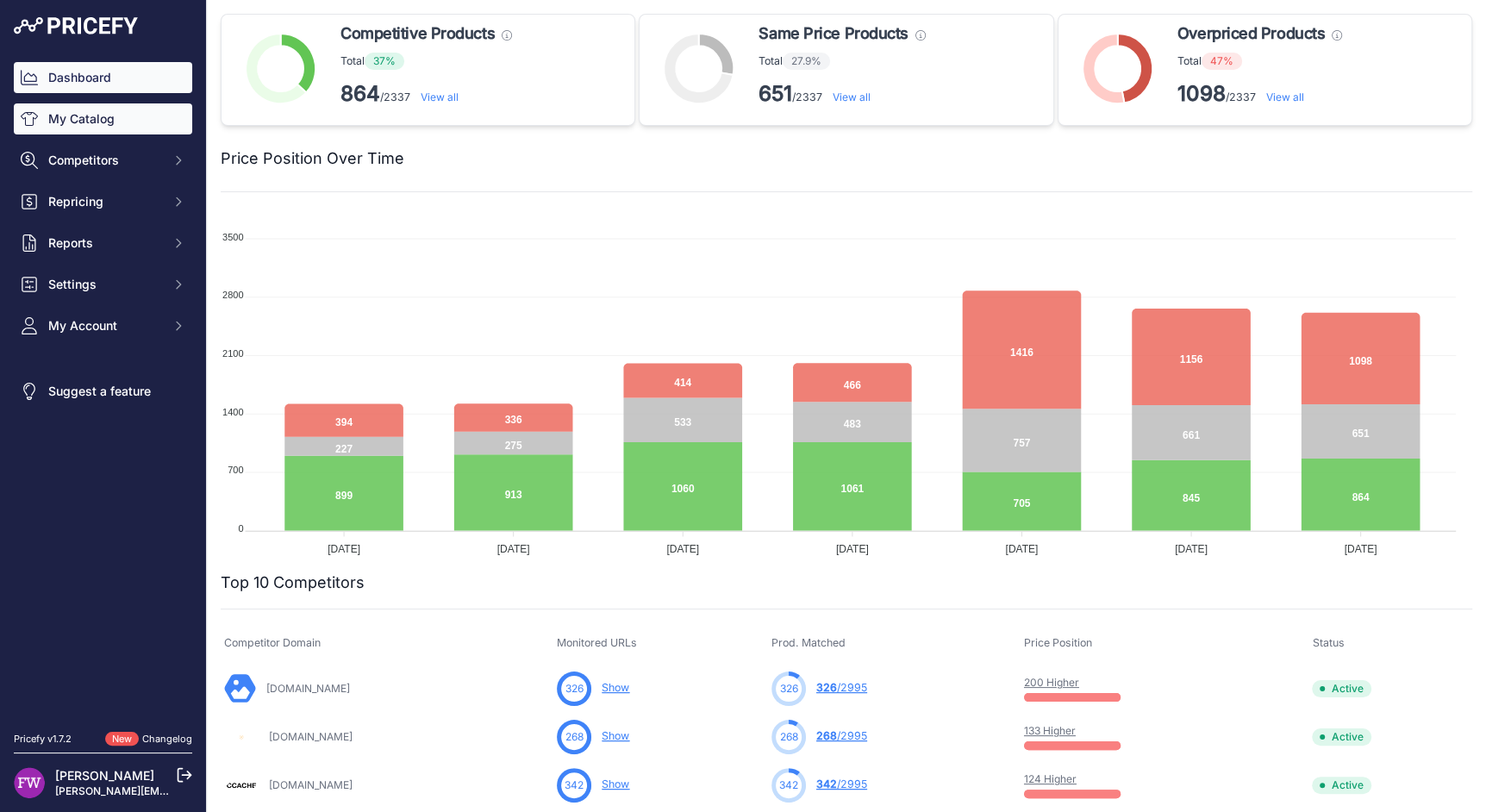 click on "My Catalog" at bounding box center [103, 119] 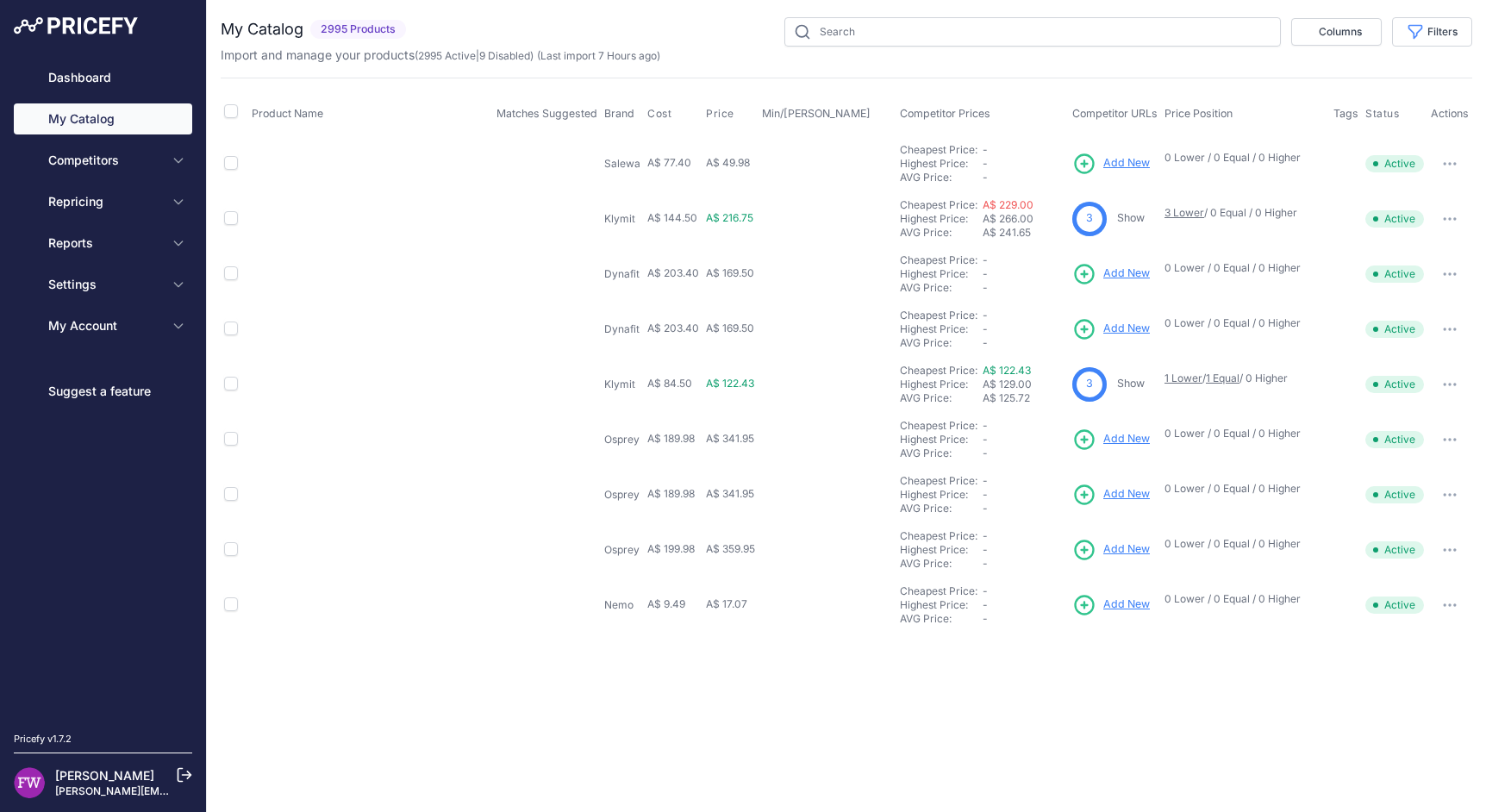scroll, scrollTop: 0, scrollLeft: 0, axis: both 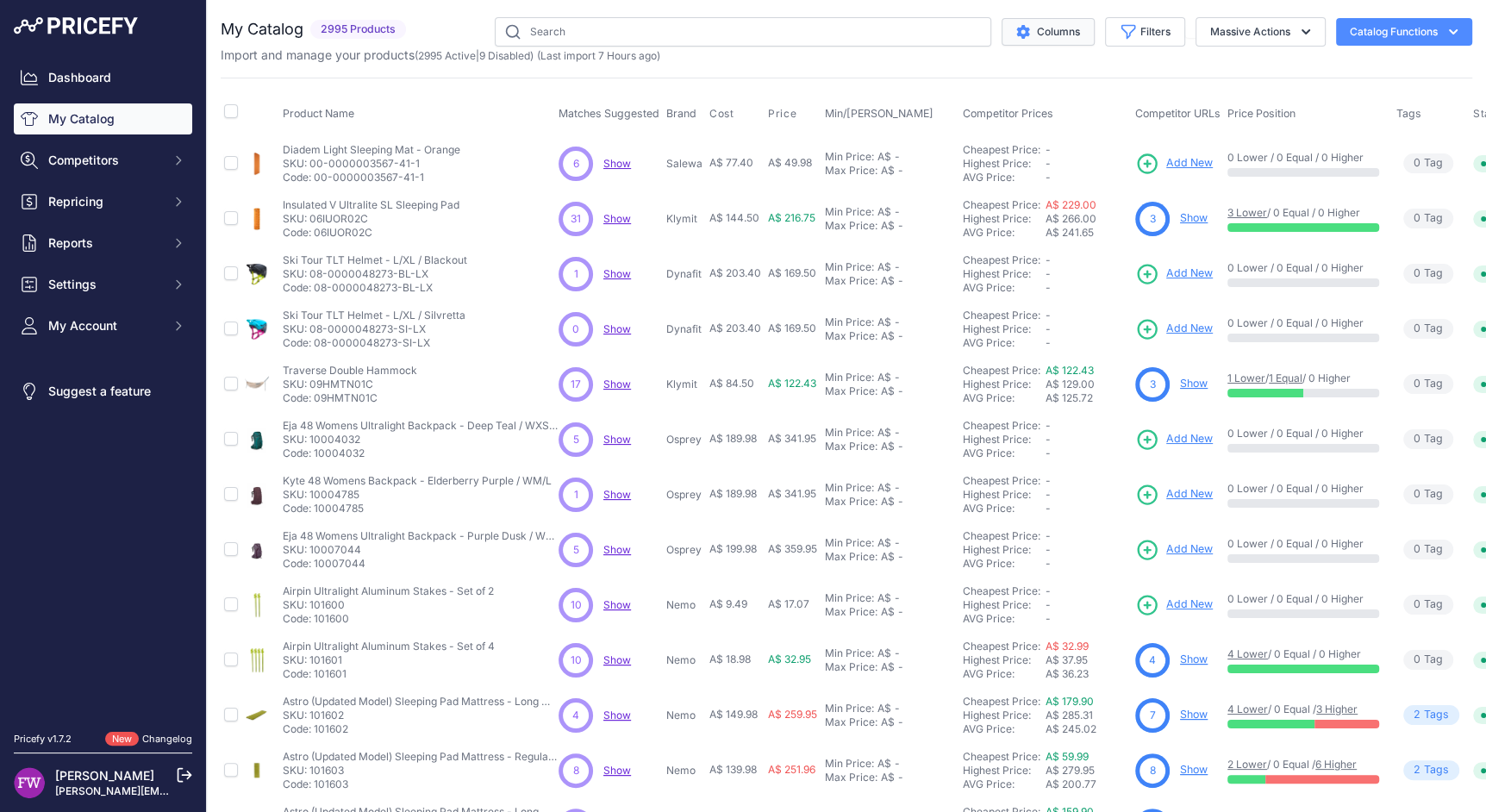click on "Columns" at bounding box center [1048, 32] 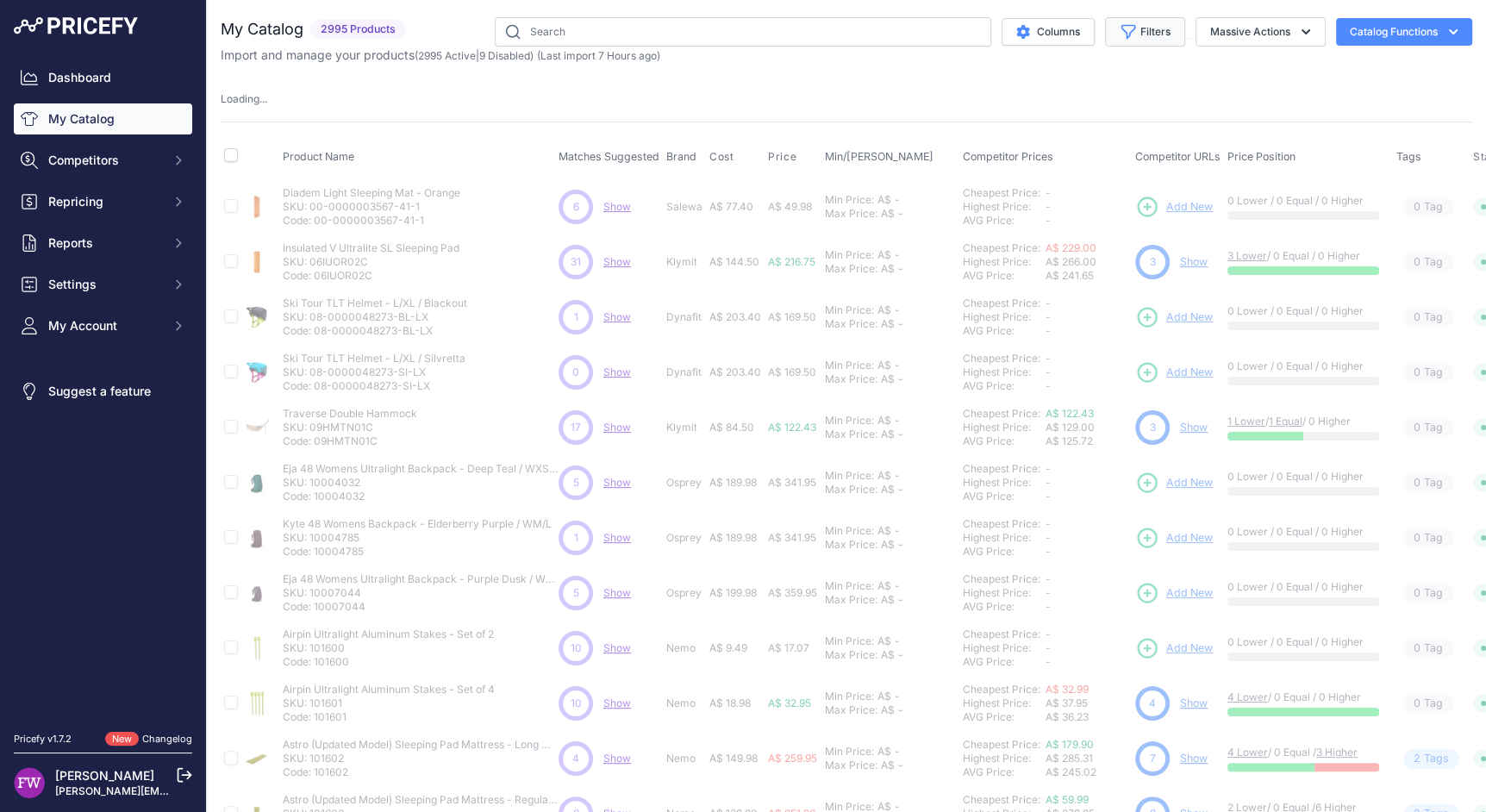 click 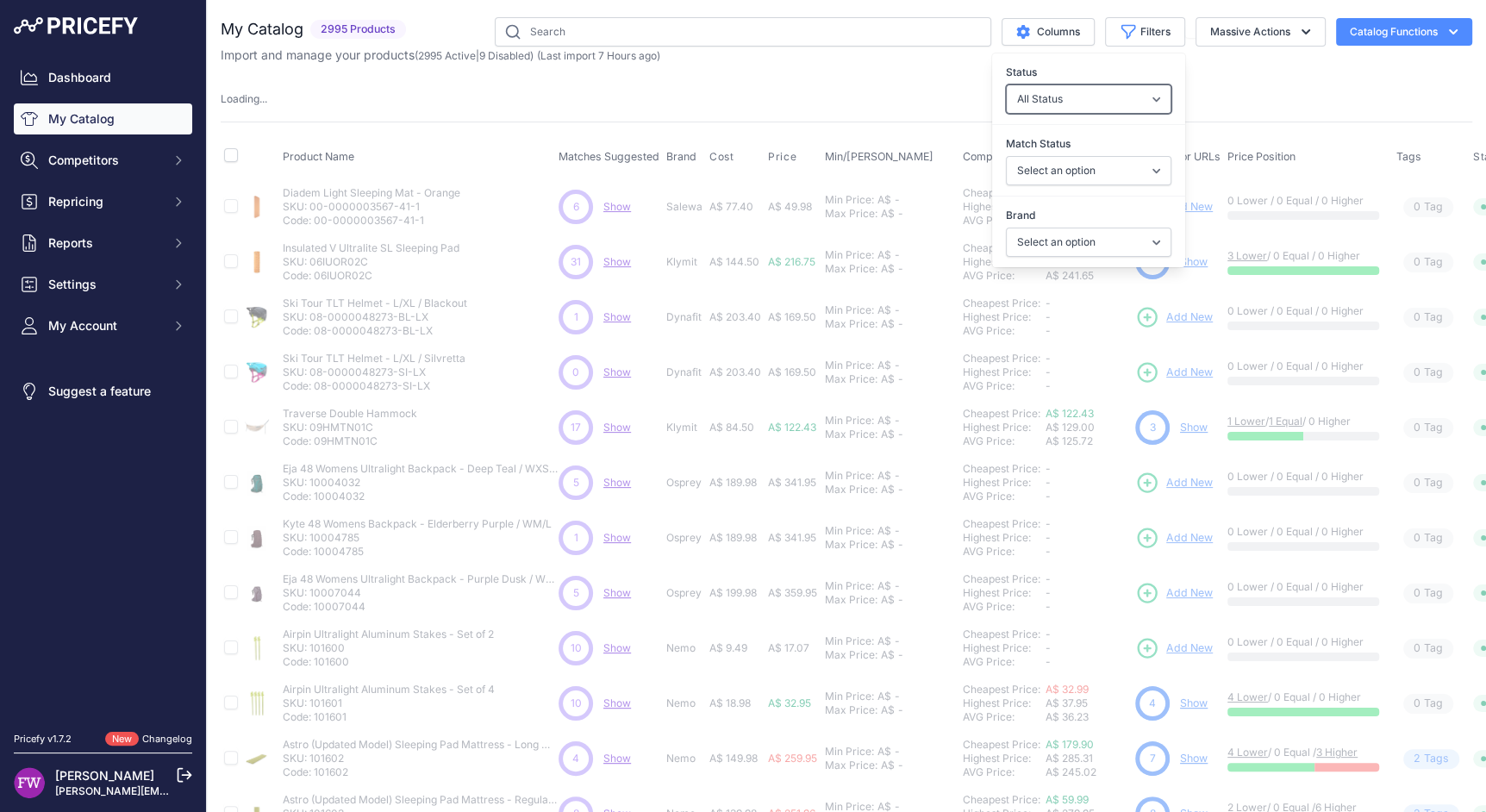 click on "All Status
Only Enabled
Only Disabled" at bounding box center (1089, 99) 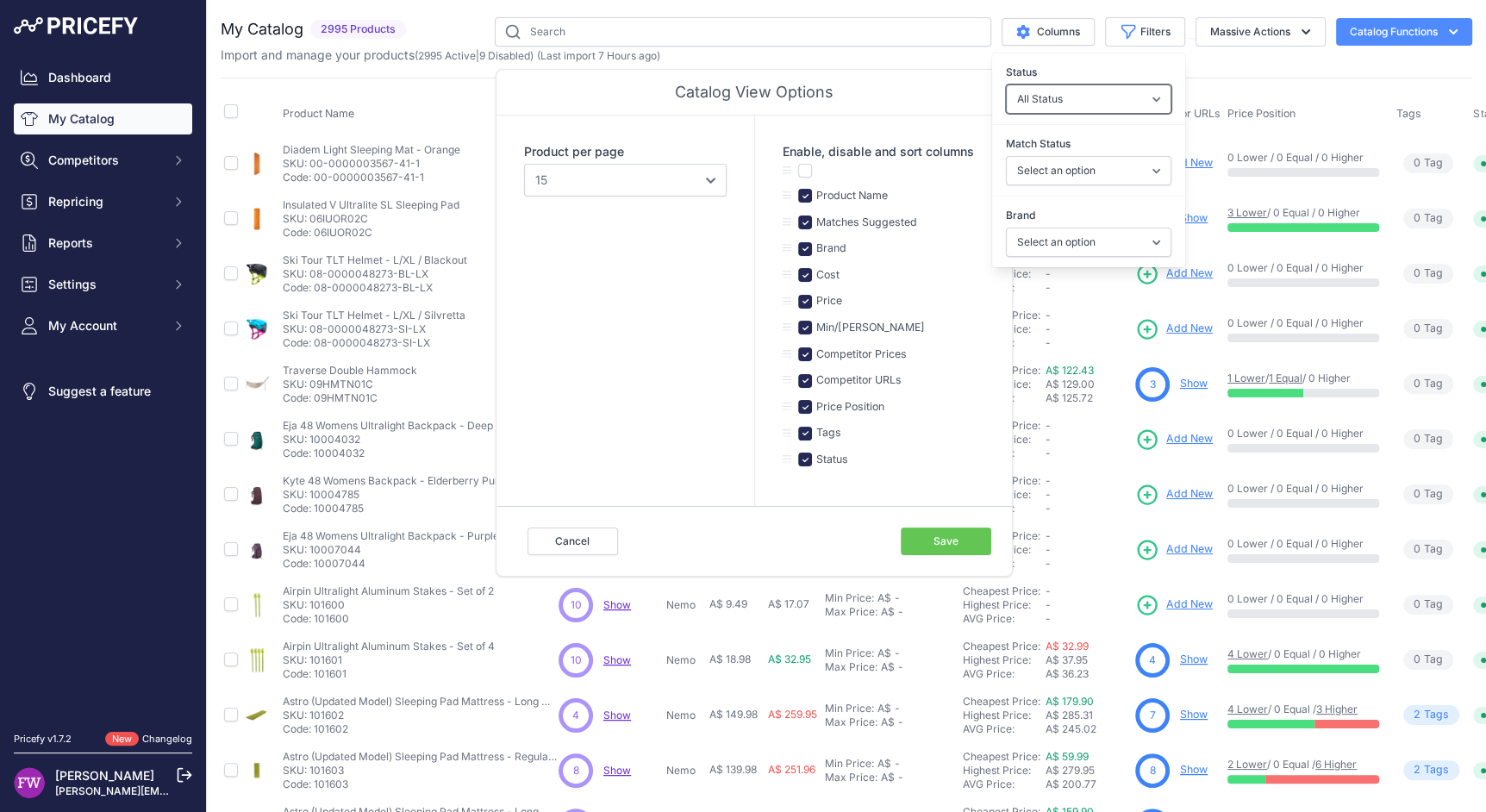 select on "1" 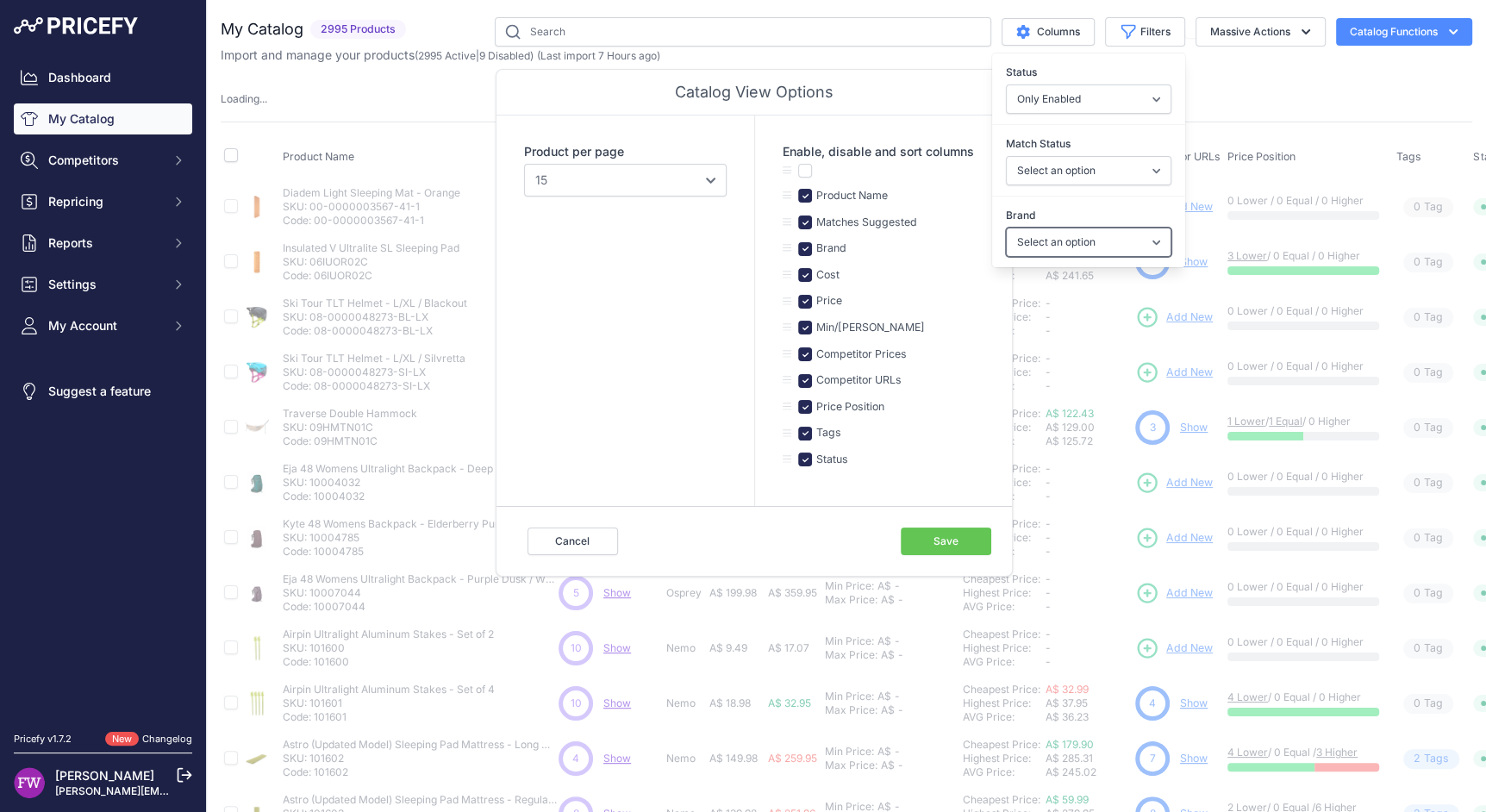 click on "Select an option
100%
226ERS
Abus
[PERSON_NAME]
BBB Cycling
Biolite
Black Diamond
[PERSON_NAME]
Camelbak
Campers Pantry
Clif
CushCore
Dynafit
Evoc
Exposure Lights
Flextail
Fox
Gear Aid
Gerber
Gloworm
Goodyear
Helinox
Humangear
Katadyn
Klymit
Koda
Komperdell
Kryptonite
Lezyne
LifeStraw
Mammut [US_STATE]" at bounding box center (1089, 242) 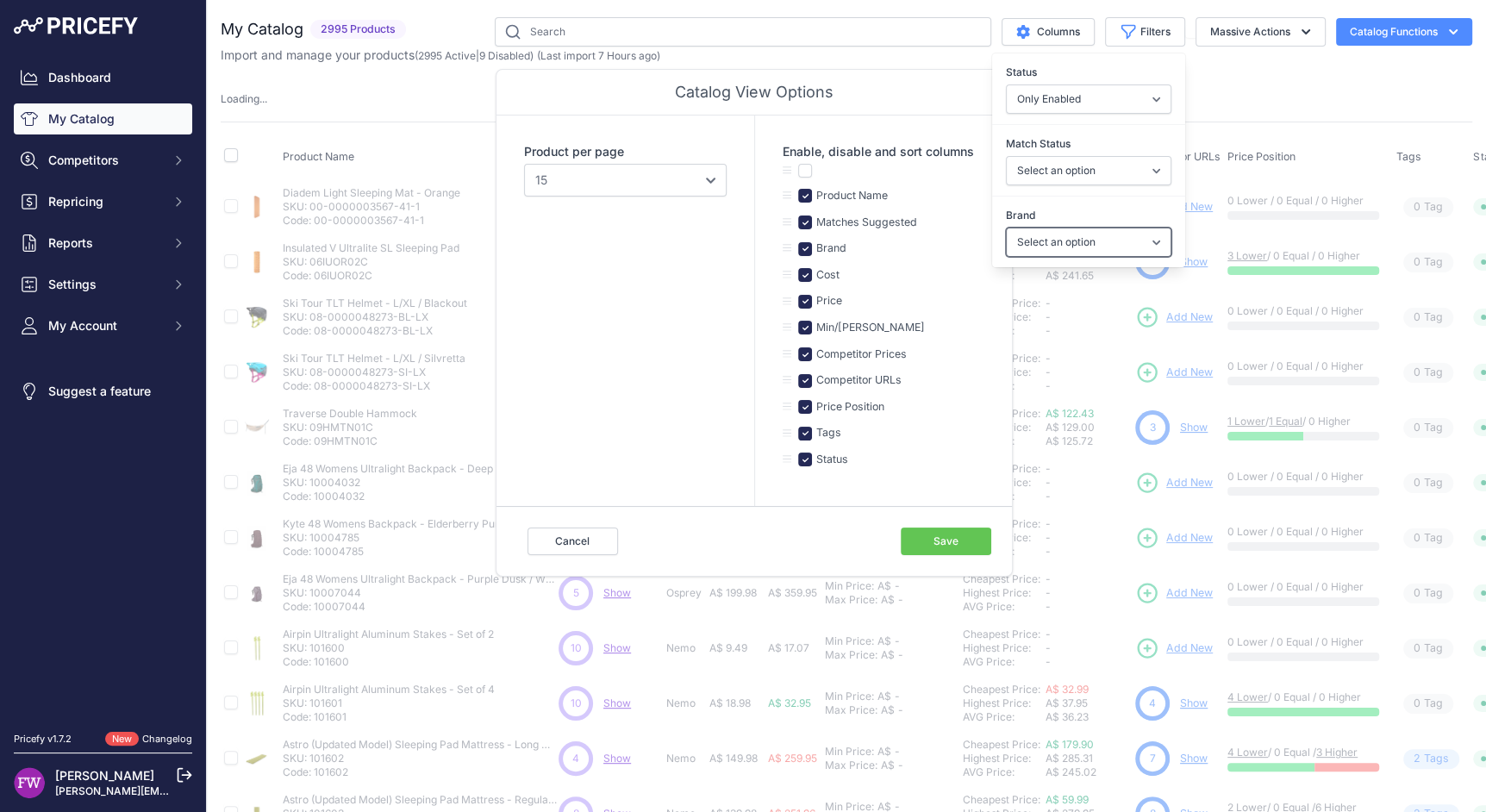 type 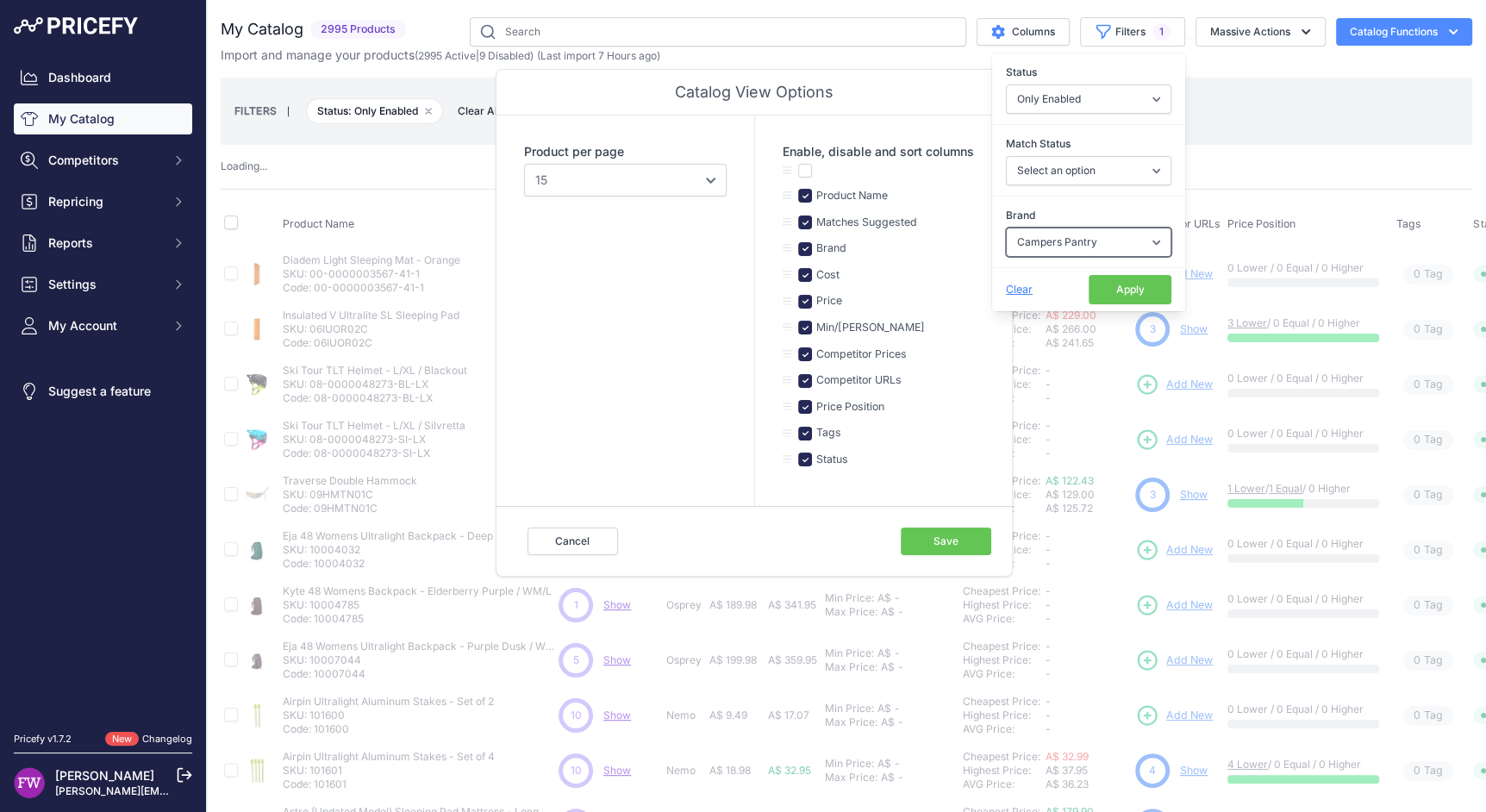 click on "Select an option
100%
226ERS
Abus
[PERSON_NAME]
BBB Cycling
Biolite
Black Diamond
[PERSON_NAME]
Camelbak
Campers Pantry
Clif
CushCore
Dynafit
Evoc
Exposure Lights
Flextail
Fox
Gear Aid
Gerber
Gloworm
Goodyear
Helinox
Humangear
Katadyn
Klymit
Koda
Komperdell
Kryptonite
Lezyne
LifeStraw
Mammut [US_STATE]" at bounding box center [1089, 242] 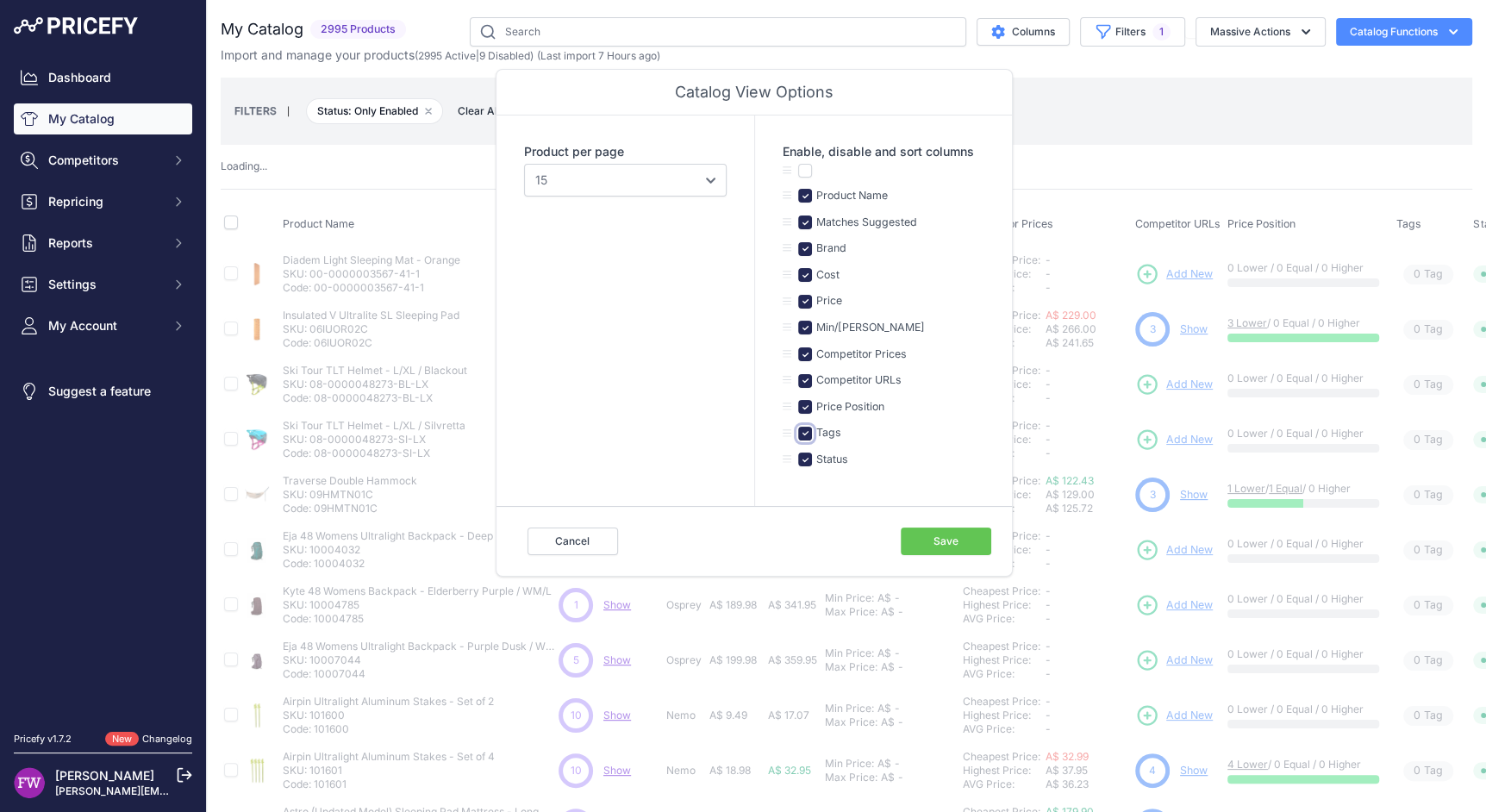 click at bounding box center [805, 434] 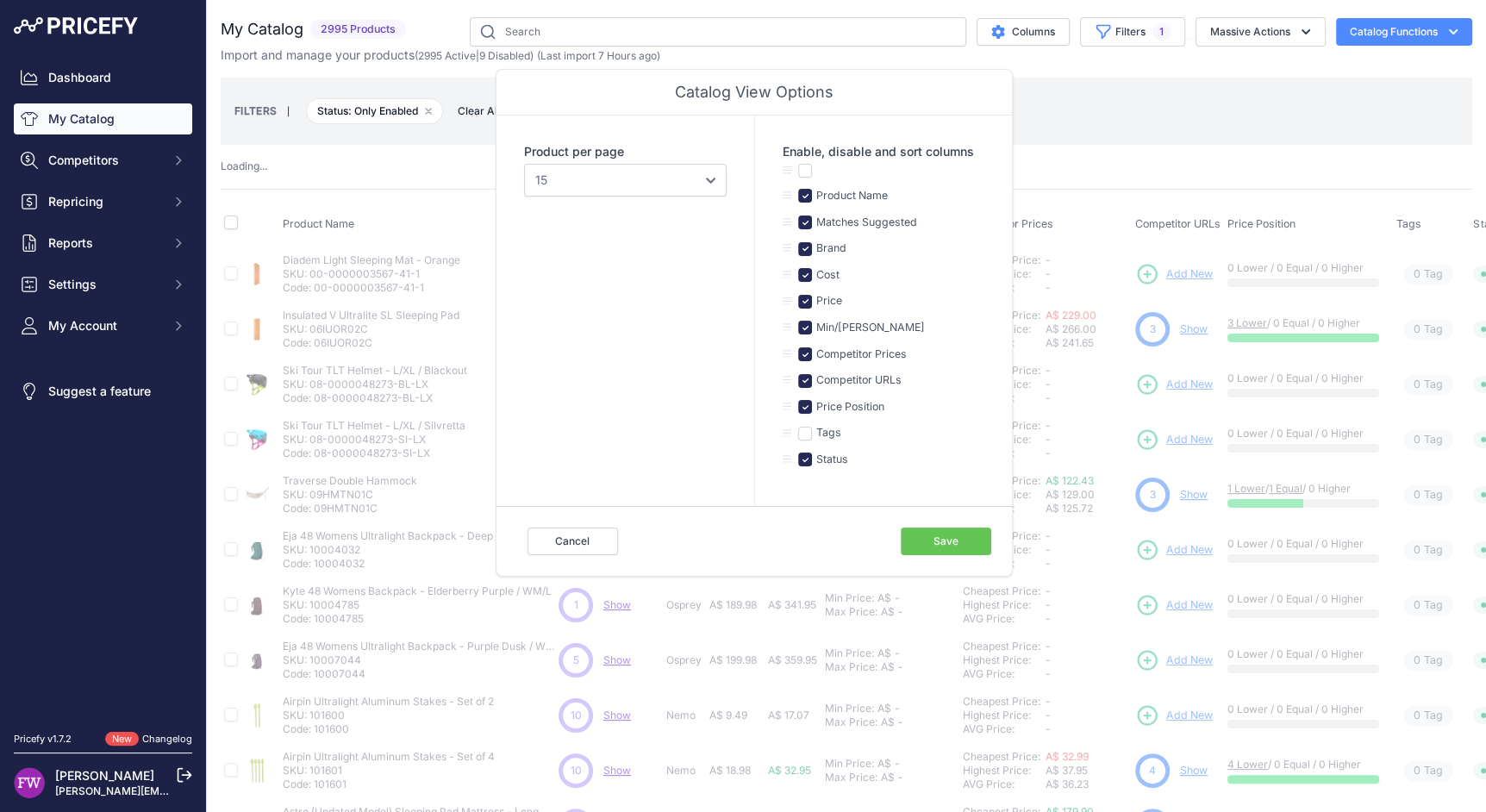 type 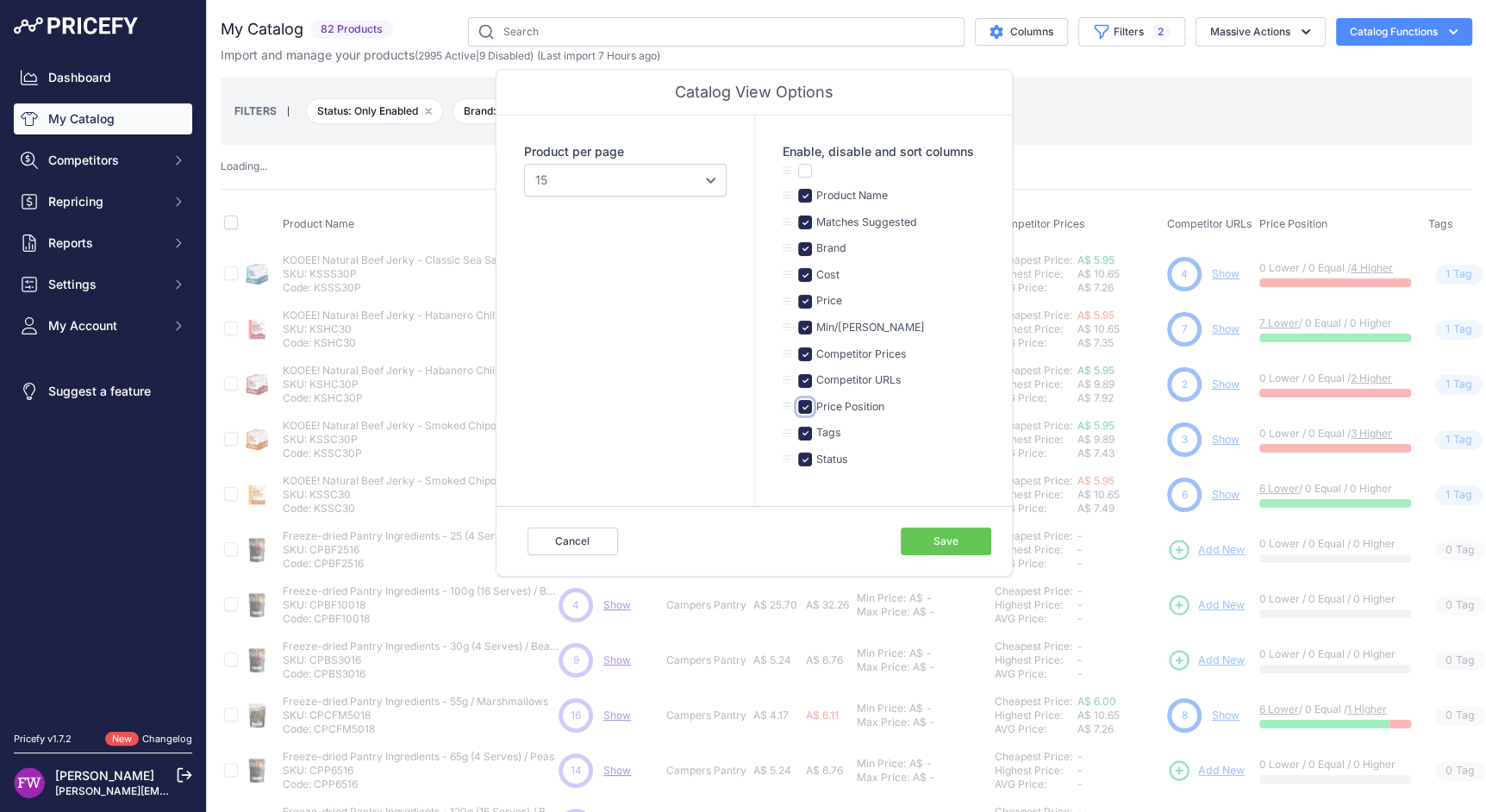 click at bounding box center [805, 407] 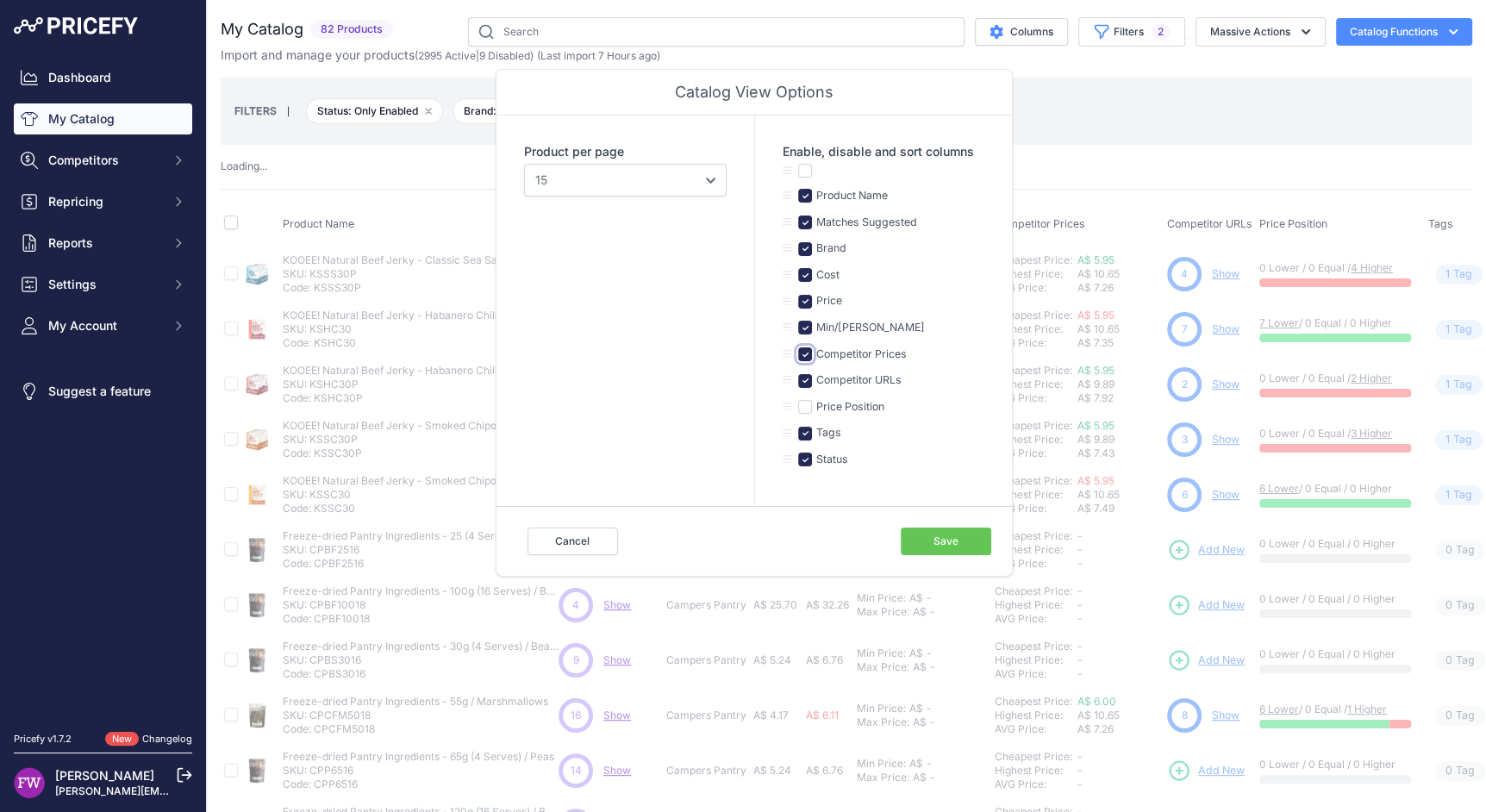 click at bounding box center (805, 354) 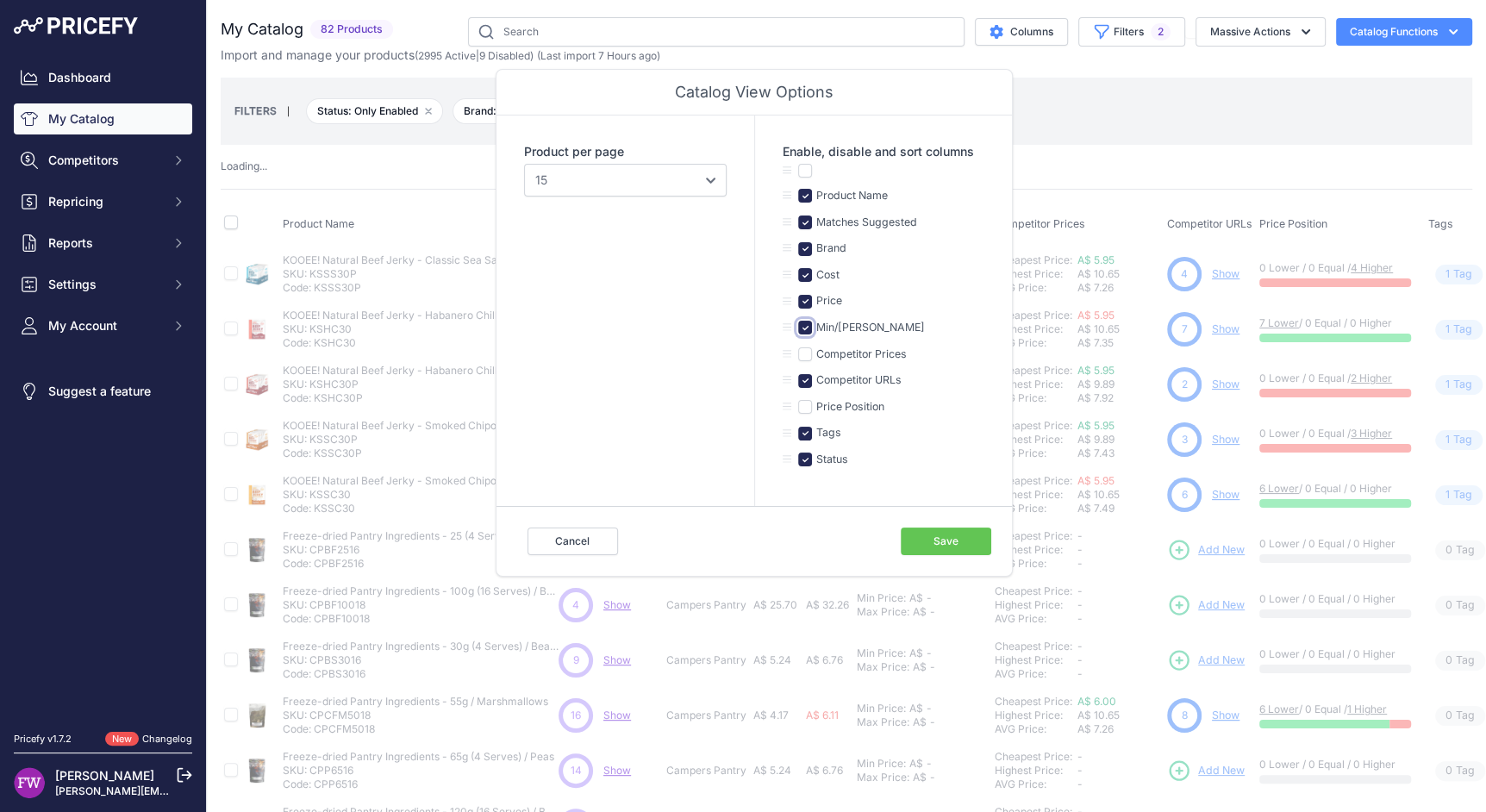 click at bounding box center [805, 328] 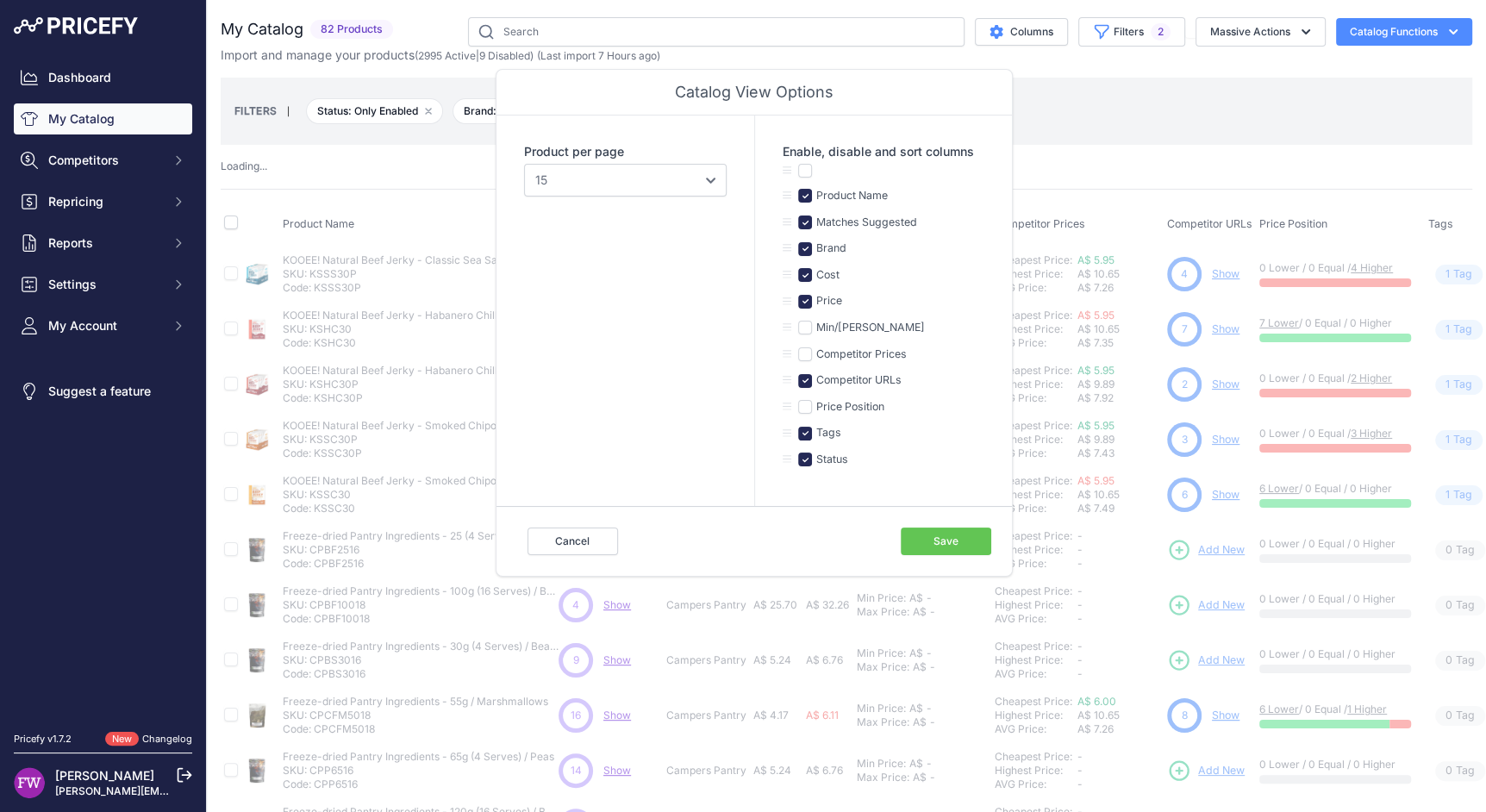 type 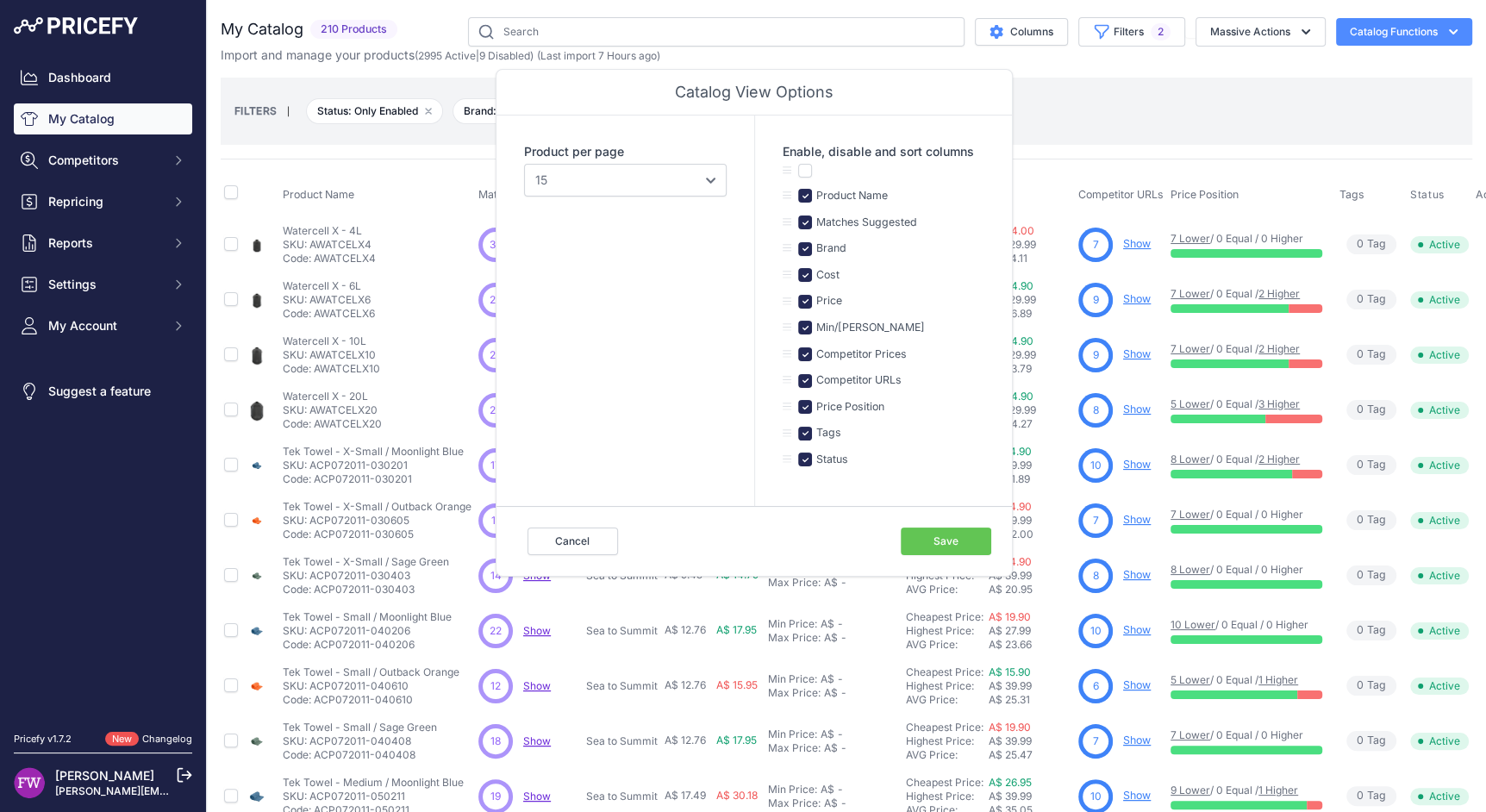 click at bounding box center [805, 302] 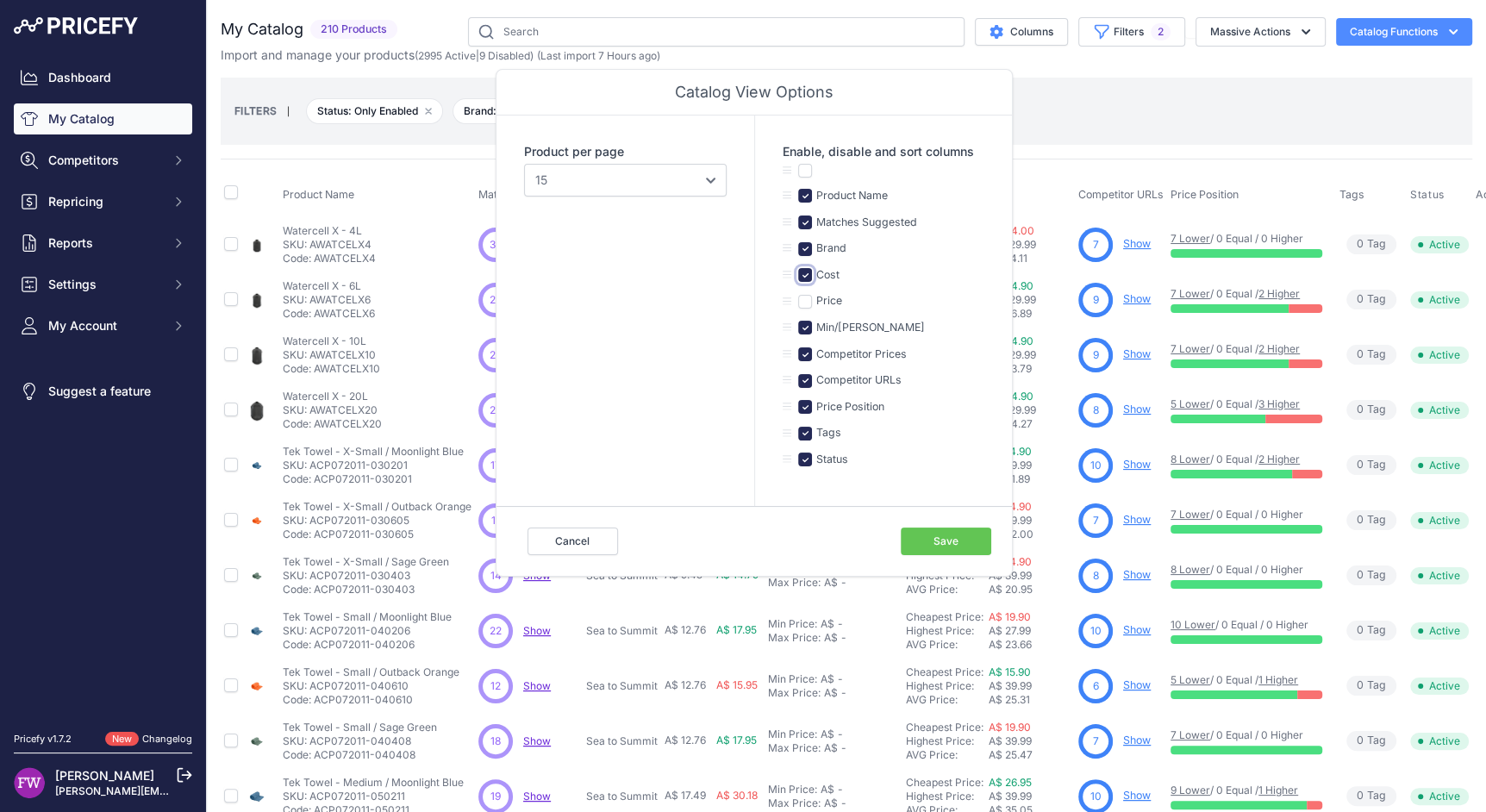 click at bounding box center [805, 275] 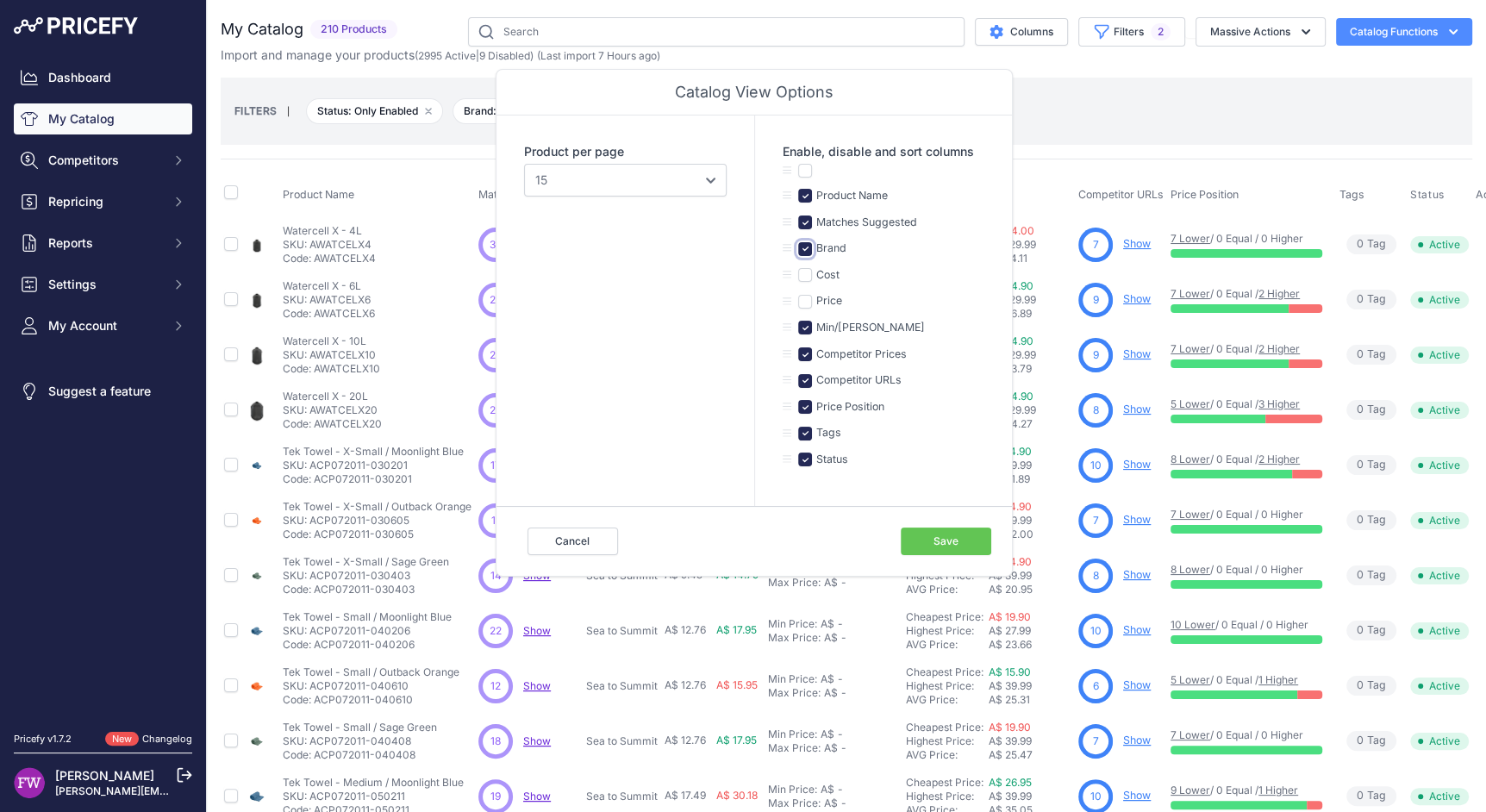click at bounding box center (805, 249) 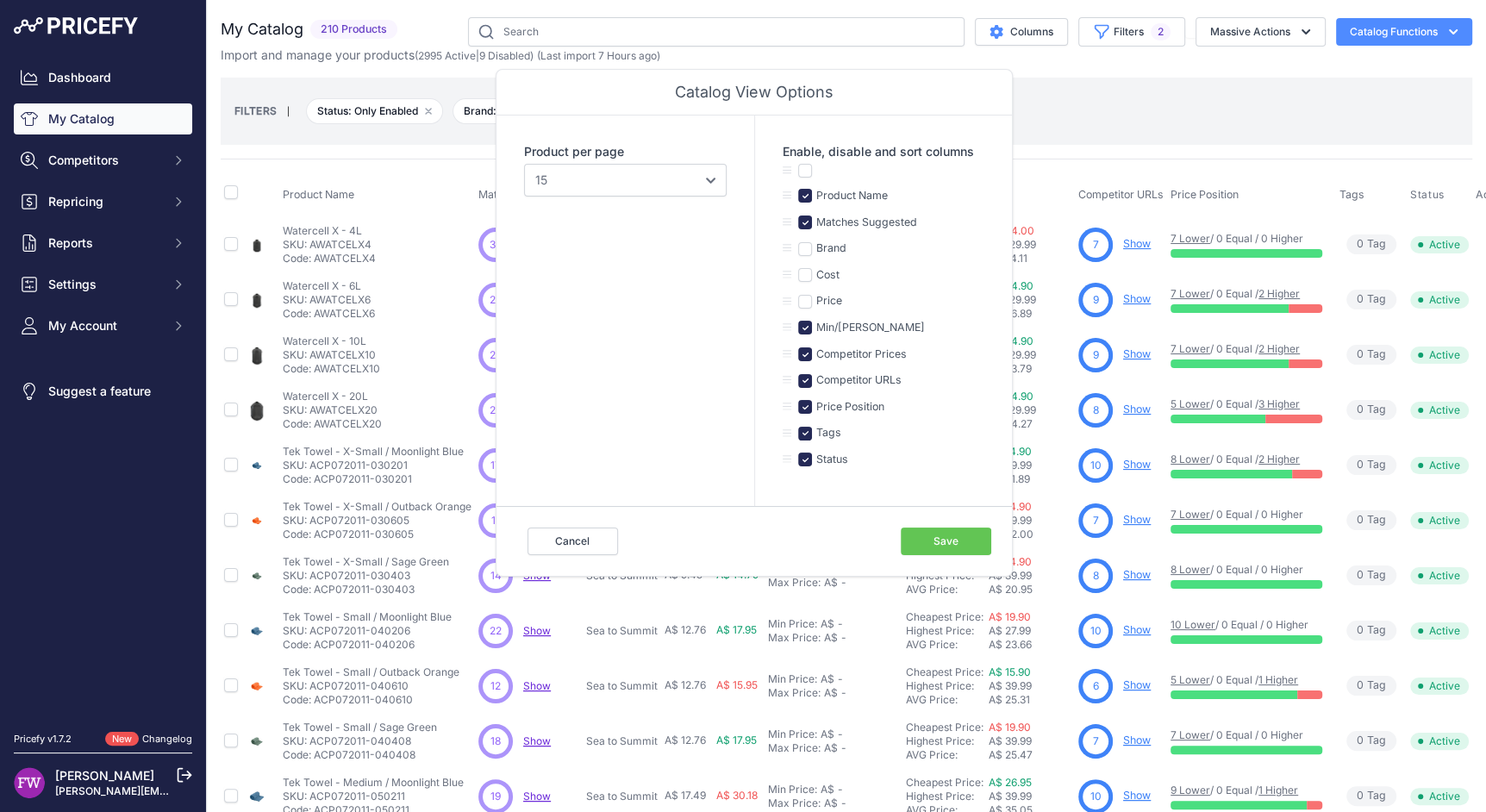 click on "Save" at bounding box center [946, 541] 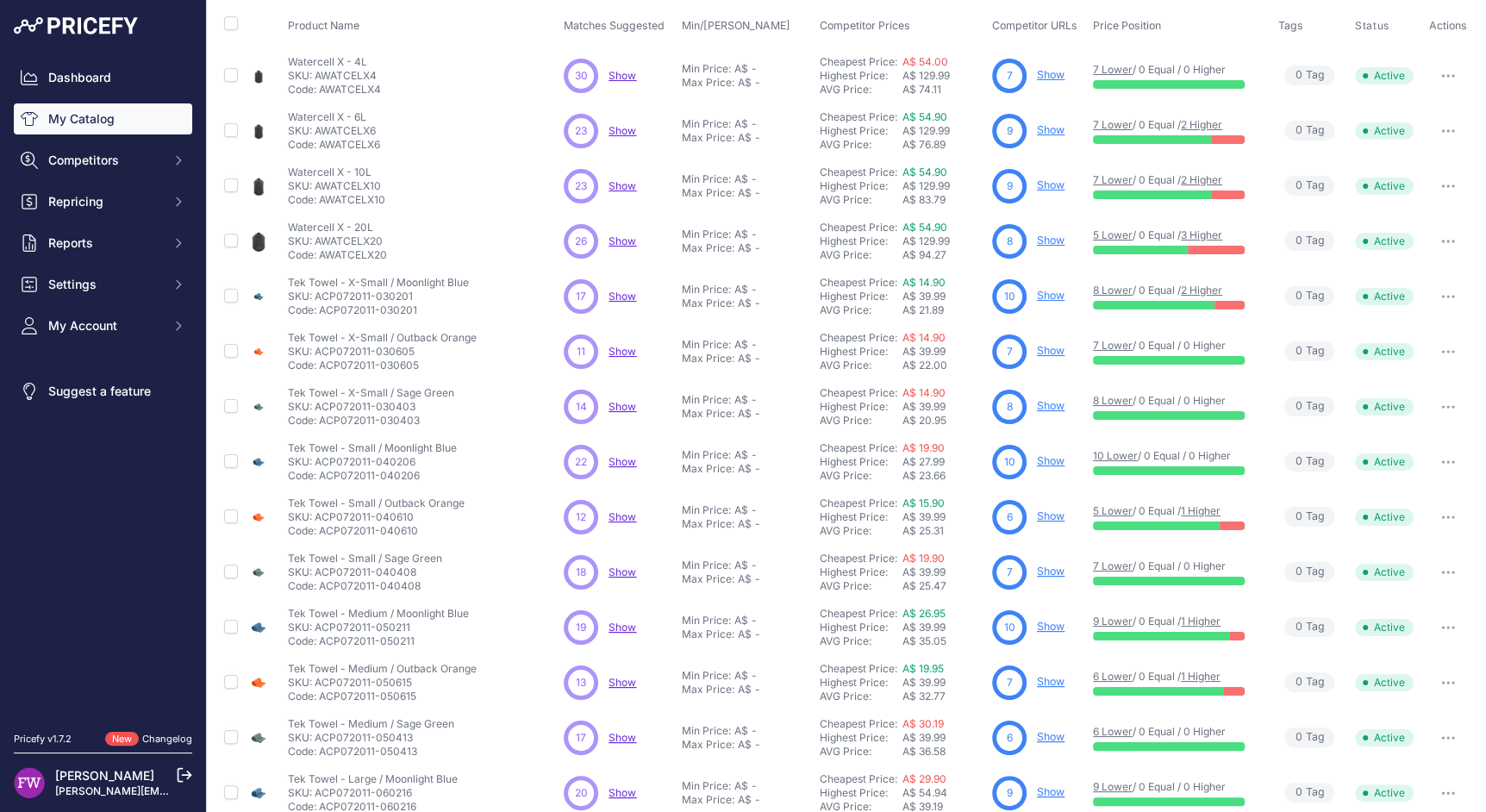 scroll, scrollTop: 301, scrollLeft: 0, axis: vertical 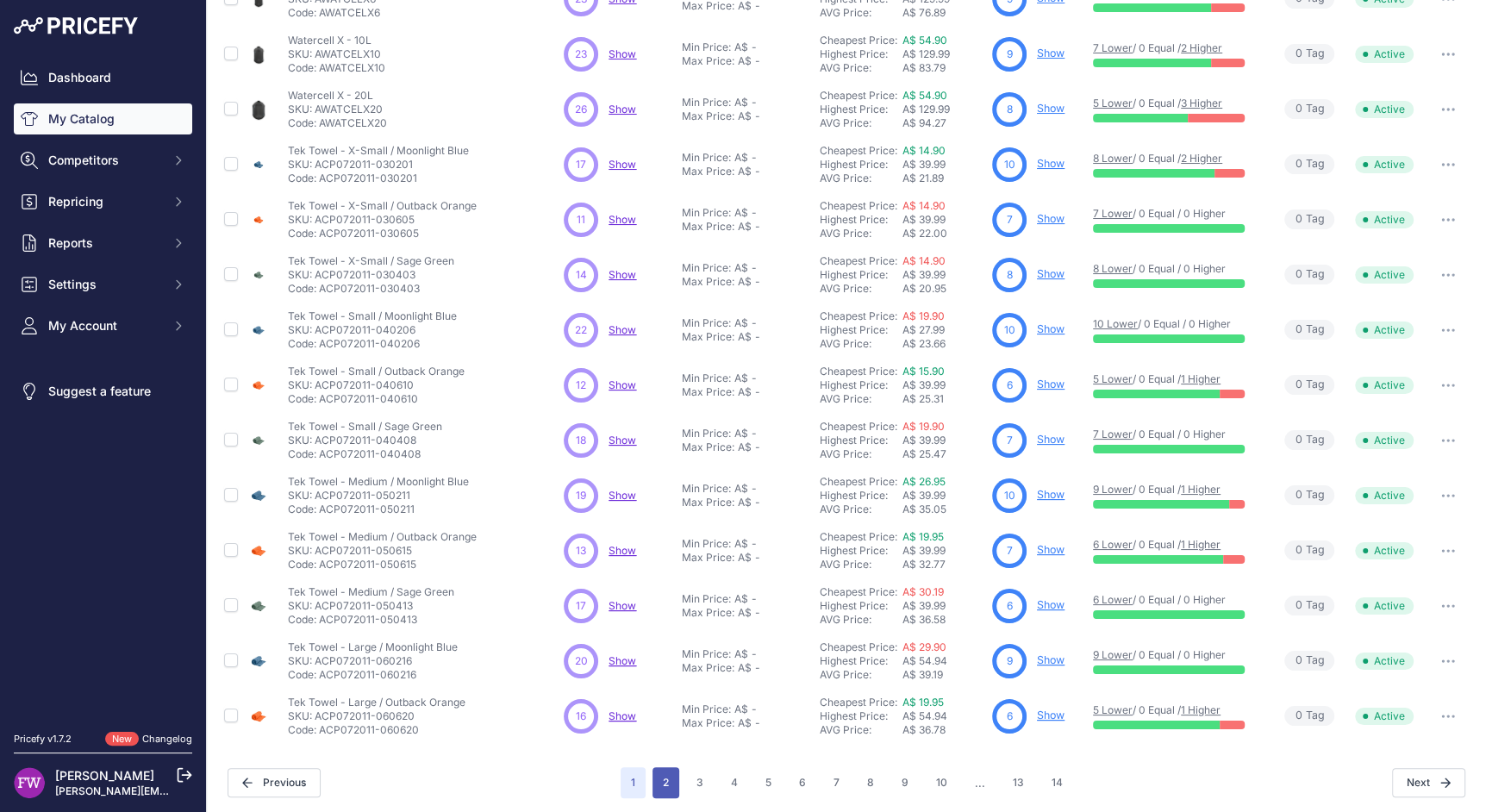 click on "2" at bounding box center [665, 783] 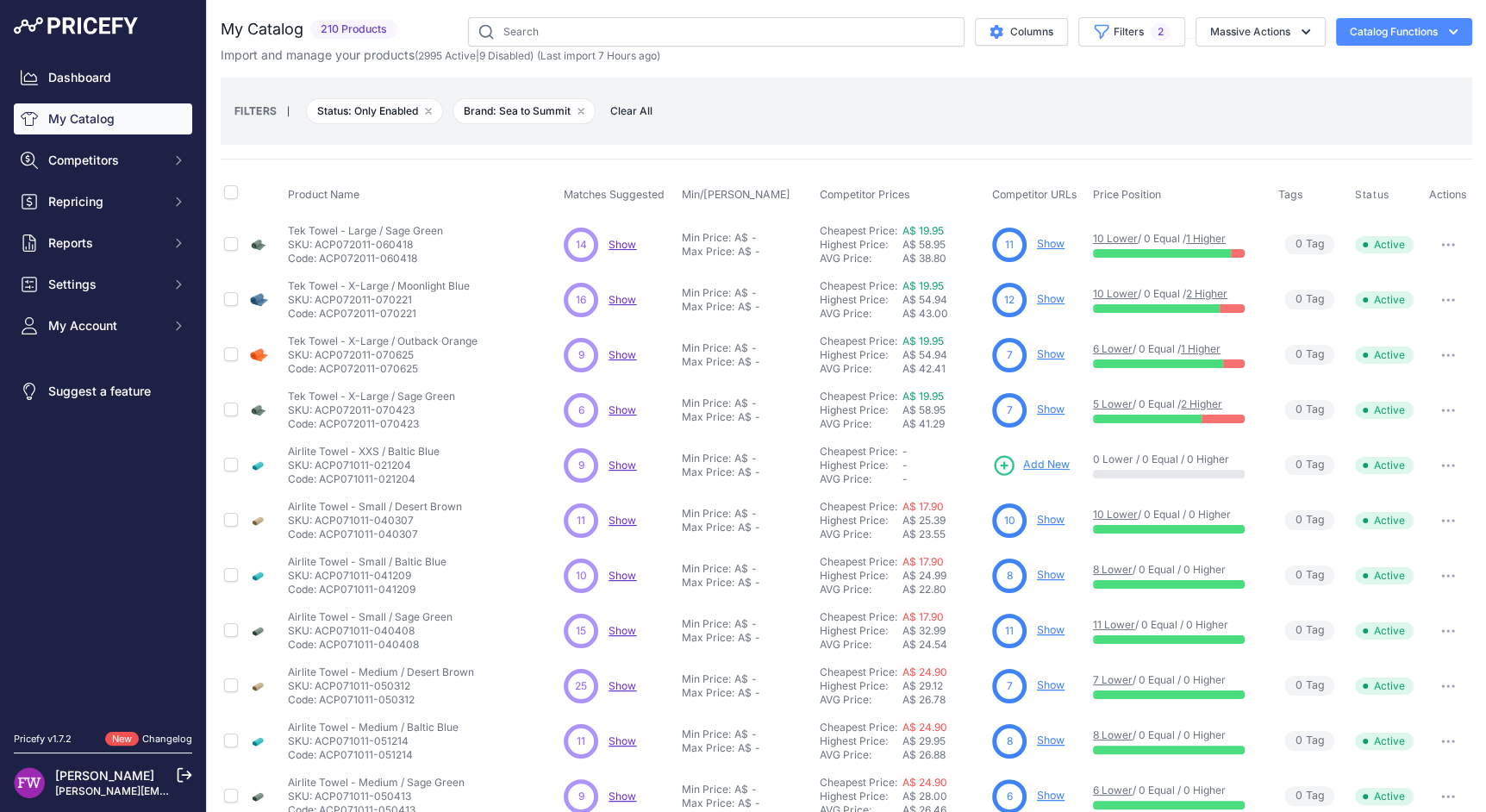 scroll, scrollTop: 301, scrollLeft: 0, axis: vertical 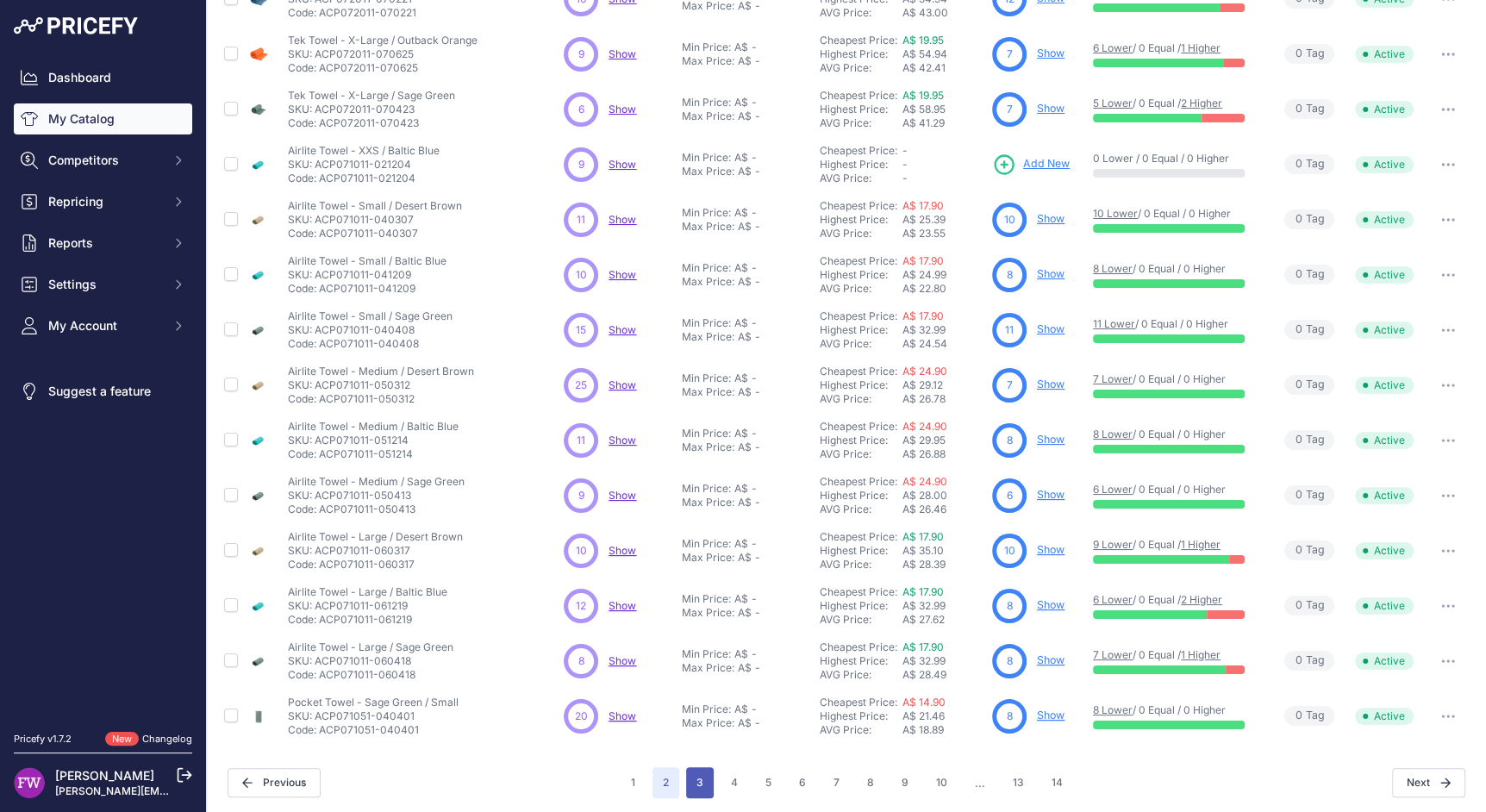 click on "3" at bounding box center (700, 783) 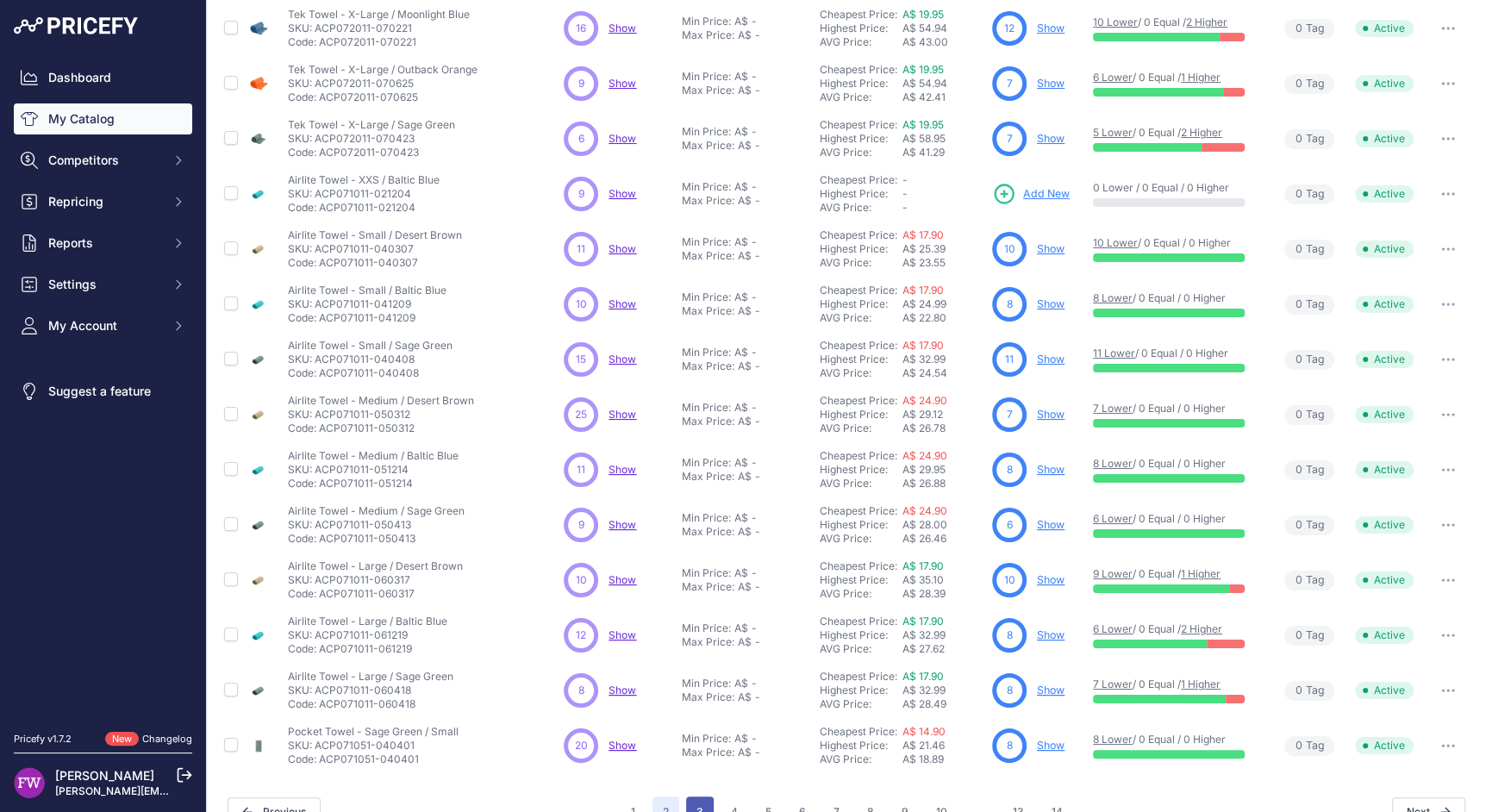 scroll, scrollTop: 330, scrollLeft: 0, axis: vertical 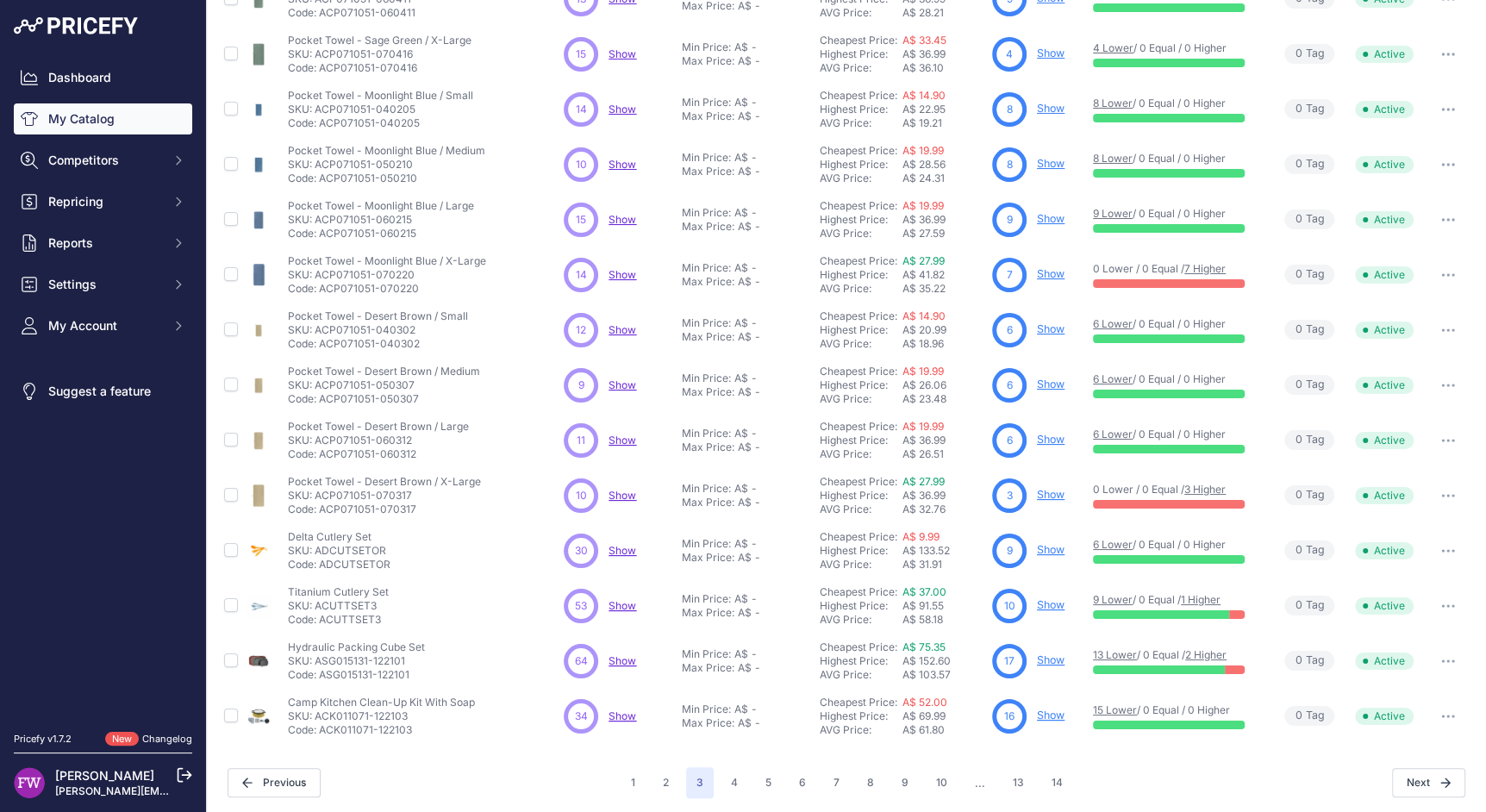 click on "Show" at bounding box center (622, 550) 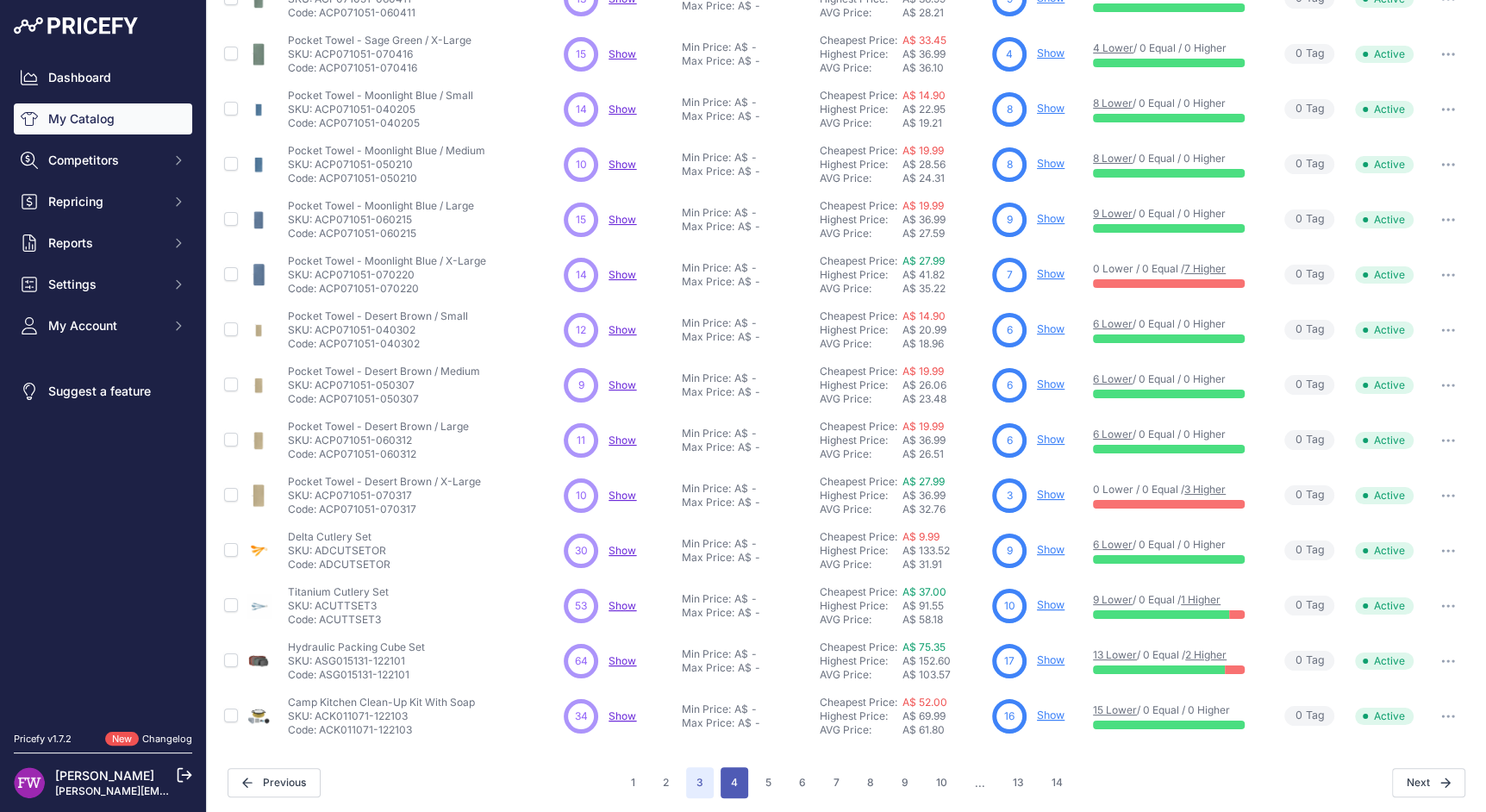 click on "4" at bounding box center (734, 783) 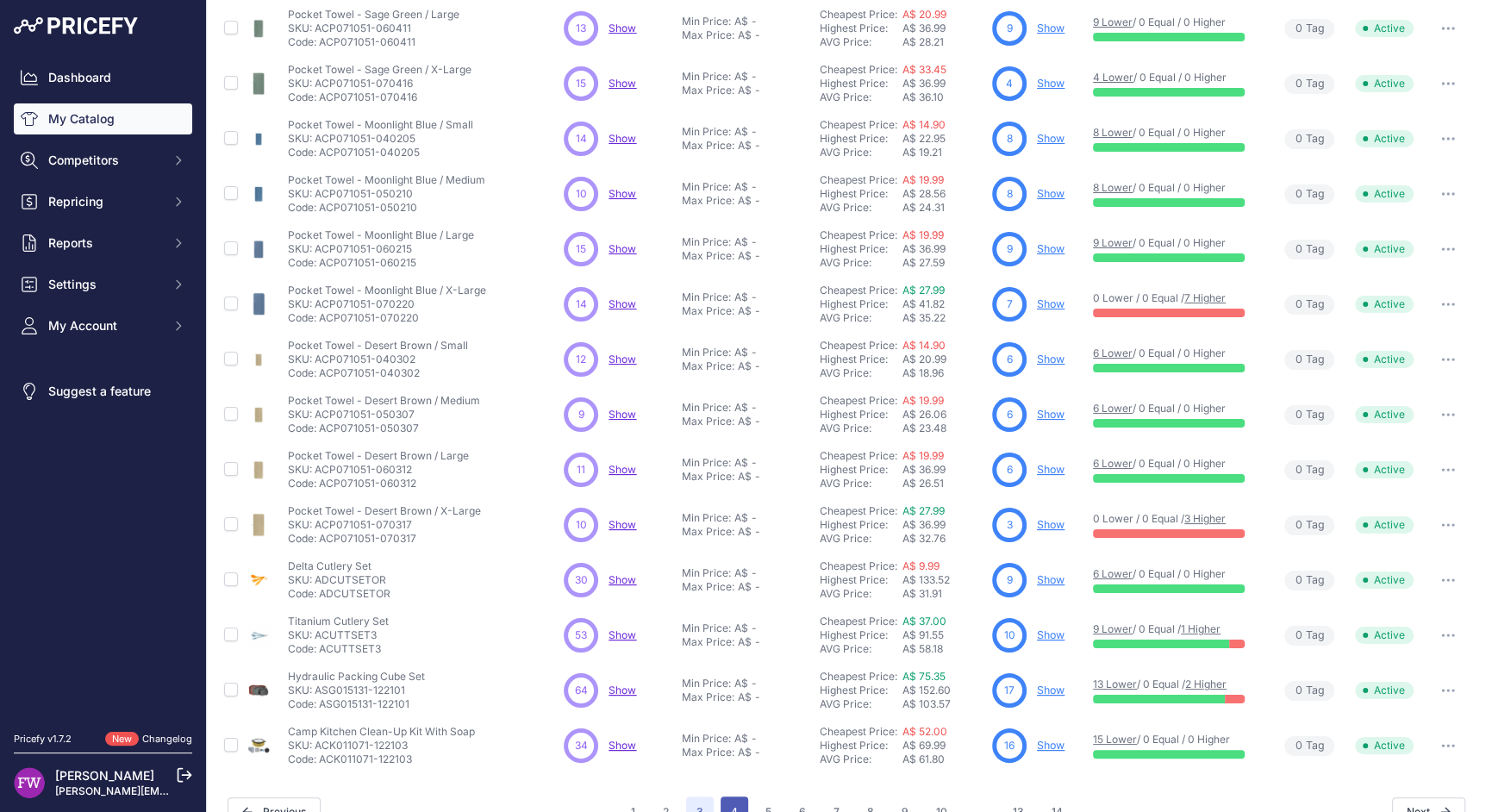 scroll, scrollTop: 330, scrollLeft: 0, axis: vertical 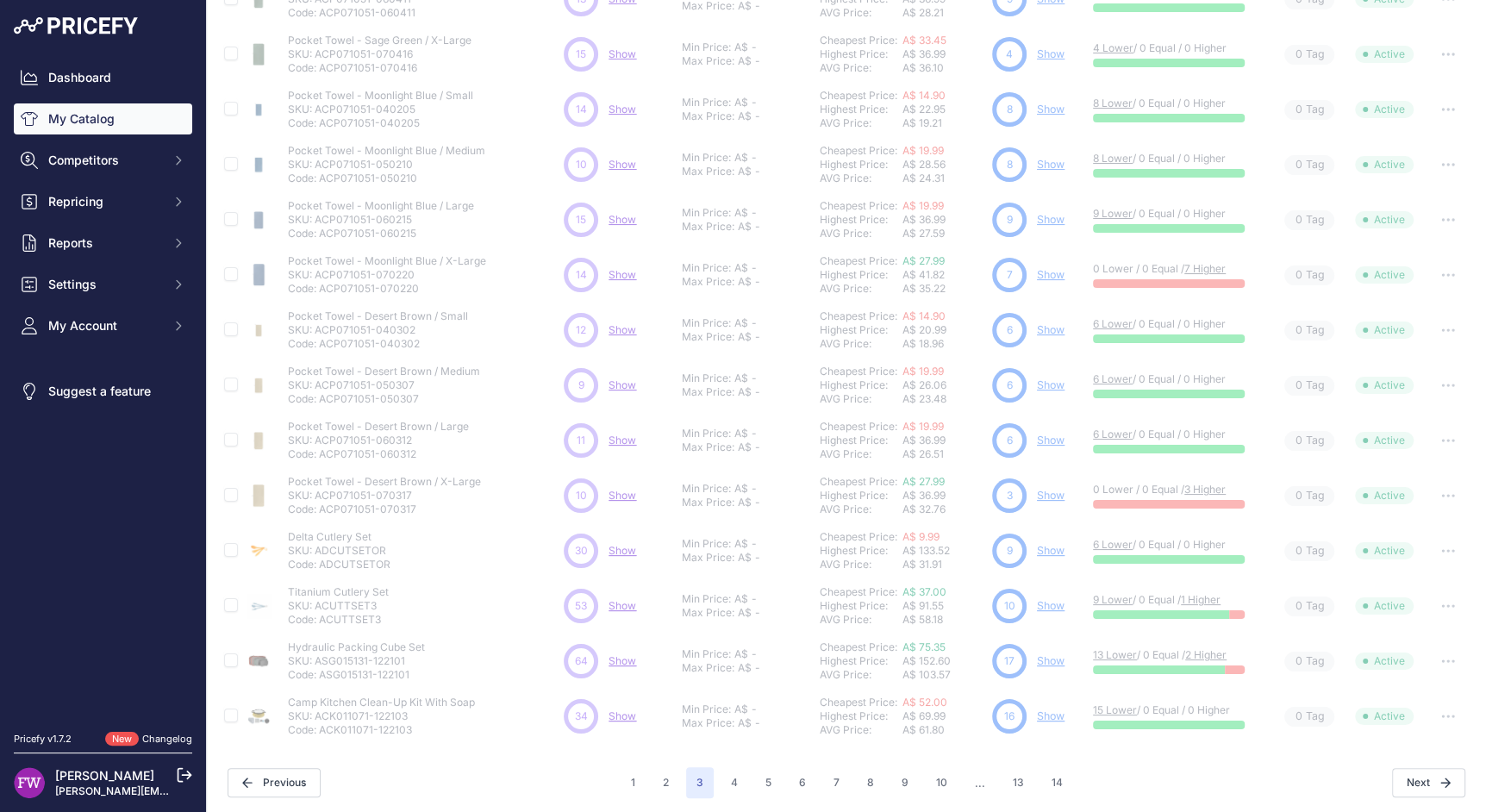 type 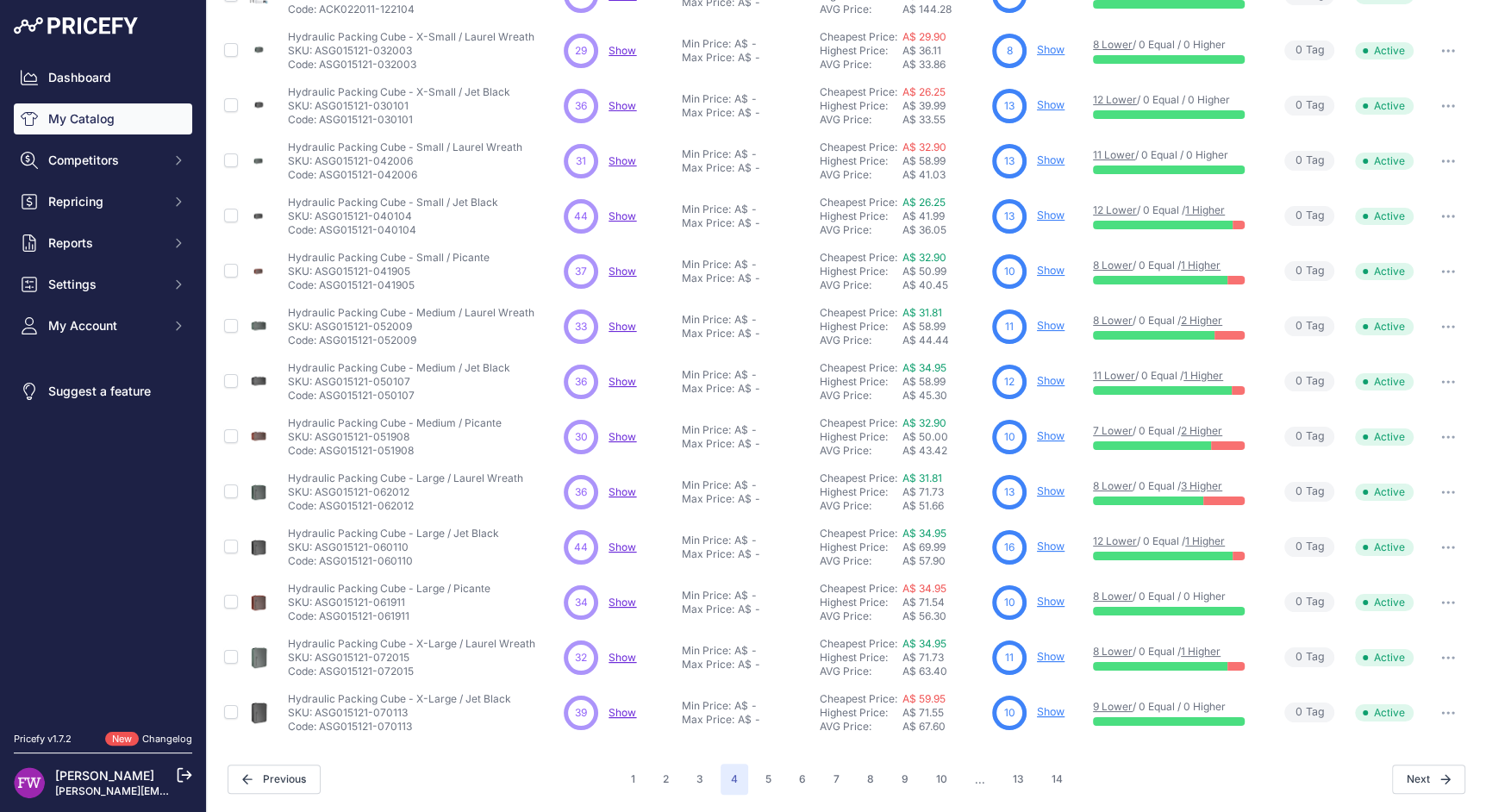 scroll, scrollTop: 0, scrollLeft: 0, axis: both 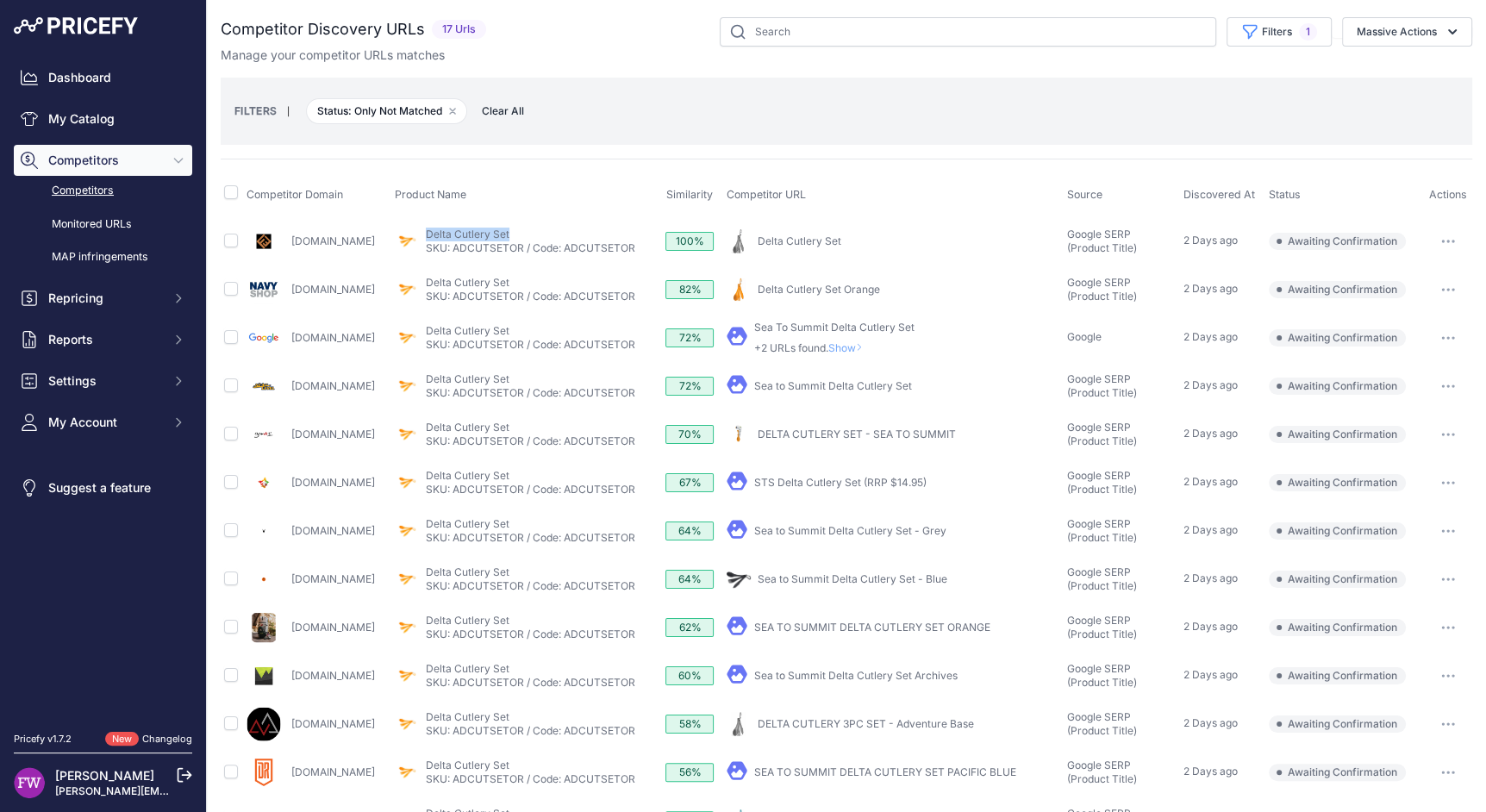 click on "Delta Cutlery Set" at bounding box center (799, 240) 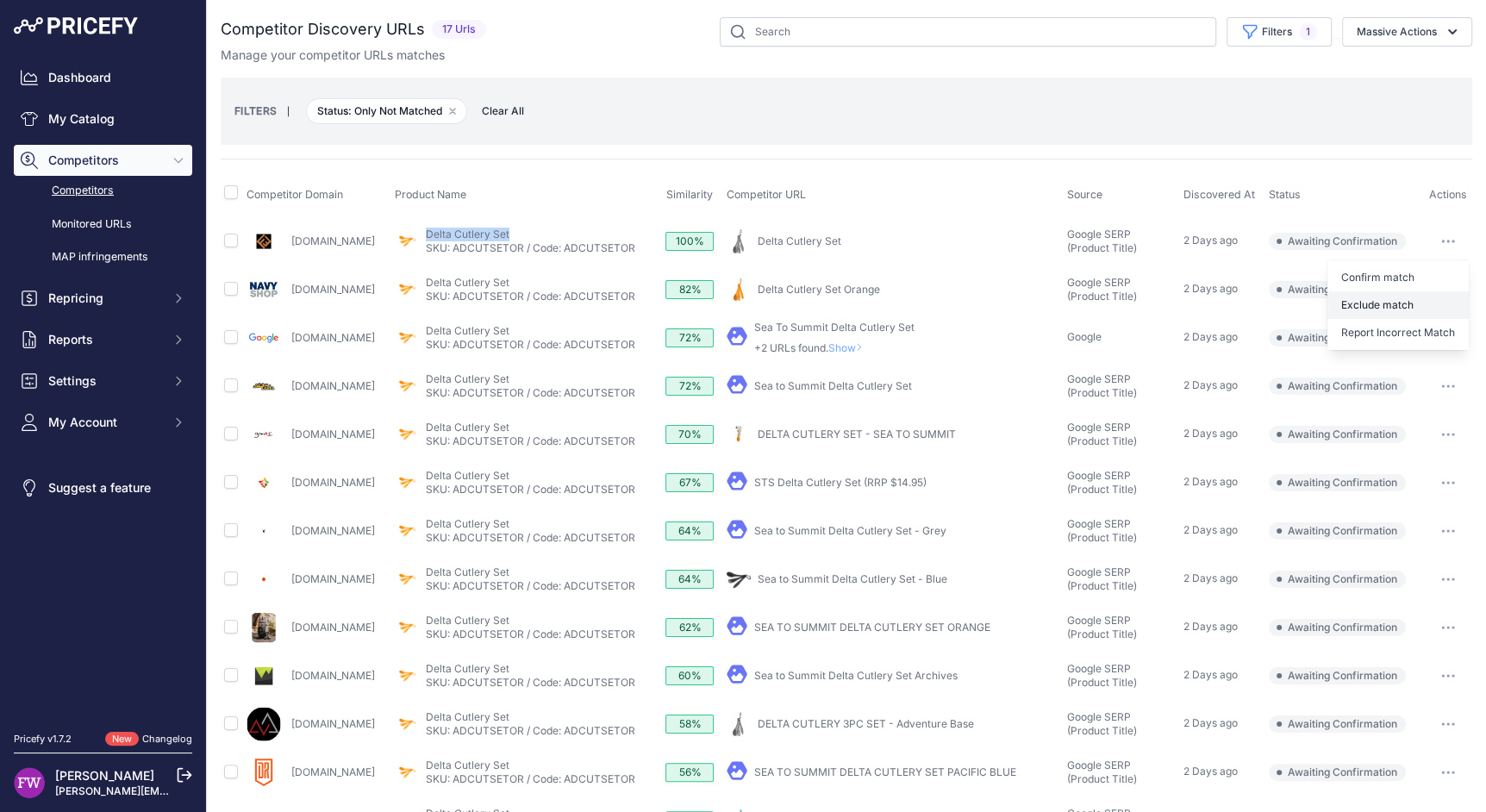 click on "Exclude match" at bounding box center (1398, 305) 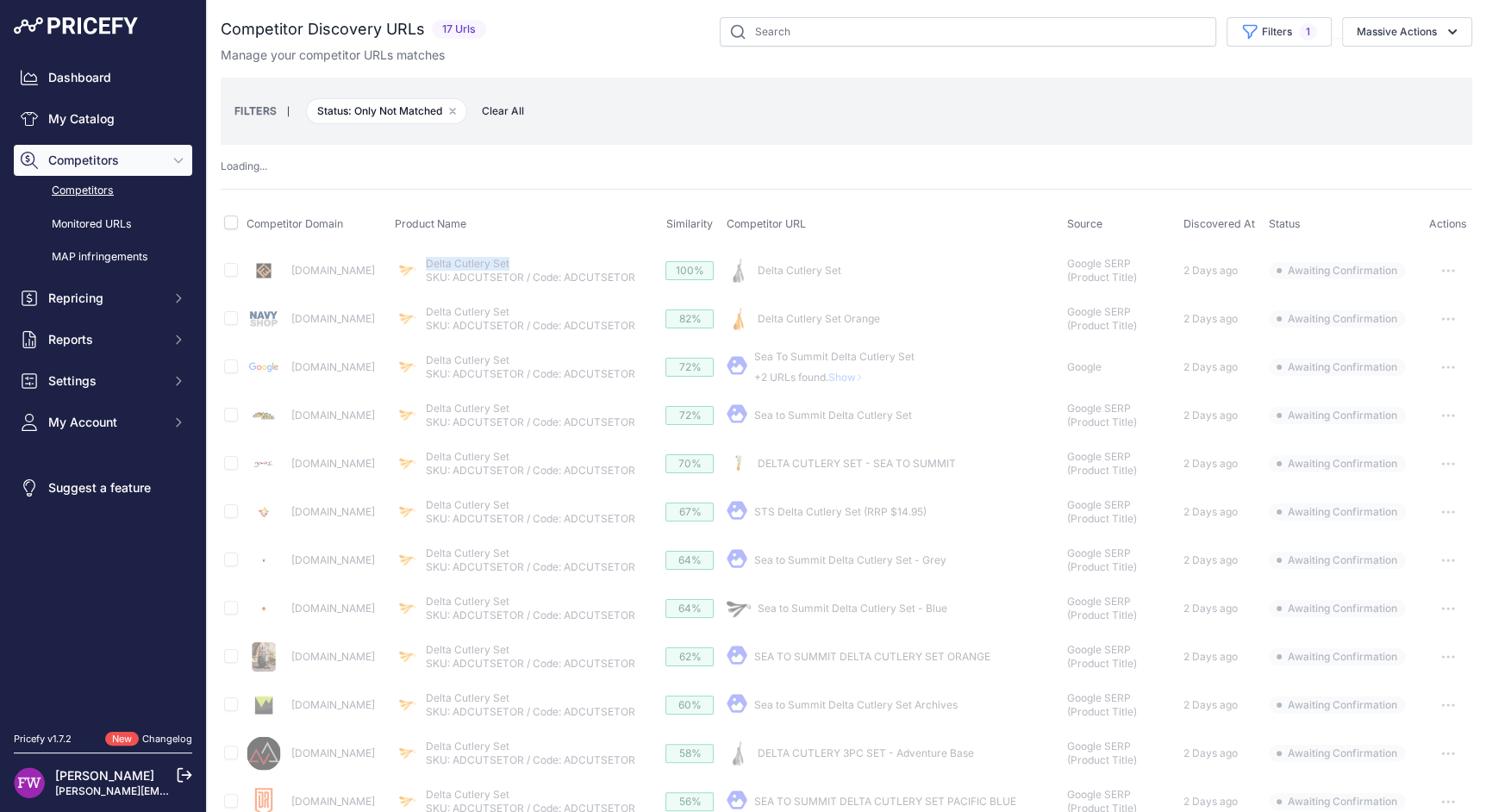 click on "Sea to Summit Delta Cutlery Set" at bounding box center [833, 415] 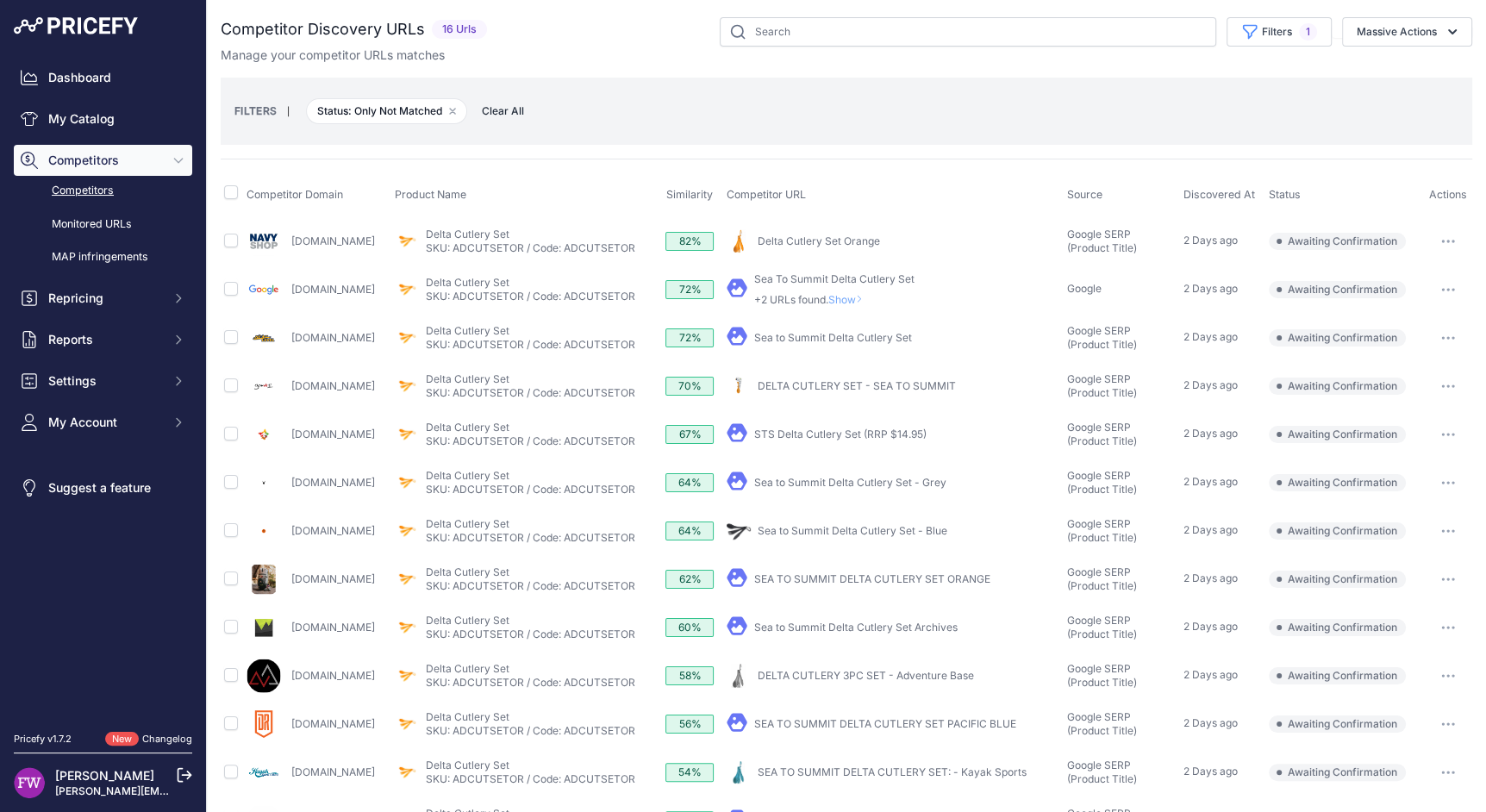 click on "DELTA CUTLERY SET - SEA TO SUMMIT" at bounding box center [857, 385] 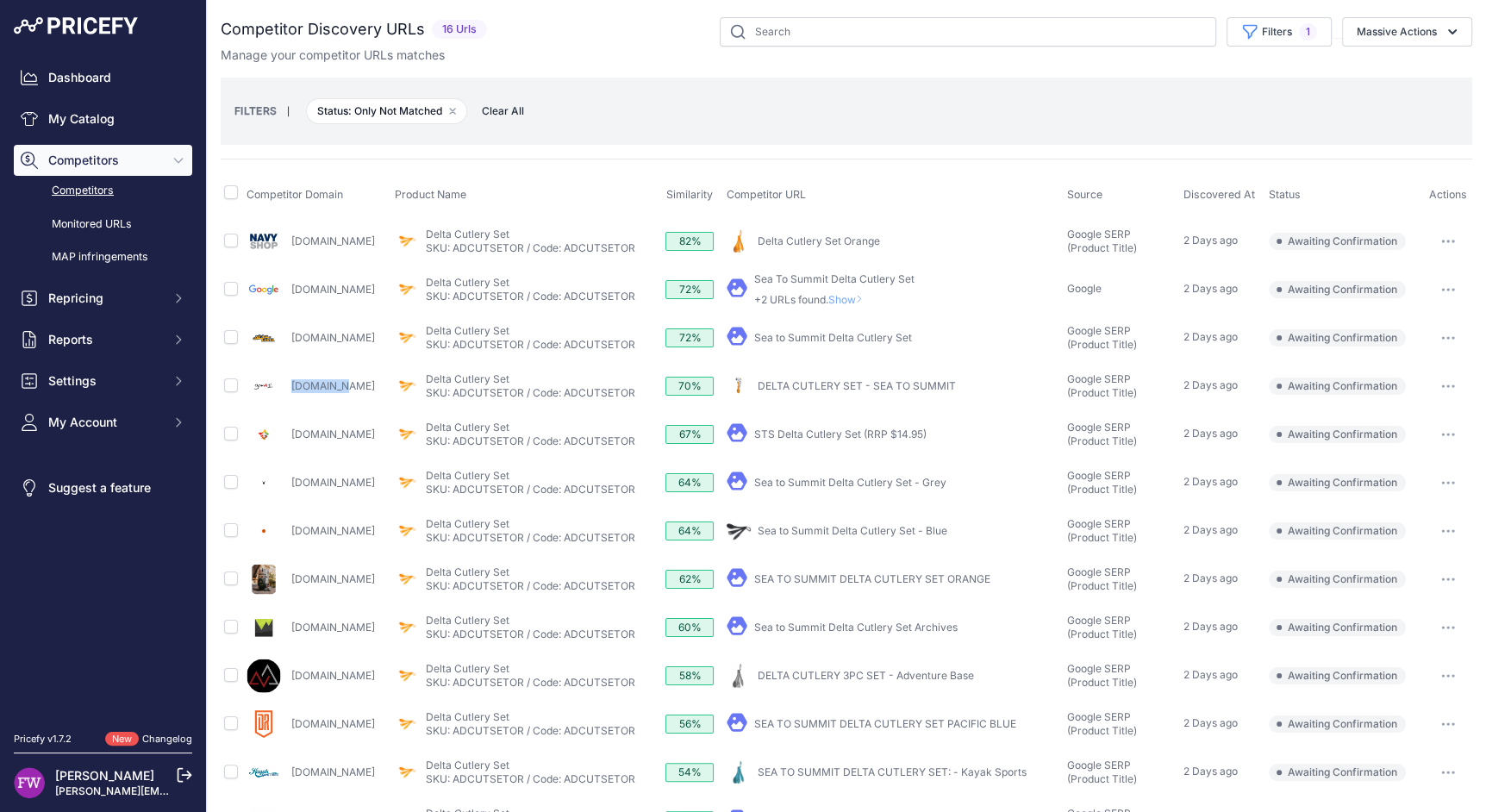 click at bounding box center [1448, 386] 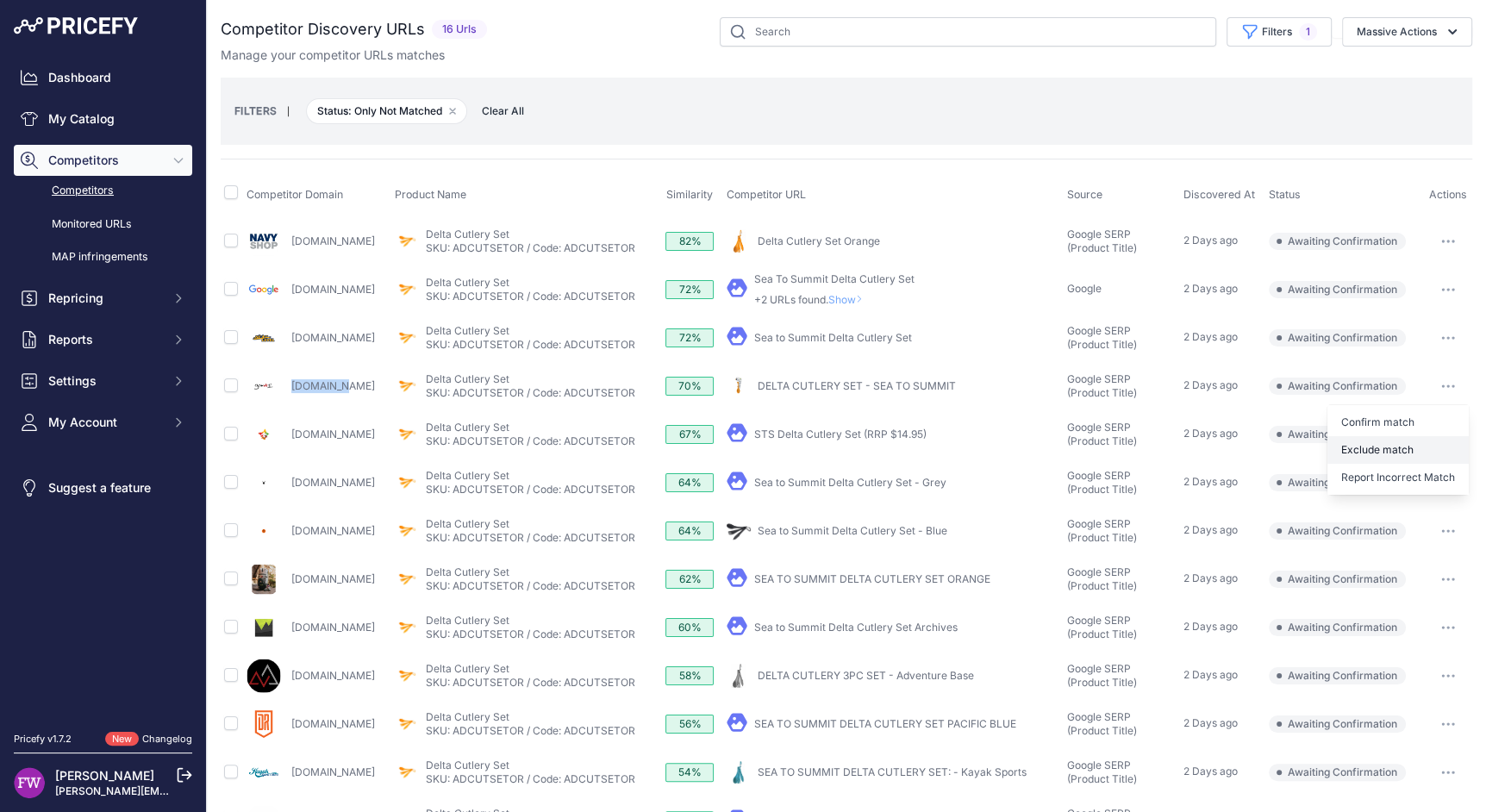 click on "Exclude match" at bounding box center (0, 0) 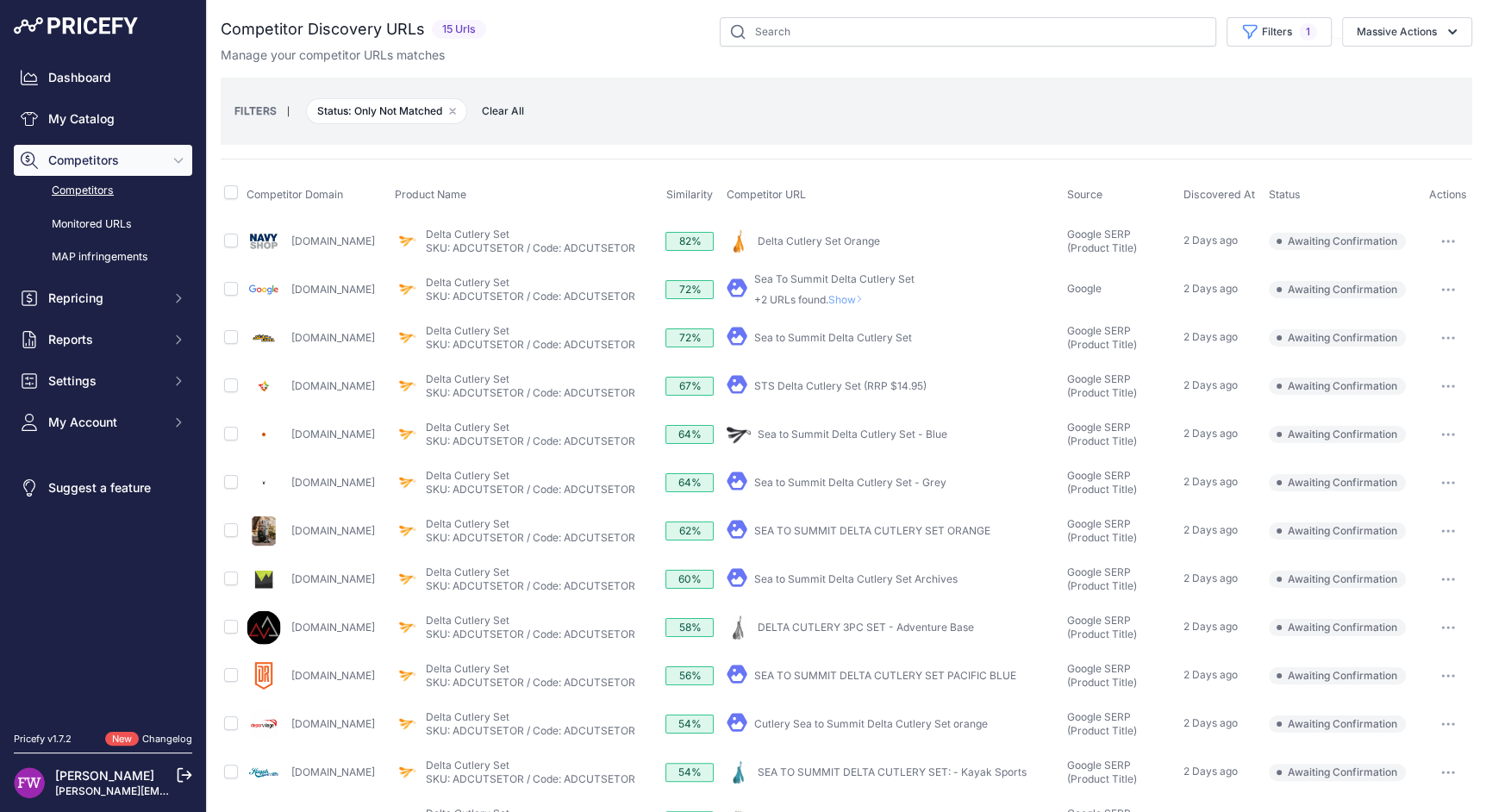 click on "STS Delta Cutlery Set (RRP $14.95)" at bounding box center [840, 385] 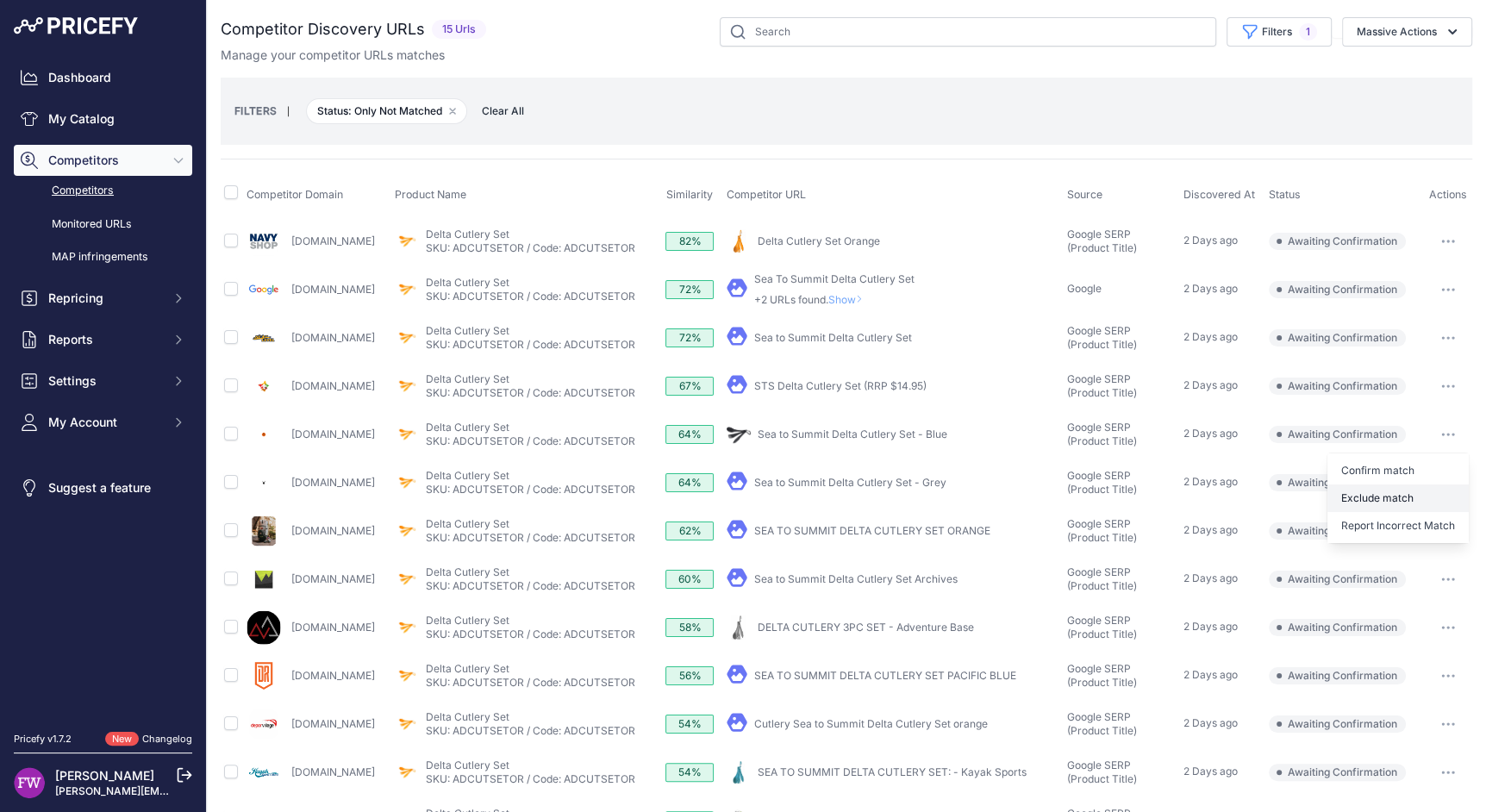 click on "Exclude match" at bounding box center [0, 0] 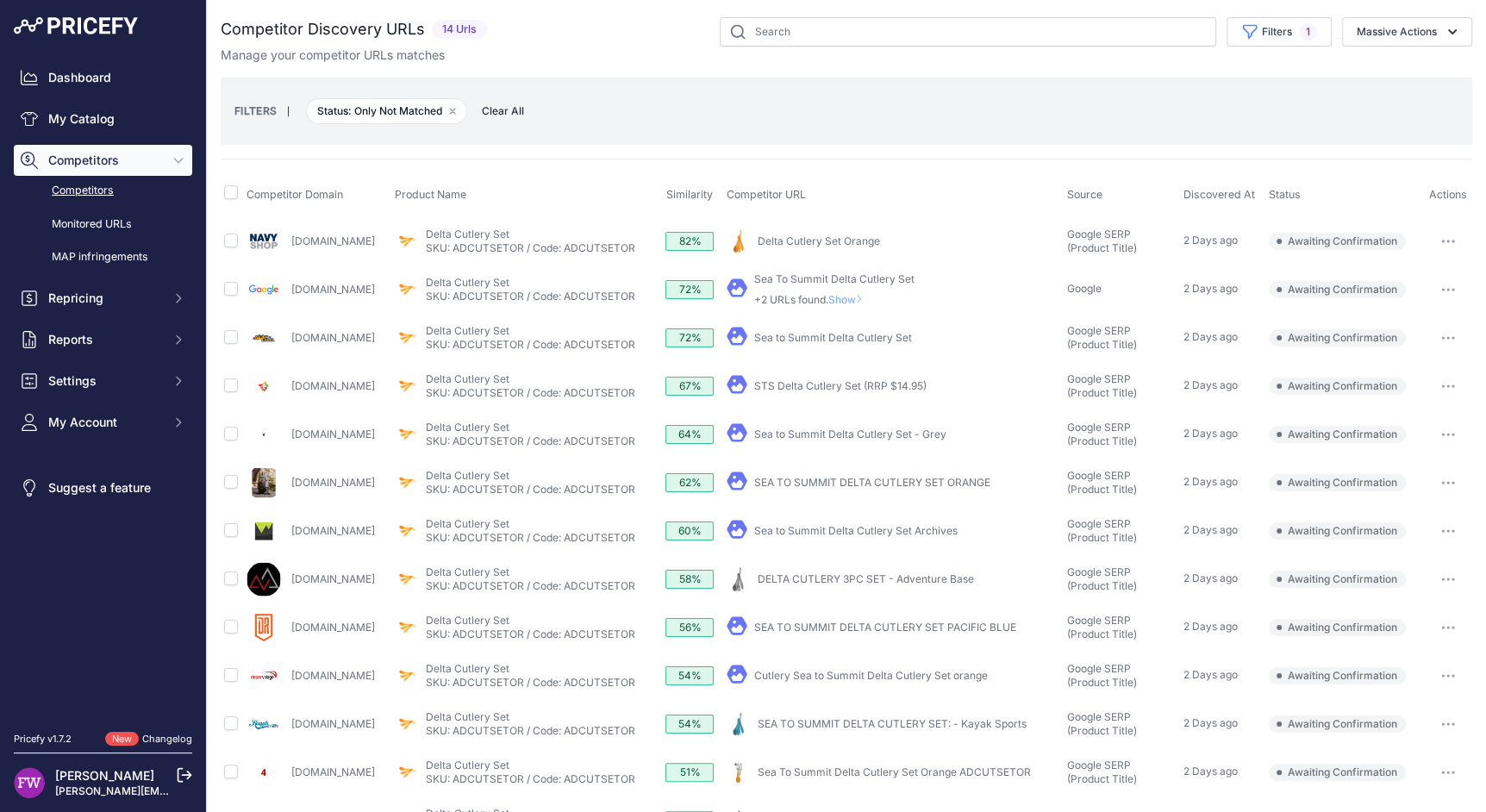 click at bounding box center [1448, 290] 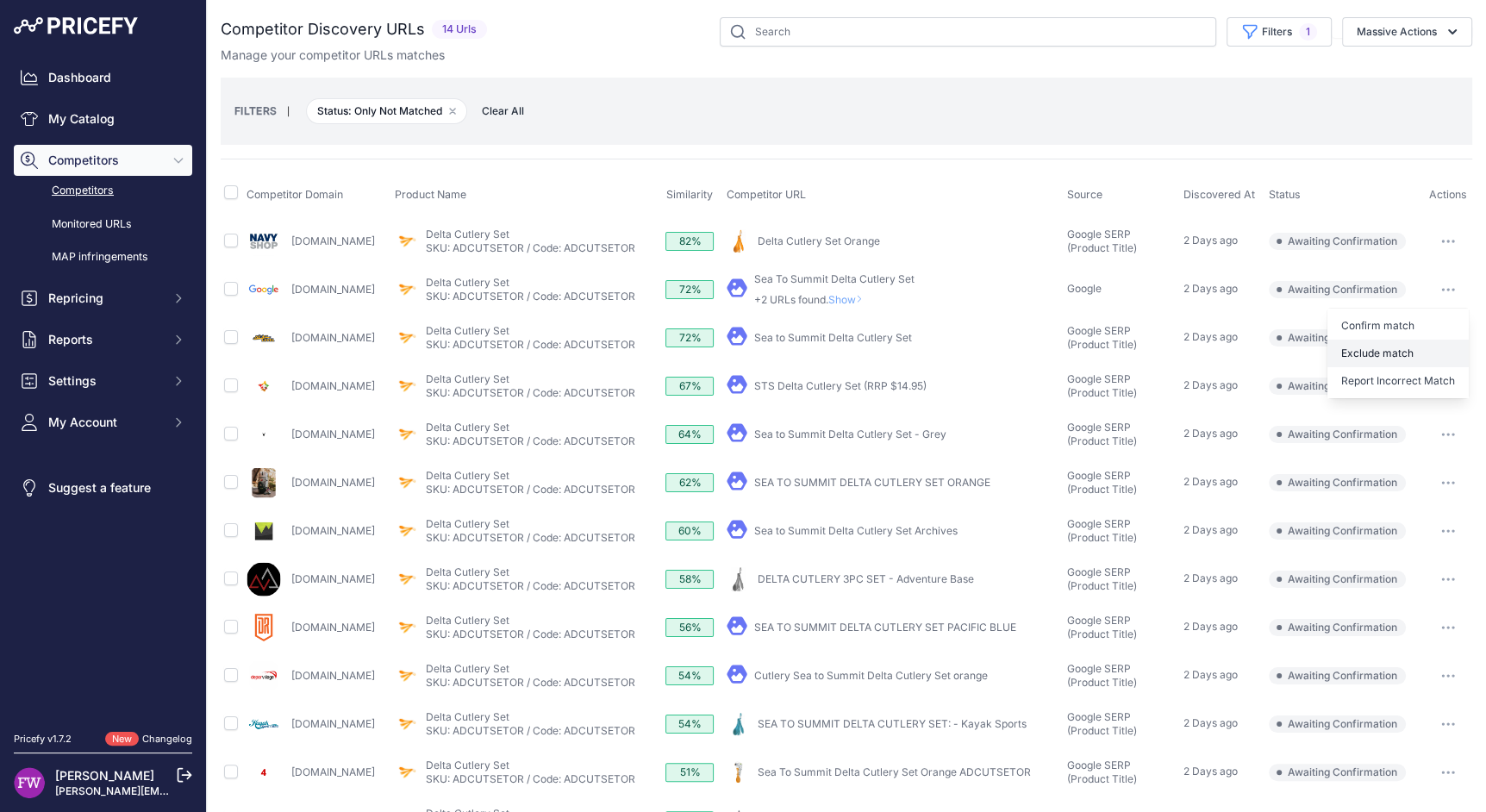 click on "Exclude match" at bounding box center [1398, 353] 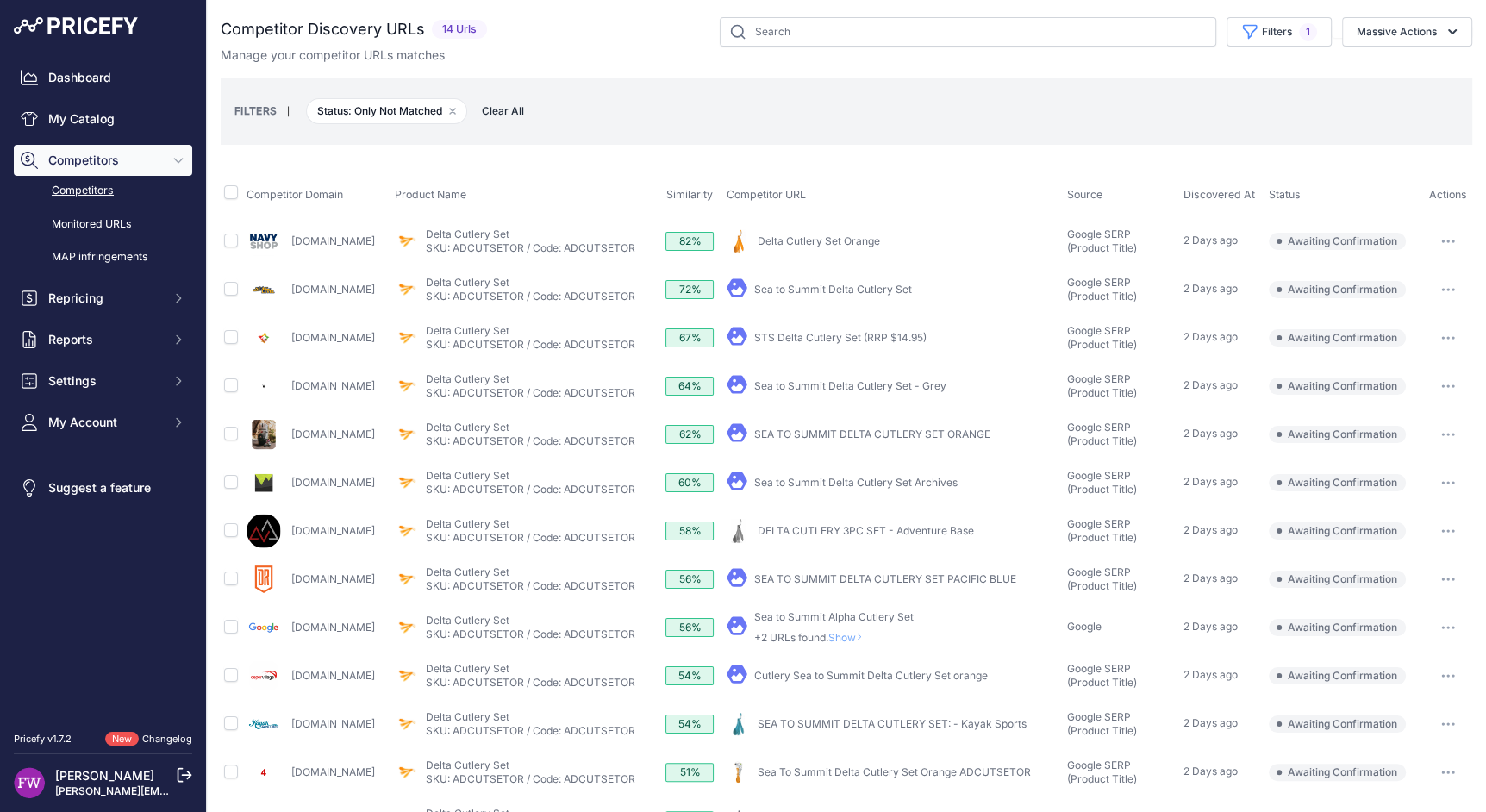 click on "SEA TO SUMMIT DELTA CUTLERY SET ORANGE" at bounding box center [872, 434] 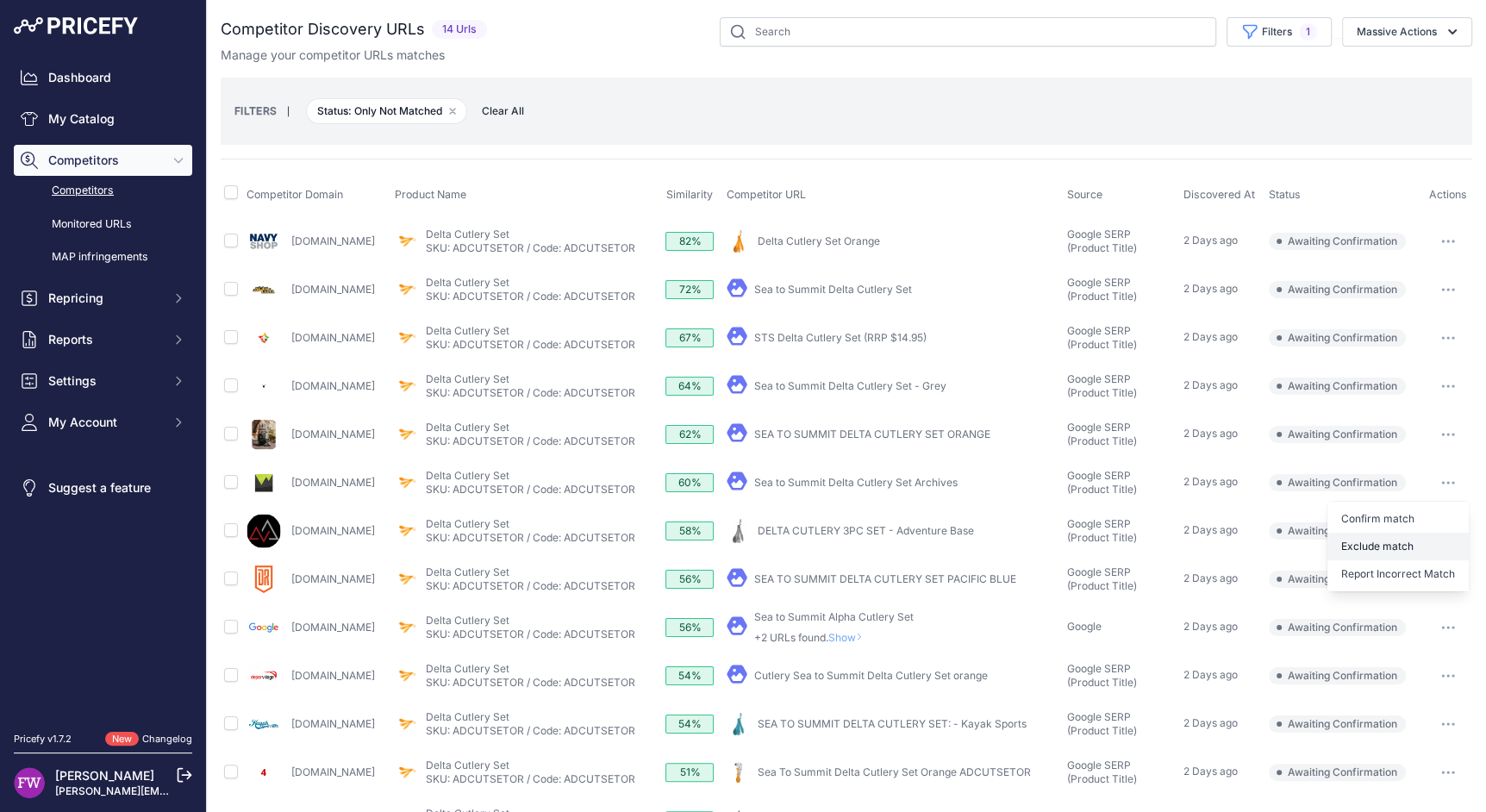 click on "Exclude match" at bounding box center (0, 0) 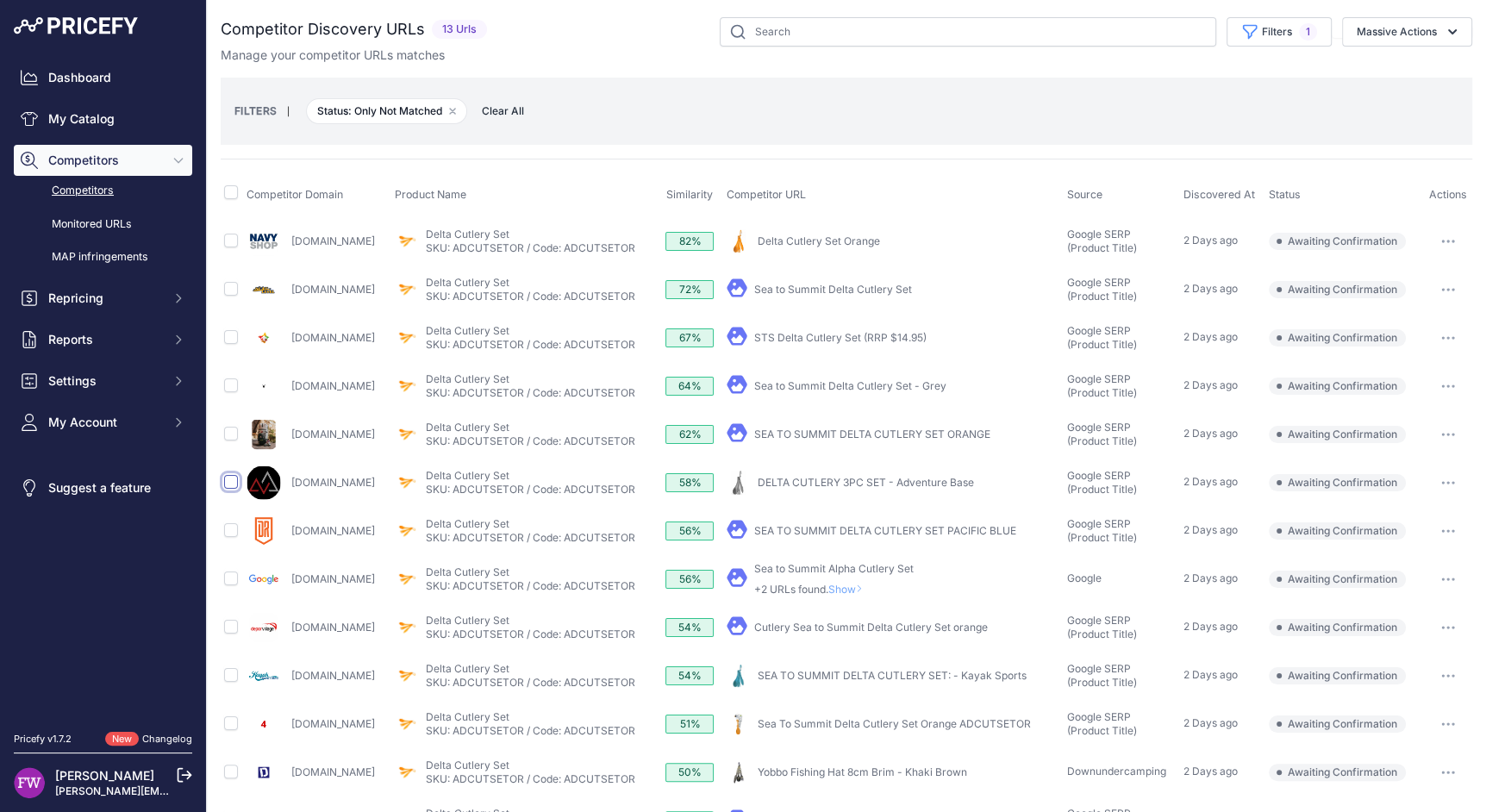click at bounding box center [231, 482] 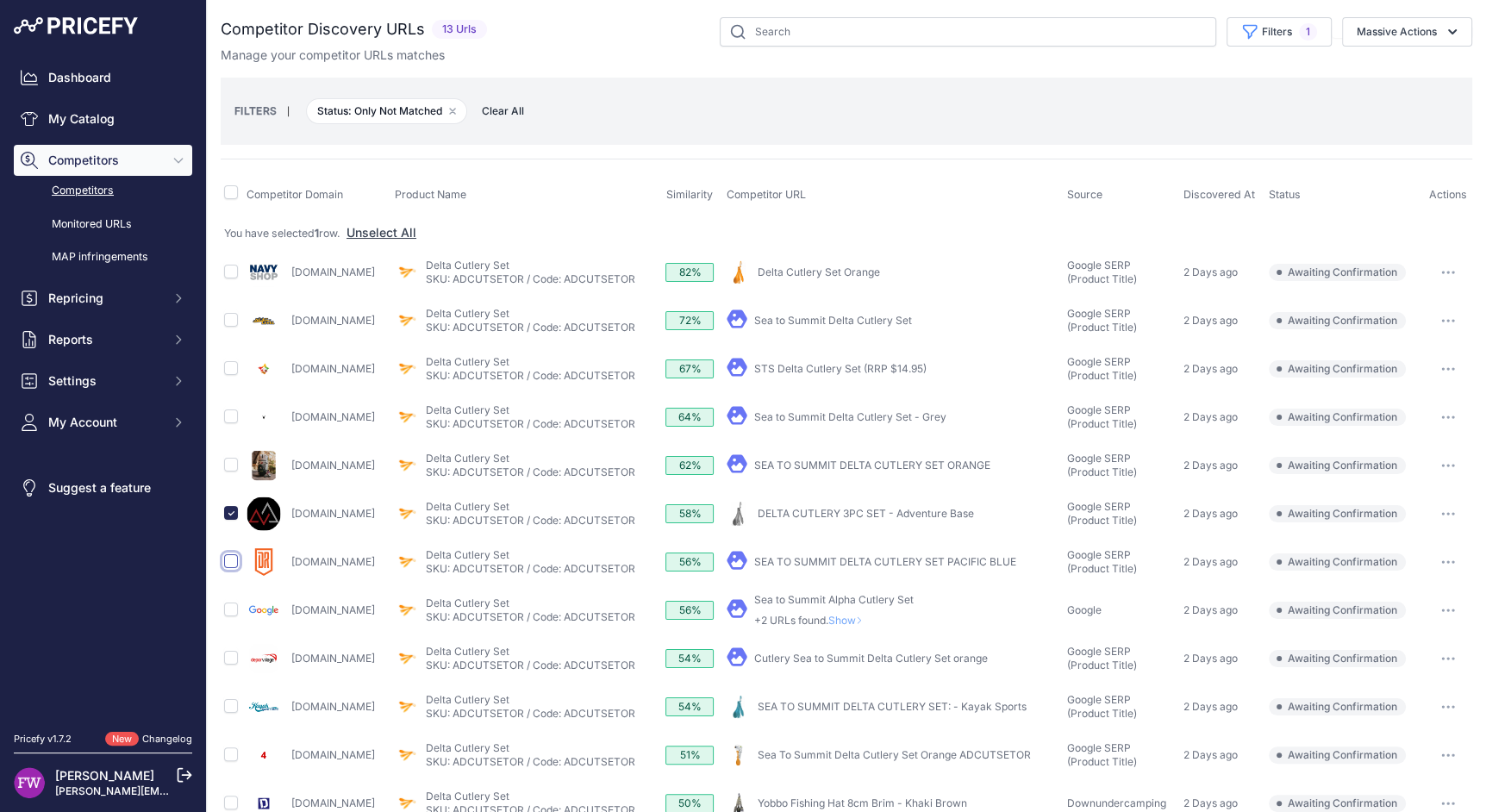 click at bounding box center [231, 561] 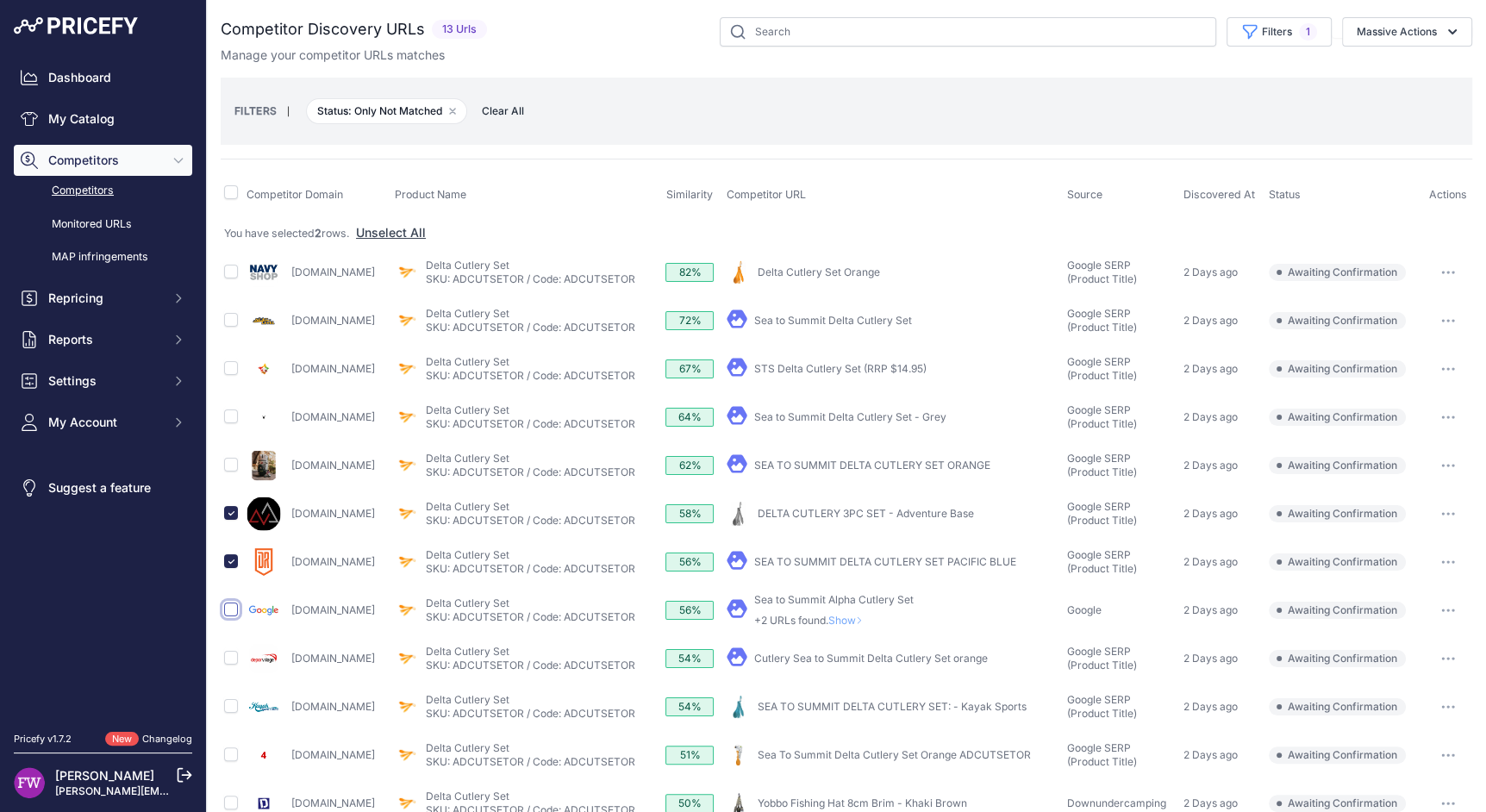 click at bounding box center (231, 609) 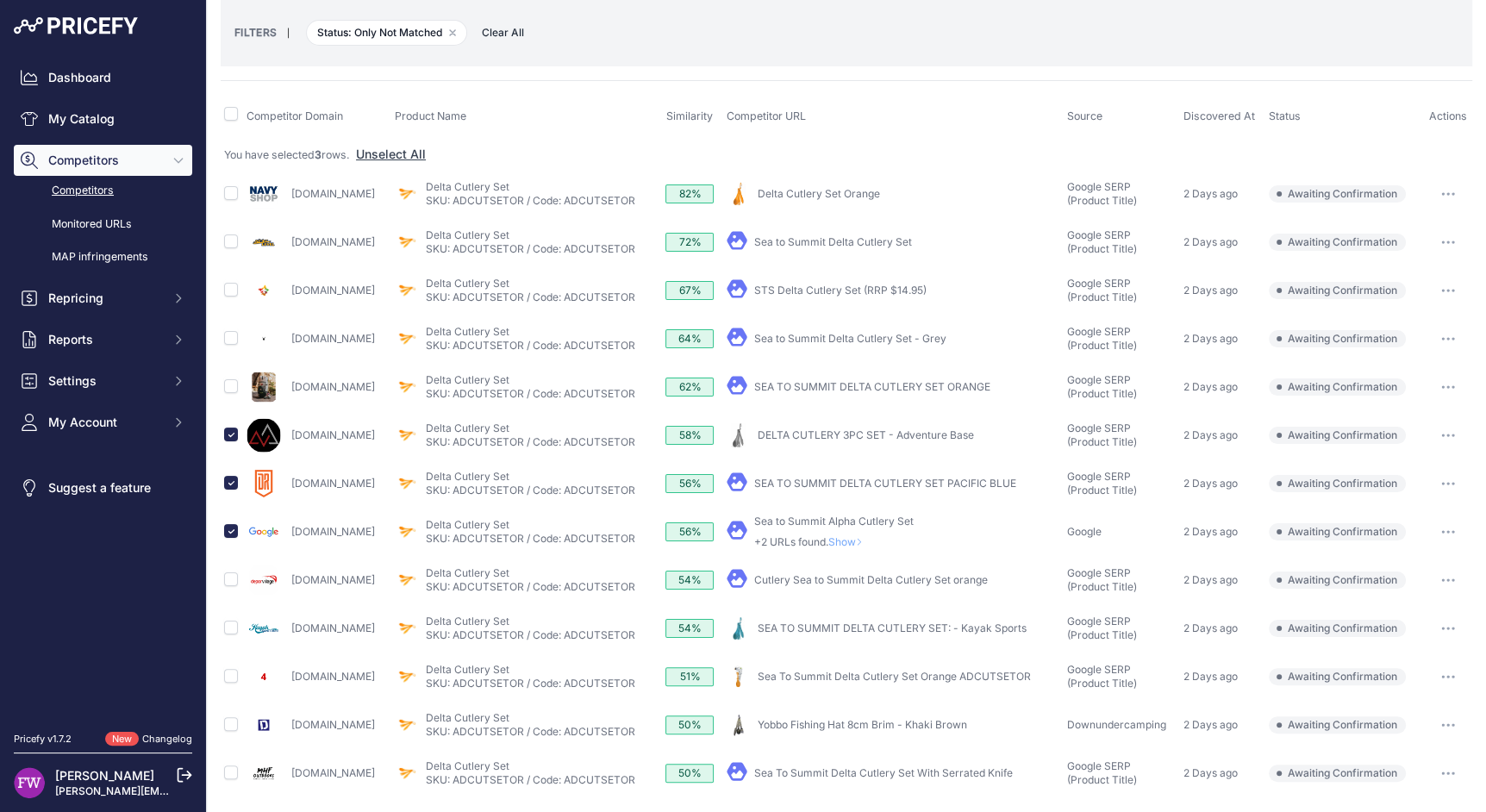 scroll, scrollTop: 0, scrollLeft: 0, axis: both 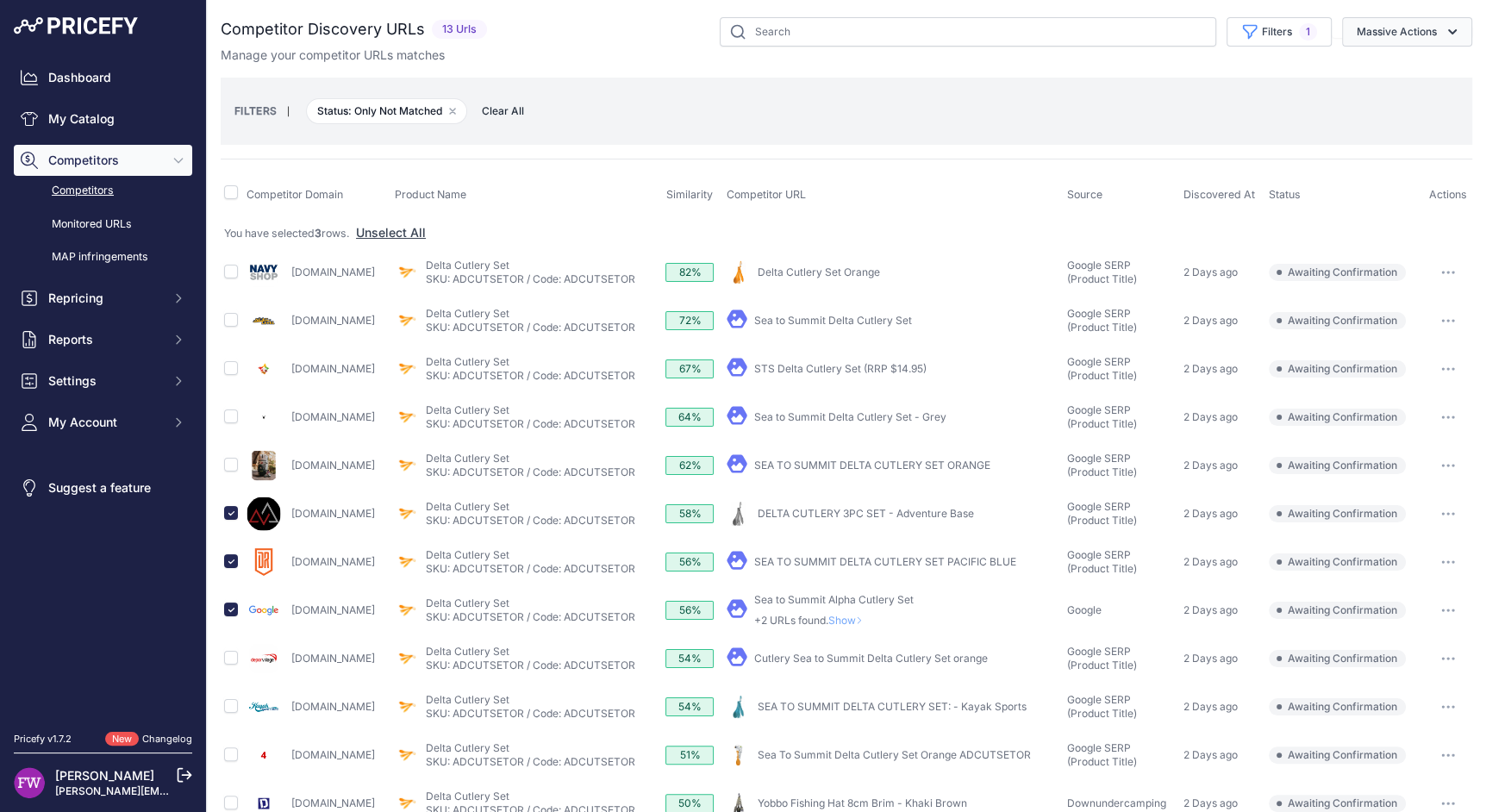 click on "Massive Actions" at bounding box center [1407, 32] 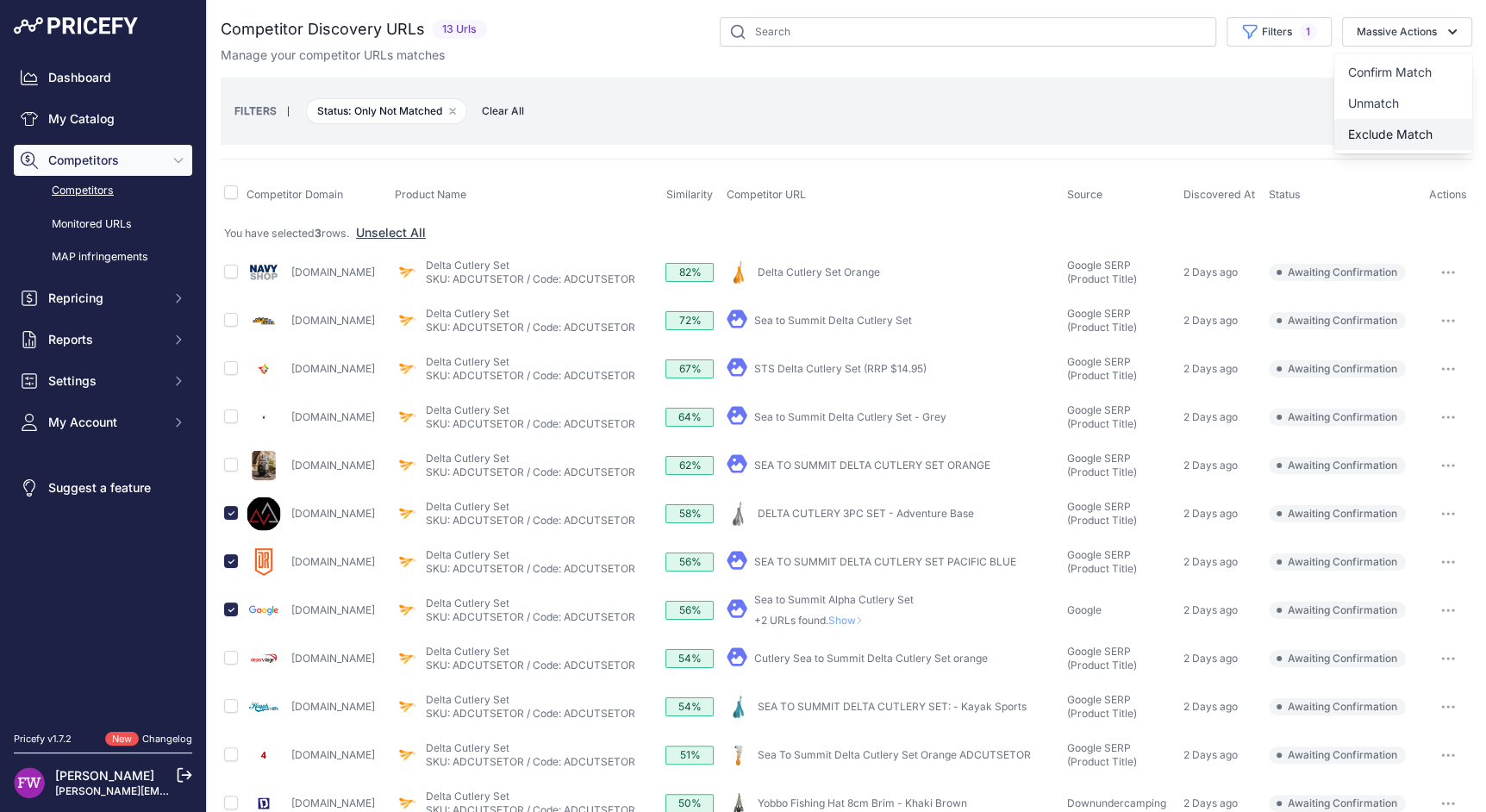 click on "Exclude Match" at bounding box center (1403, 134) 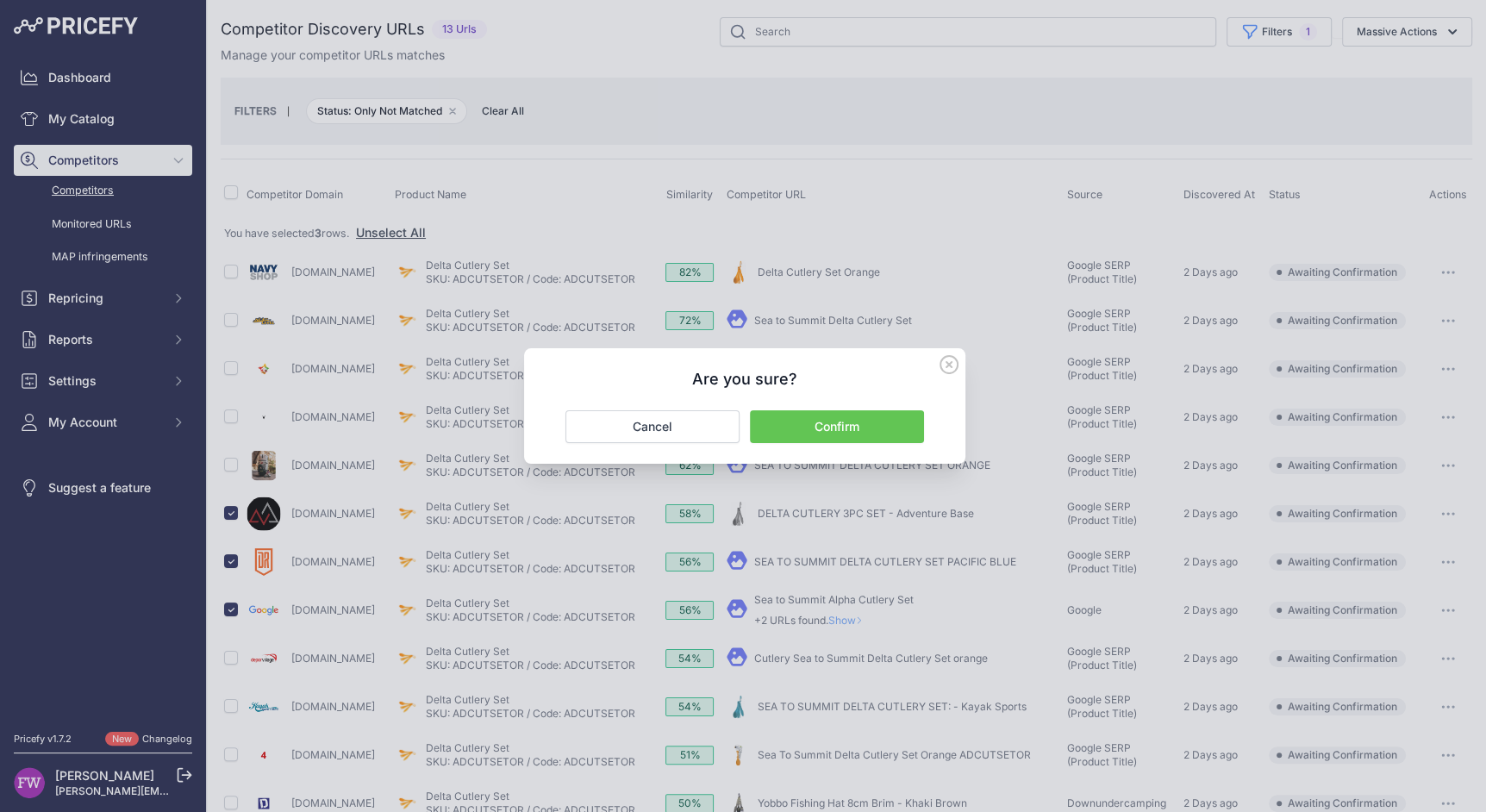 click on "Confirm" at bounding box center (837, 427) 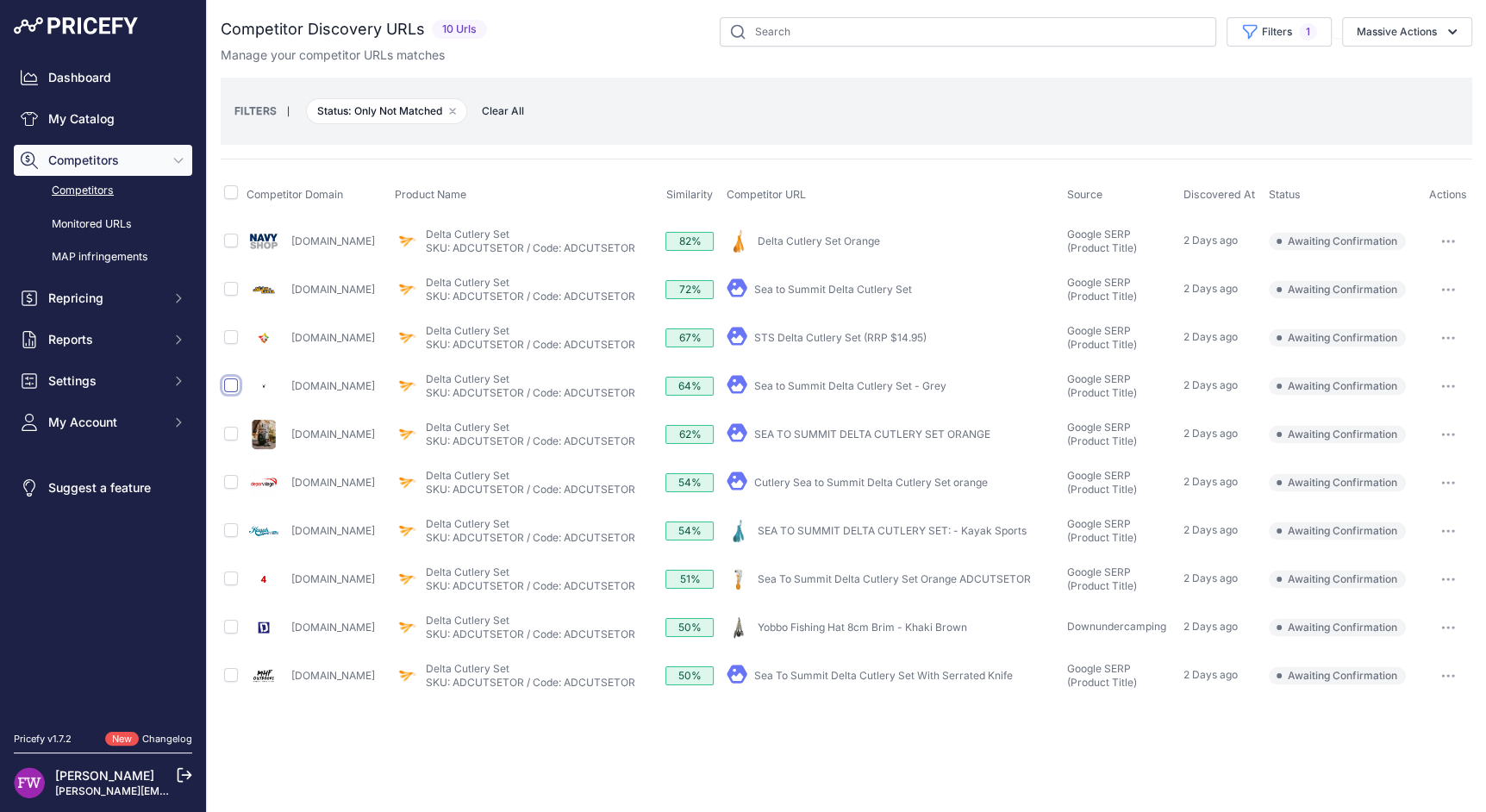 click at bounding box center (231, 385) 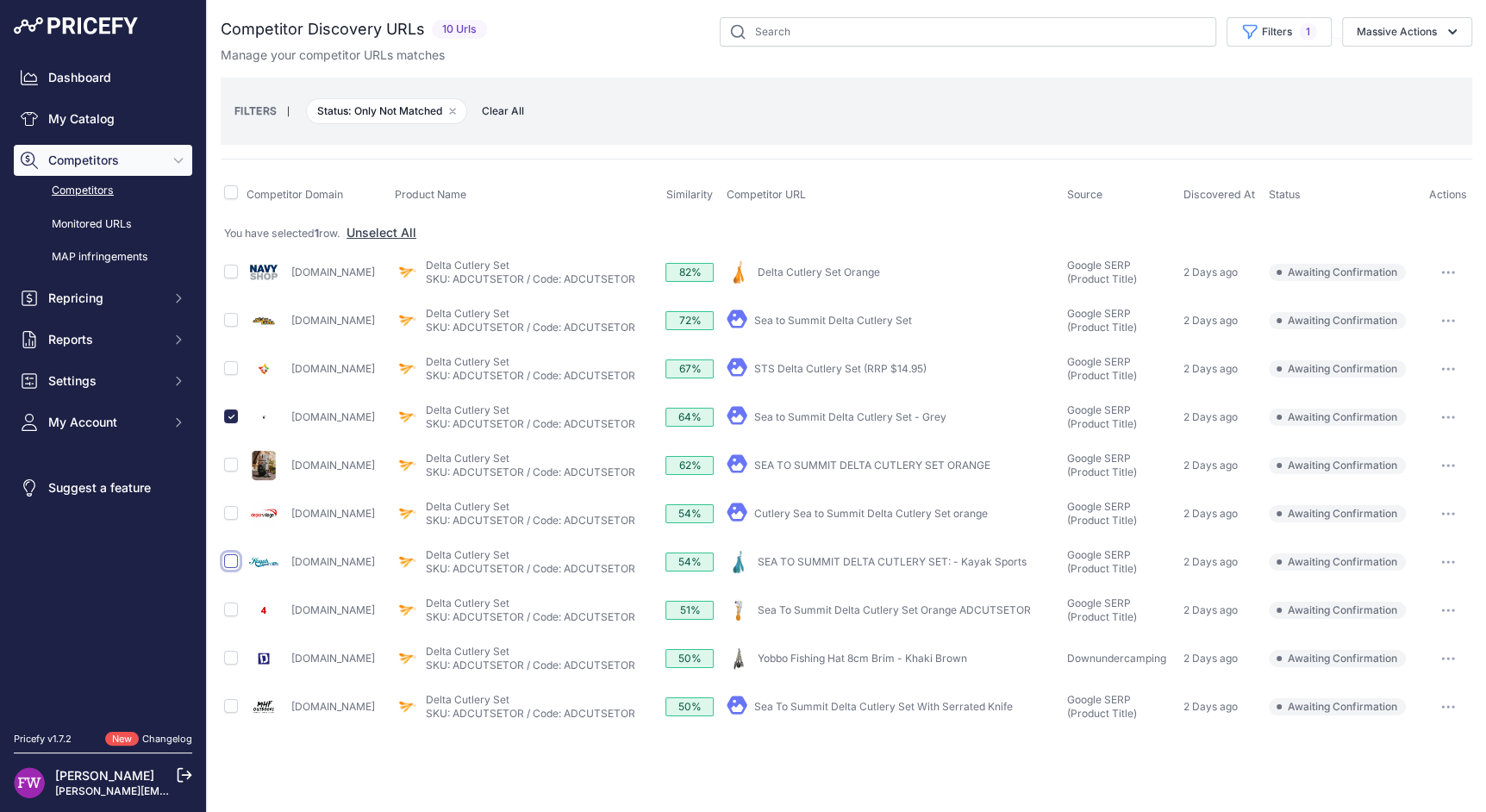 click at bounding box center (231, 561) 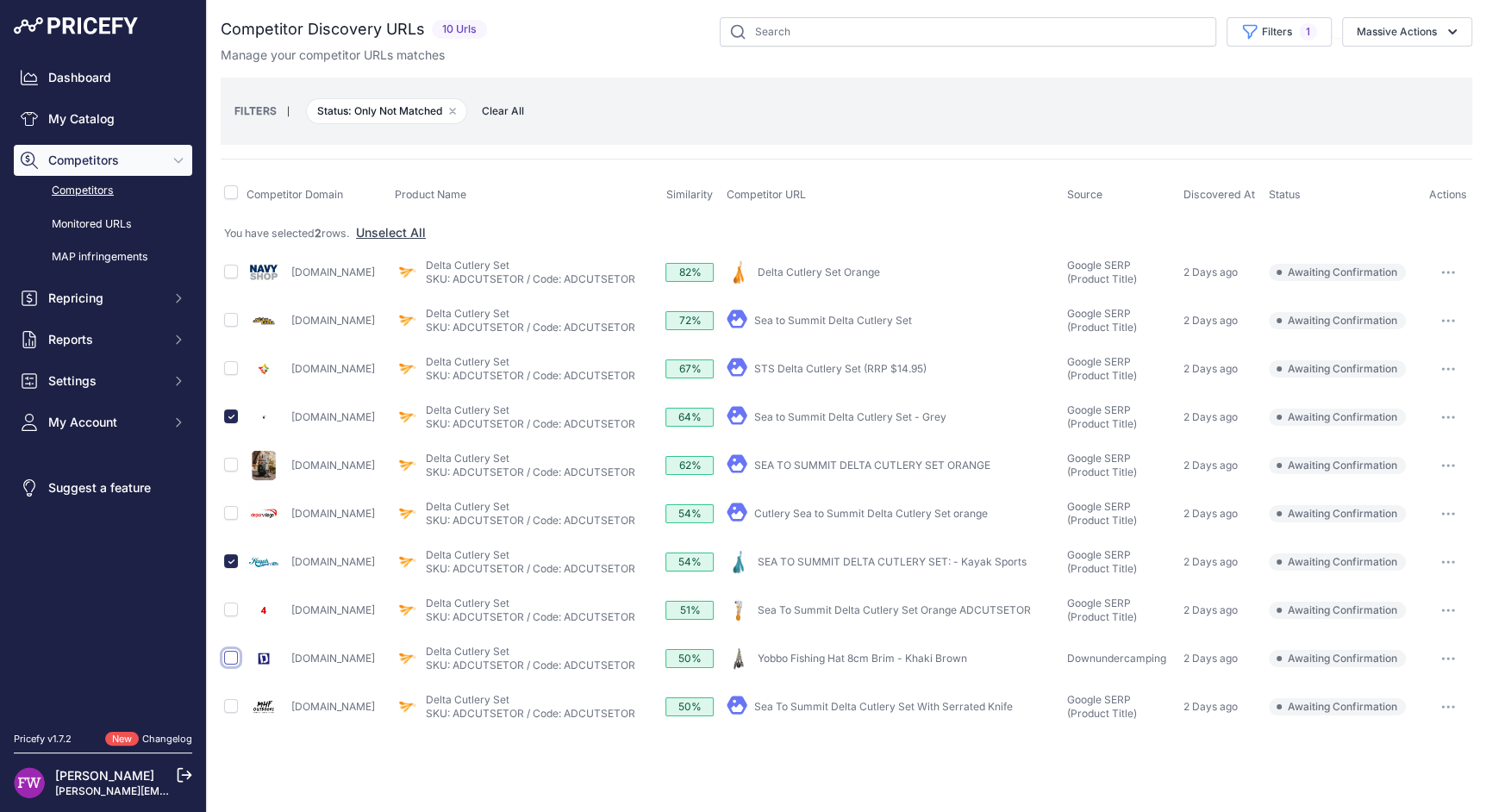 click at bounding box center (231, 658) 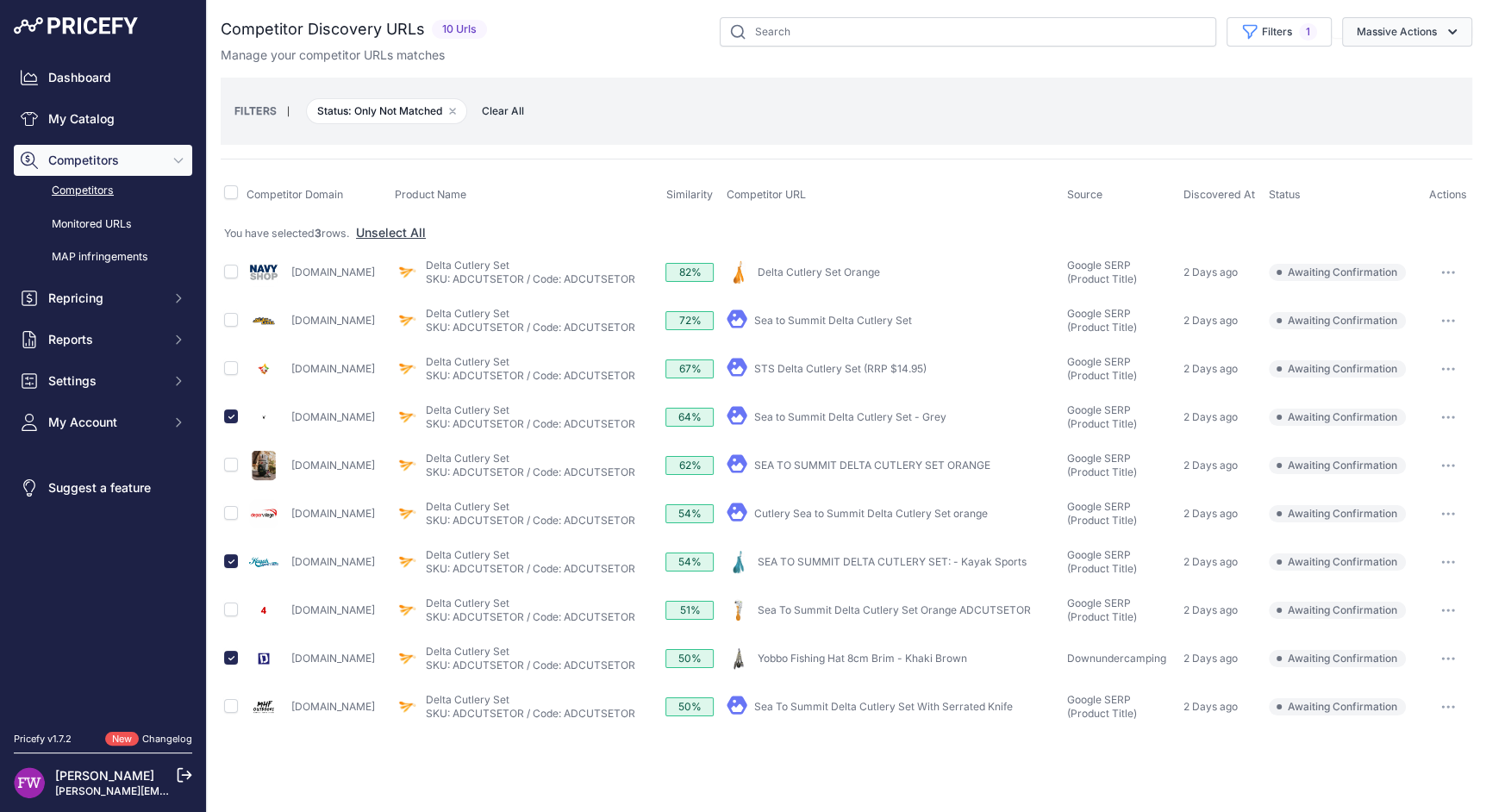click on "Massive Actions" at bounding box center [1407, 32] 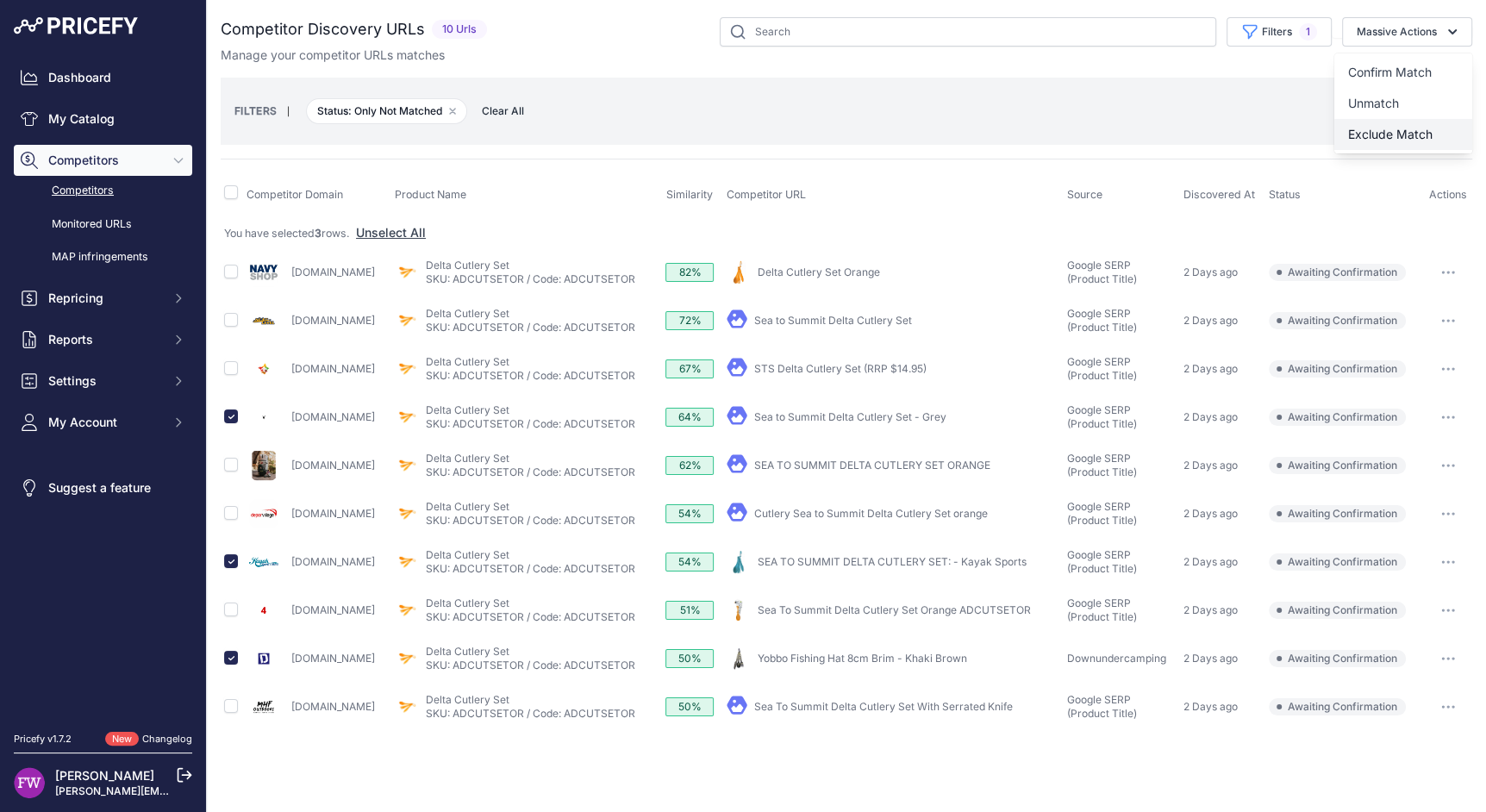 click on "Exclude Match" at bounding box center (1390, 134) 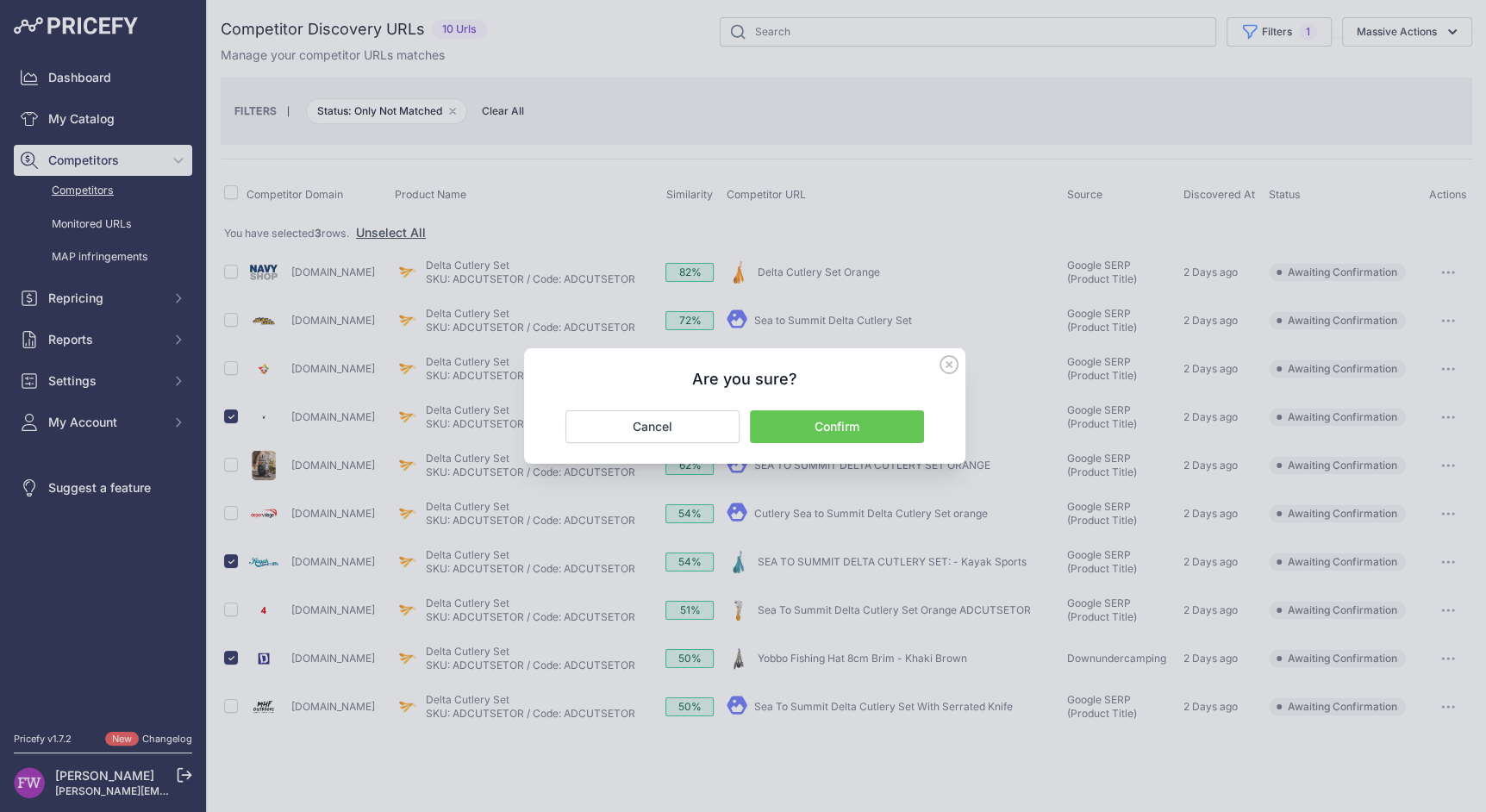 click on "Confirm" at bounding box center (837, 427) 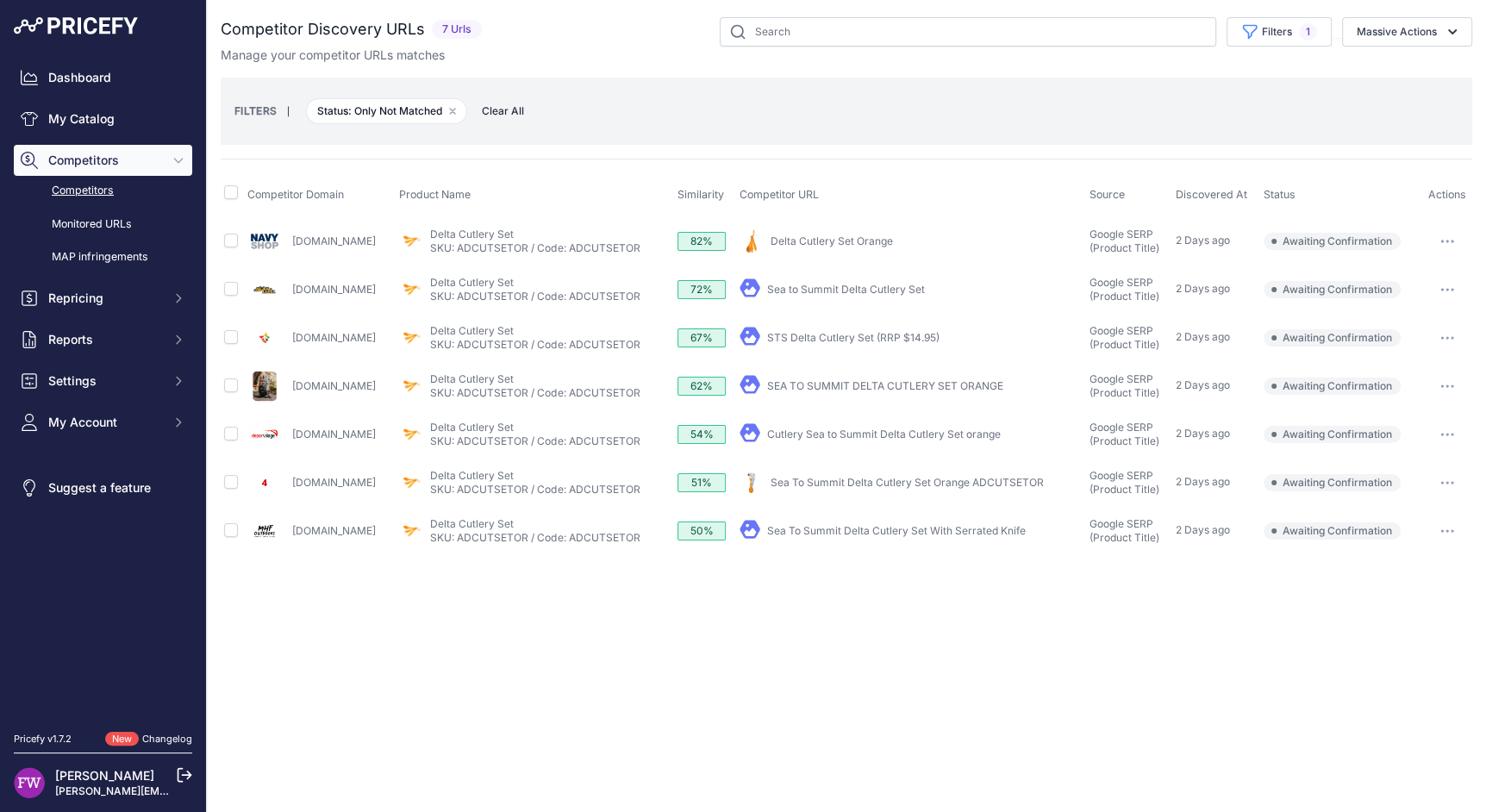 click on "STS Delta Cutlery Set (RRP $14.95)" at bounding box center [853, 337] 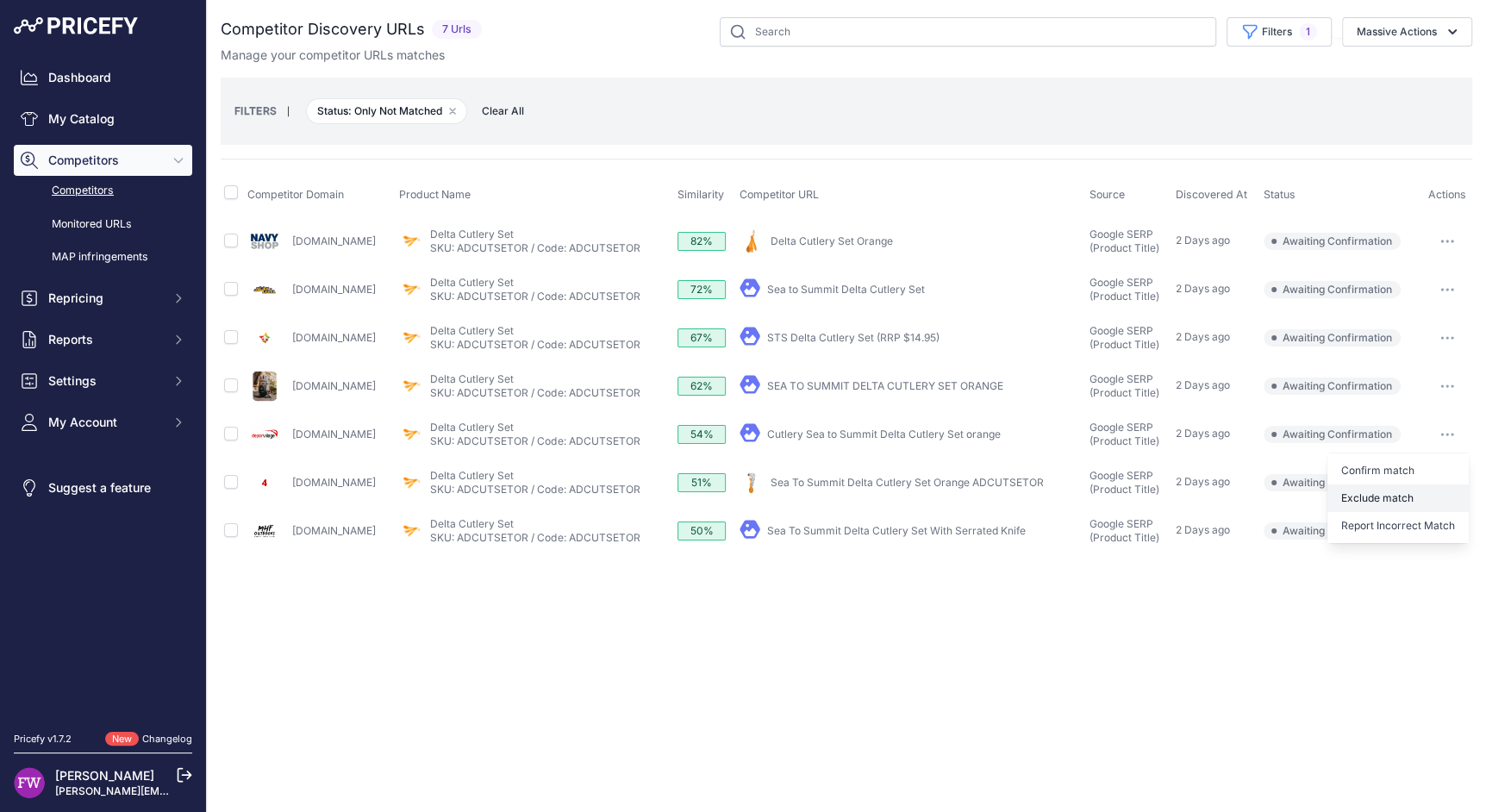 click on "Exclude match" at bounding box center [0, 0] 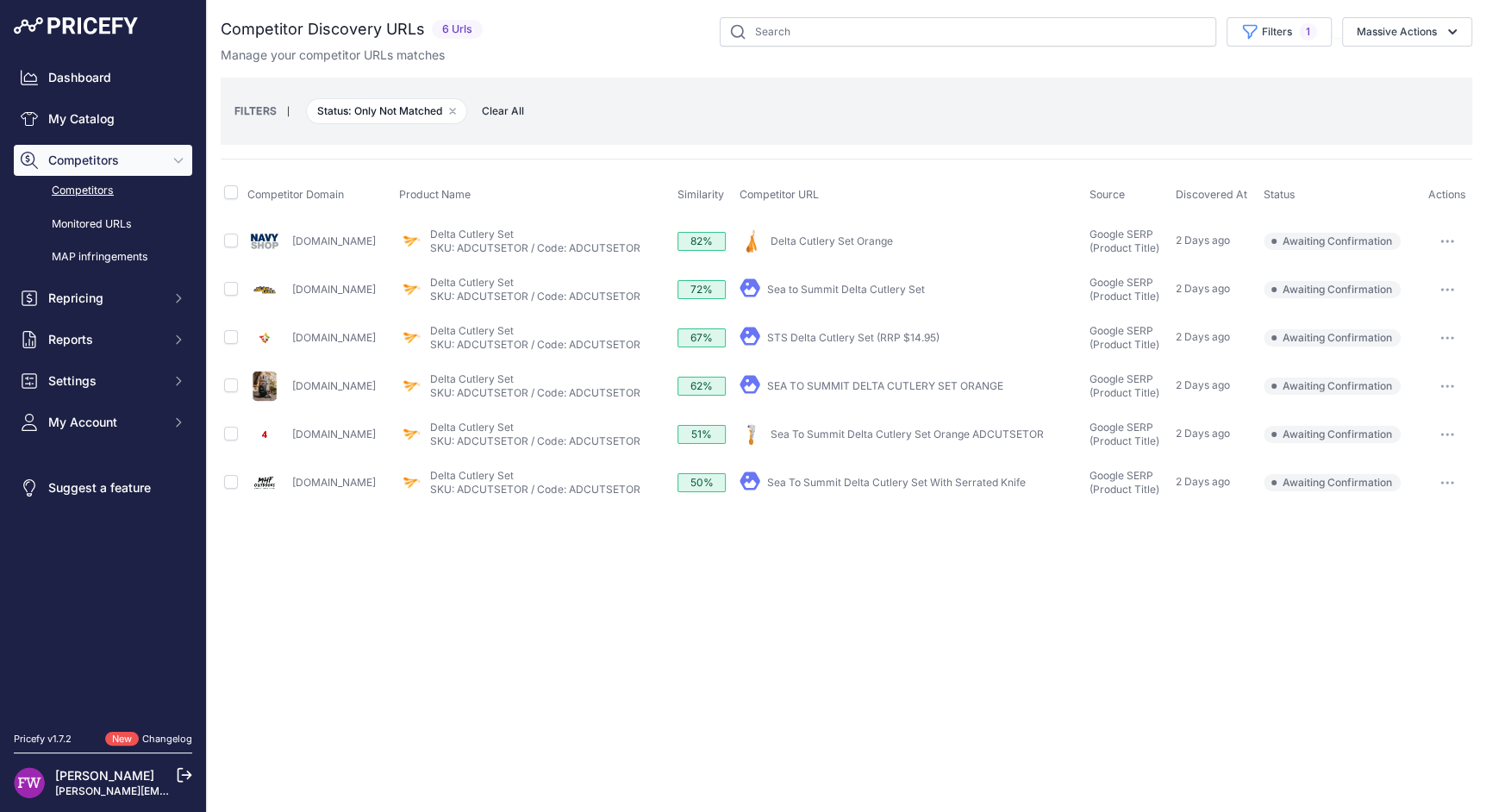 click at bounding box center [1447, 483] 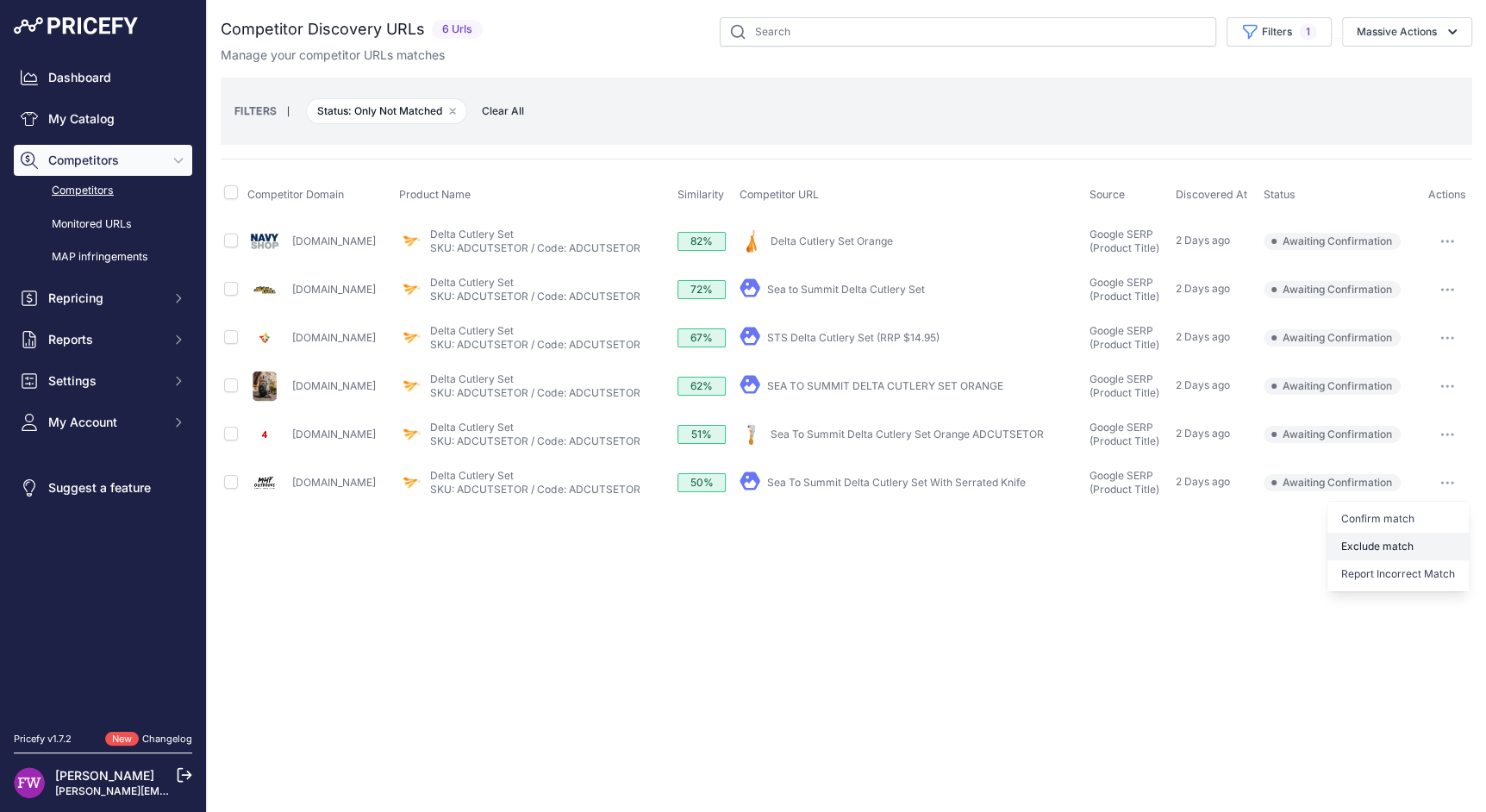 click on "Exclude match" at bounding box center [0, 0] 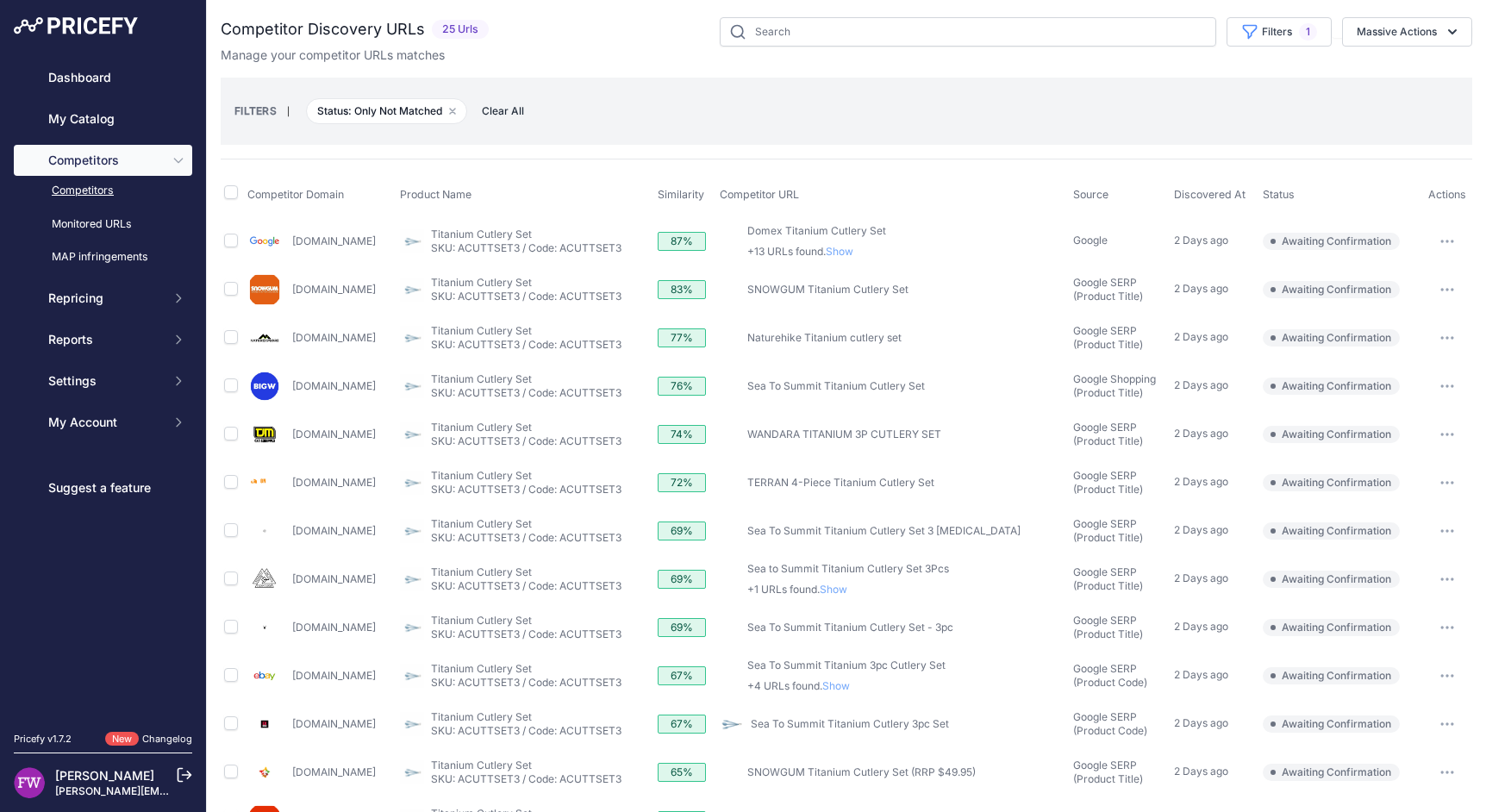 scroll, scrollTop: 0, scrollLeft: 0, axis: both 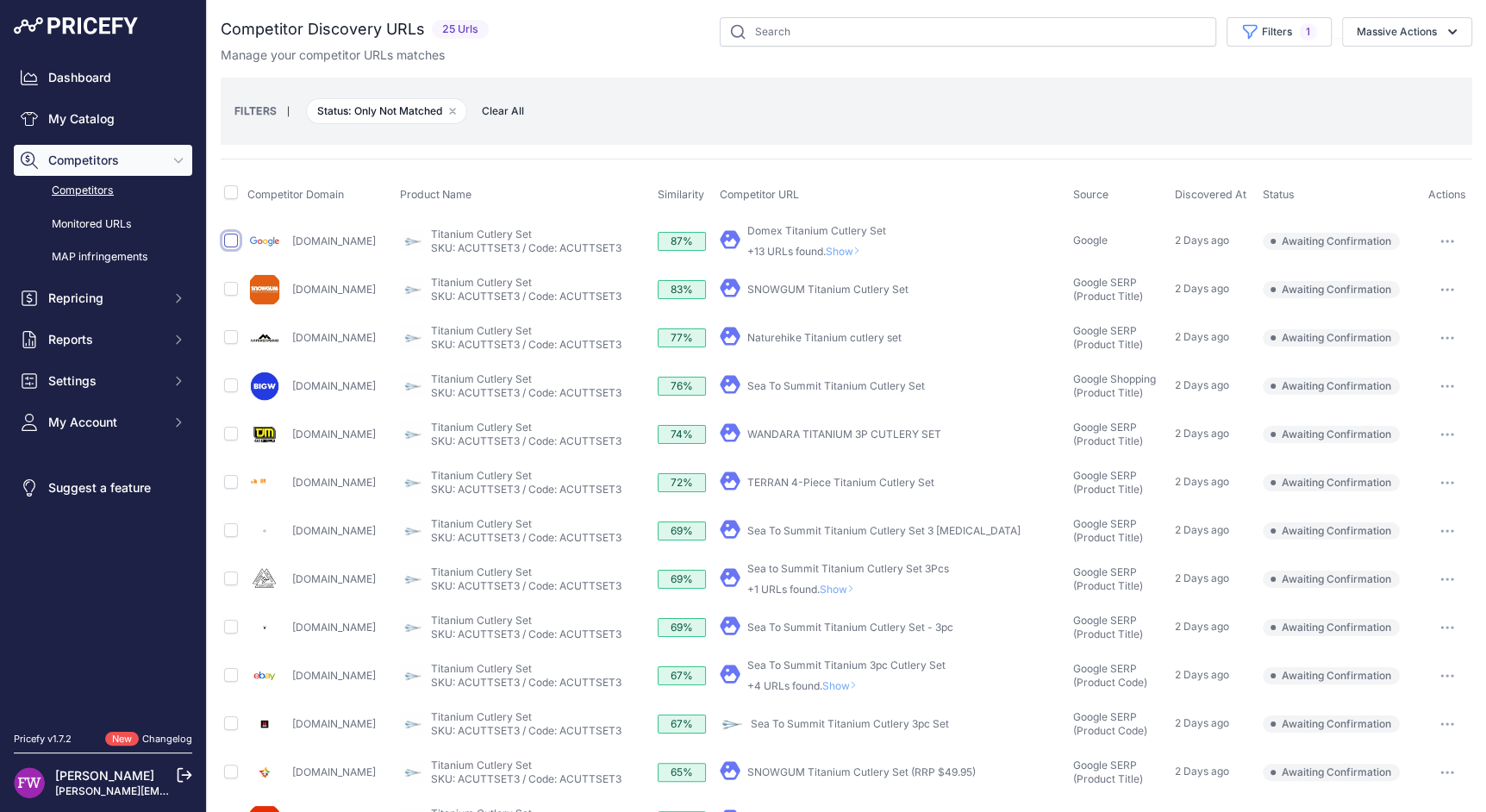 click at bounding box center [231, 240] 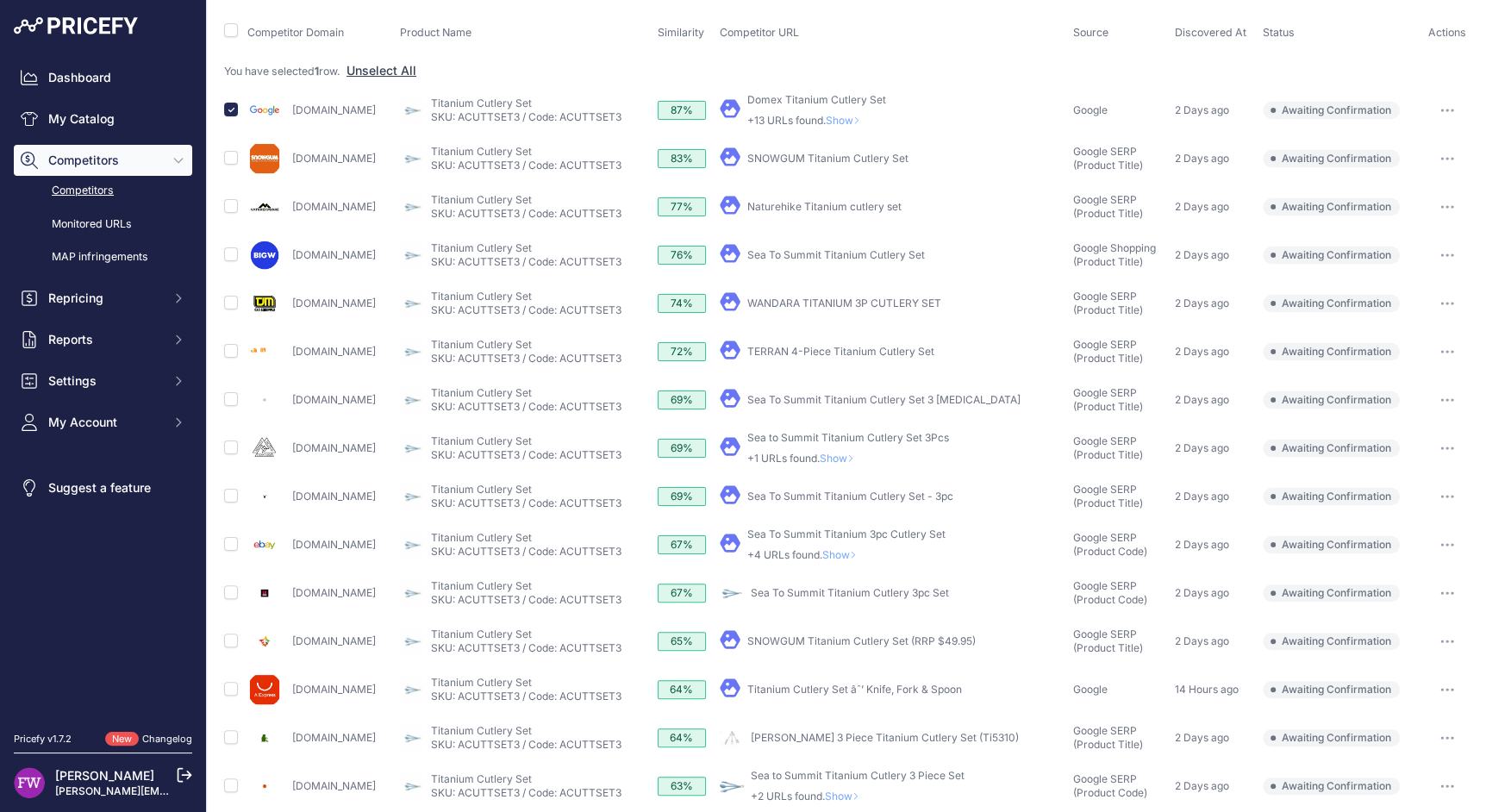 scroll, scrollTop: 164, scrollLeft: 0, axis: vertical 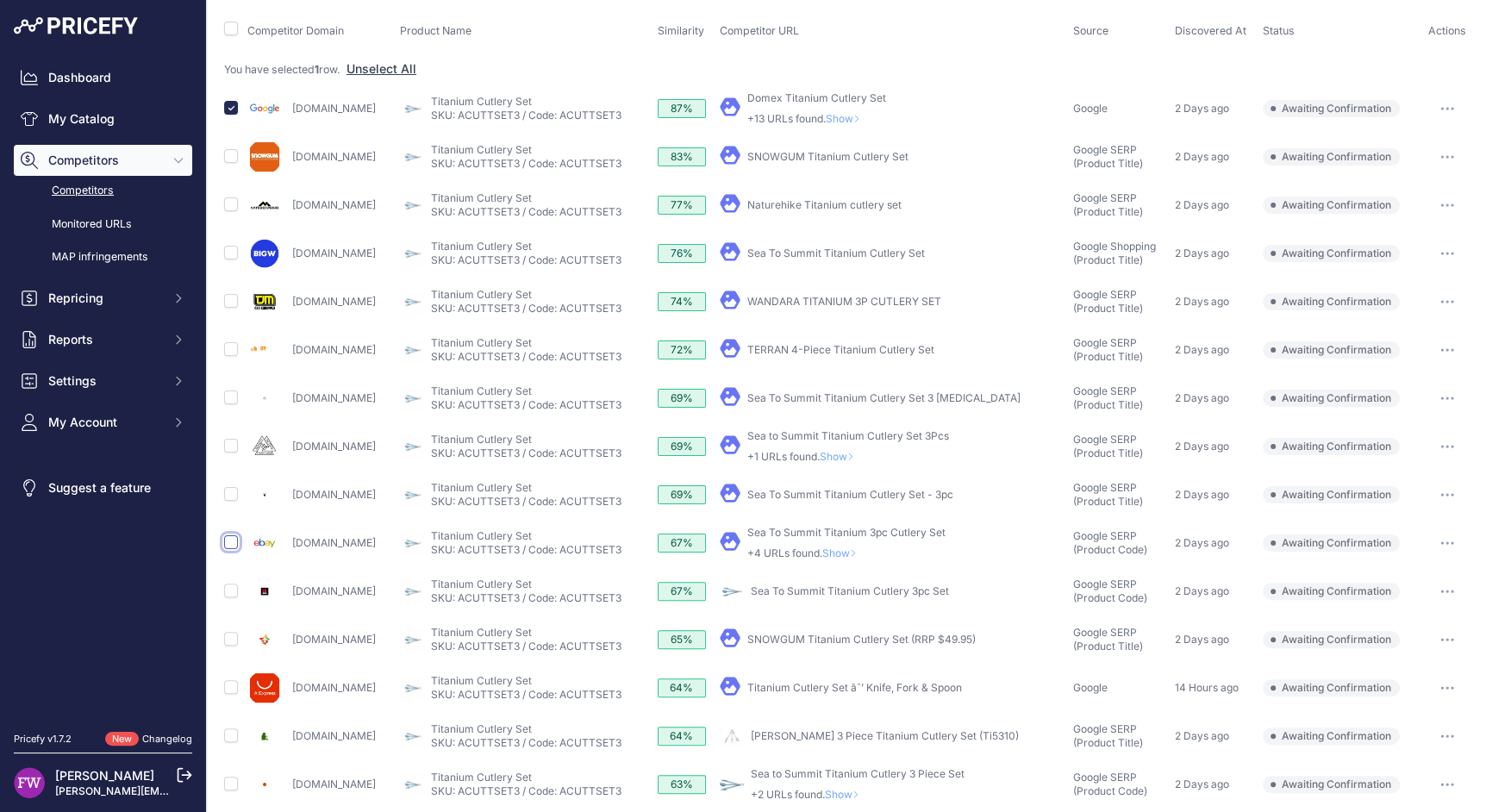 click at bounding box center [231, 542] 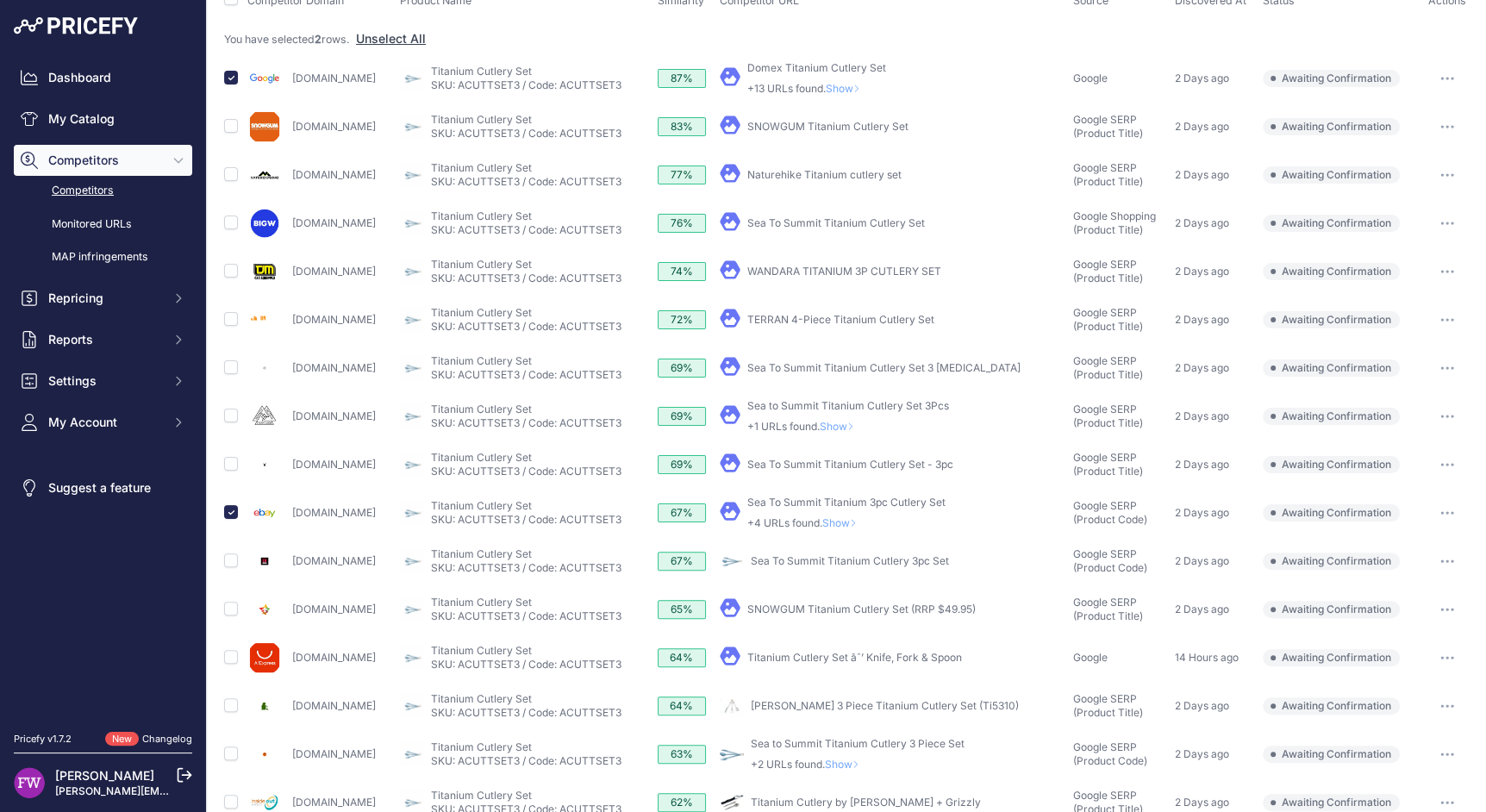 scroll, scrollTop: 164, scrollLeft: 0, axis: vertical 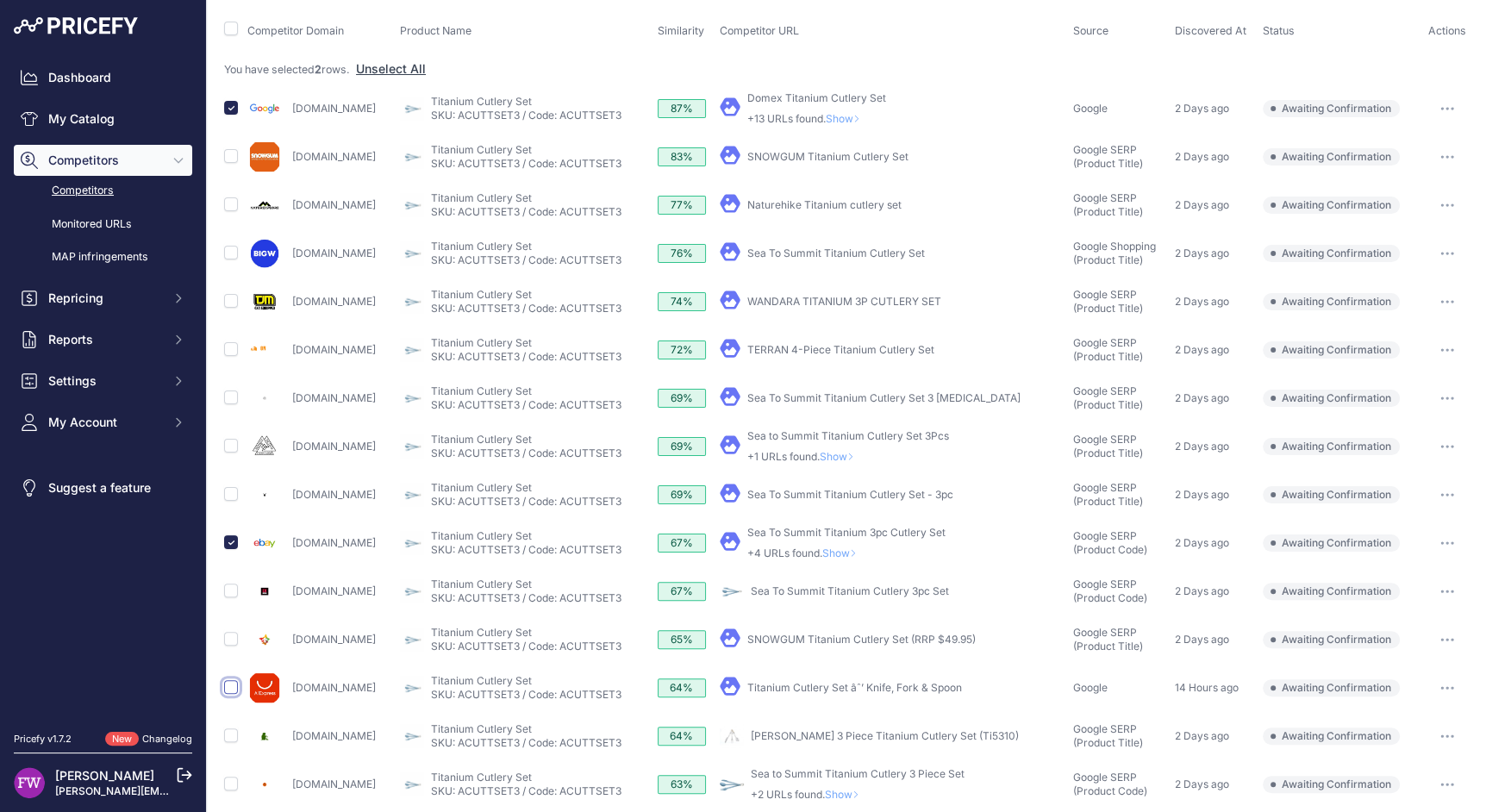 click at bounding box center (231, 687) 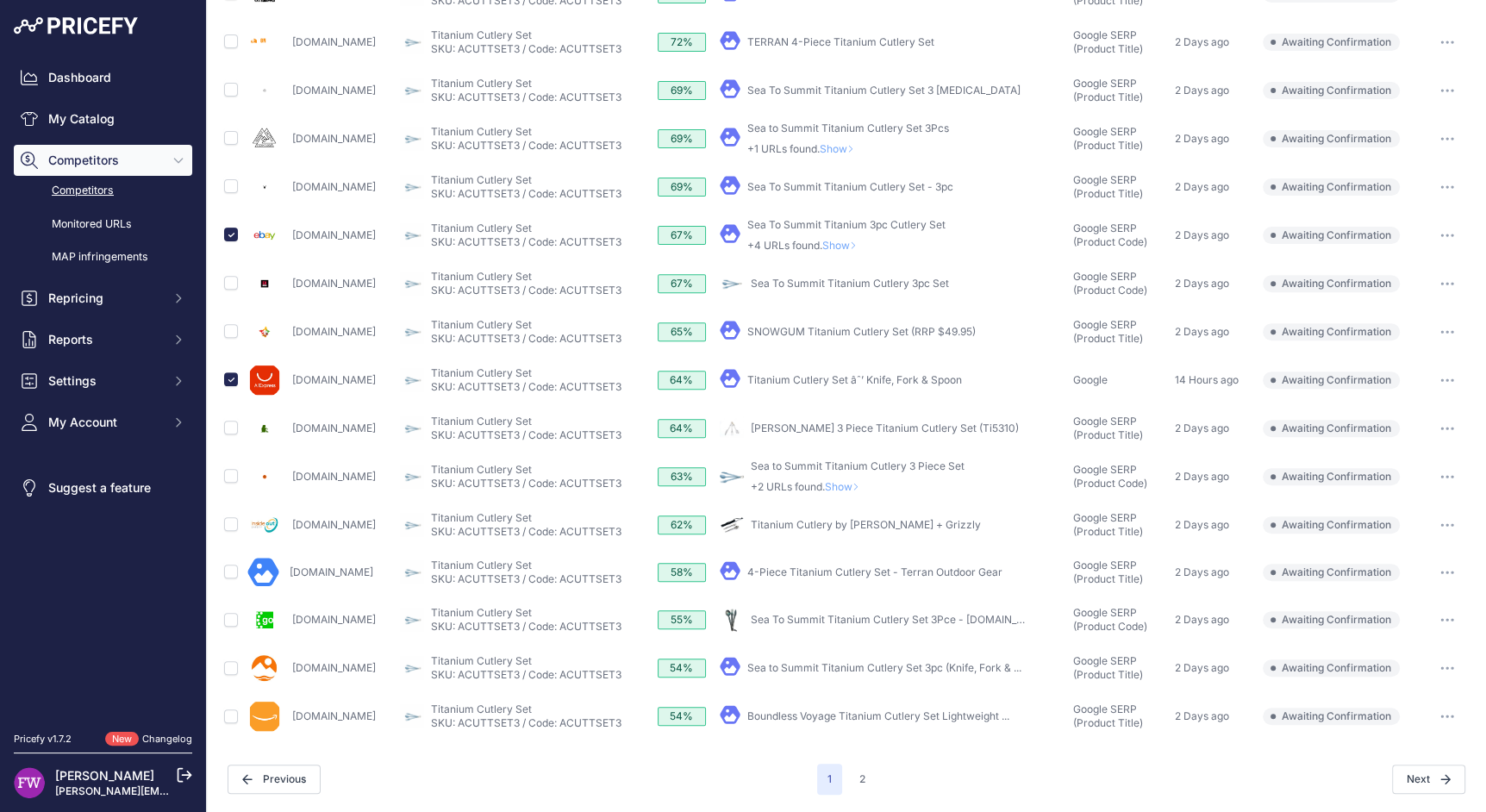 scroll, scrollTop: 469, scrollLeft: 0, axis: vertical 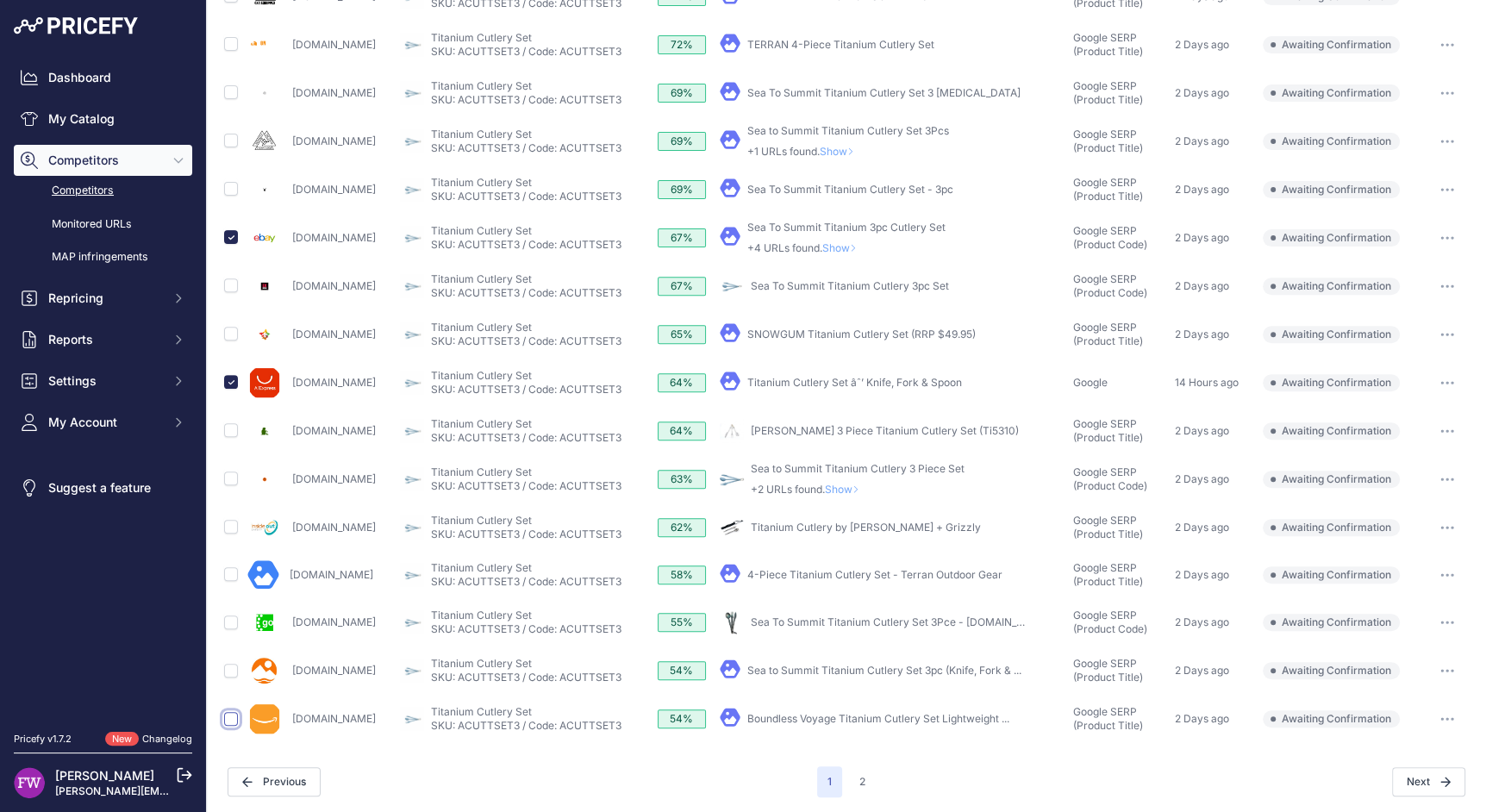 click at bounding box center (231, 719) 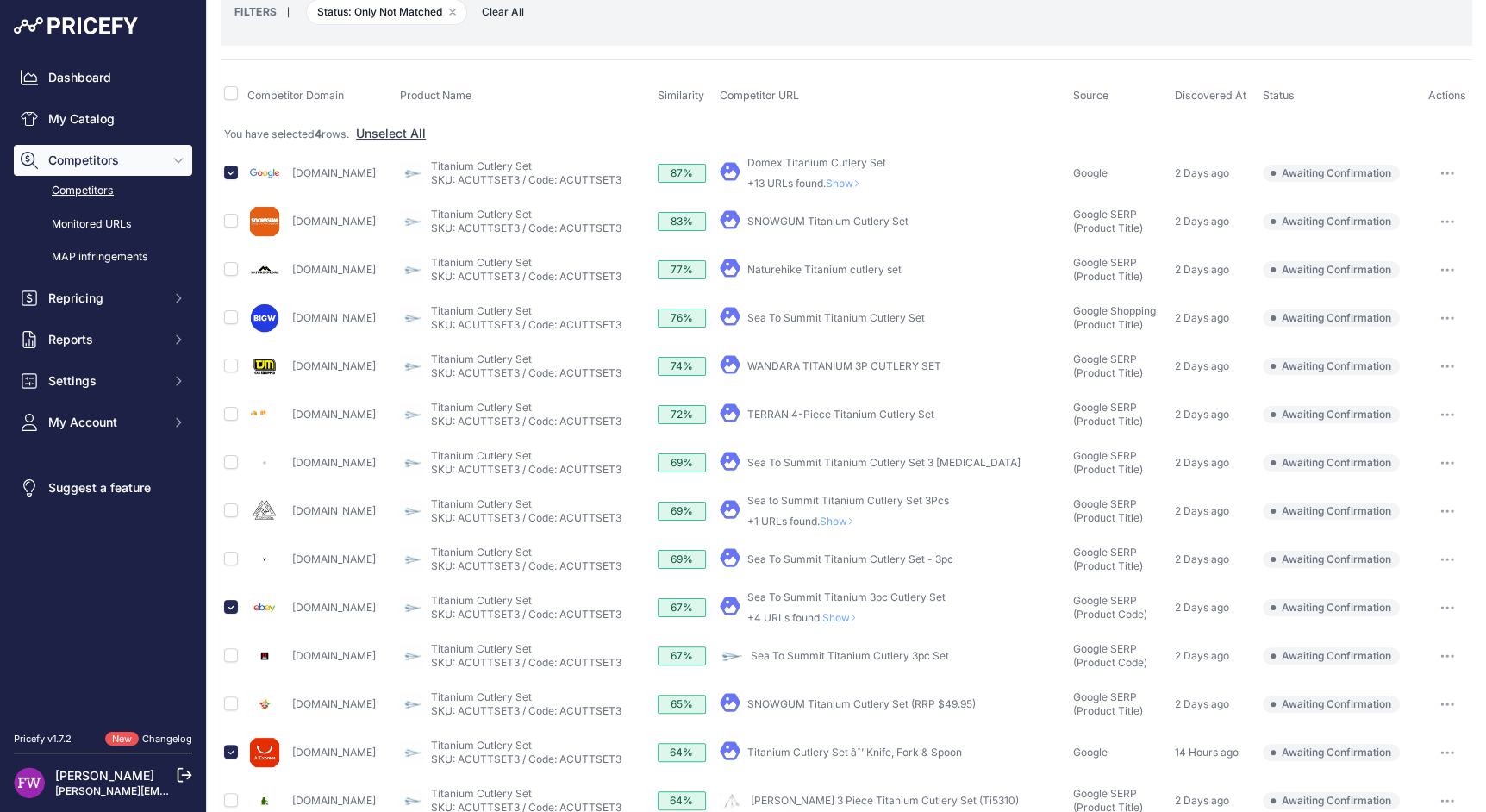 scroll, scrollTop: 0, scrollLeft: 0, axis: both 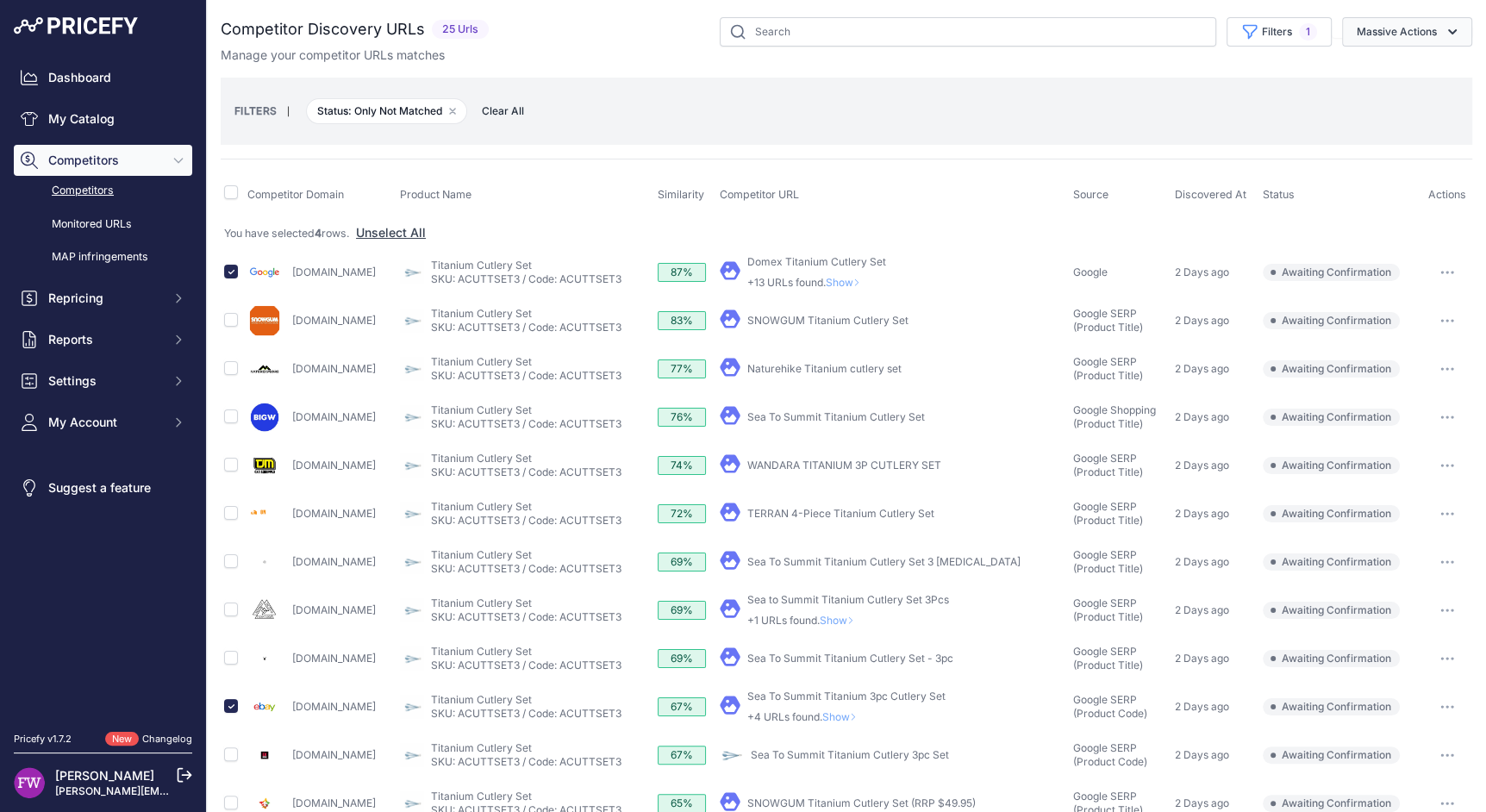 click on "Massive Actions" at bounding box center (1407, 32) 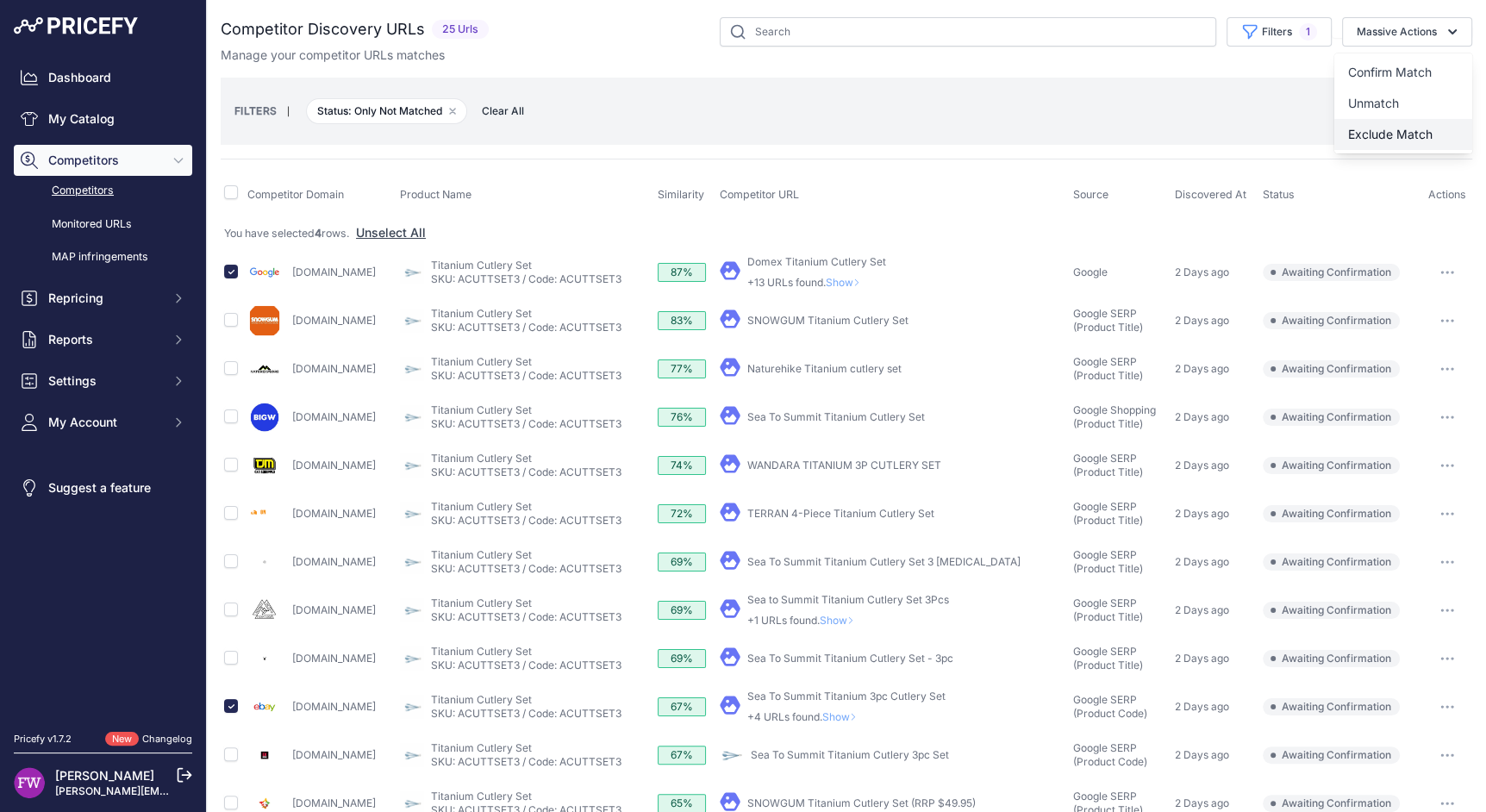 click on "Exclude Match" at bounding box center (1390, 134) 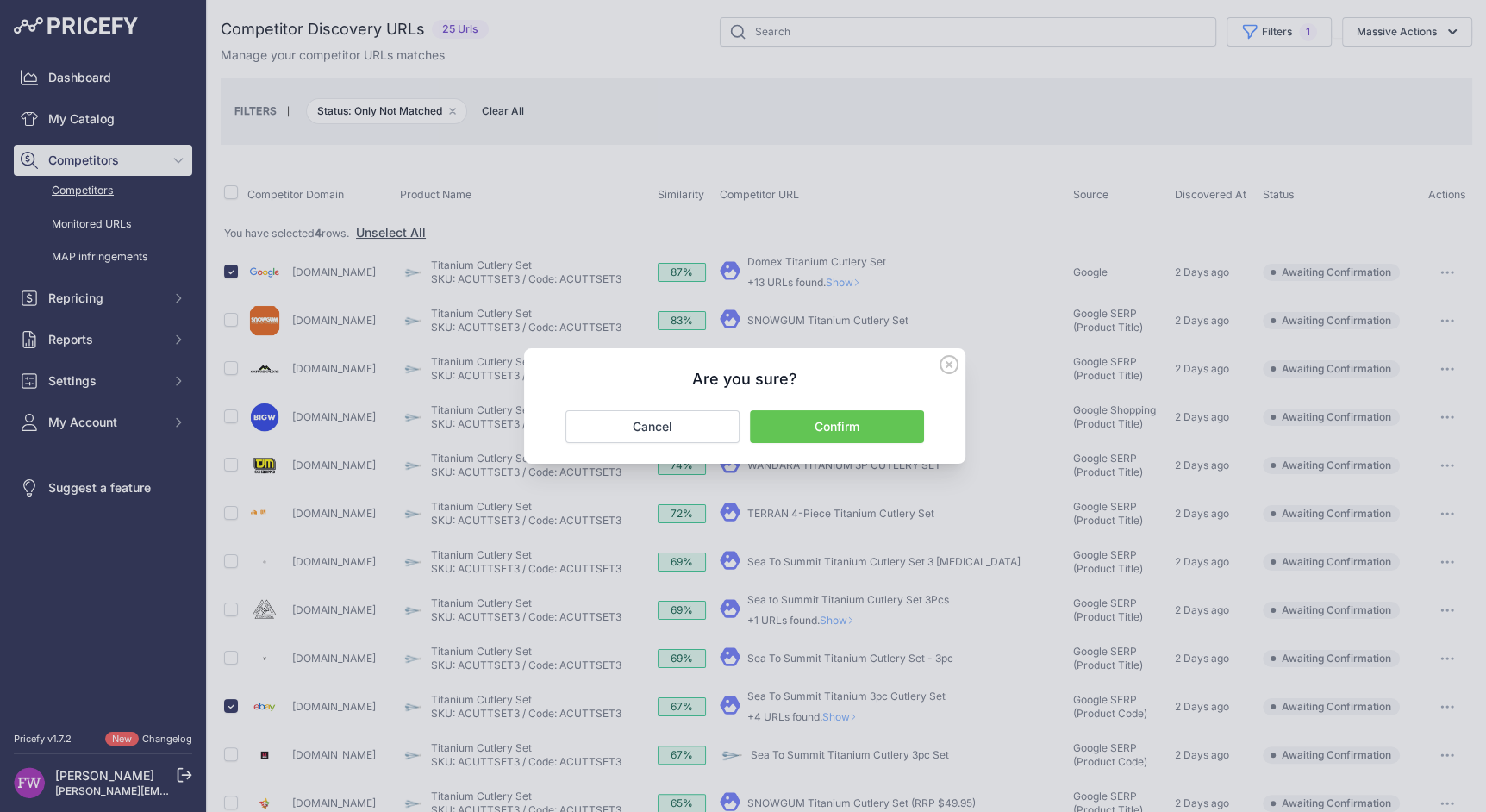 click on "Confirm" at bounding box center [837, 427] 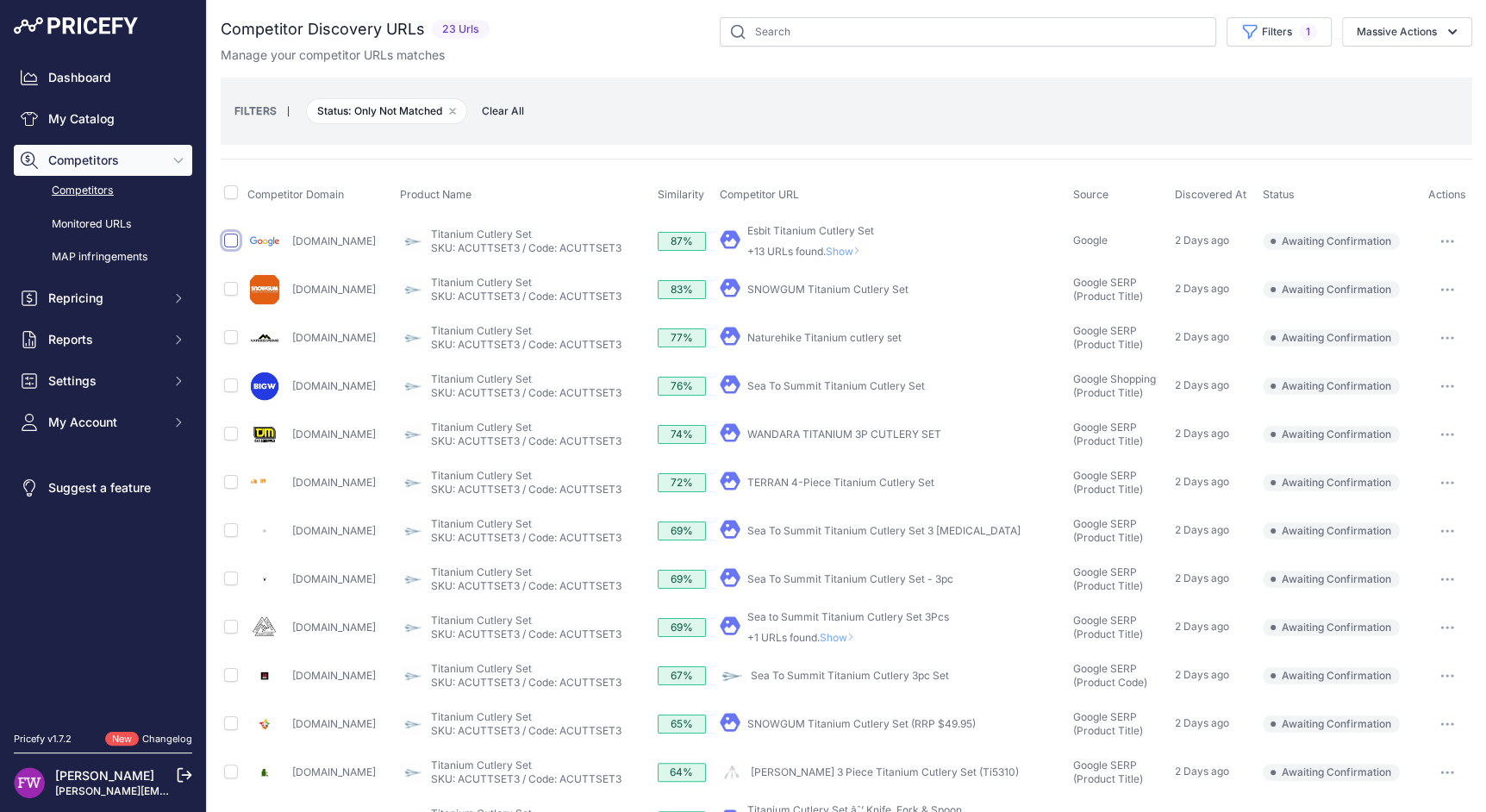 click at bounding box center (231, 240) 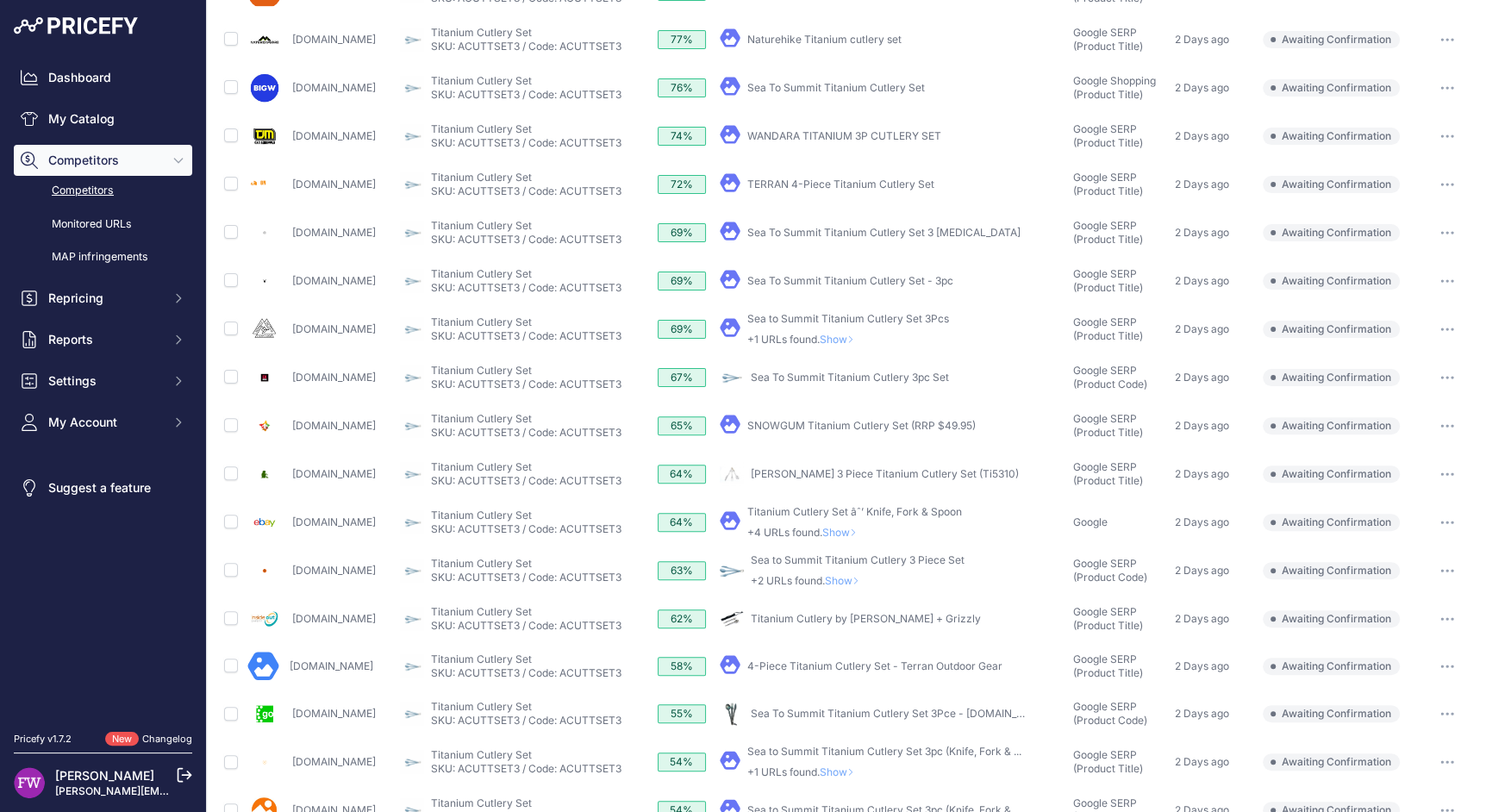 scroll, scrollTop: 299, scrollLeft: 0, axis: vertical 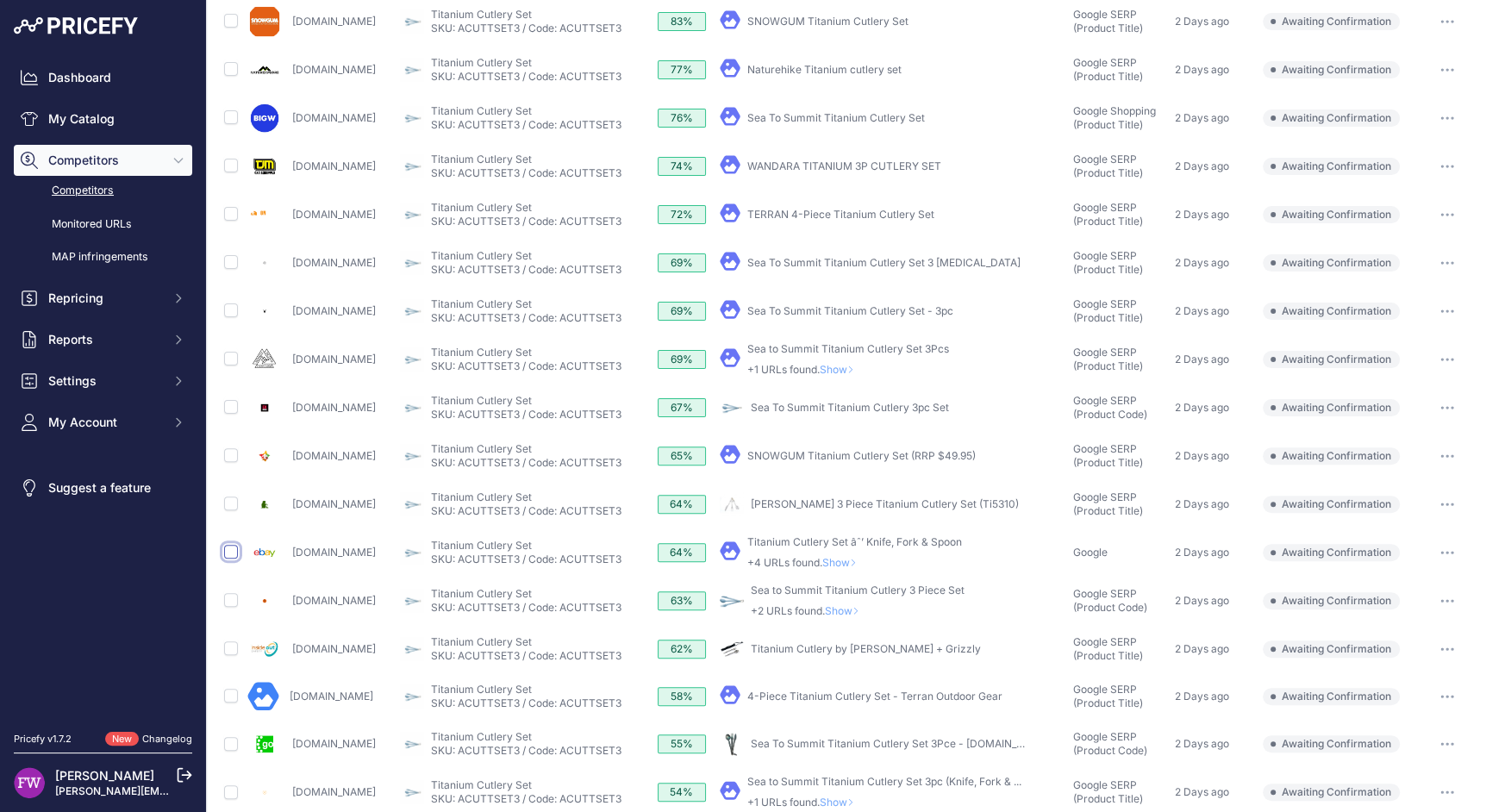click at bounding box center [231, 552] 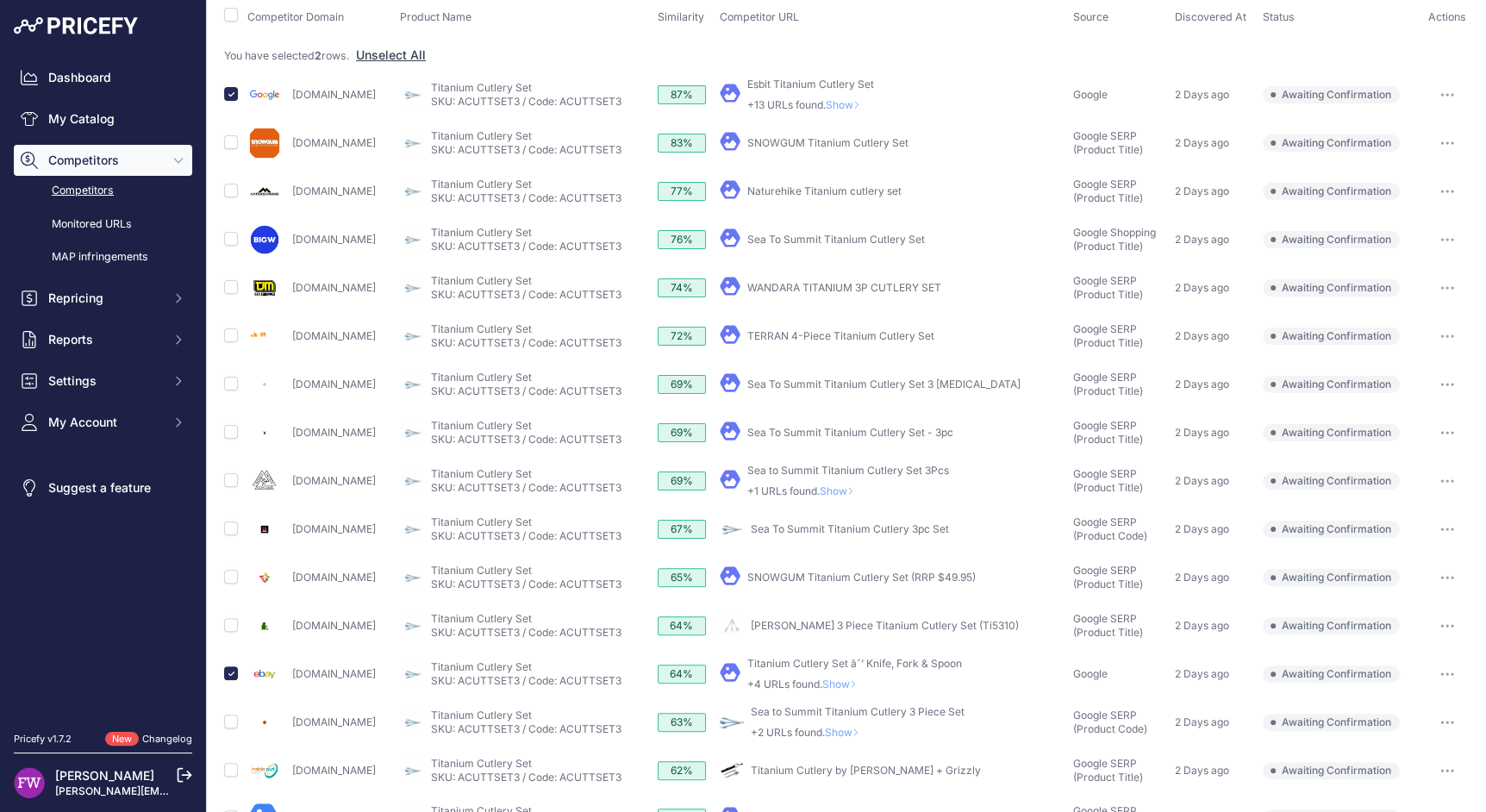 scroll, scrollTop: 0, scrollLeft: 0, axis: both 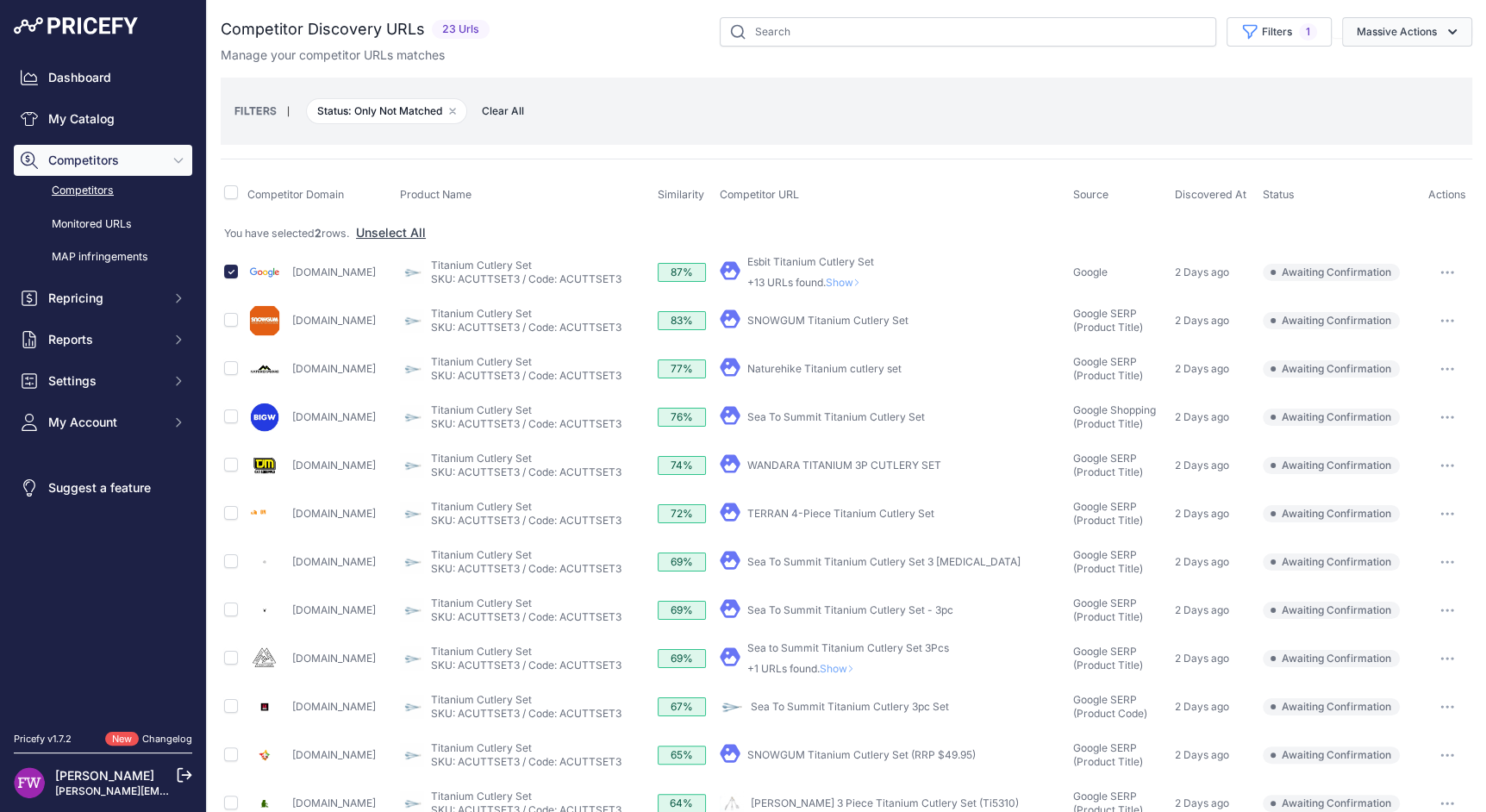 click on "Massive Actions" at bounding box center (1407, 32) 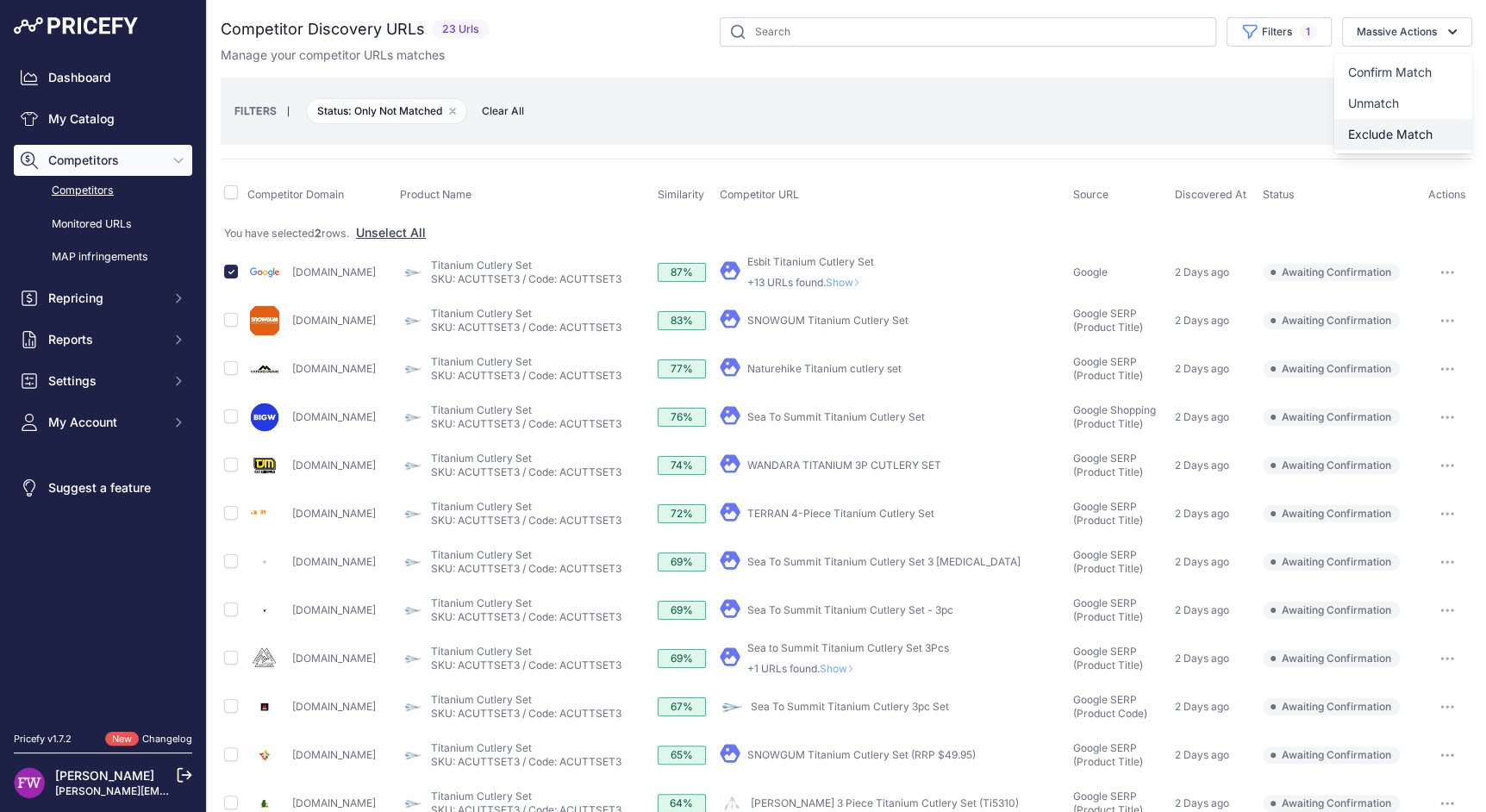 click on "Exclude Match" at bounding box center [1403, 134] 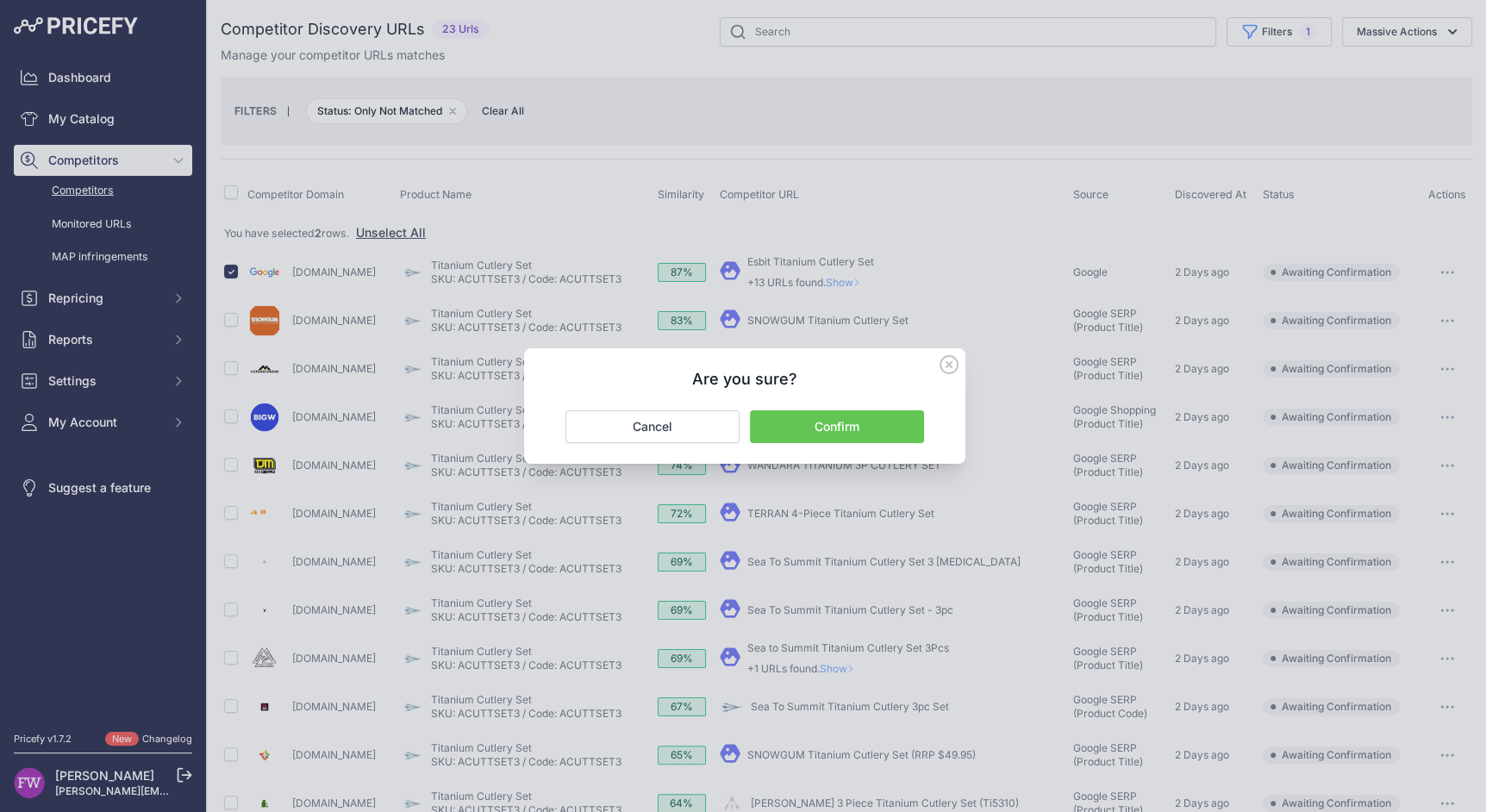 click on "Are you sure?
Confirm
Cancel" at bounding box center [745, 406] 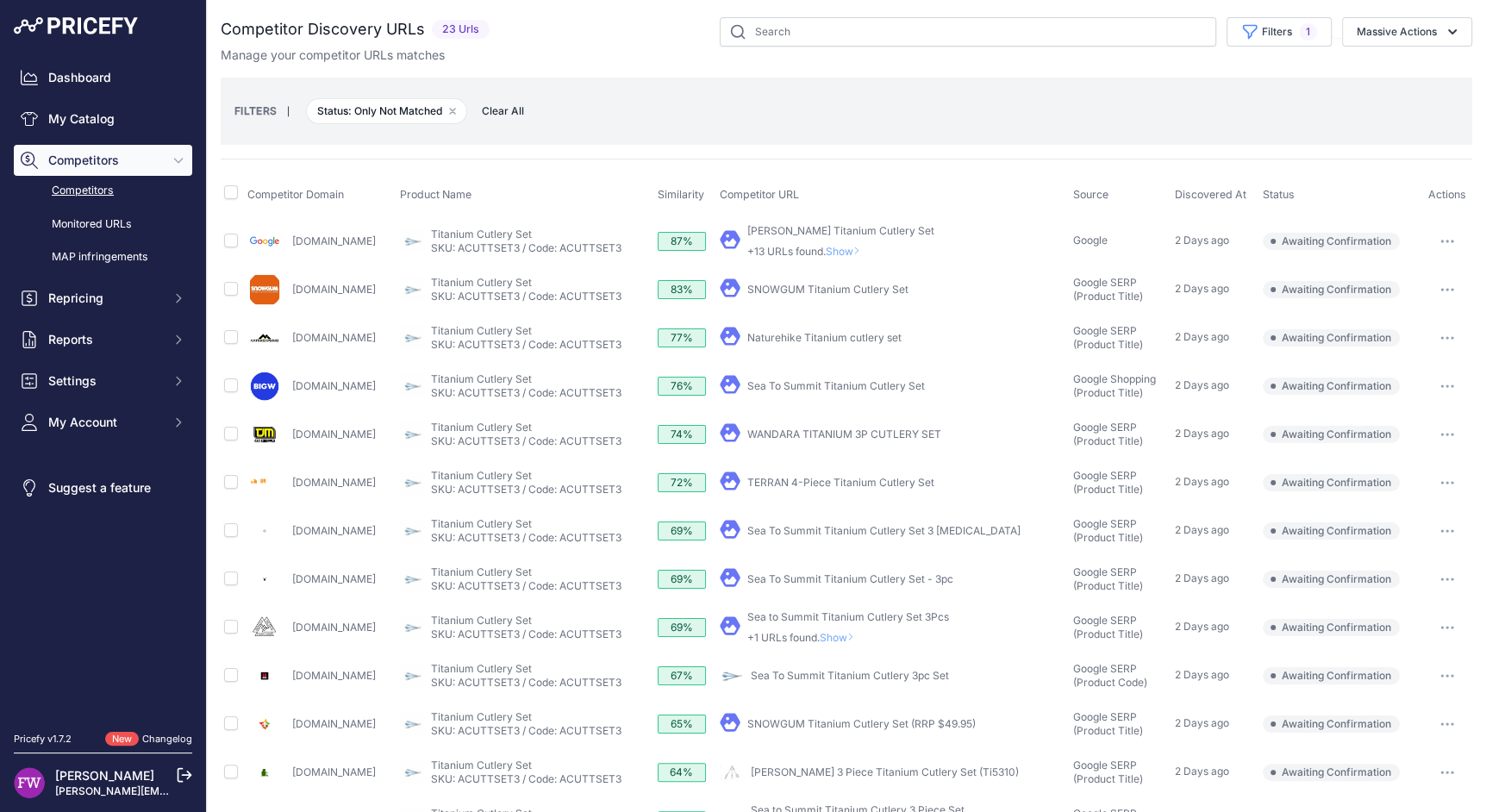 click at bounding box center [1447, 241] 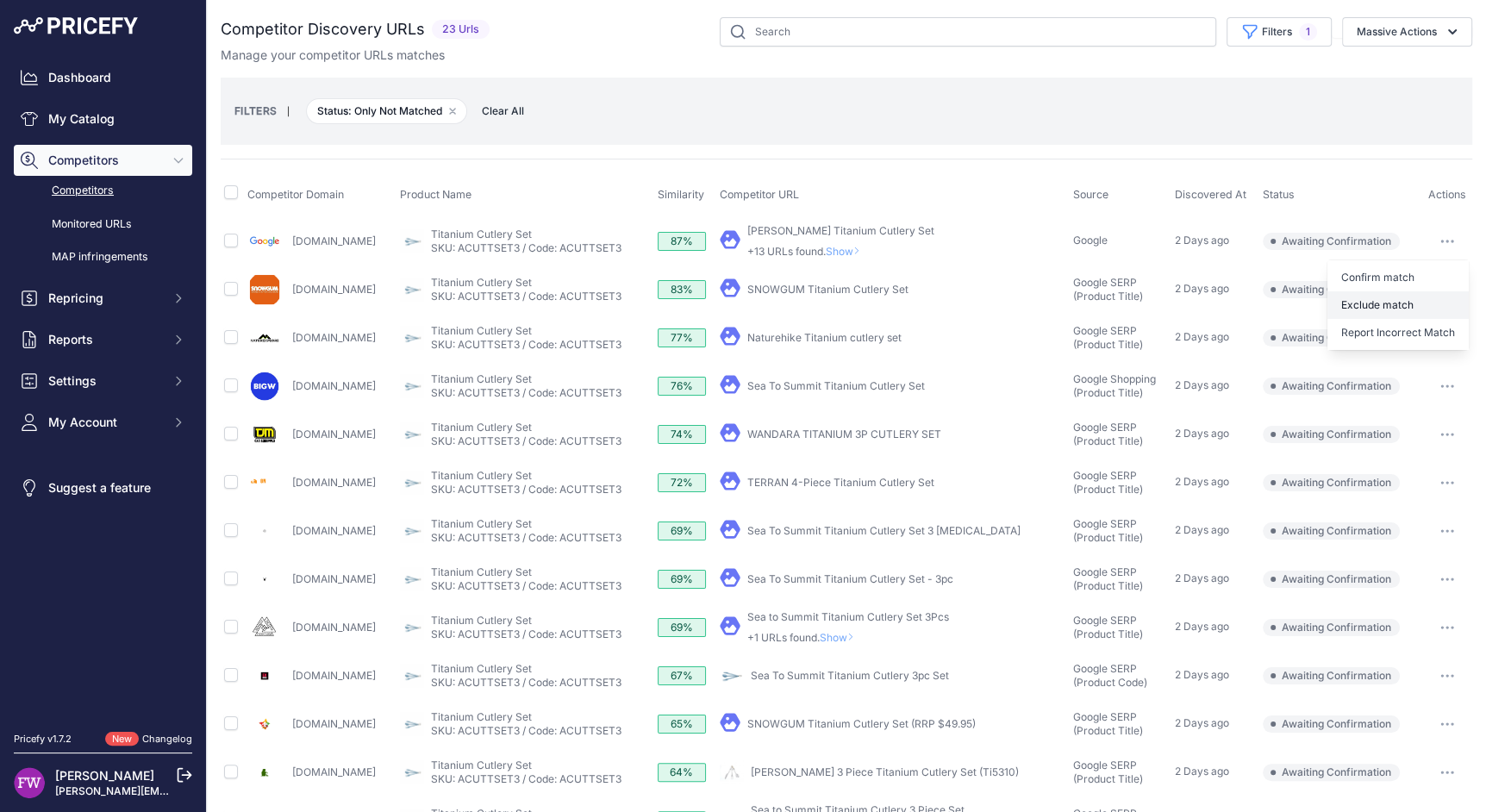 click on "Exclude match" at bounding box center [1398, 305] 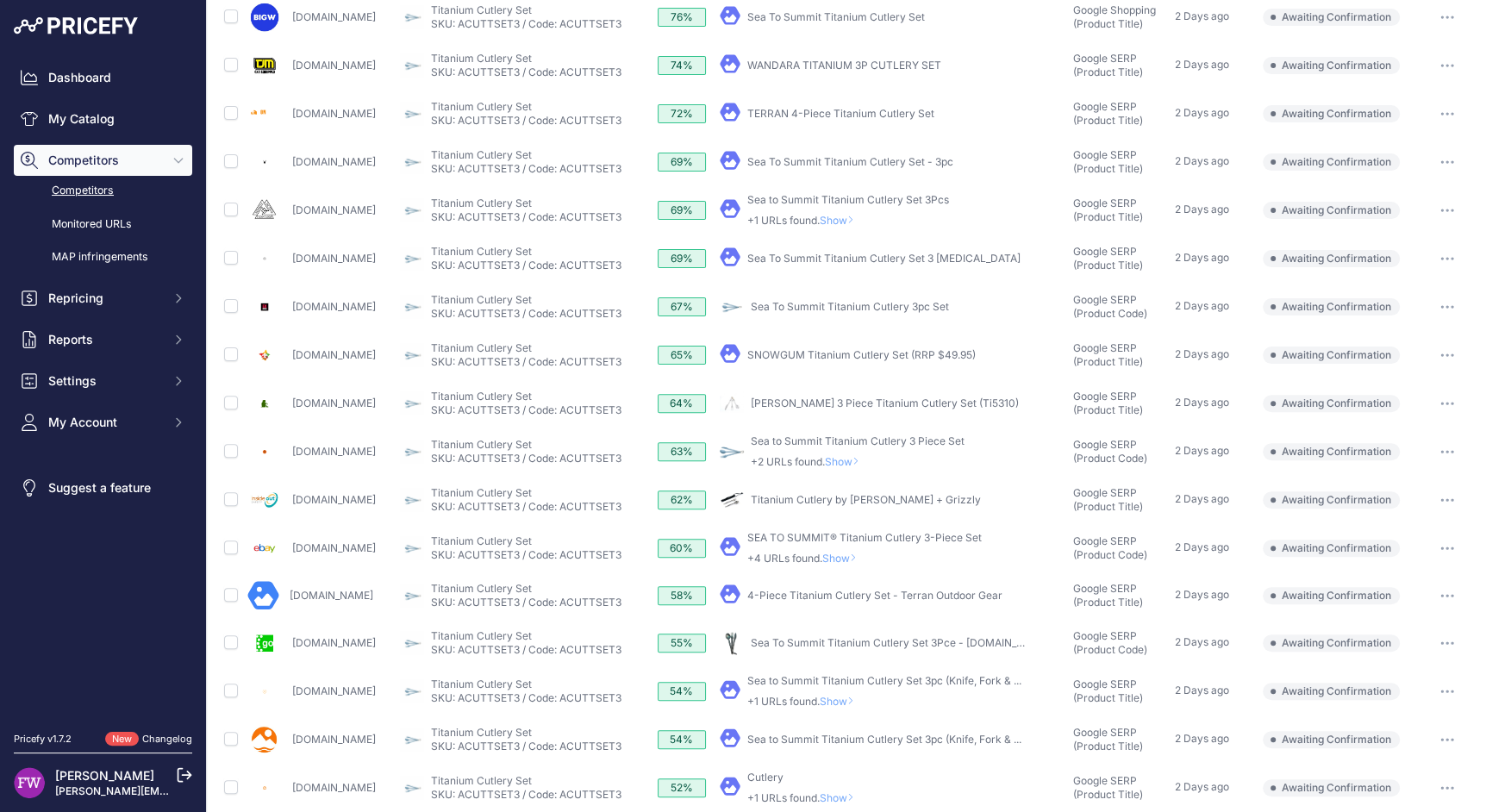 scroll, scrollTop: 339, scrollLeft: 0, axis: vertical 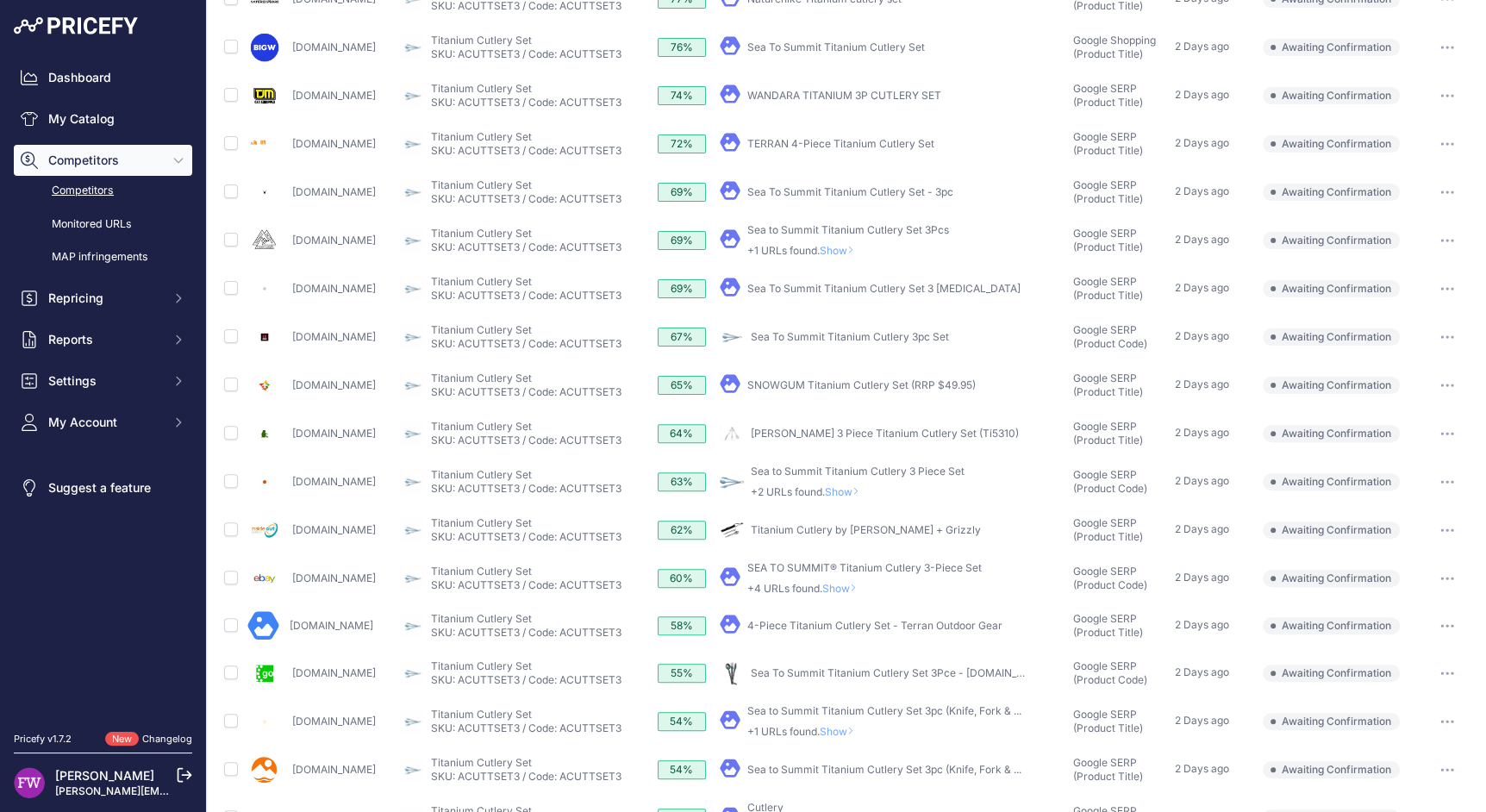 click 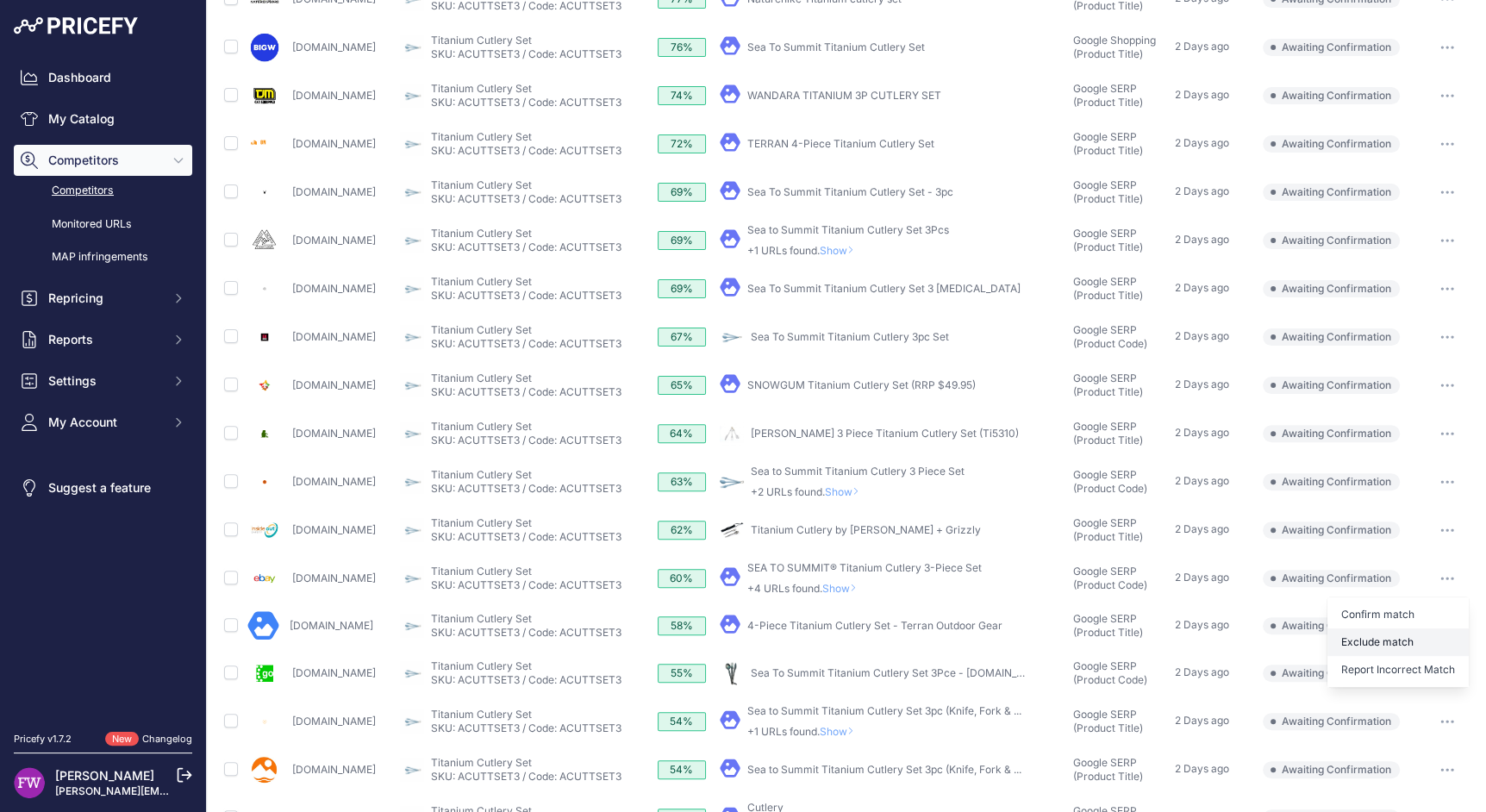 click on "Exclude match" at bounding box center [0, 0] 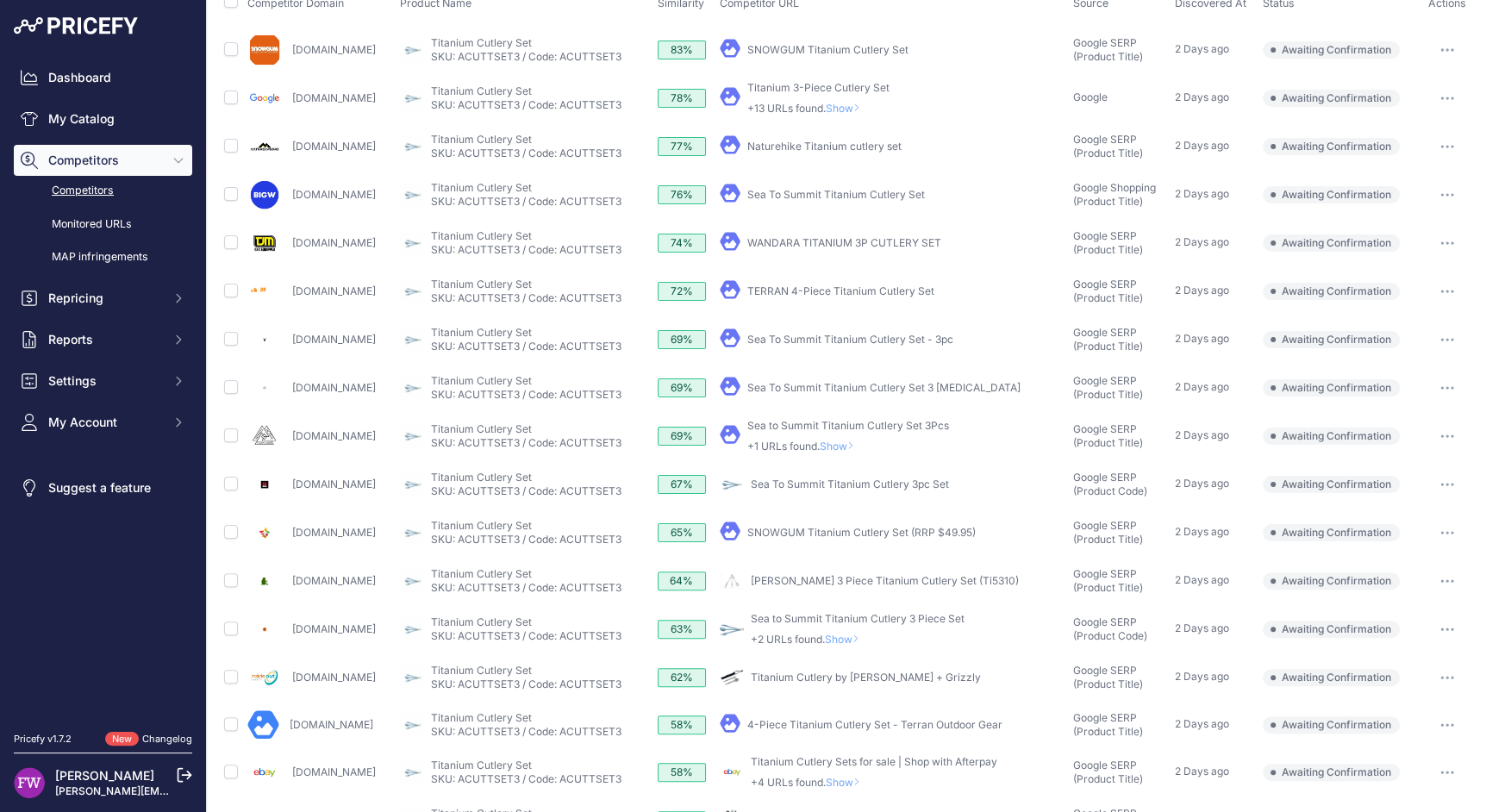 scroll, scrollTop: 0, scrollLeft: 0, axis: both 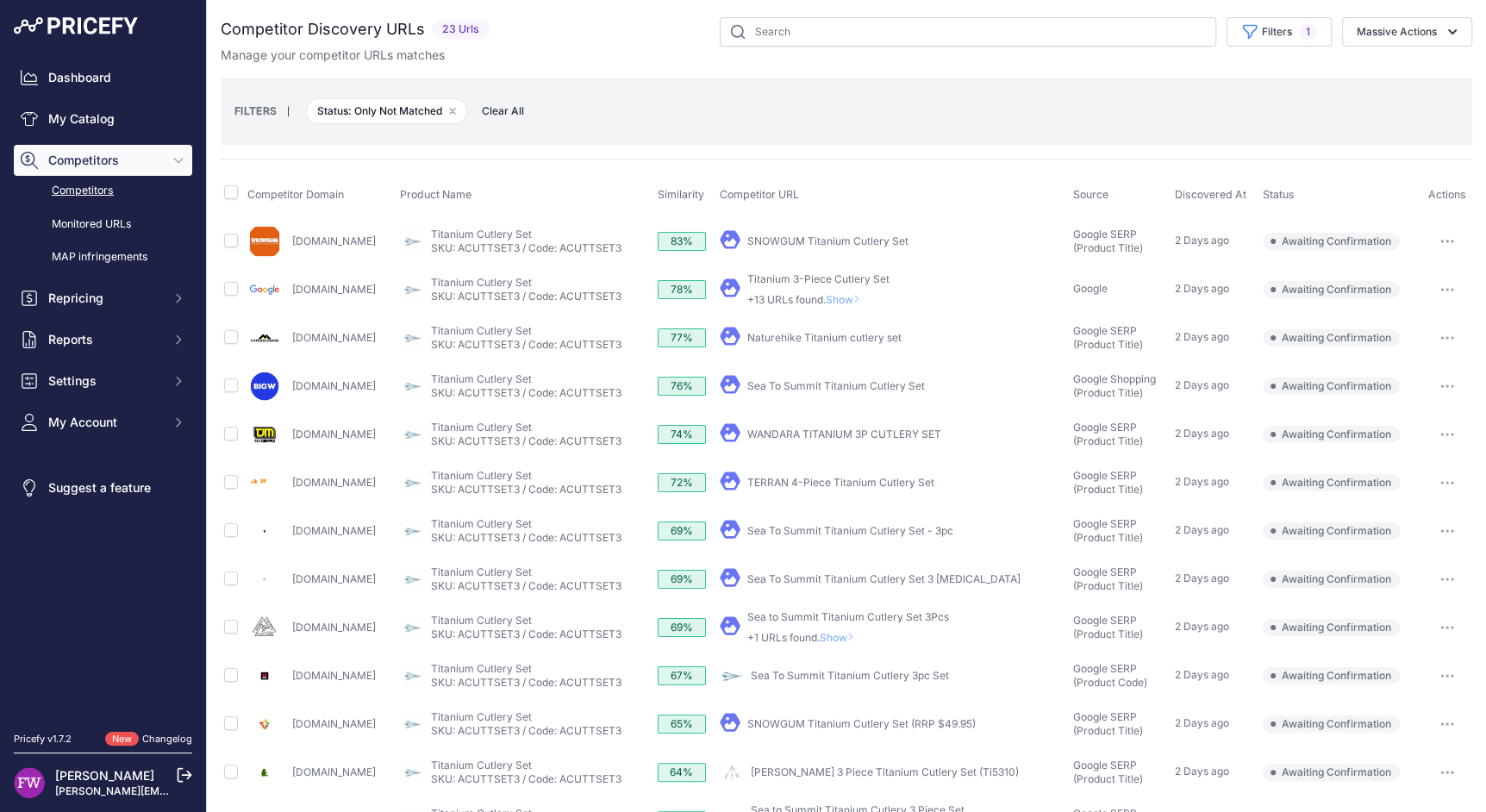 click on "SNOWGUM Titanium Cutlery Set" at bounding box center (827, 240) 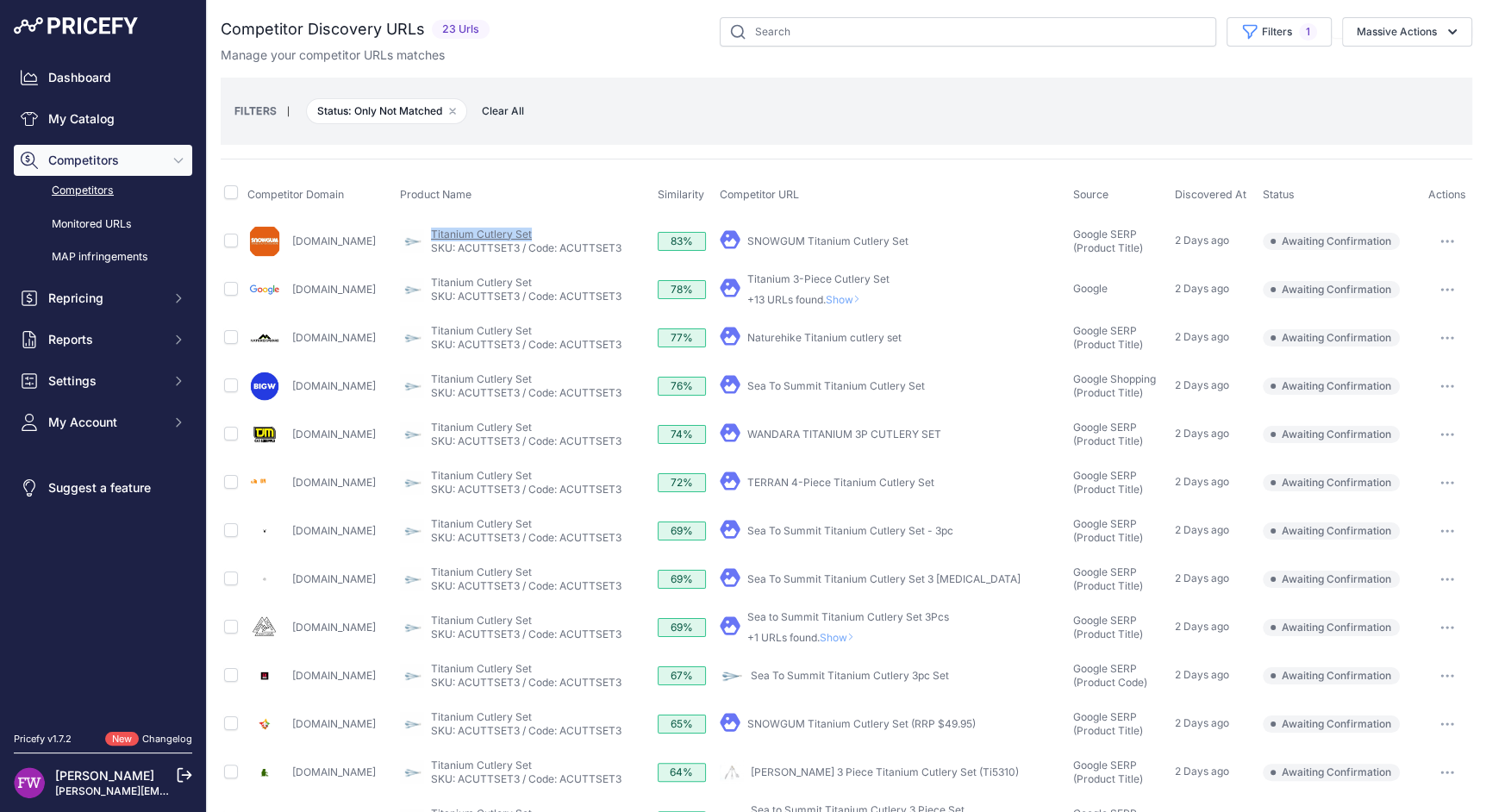 copy on "Titanium Cutlery Set" 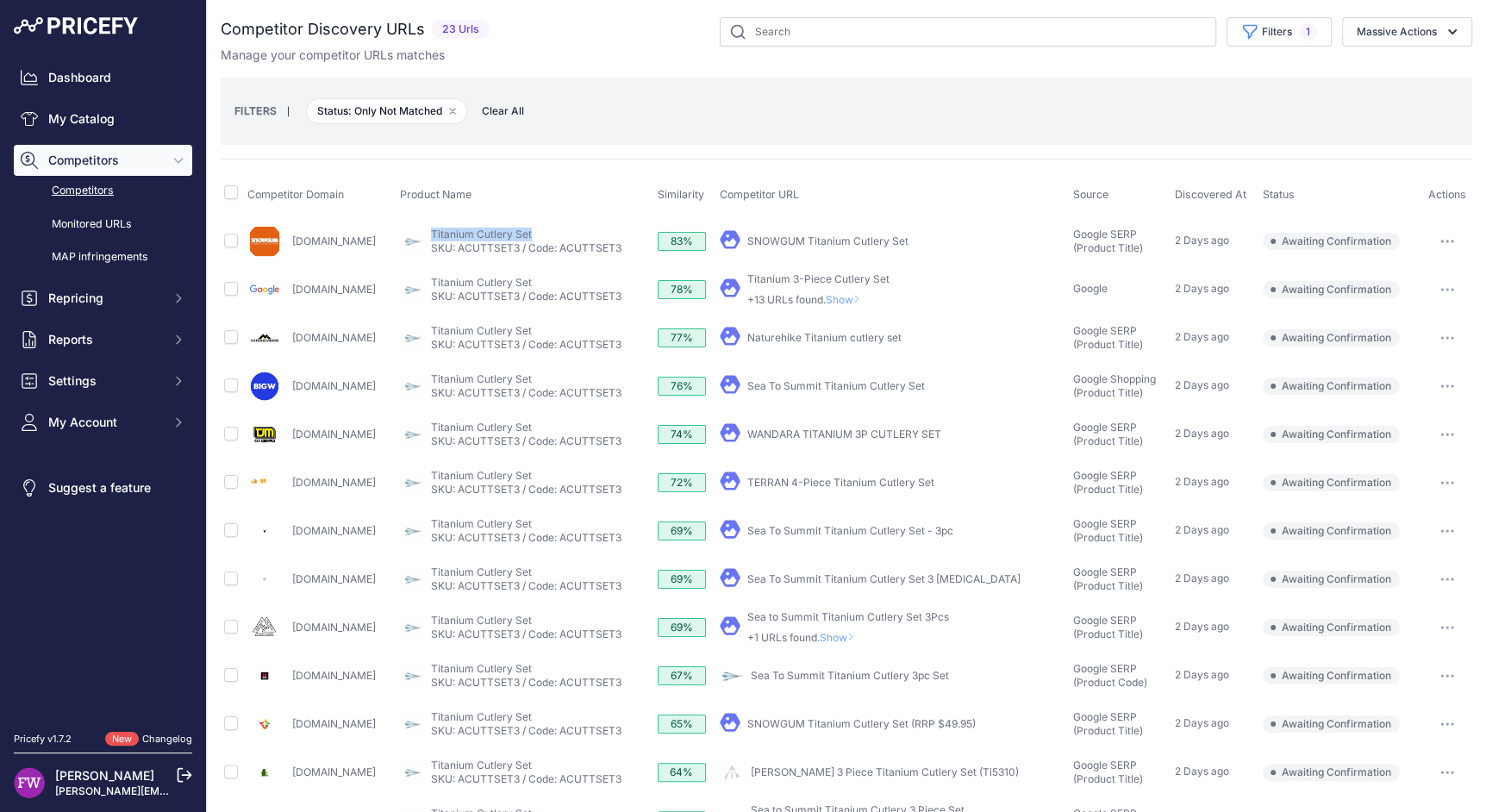 click on "Naturehike Titanium cutlery set" at bounding box center (824, 337) 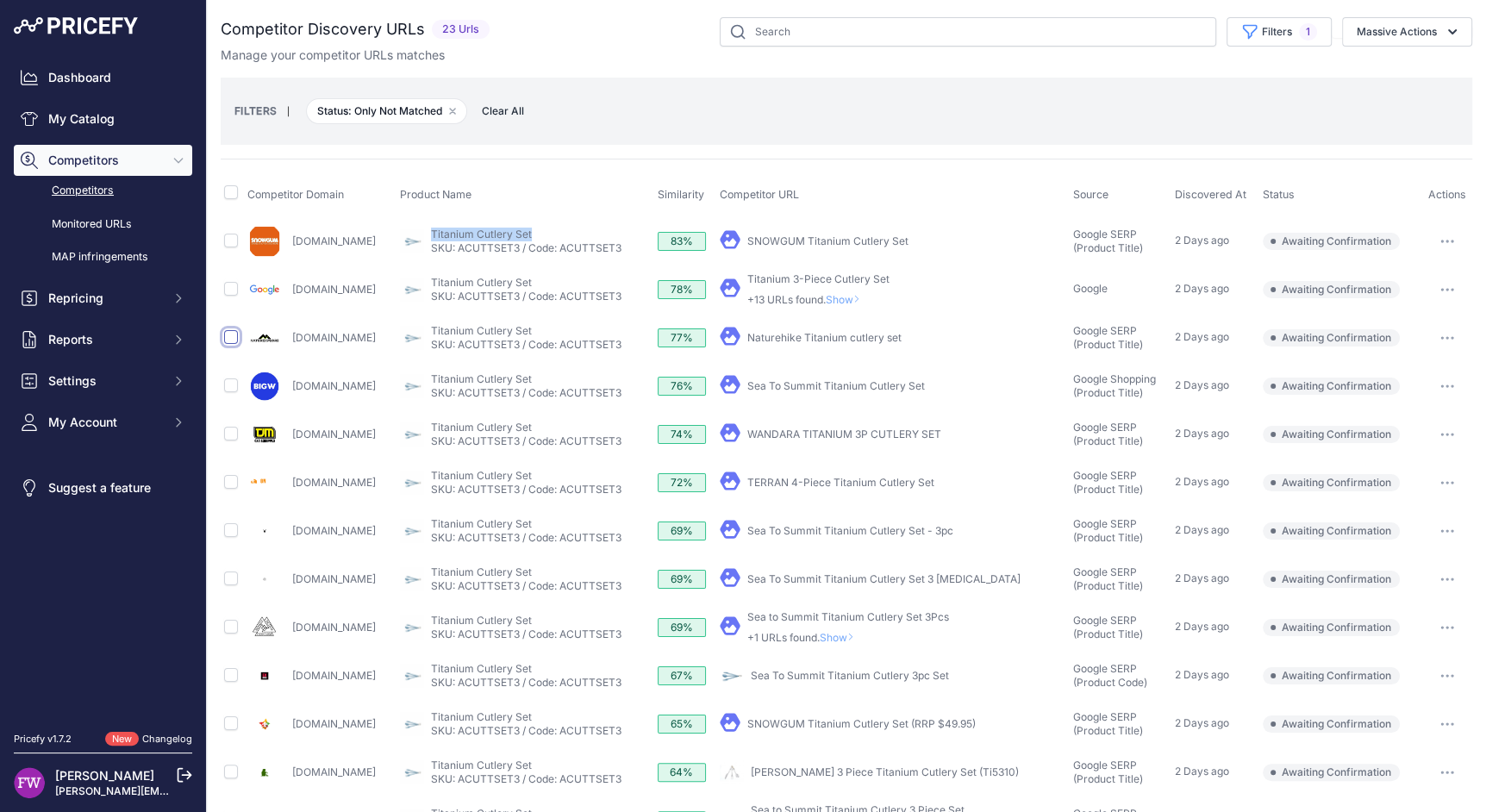 click at bounding box center [231, 337] 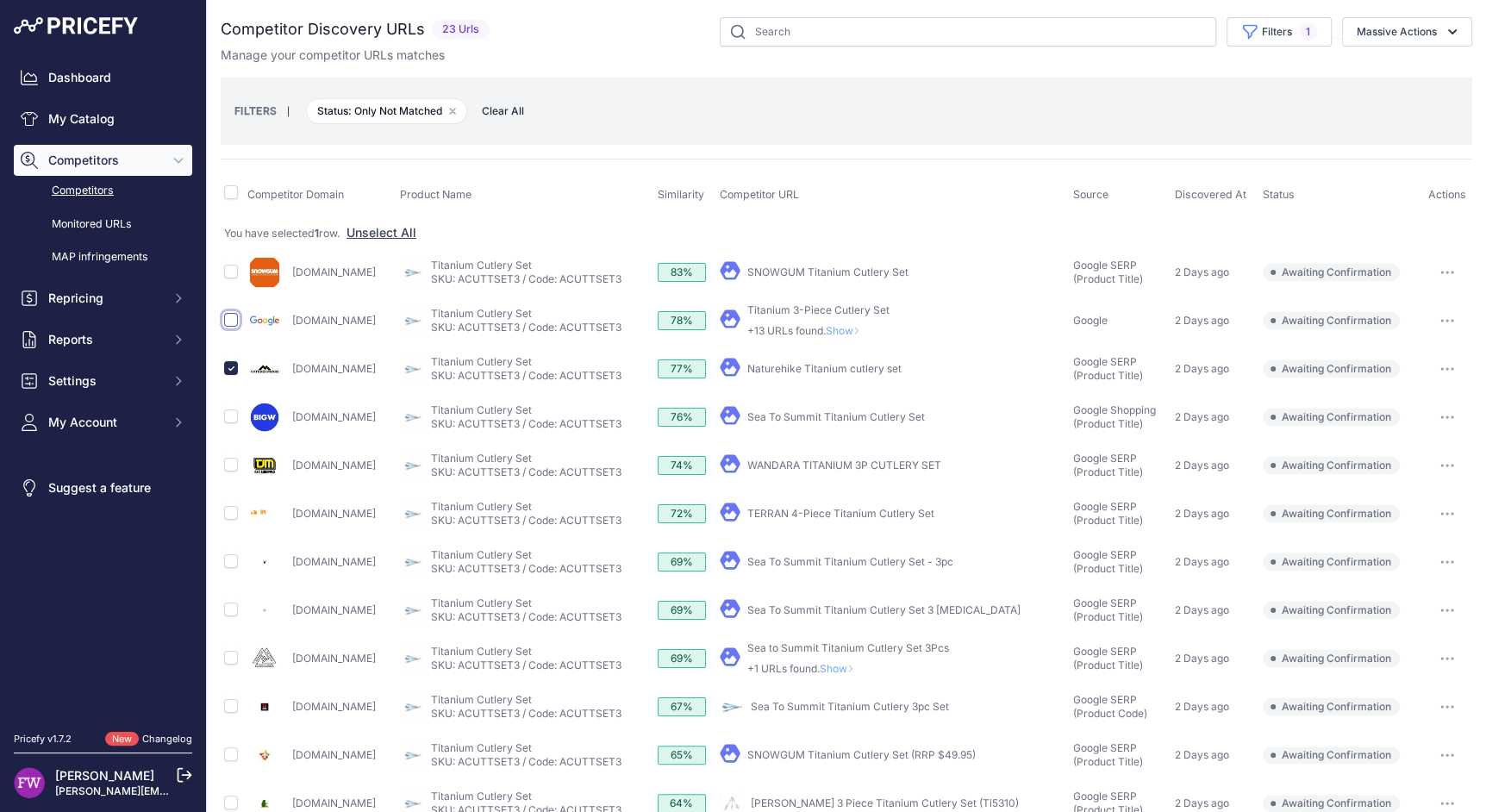 click at bounding box center (231, 320) 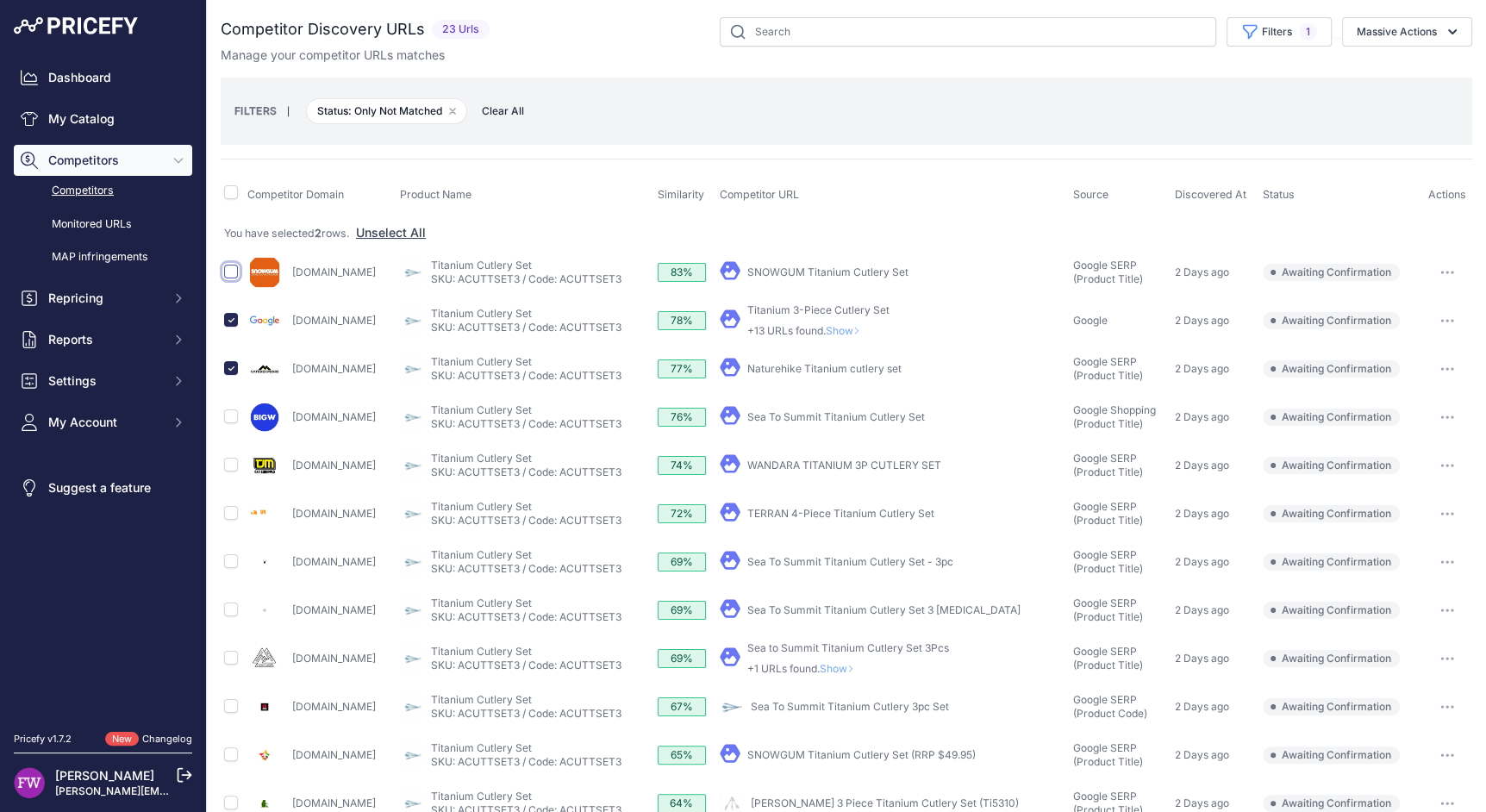 click at bounding box center [231, 272] 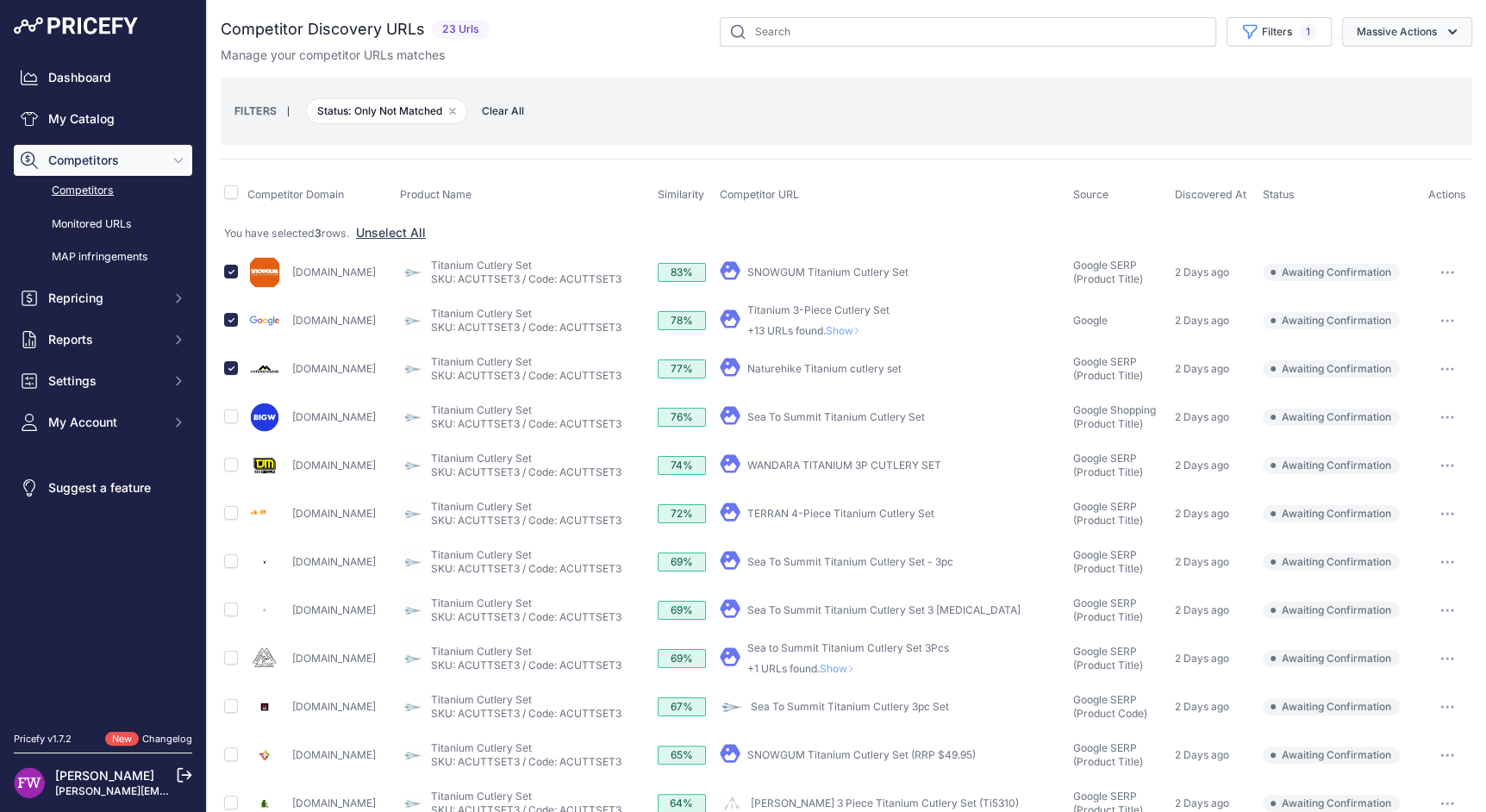 click on "Massive Actions" at bounding box center (1407, 32) 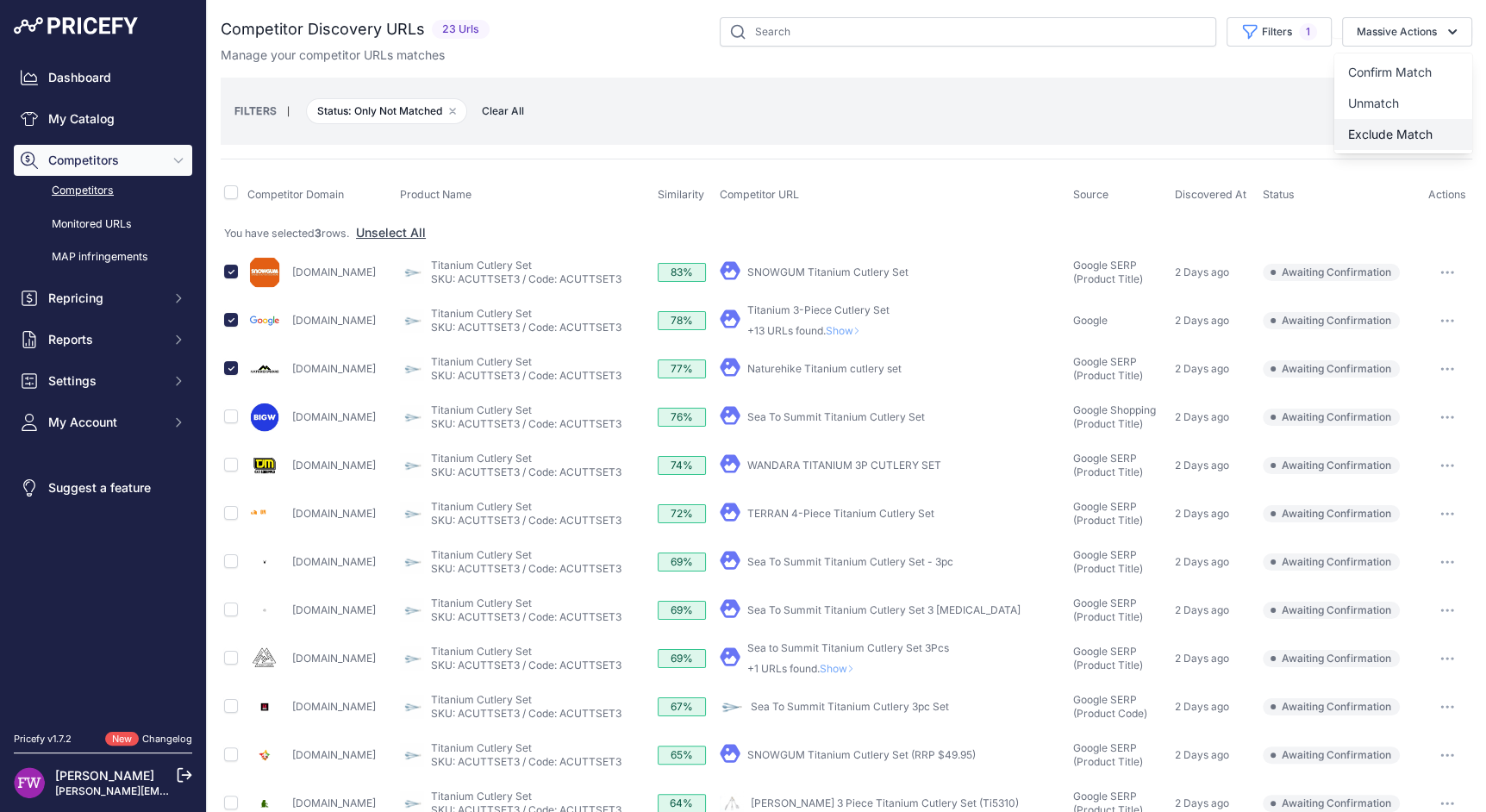 click on "Exclude Match" at bounding box center [1390, 134] 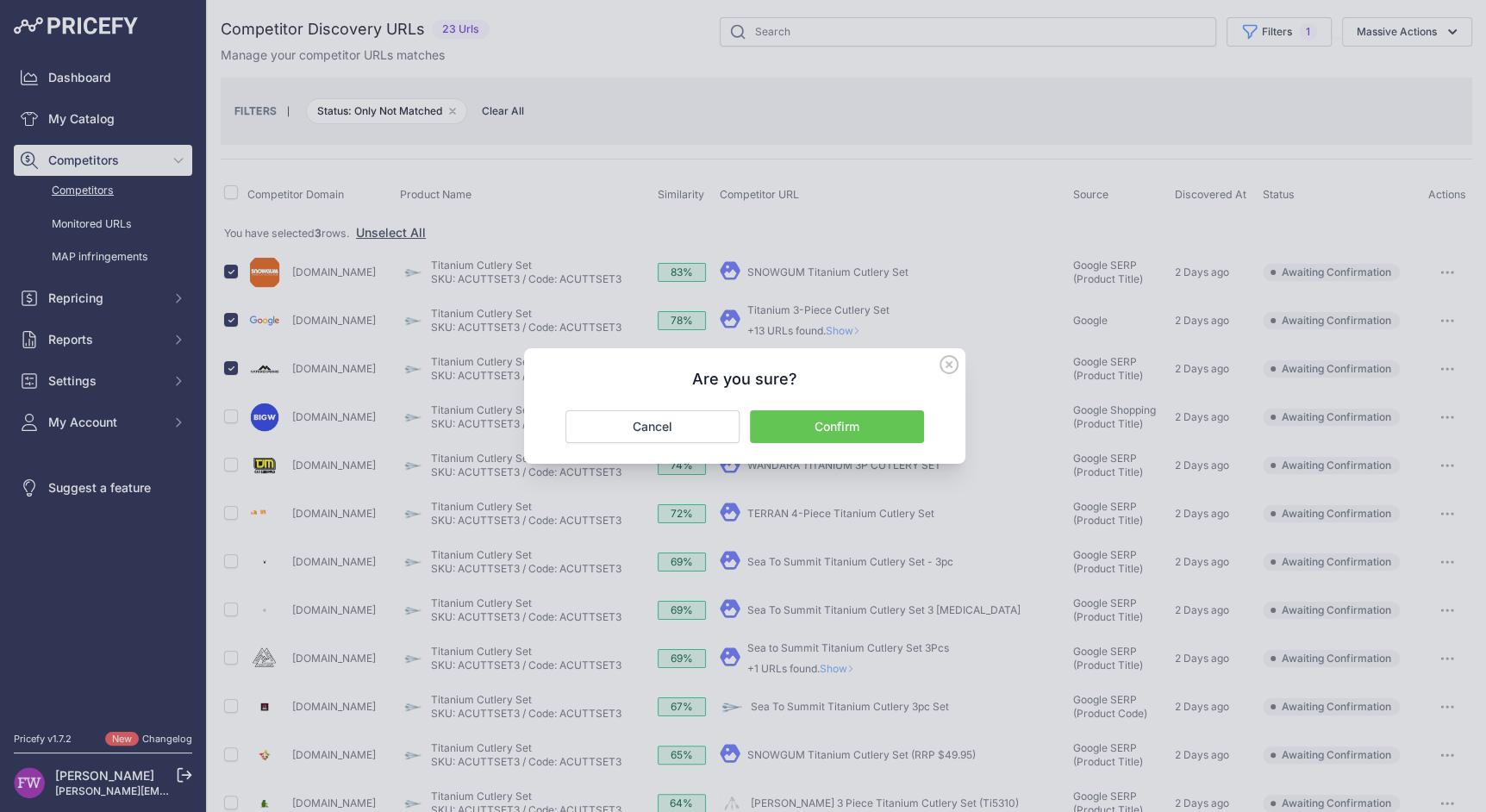click on "Confirm" at bounding box center [837, 427] 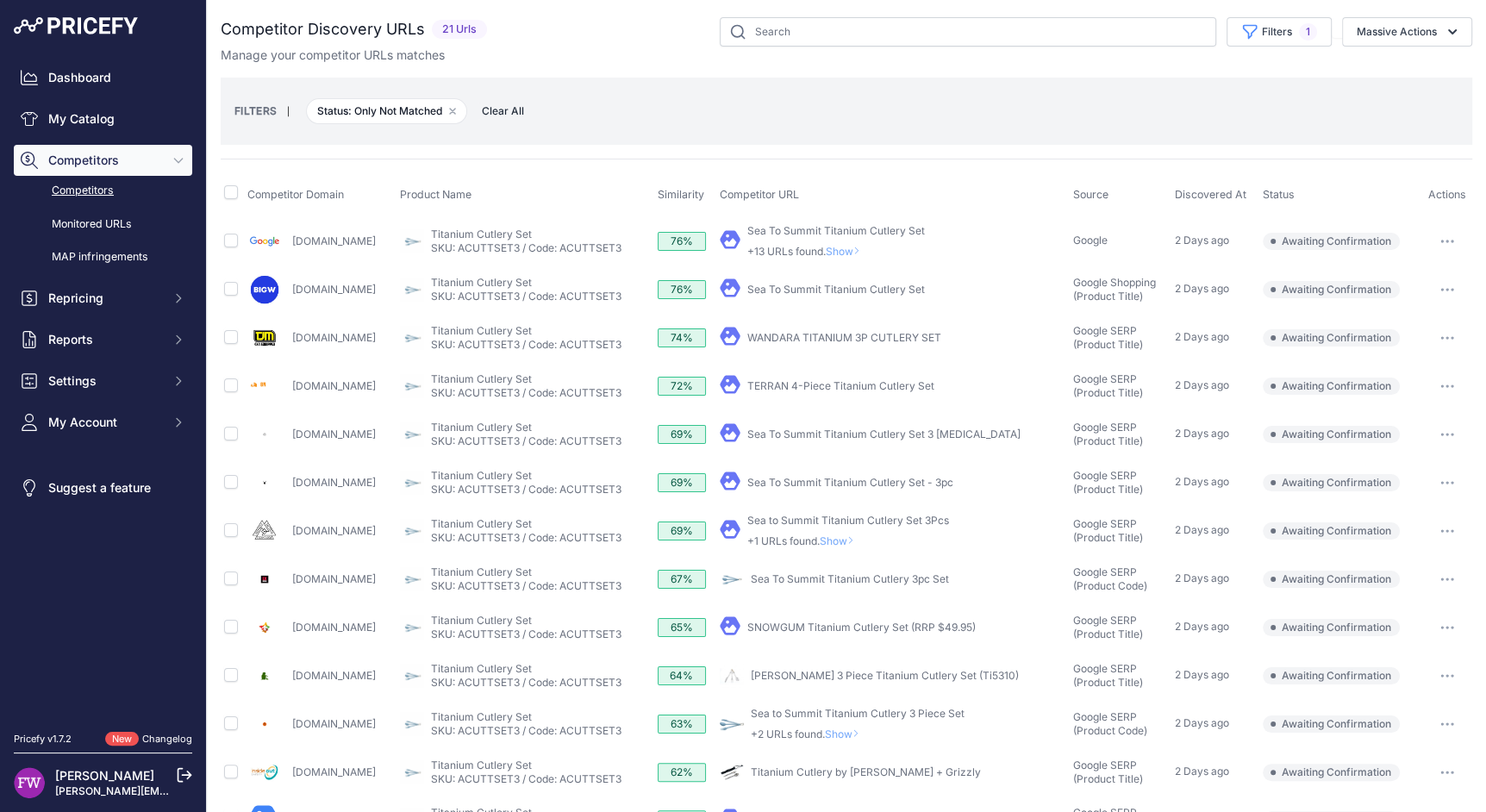 click at bounding box center [1447, 241] 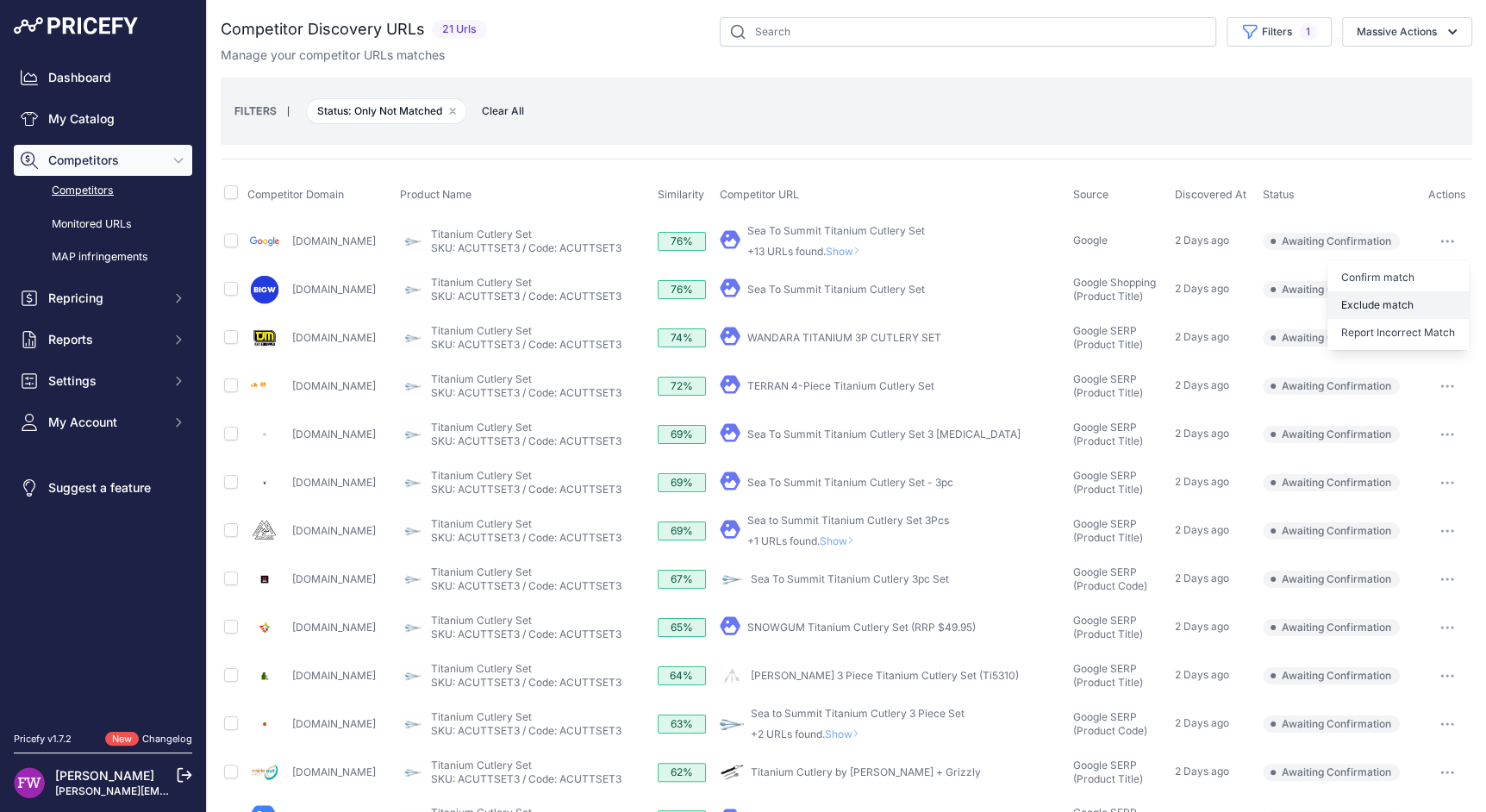 click on "Exclude match" at bounding box center [1398, 305] 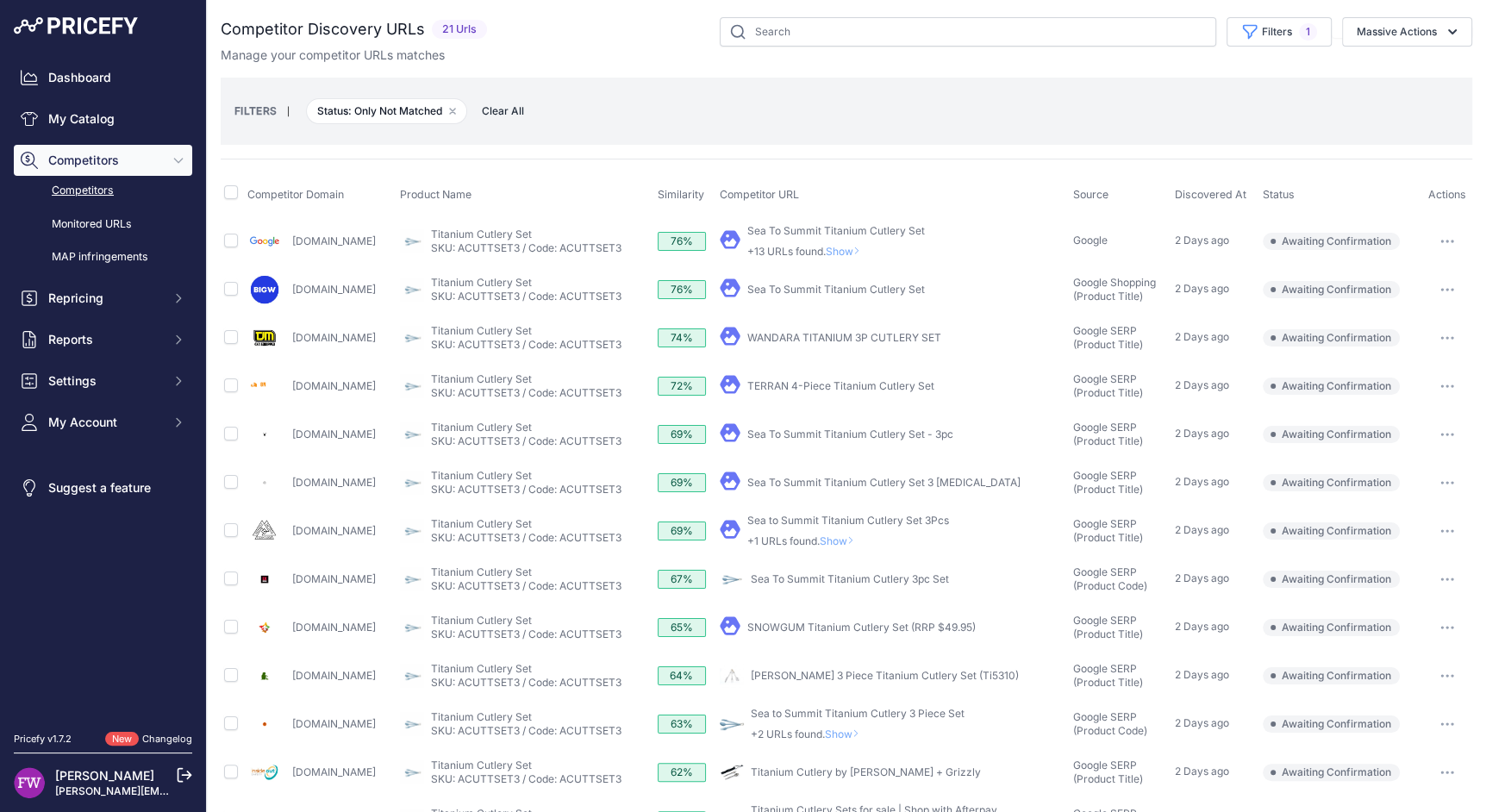 click on "Sea To Summit Titanium Cutlery Set" at bounding box center (836, 289) 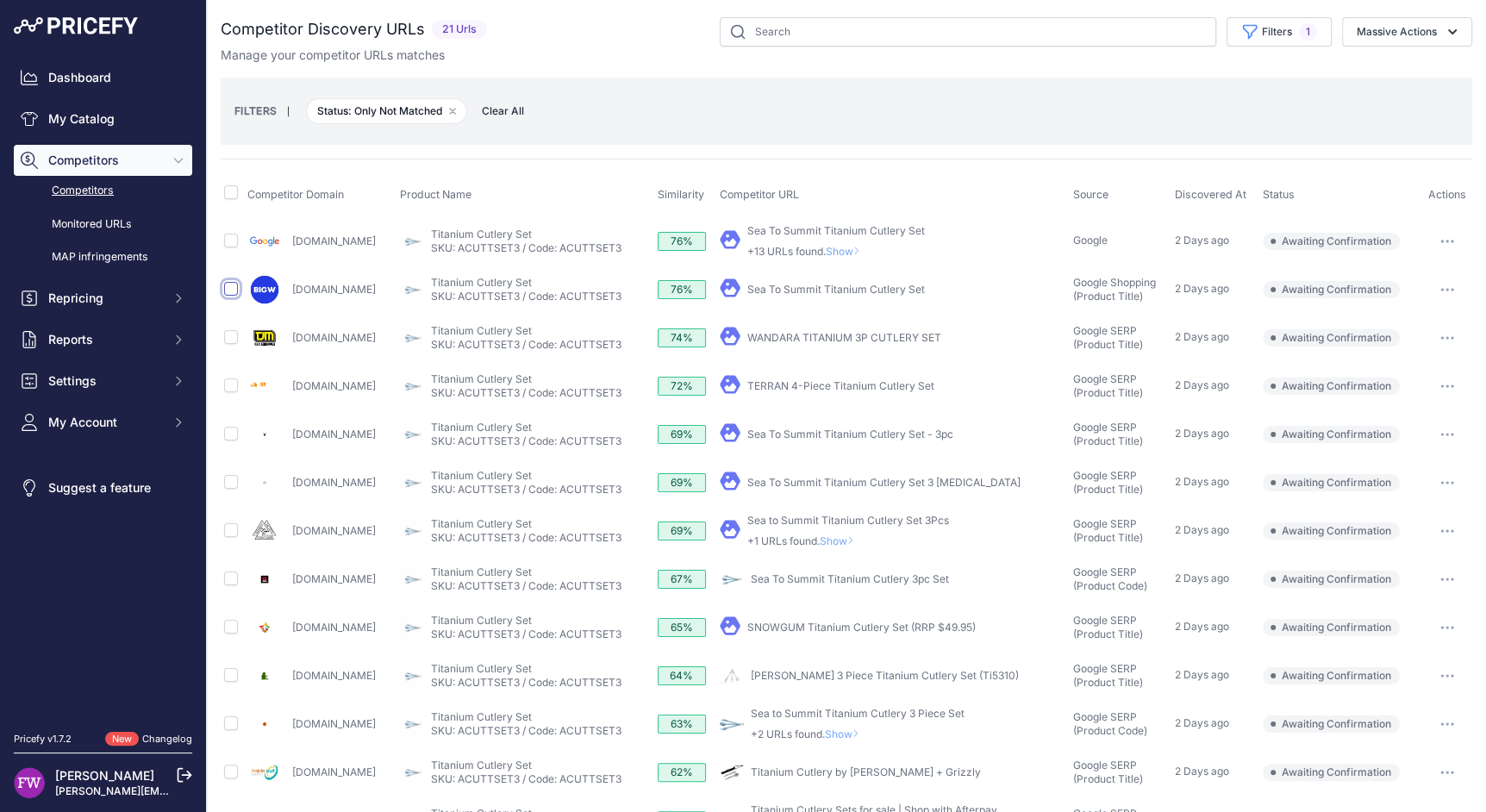 click at bounding box center [231, 289] 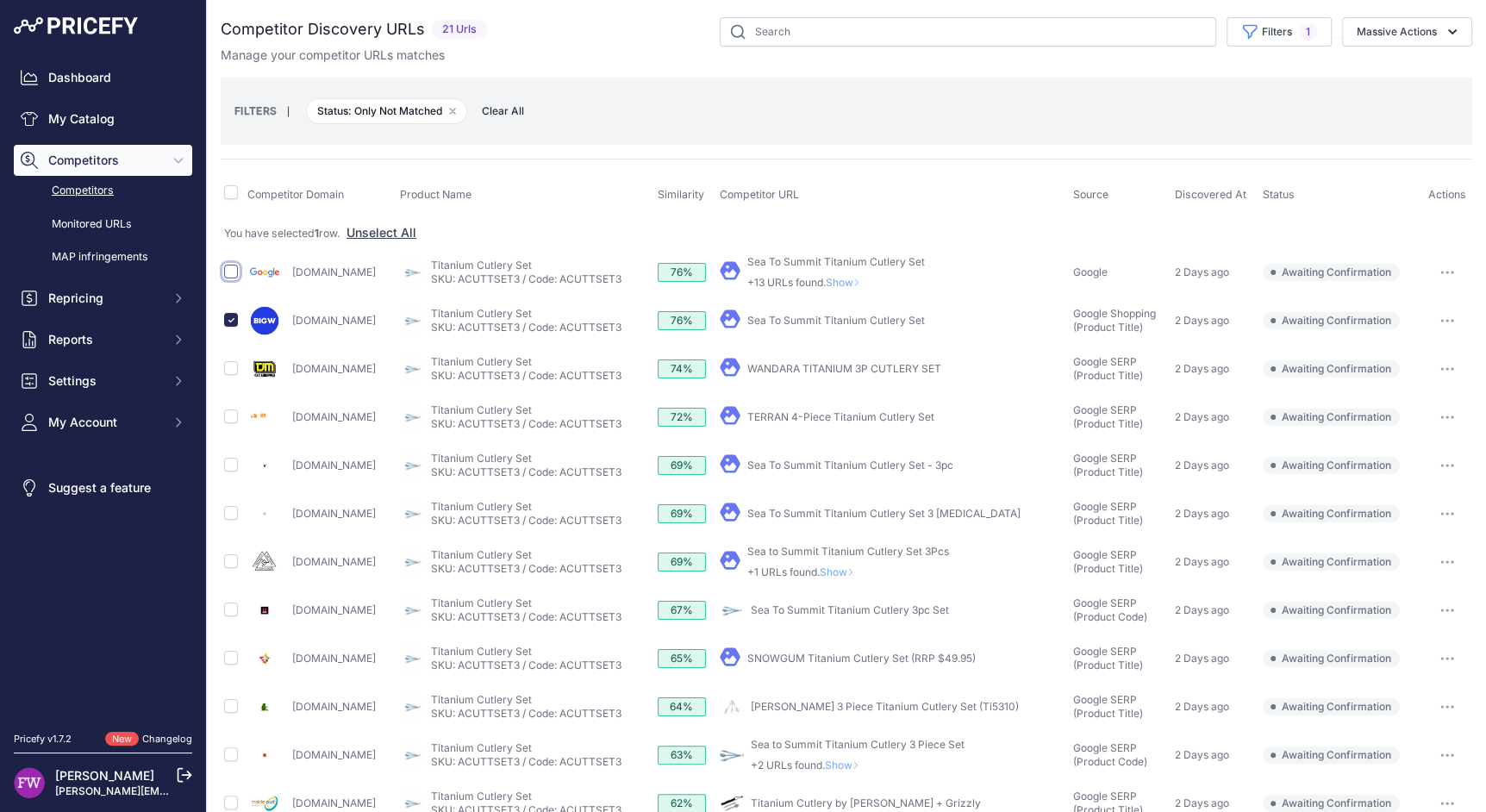 click at bounding box center (231, 272) 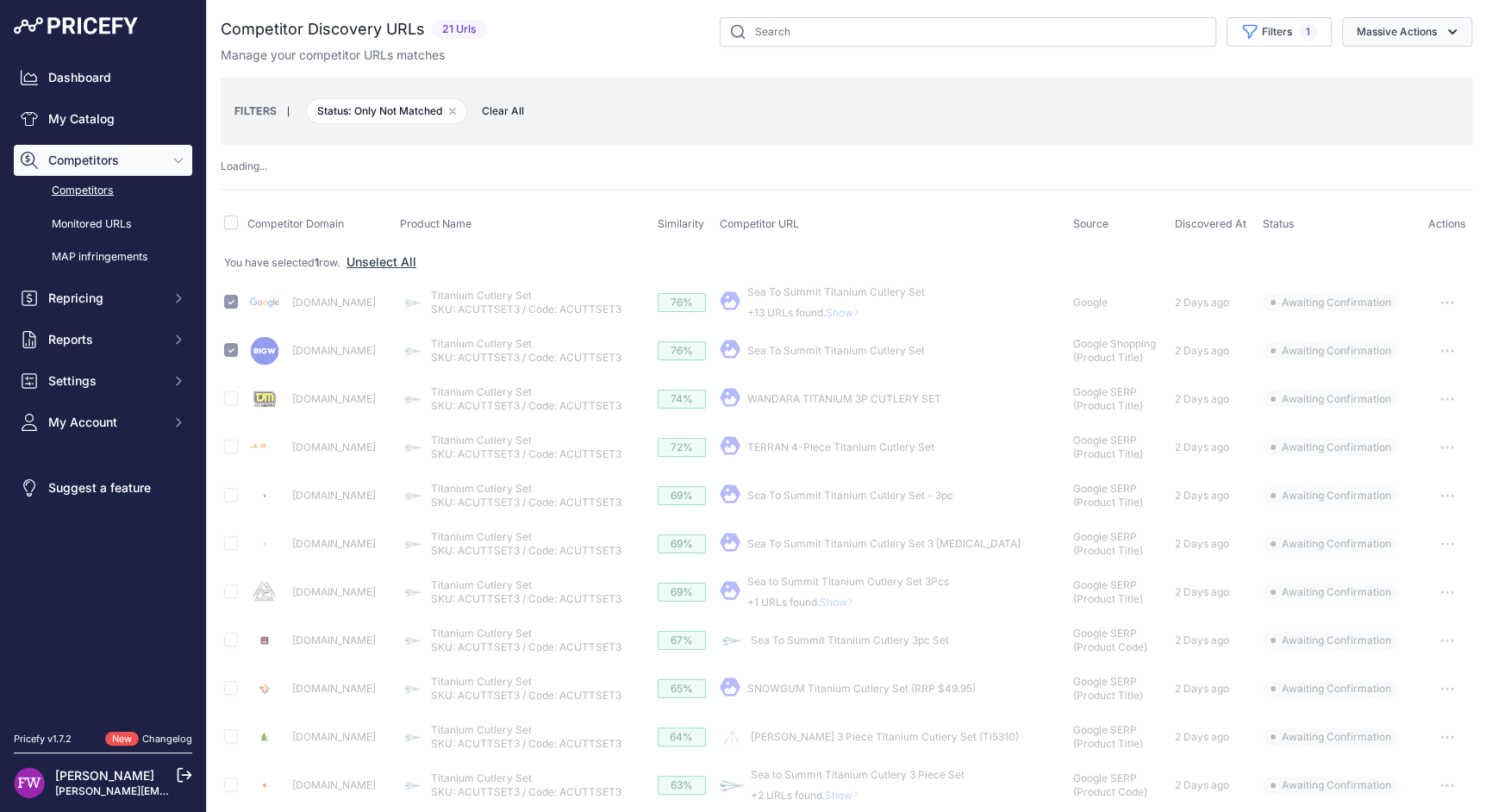 click on "Massive Actions" at bounding box center (1407, 32) 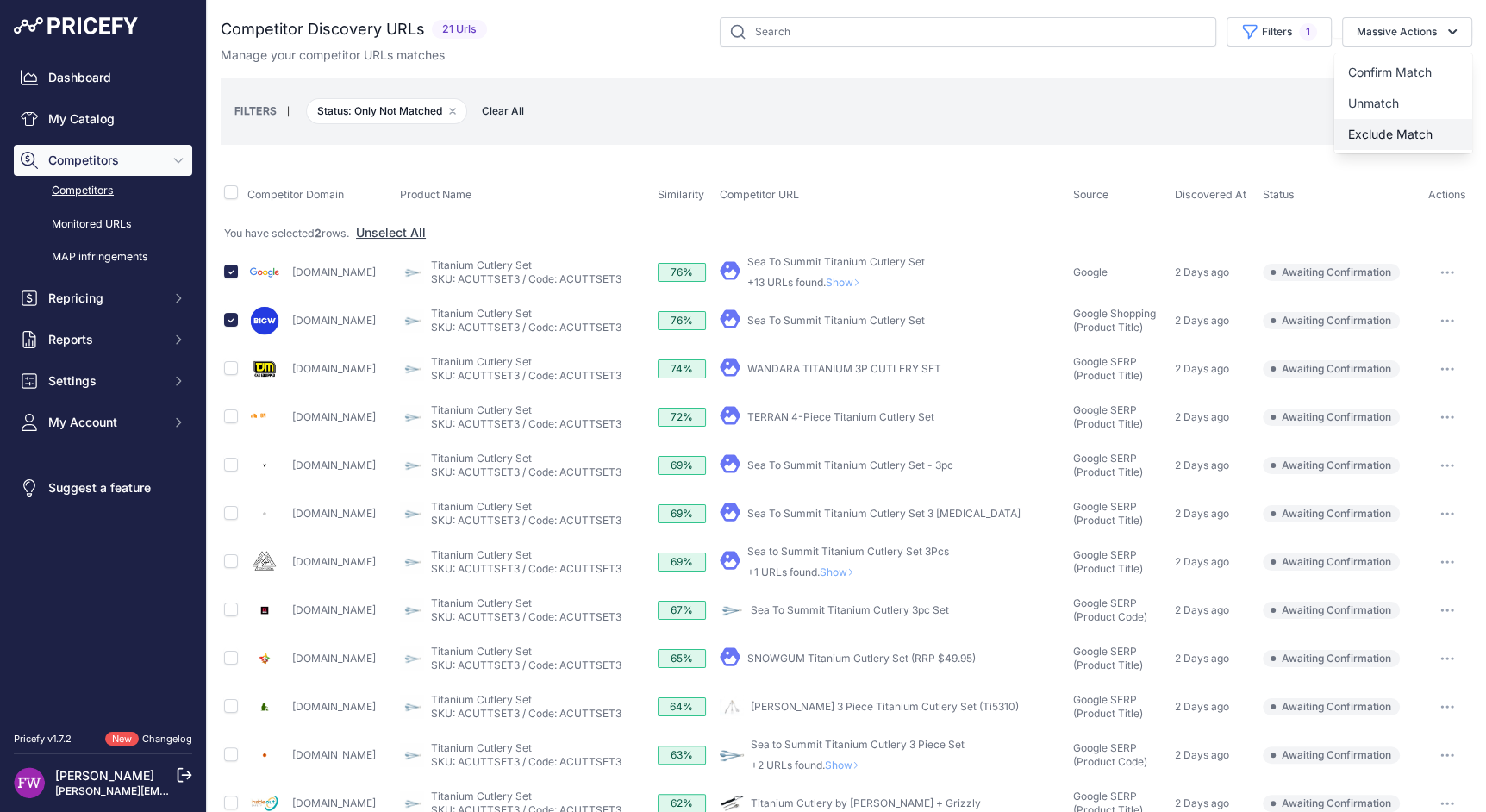 click on "Exclude Match" at bounding box center [1403, 134] 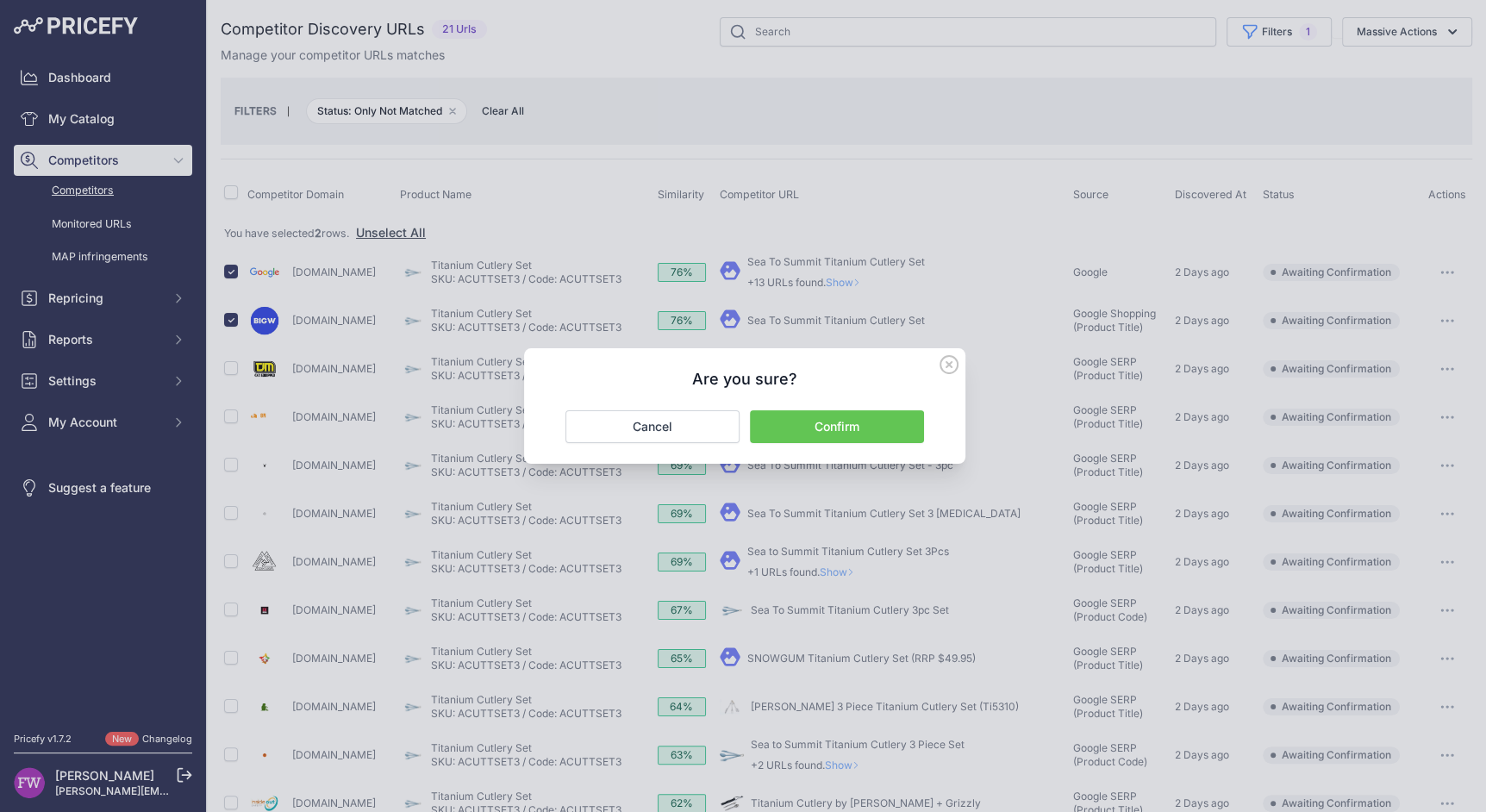 click on "Confirm" at bounding box center (837, 427) 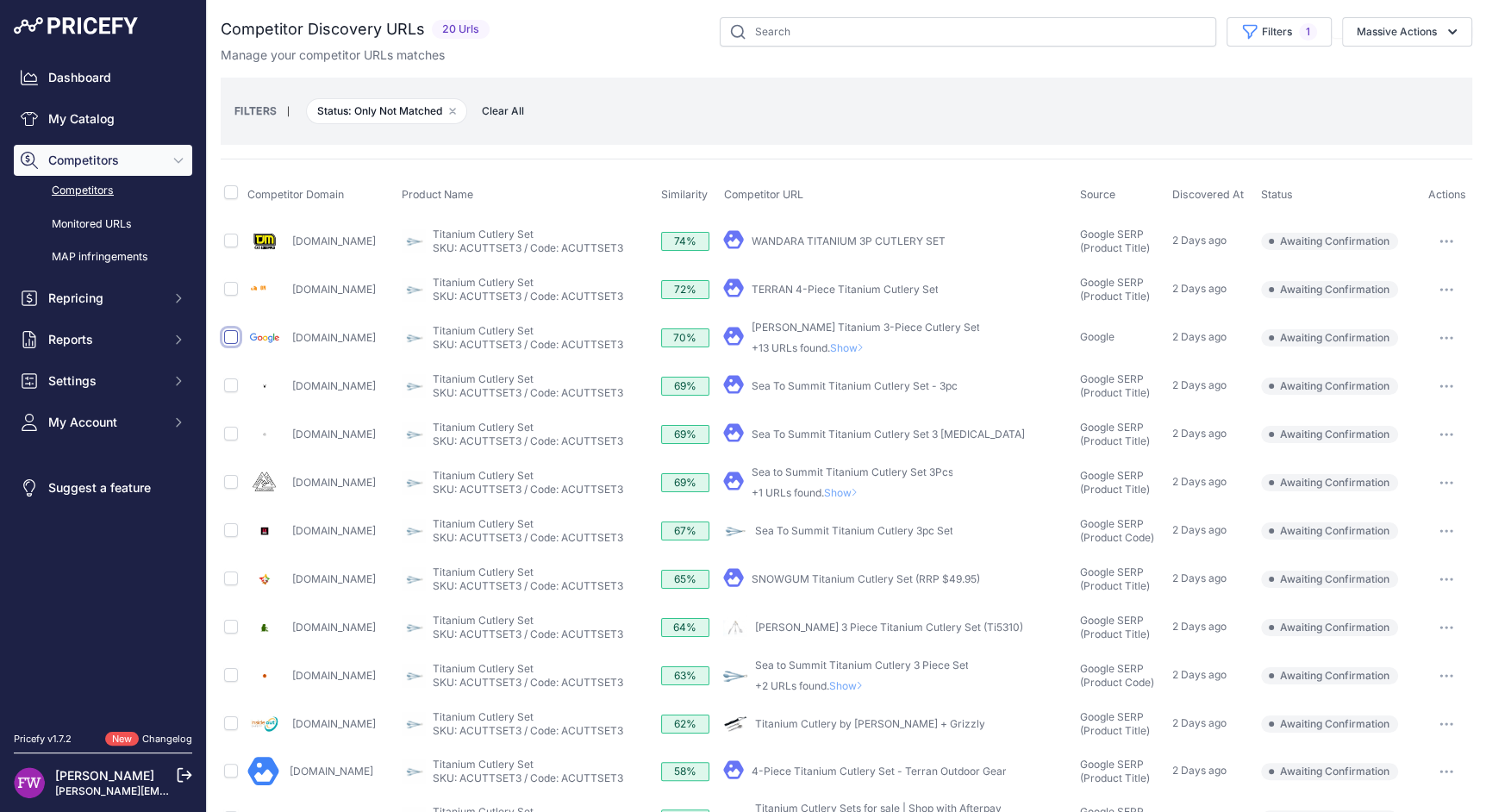click at bounding box center (231, 337) 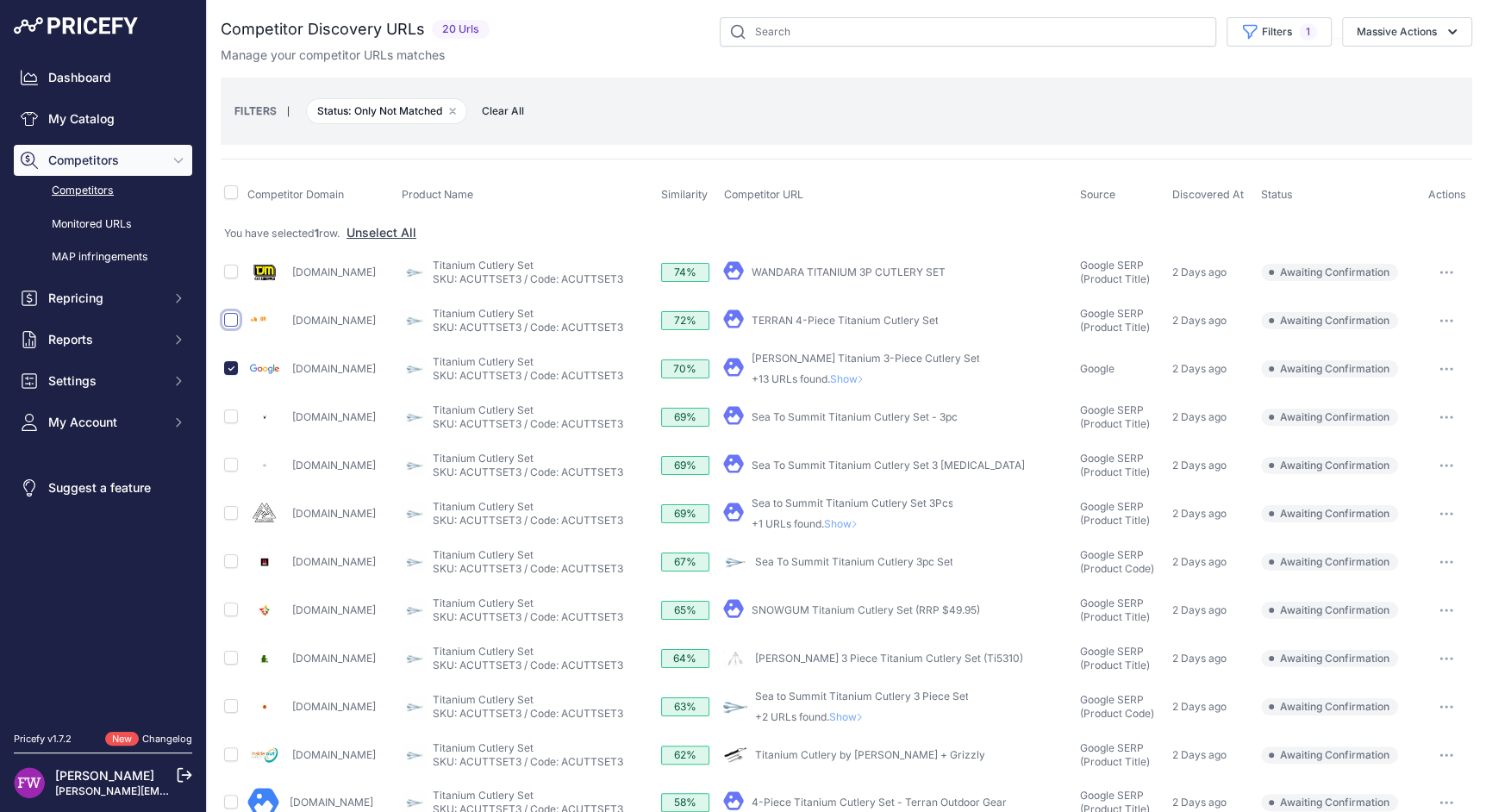 click at bounding box center (231, 320) 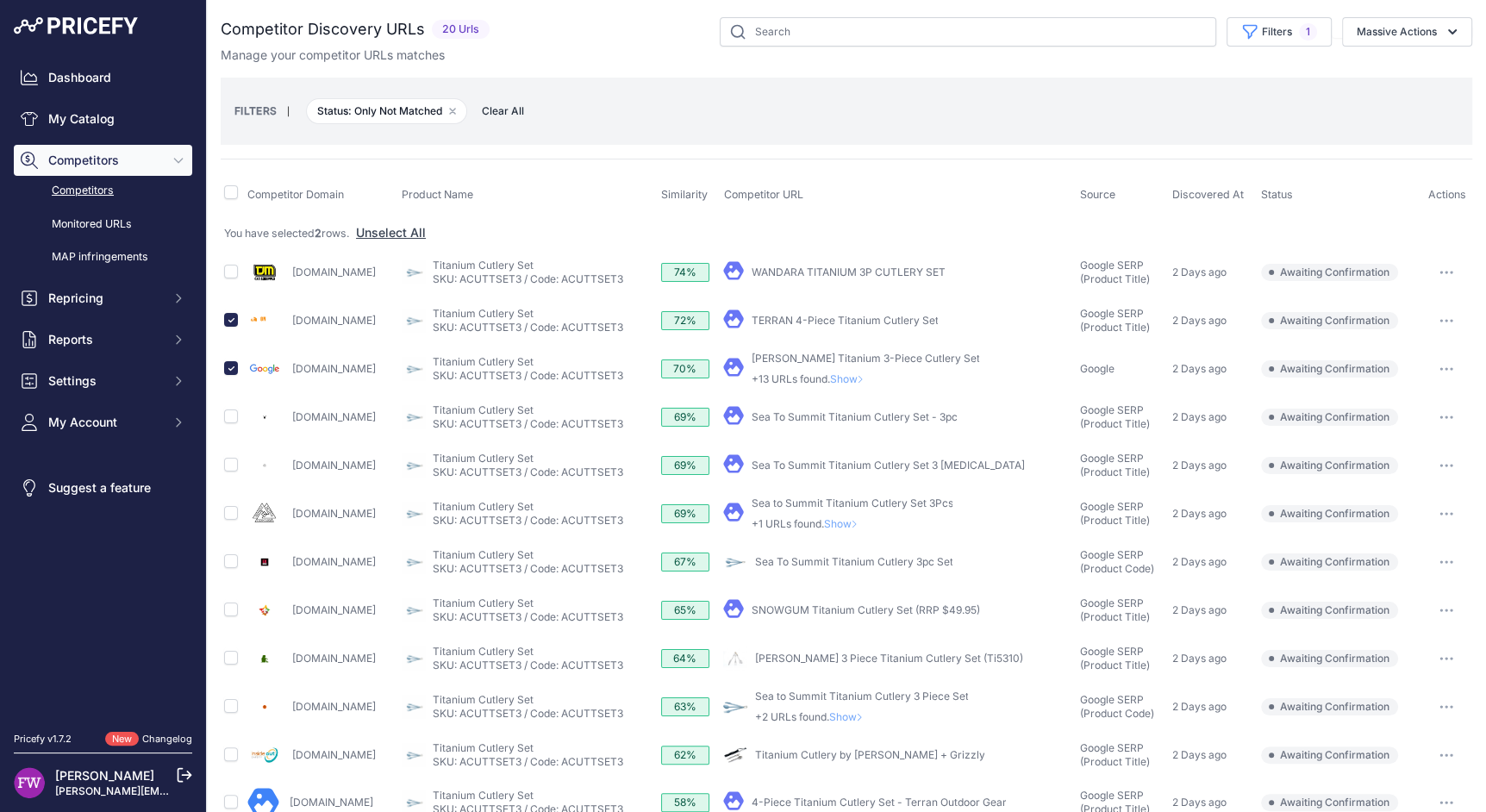 click at bounding box center (232, 272) 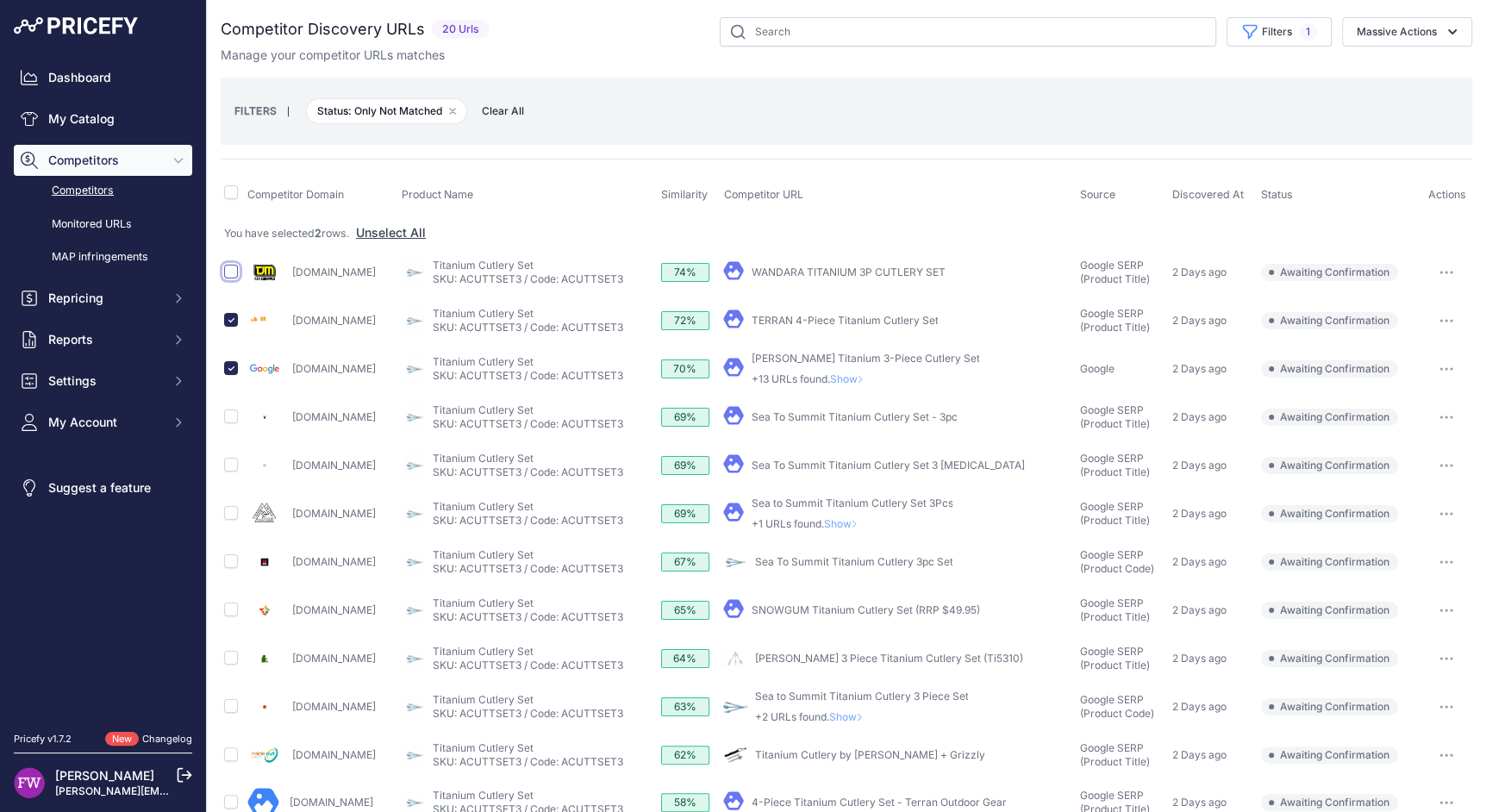 click at bounding box center (231, 272) 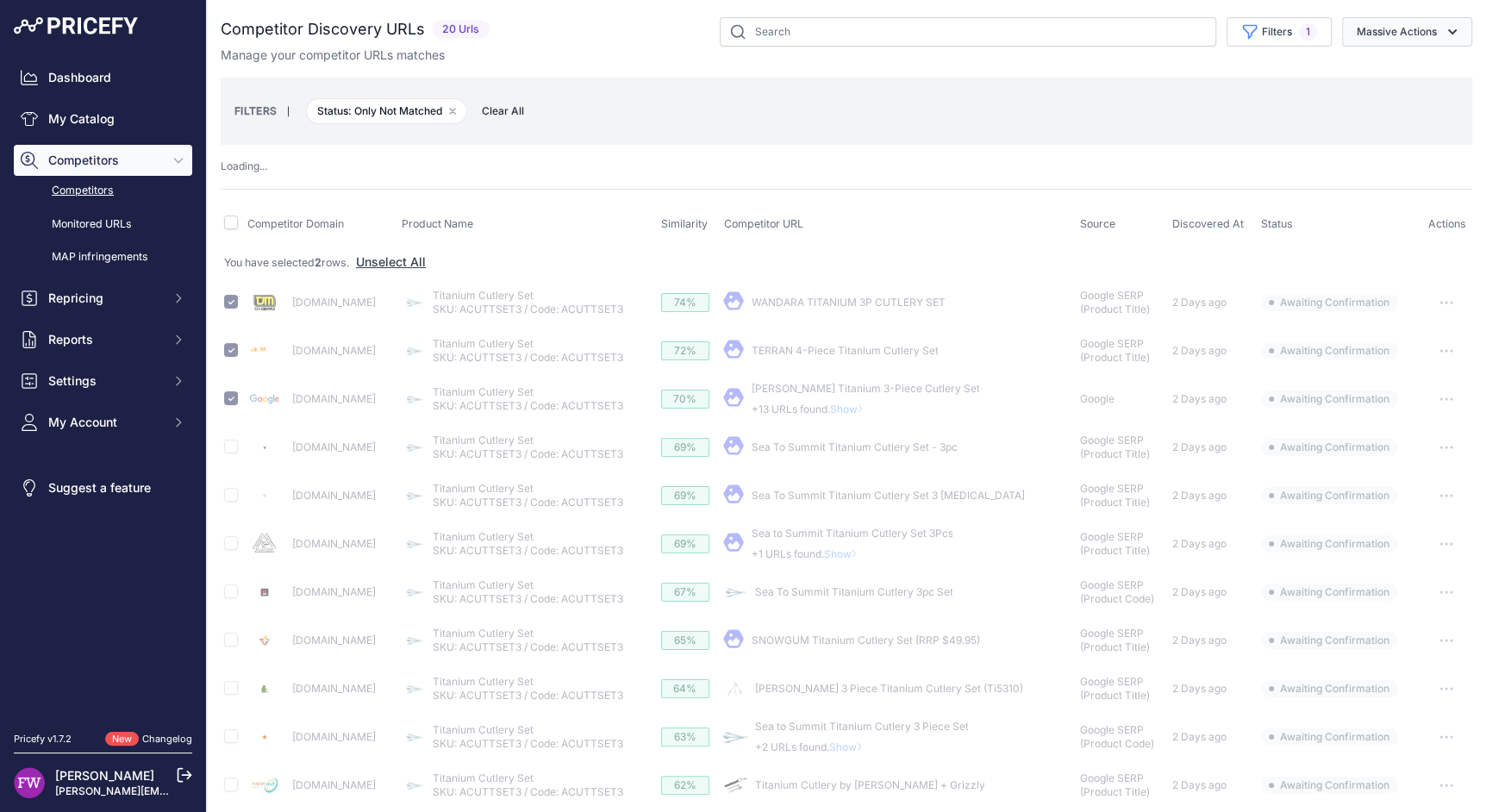 click on "Massive Actions" at bounding box center [1407, 32] 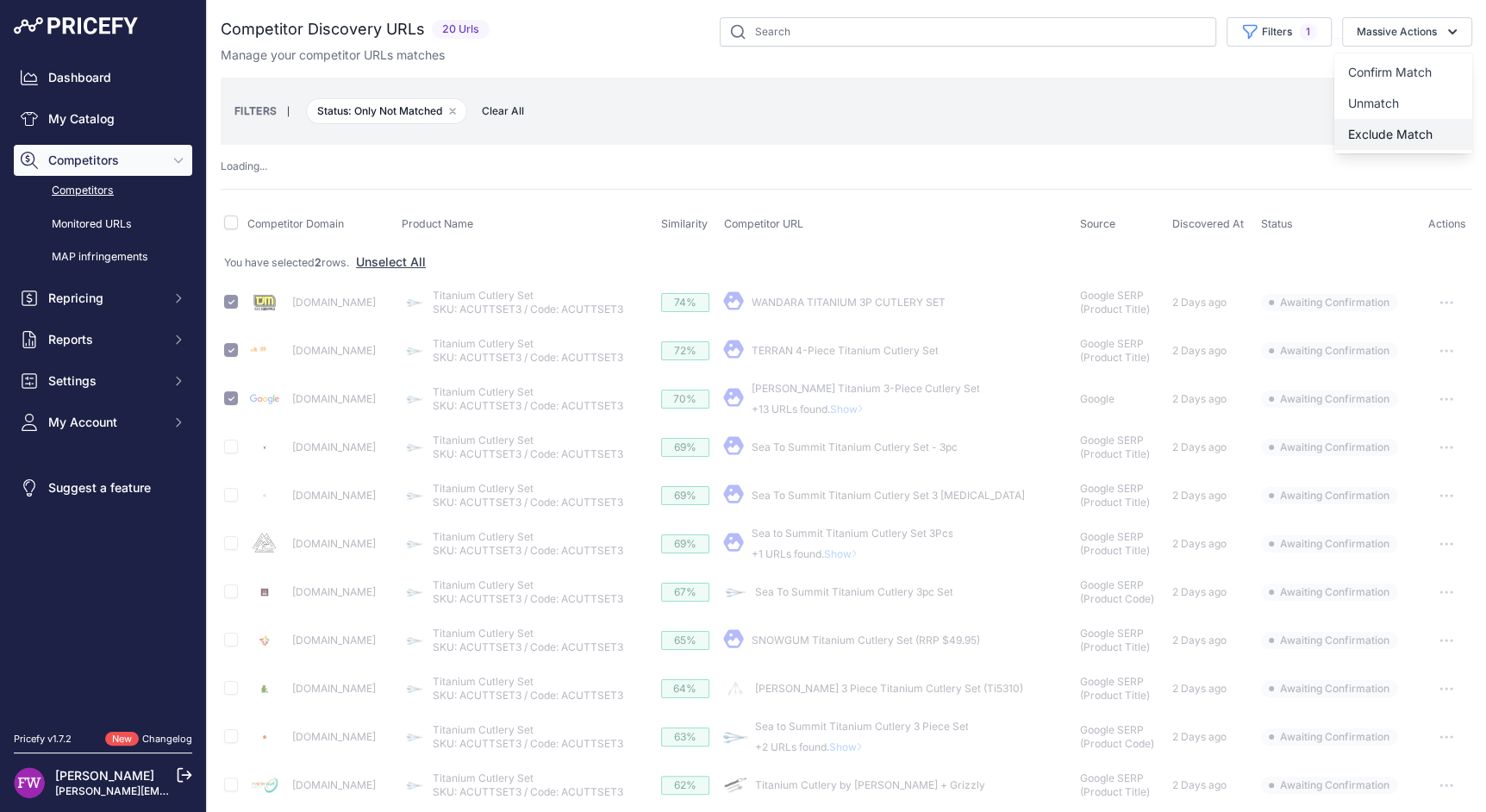 click on "Exclude Match" at bounding box center [1403, 134] 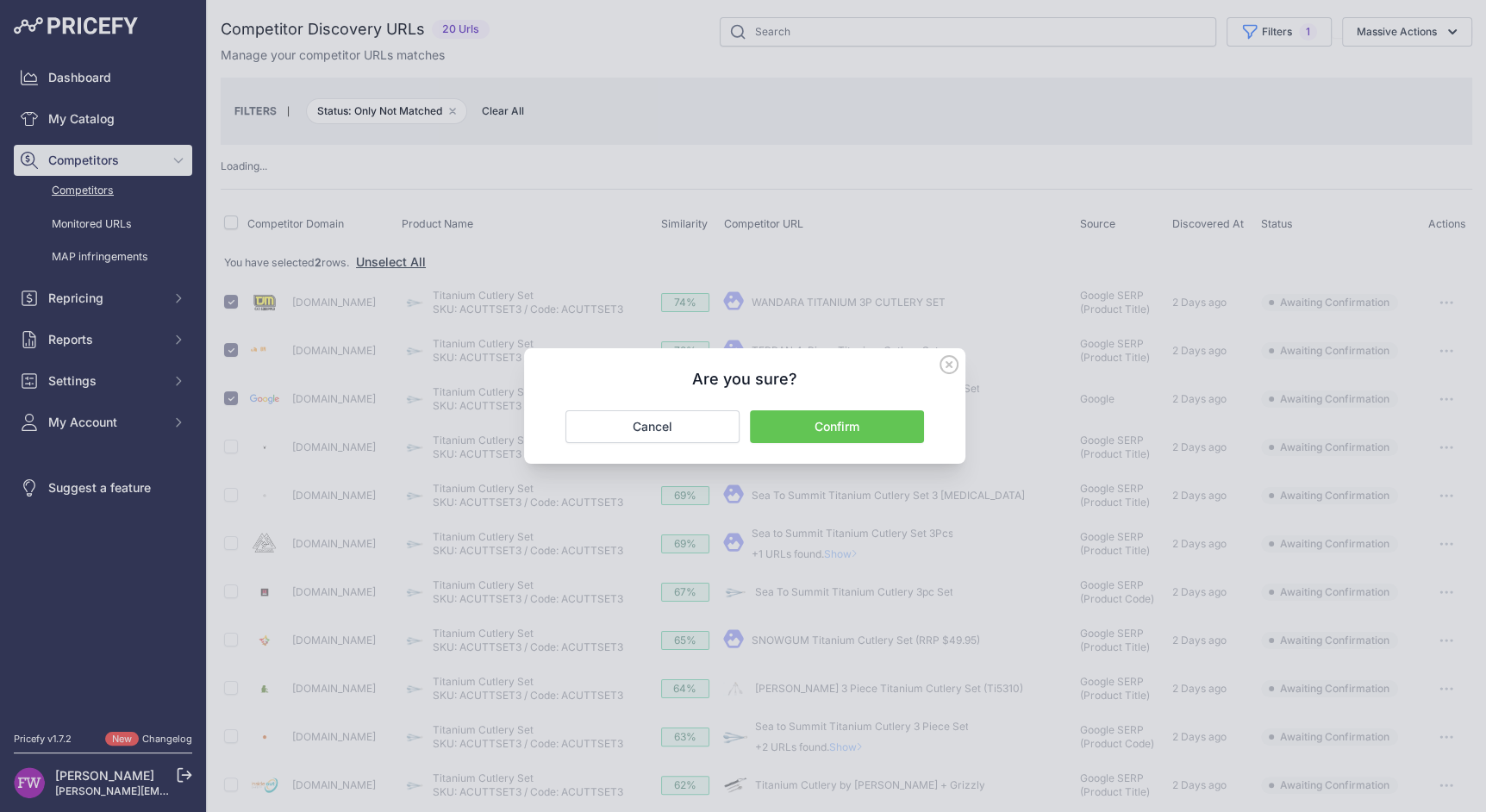 click on "Confirm" at bounding box center (837, 427) 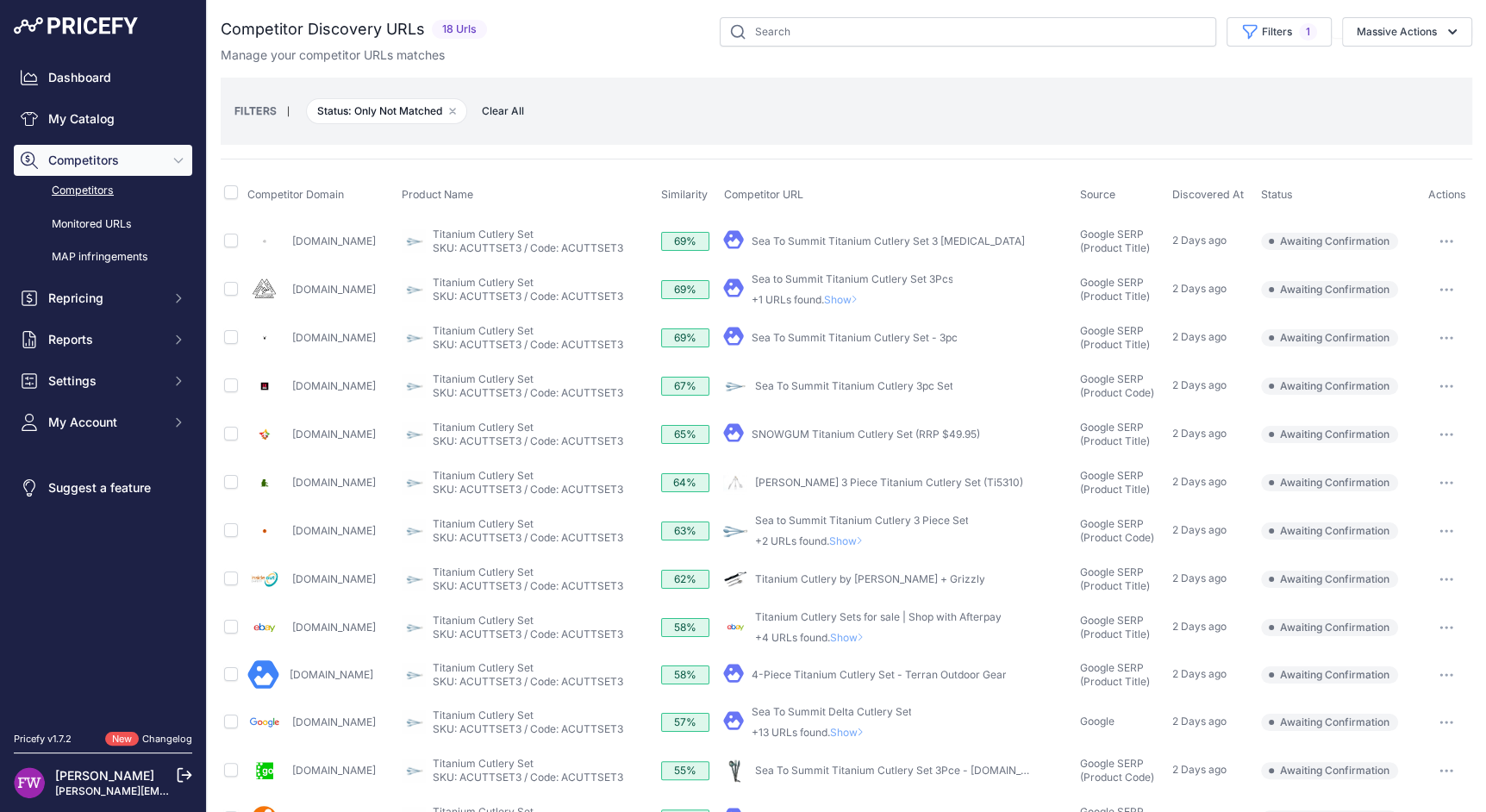 click on "Show" at bounding box center [844, 299] 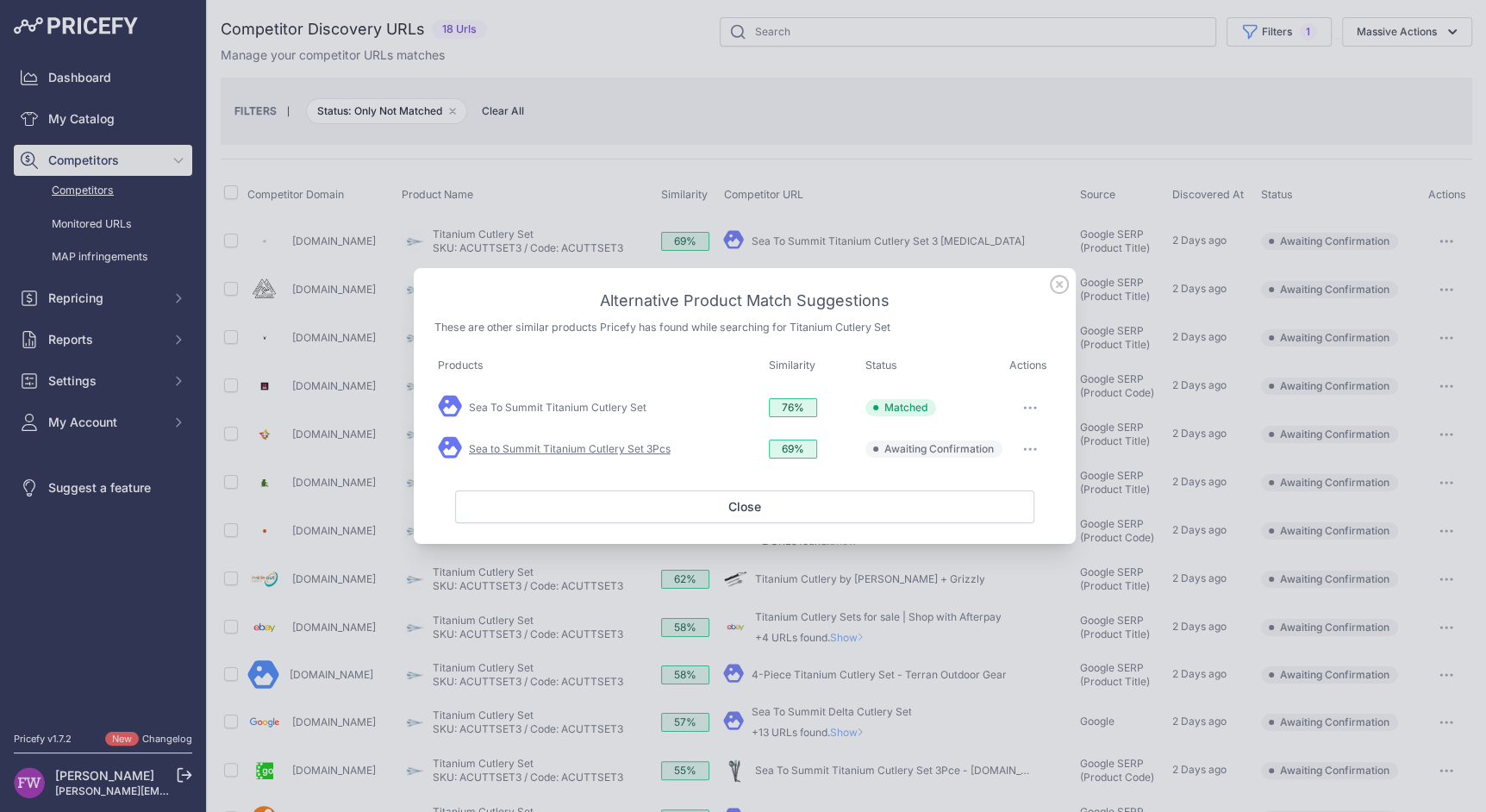 click on "Sea to Summit Titanium Cutlery Set 3Pcs" at bounding box center [570, 448] 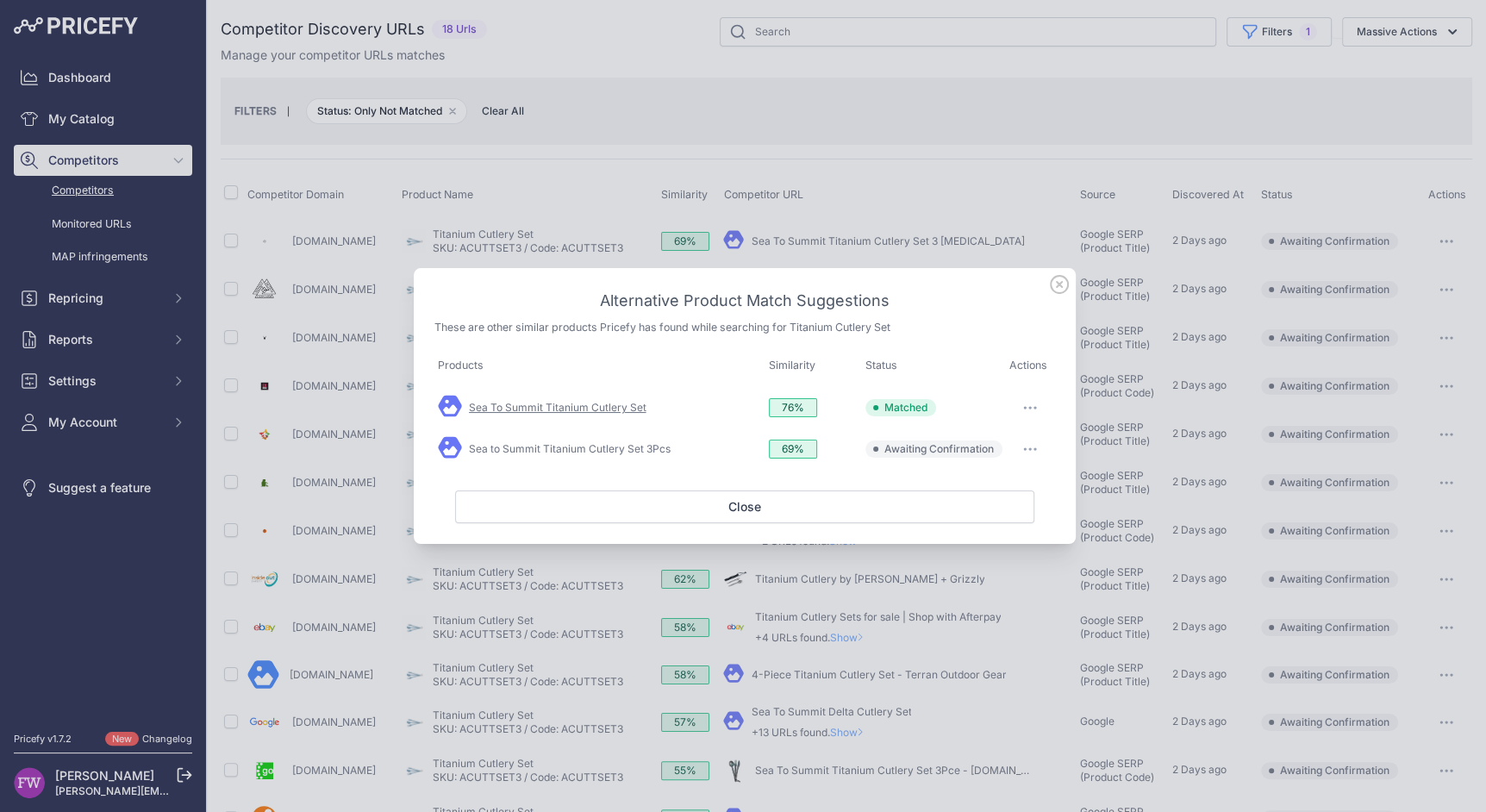 click on "Sea To Summit Titanium Cutlery Set" at bounding box center (558, 407) 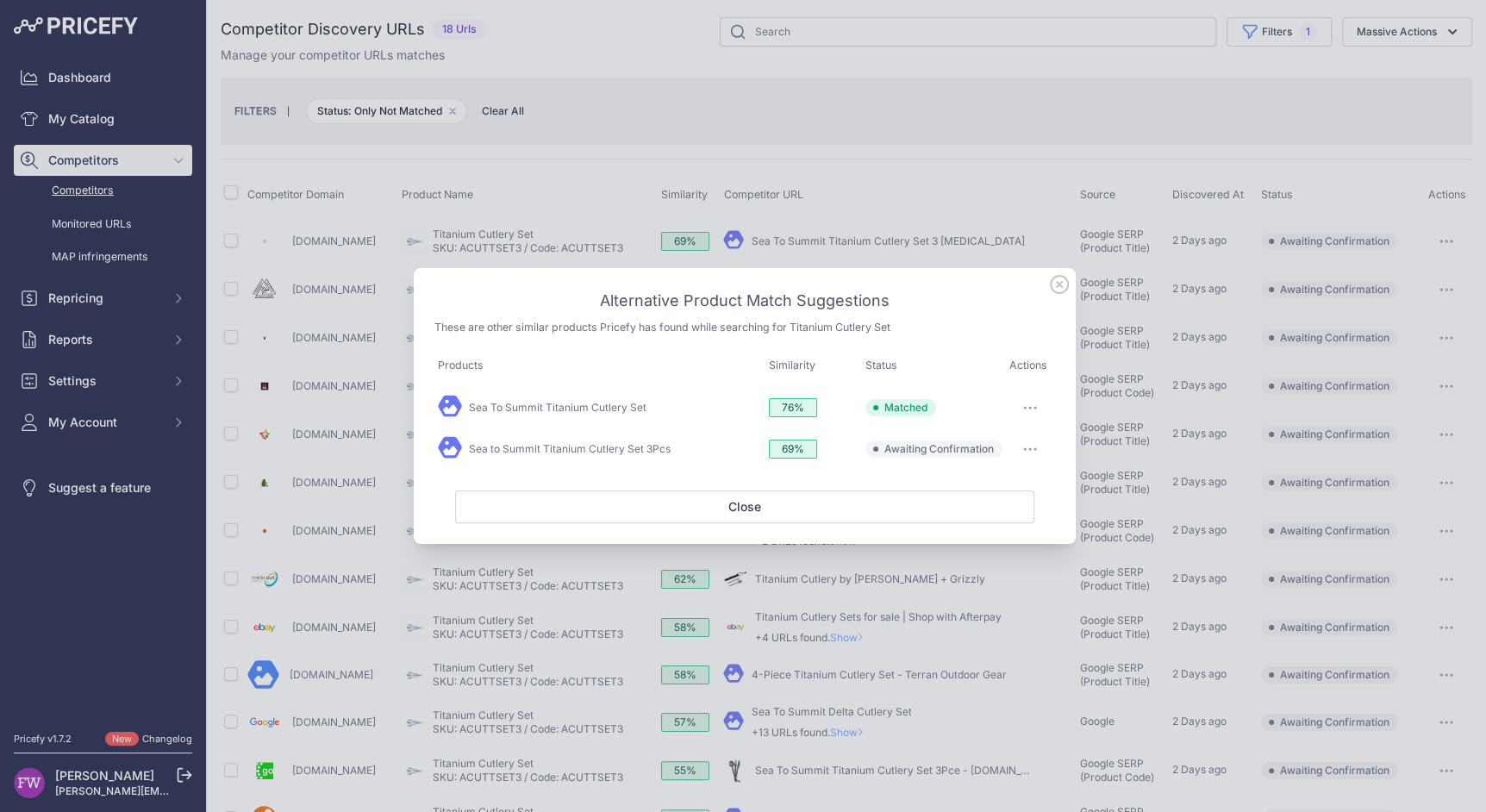 click at bounding box center (1030, 449) 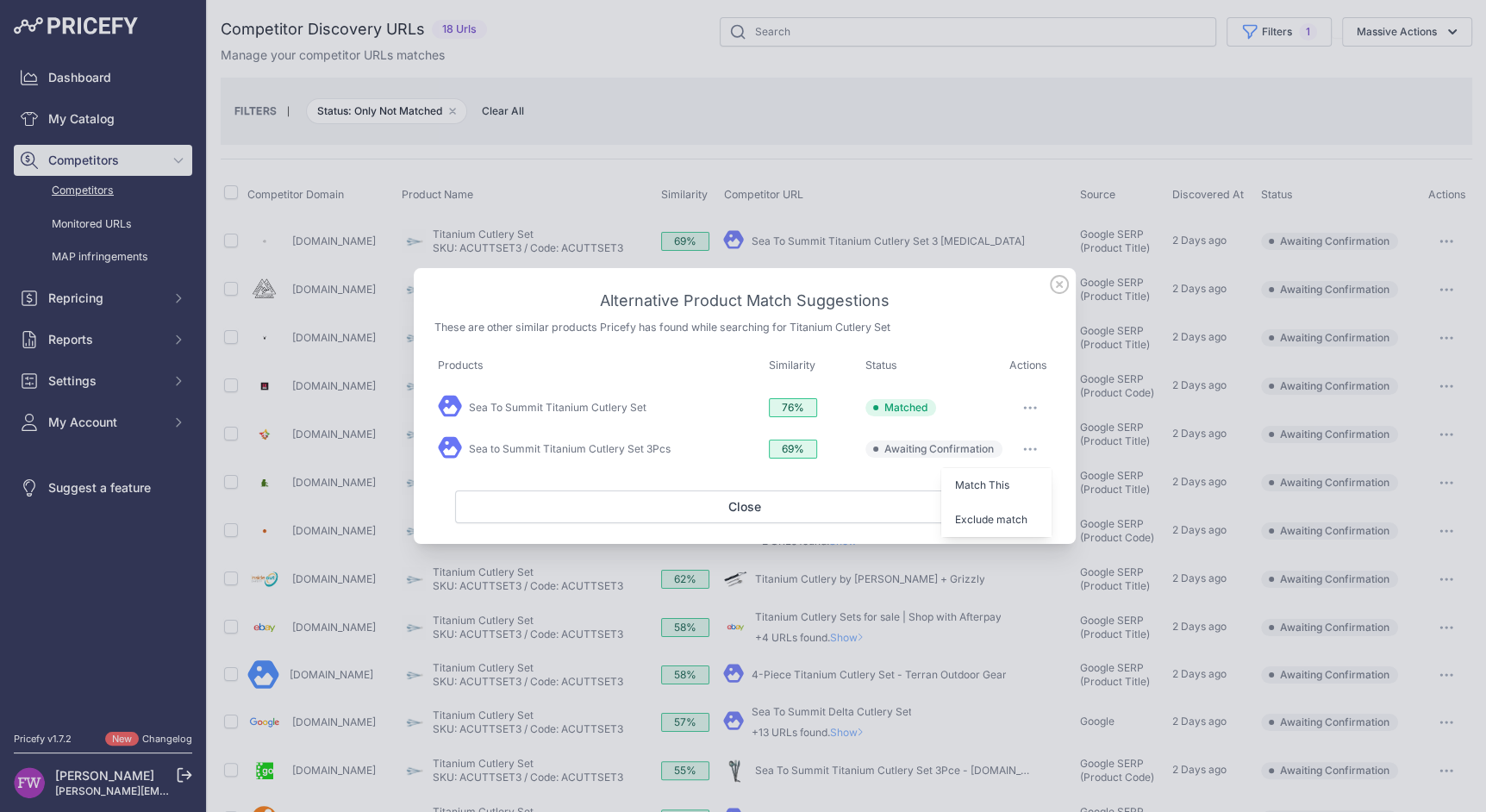 click on "Alternative Product Match Suggestions
These are other similar products Pricefy has found while searching for Titanium Cutlery Set
Products
76% Unmatch" at bounding box center [745, 406] 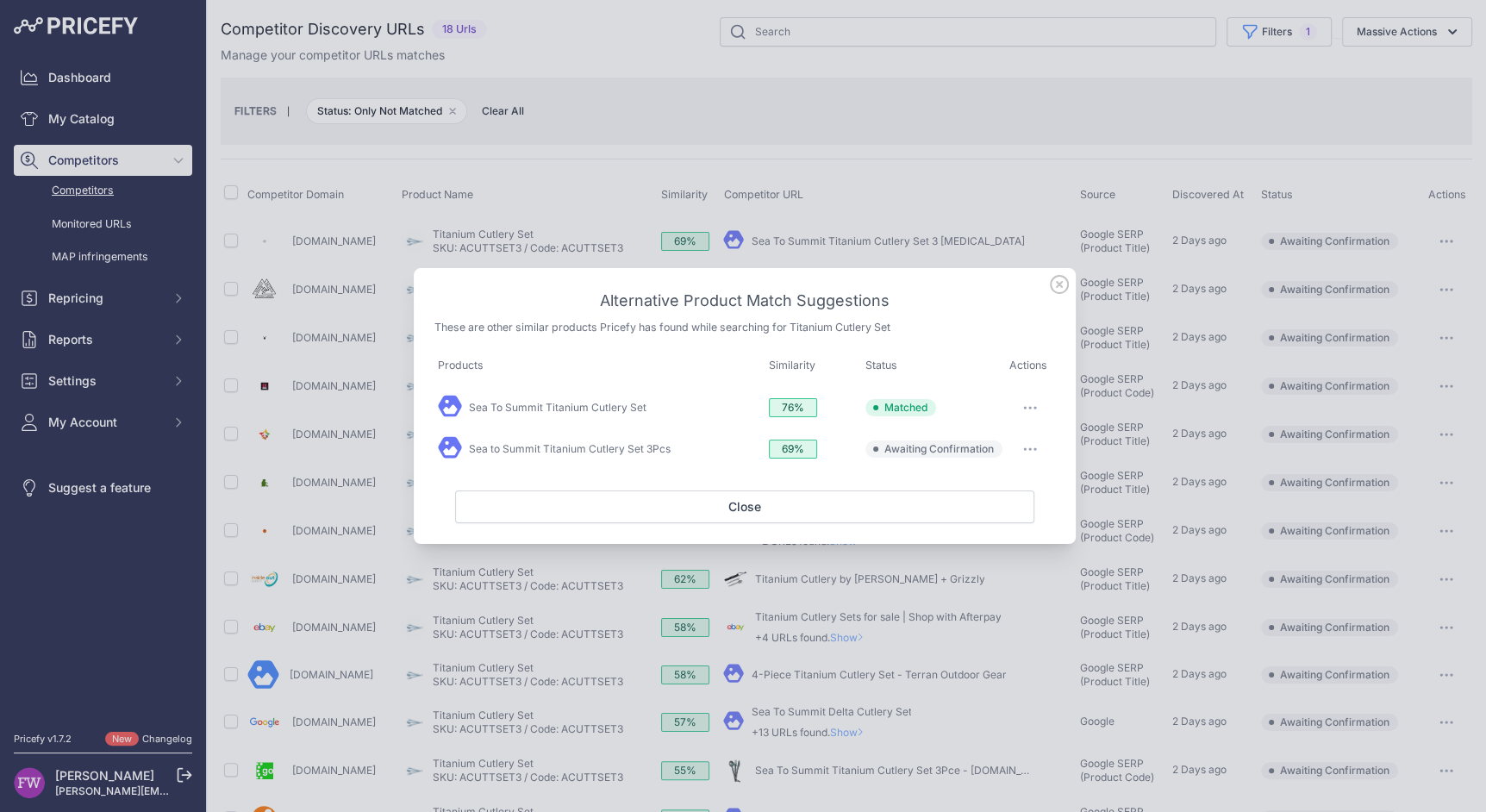click 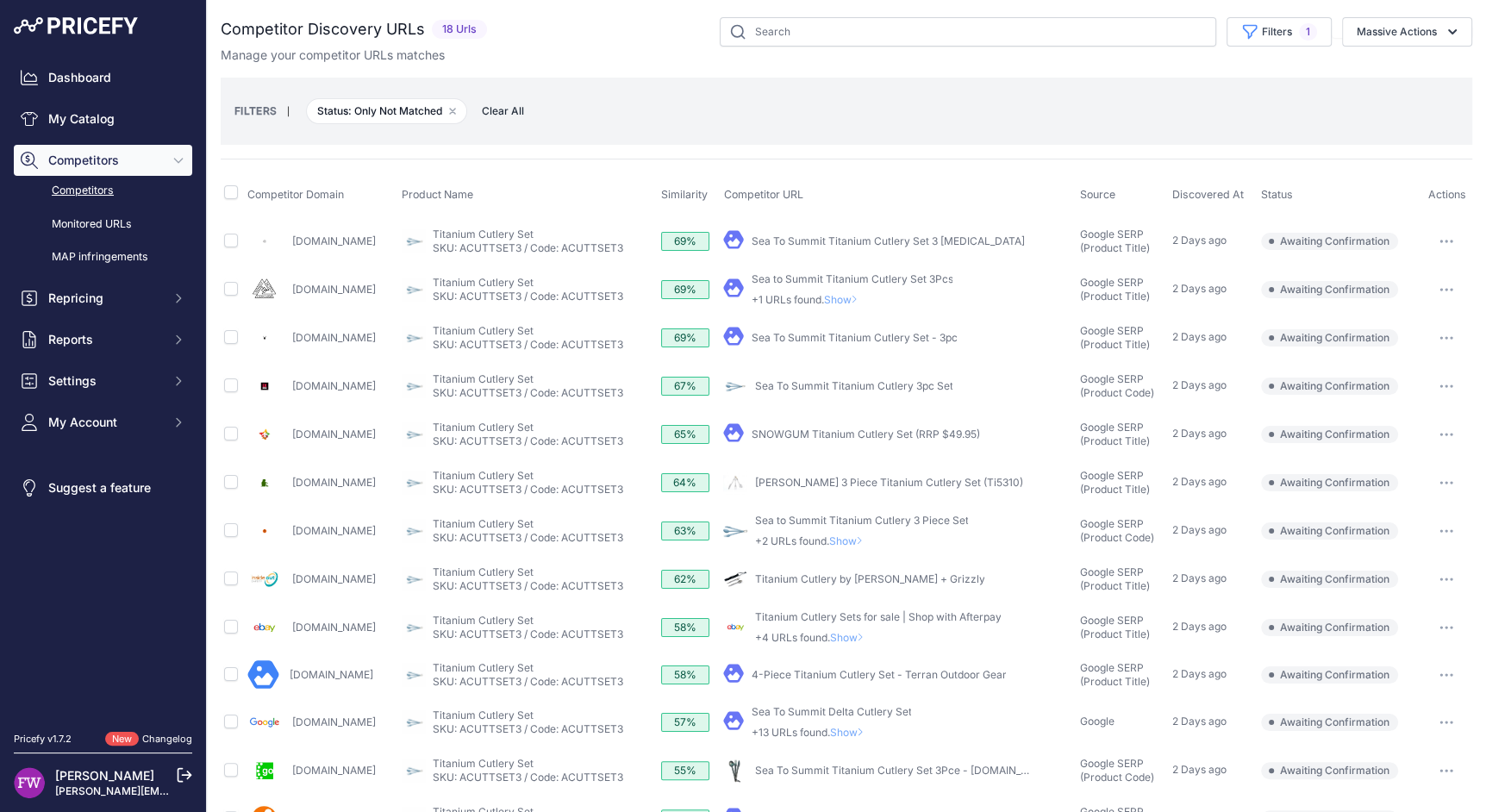 click on "Sea To Summit Titanium Cutlery Set 3 pce" at bounding box center [887, 240] 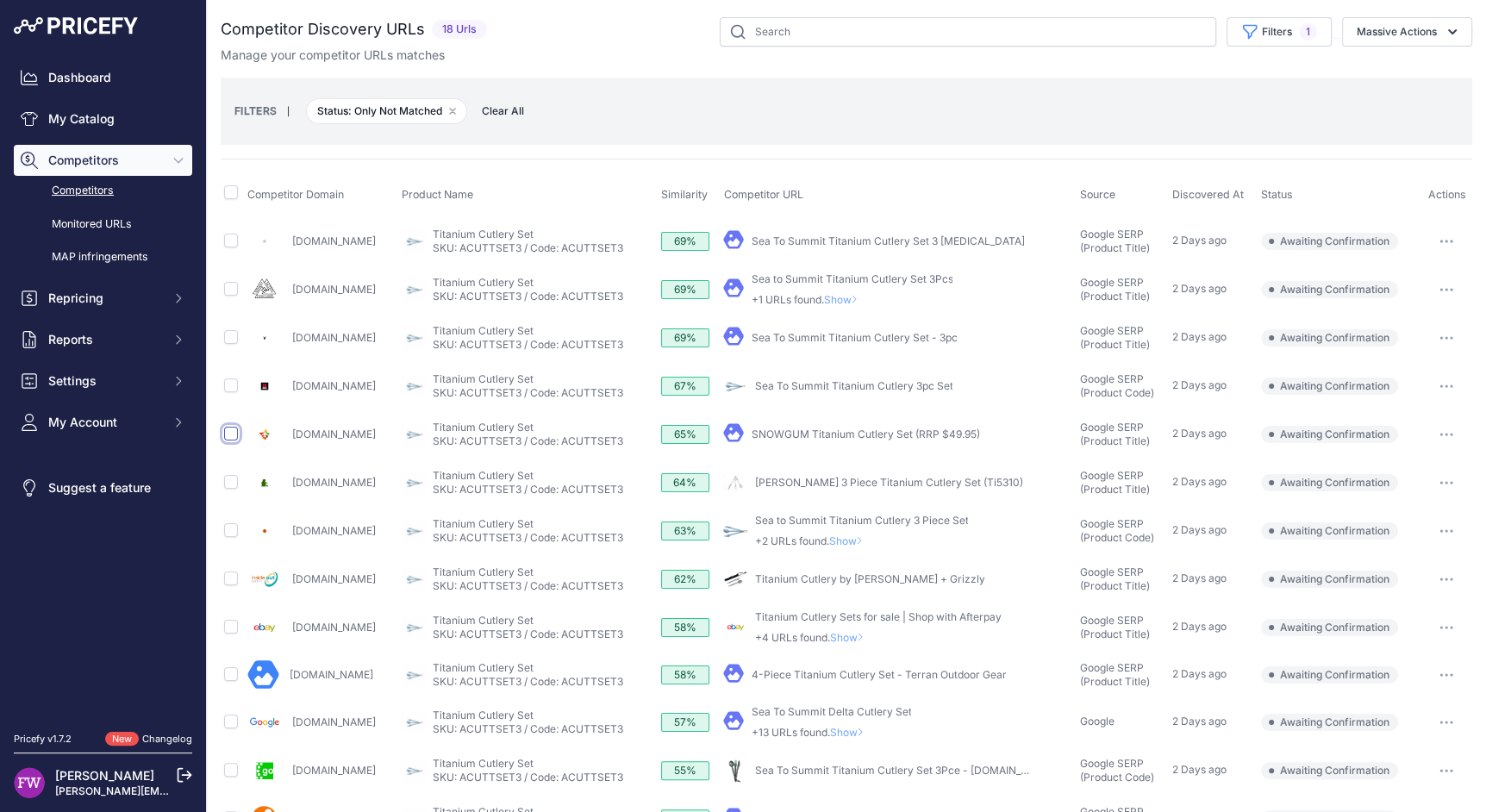 click at bounding box center [231, 434] 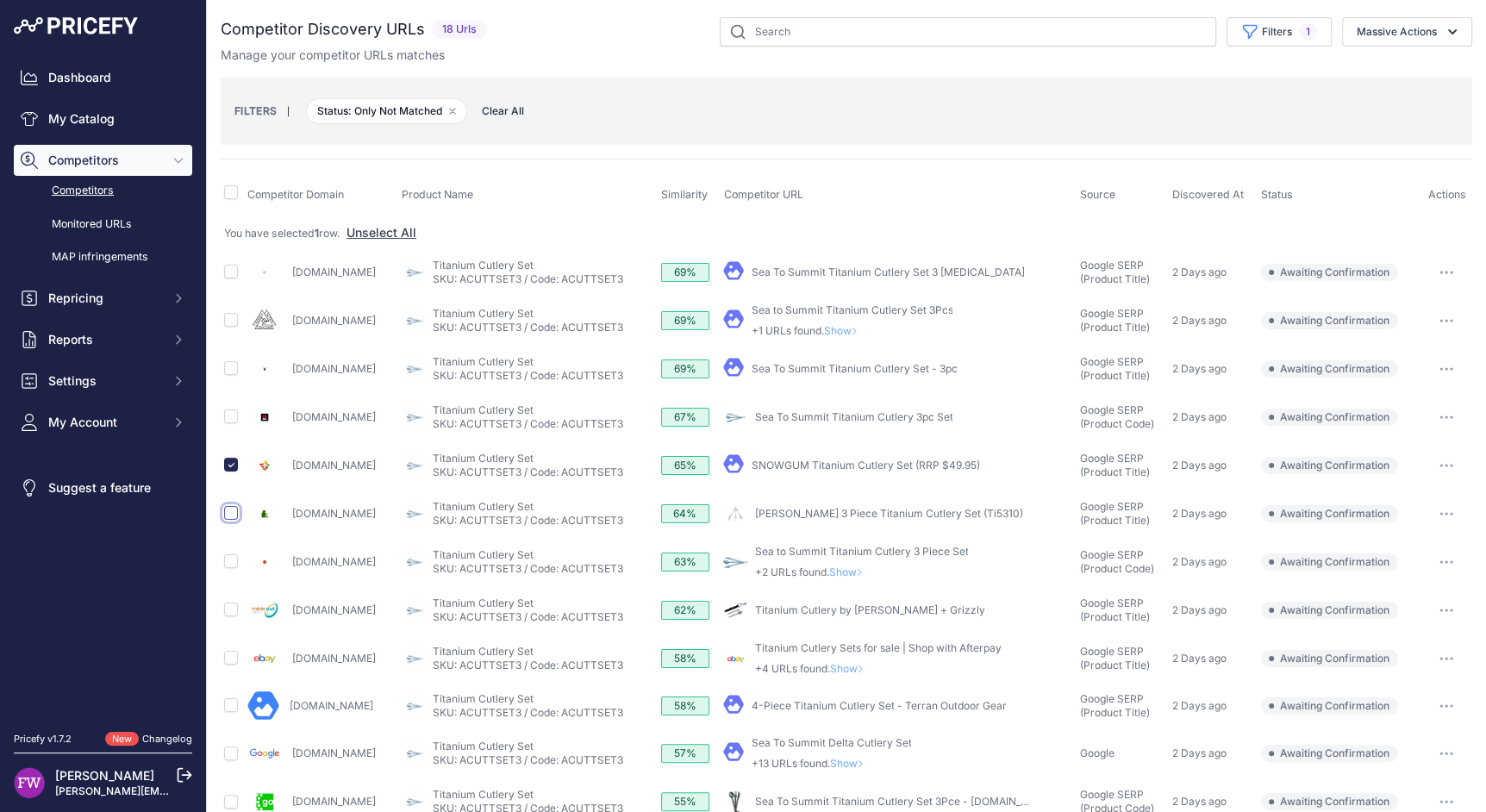 click at bounding box center (231, 513) 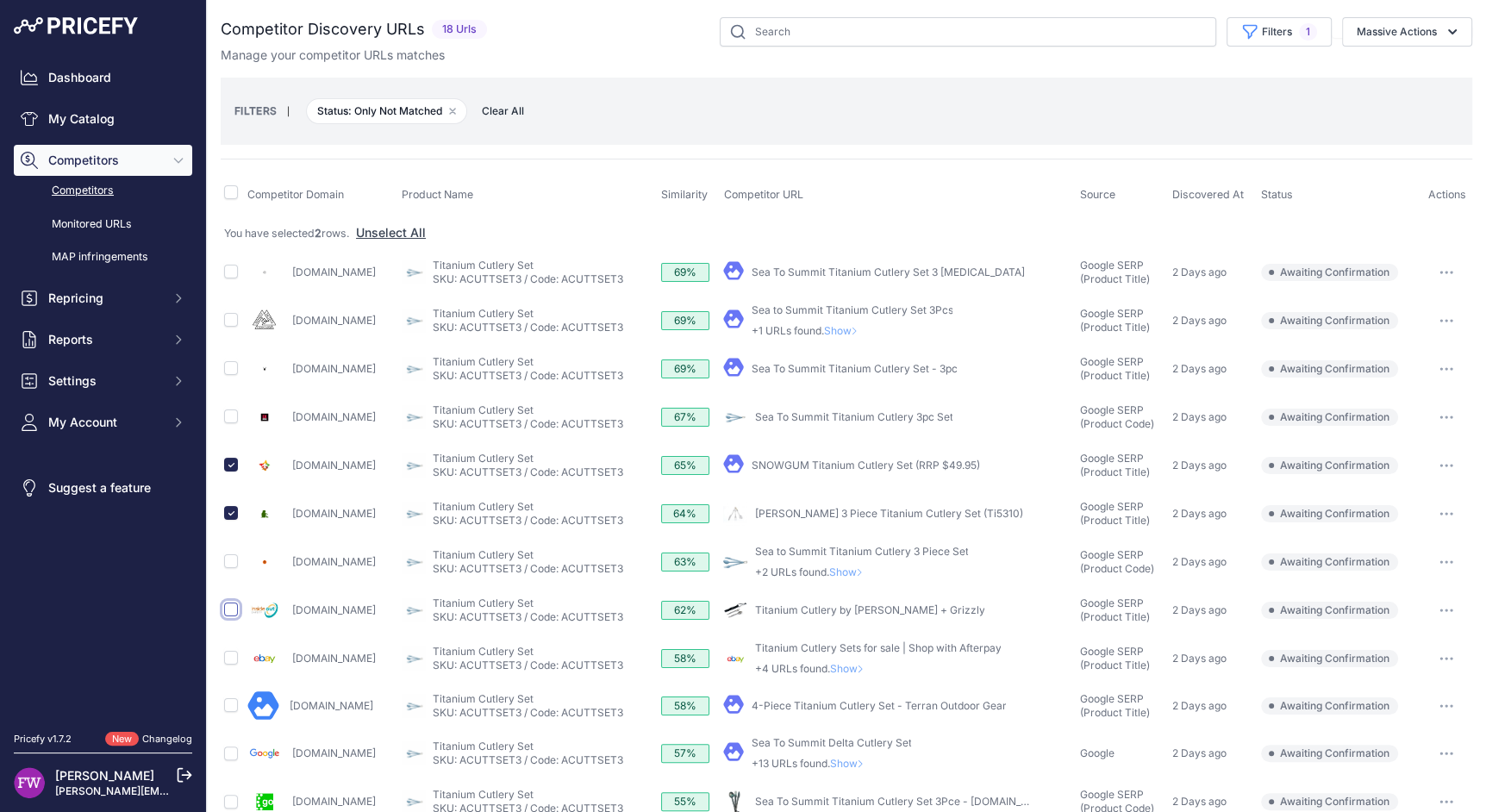 click at bounding box center (231, 609) 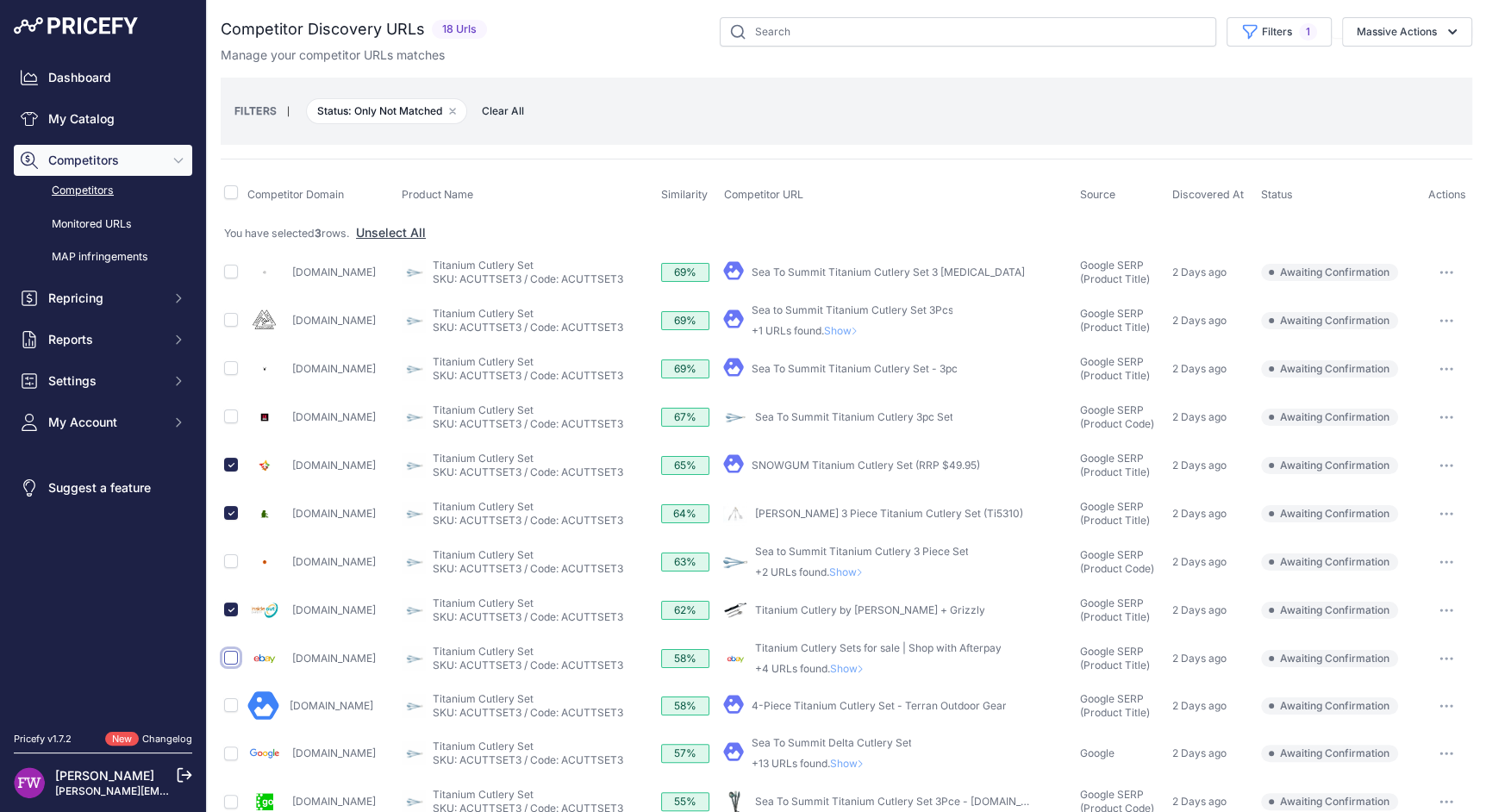 click at bounding box center [231, 658] 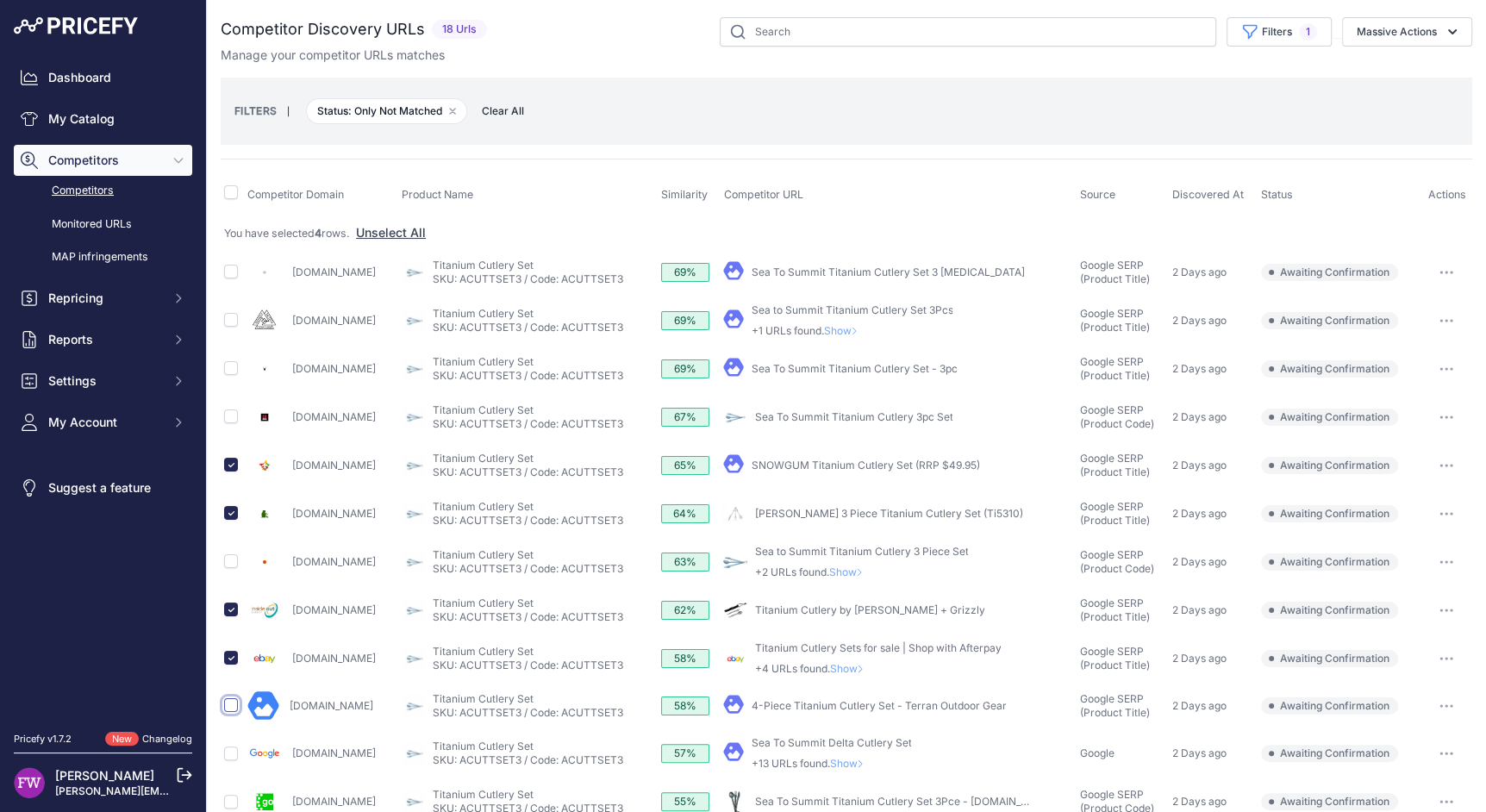 click at bounding box center (231, 705) 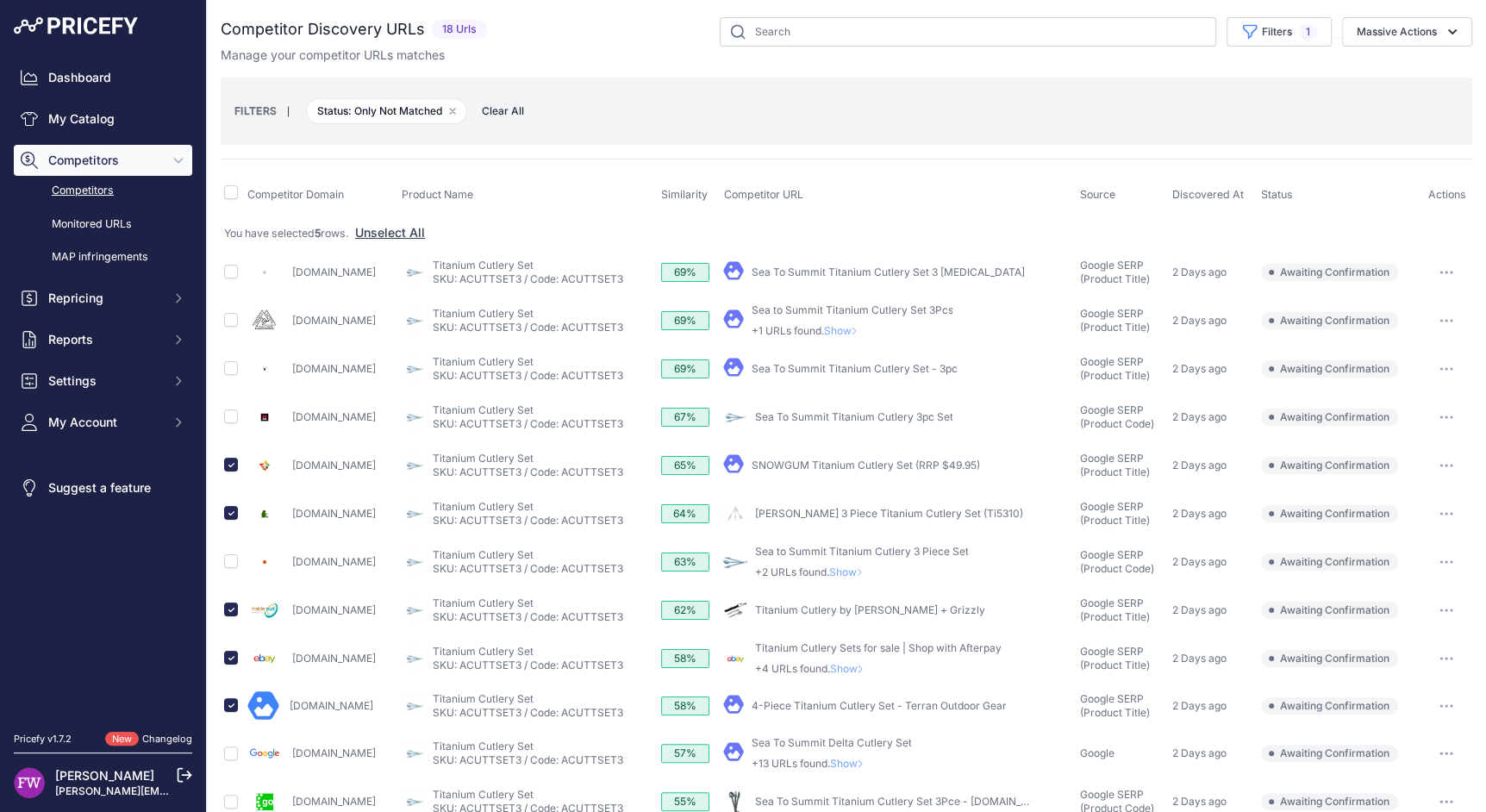 scroll, scrollTop: 44, scrollLeft: 0, axis: vertical 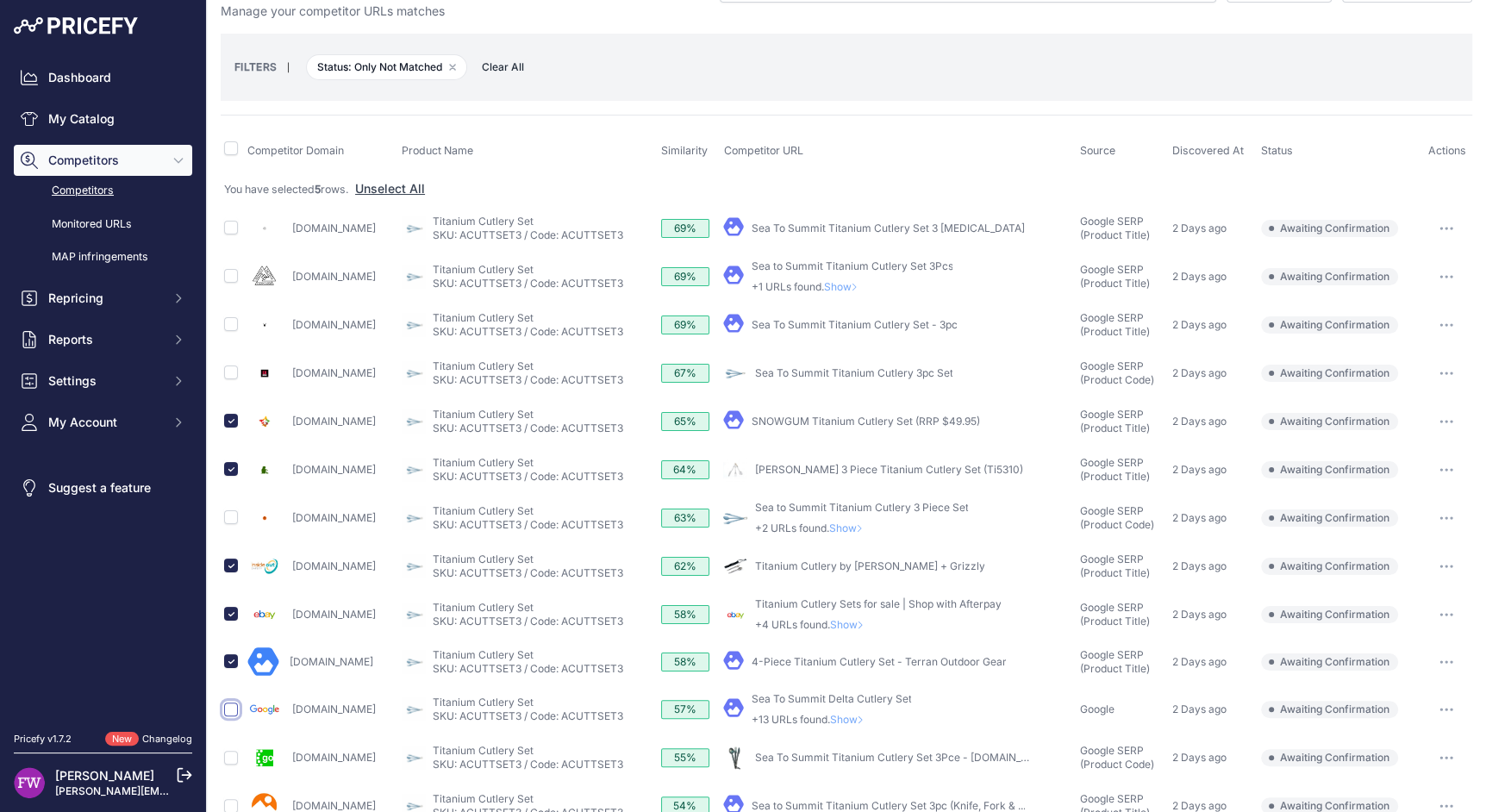 click at bounding box center [231, 709] 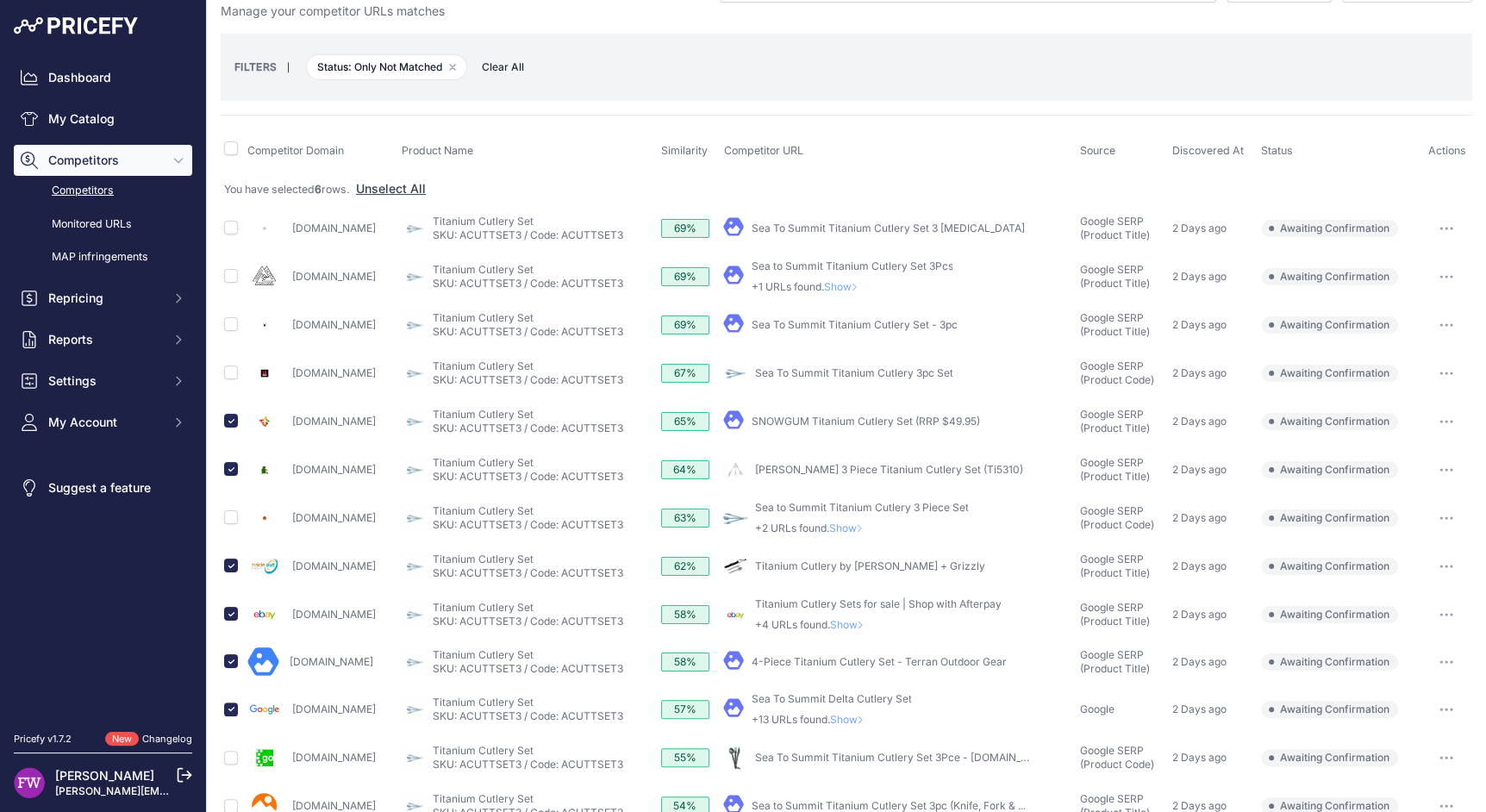 scroll, scrollTop: 45, scrollLeft: 0, axis: vertical 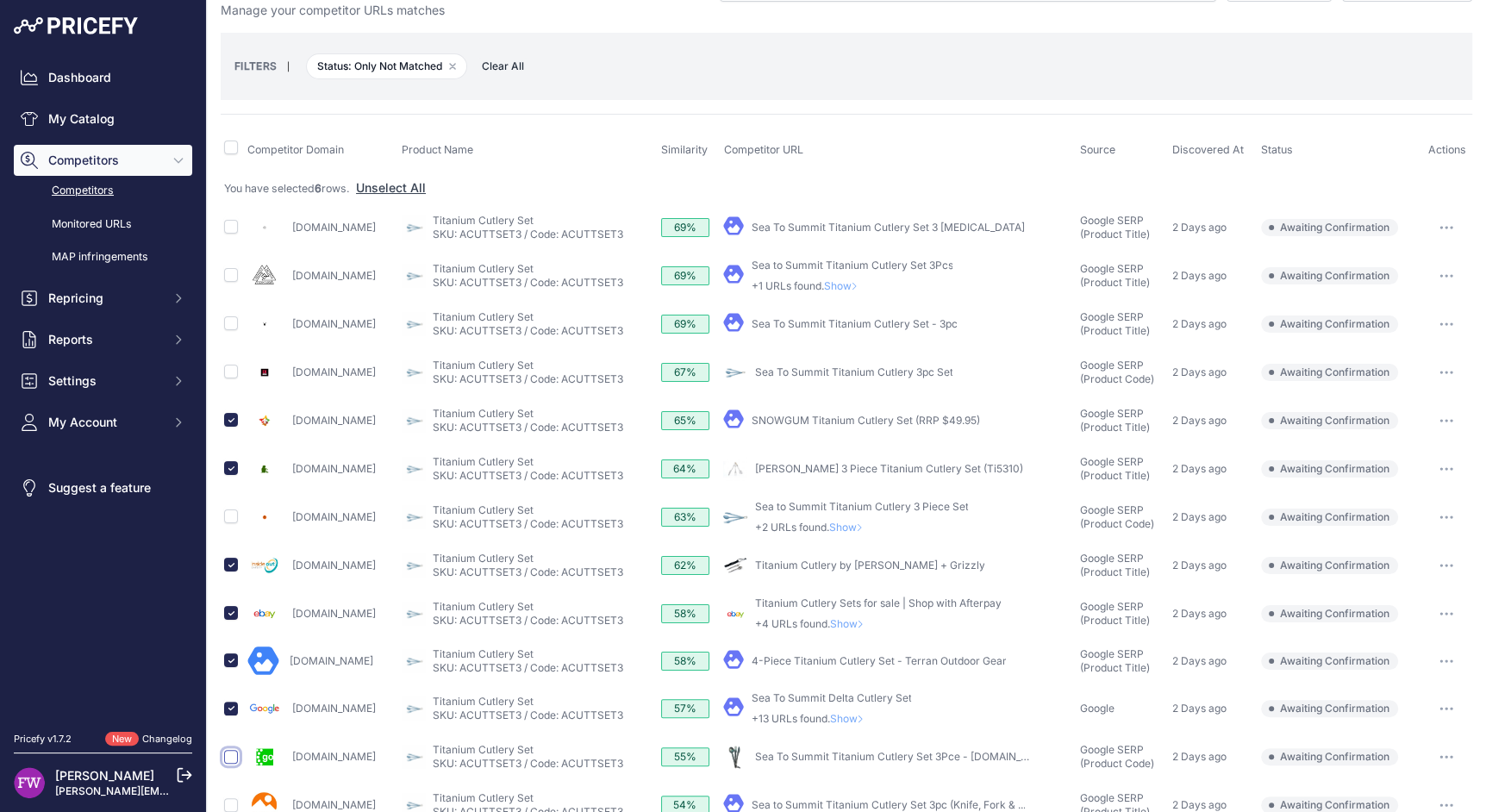 click at bounding box center (231, 757) 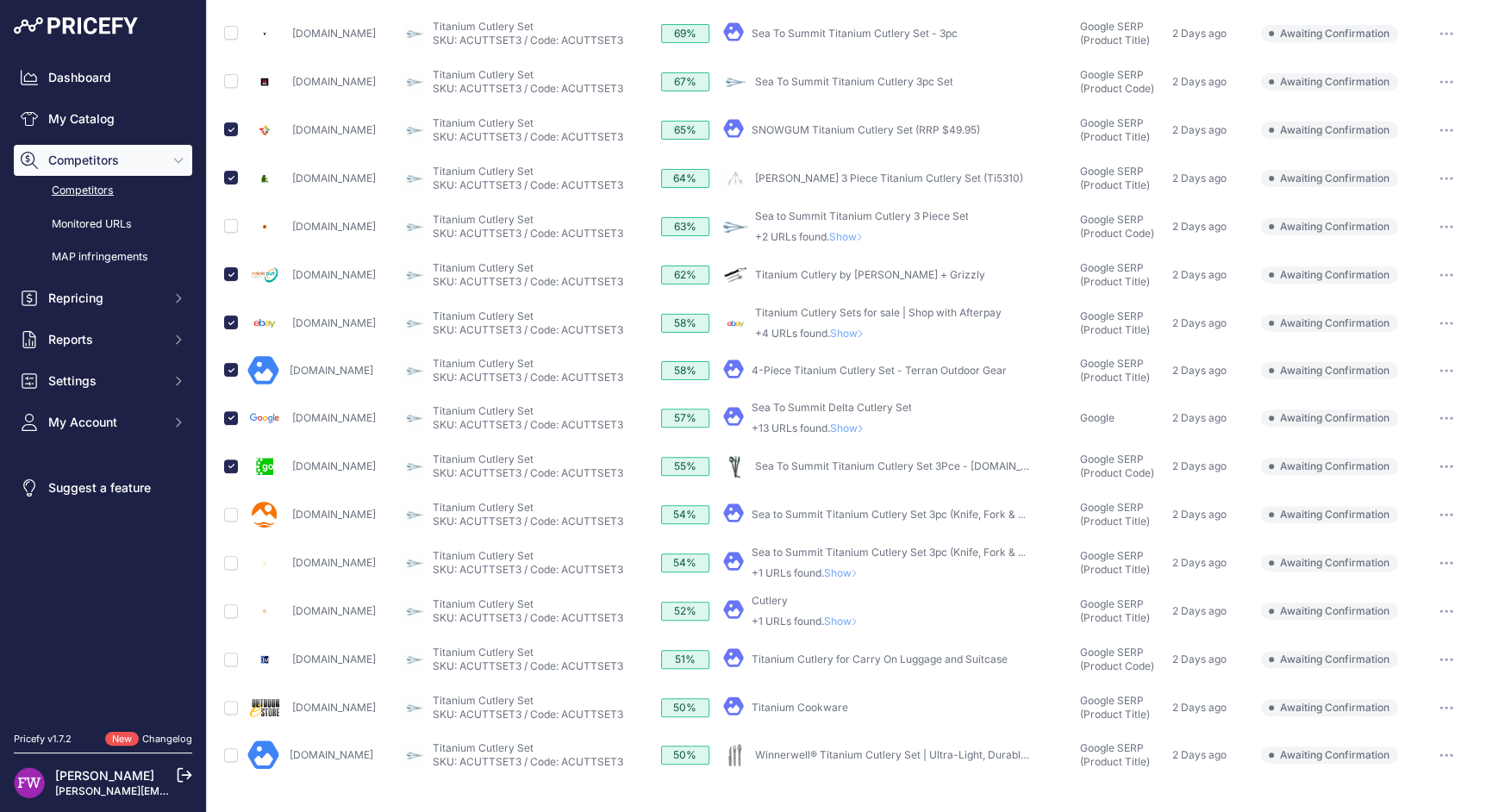 scroll, scrollTop: 0, scrollLeft: 0, axis: both 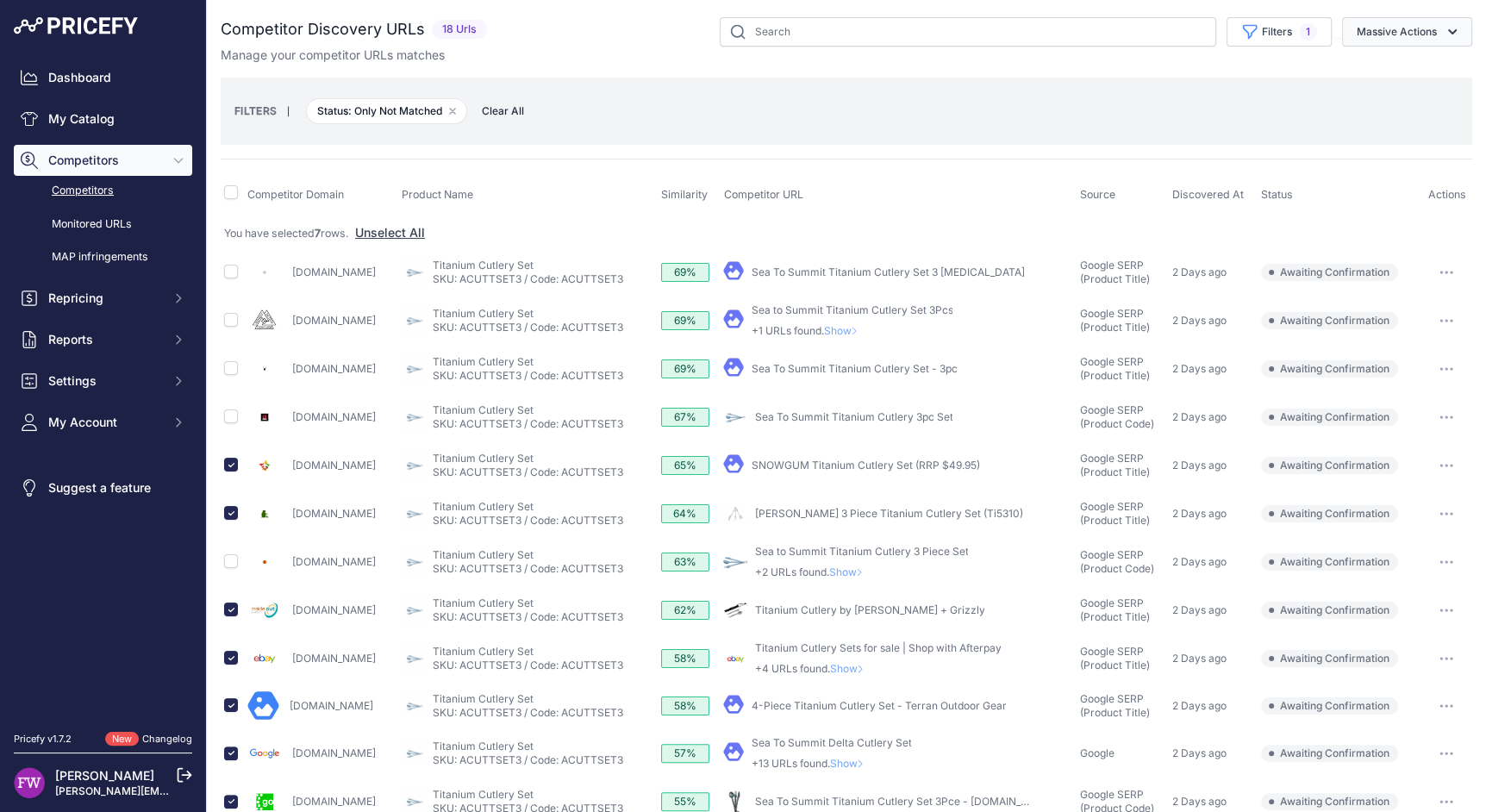 click on "Massive Actions" at bounding box center (1407, 32) 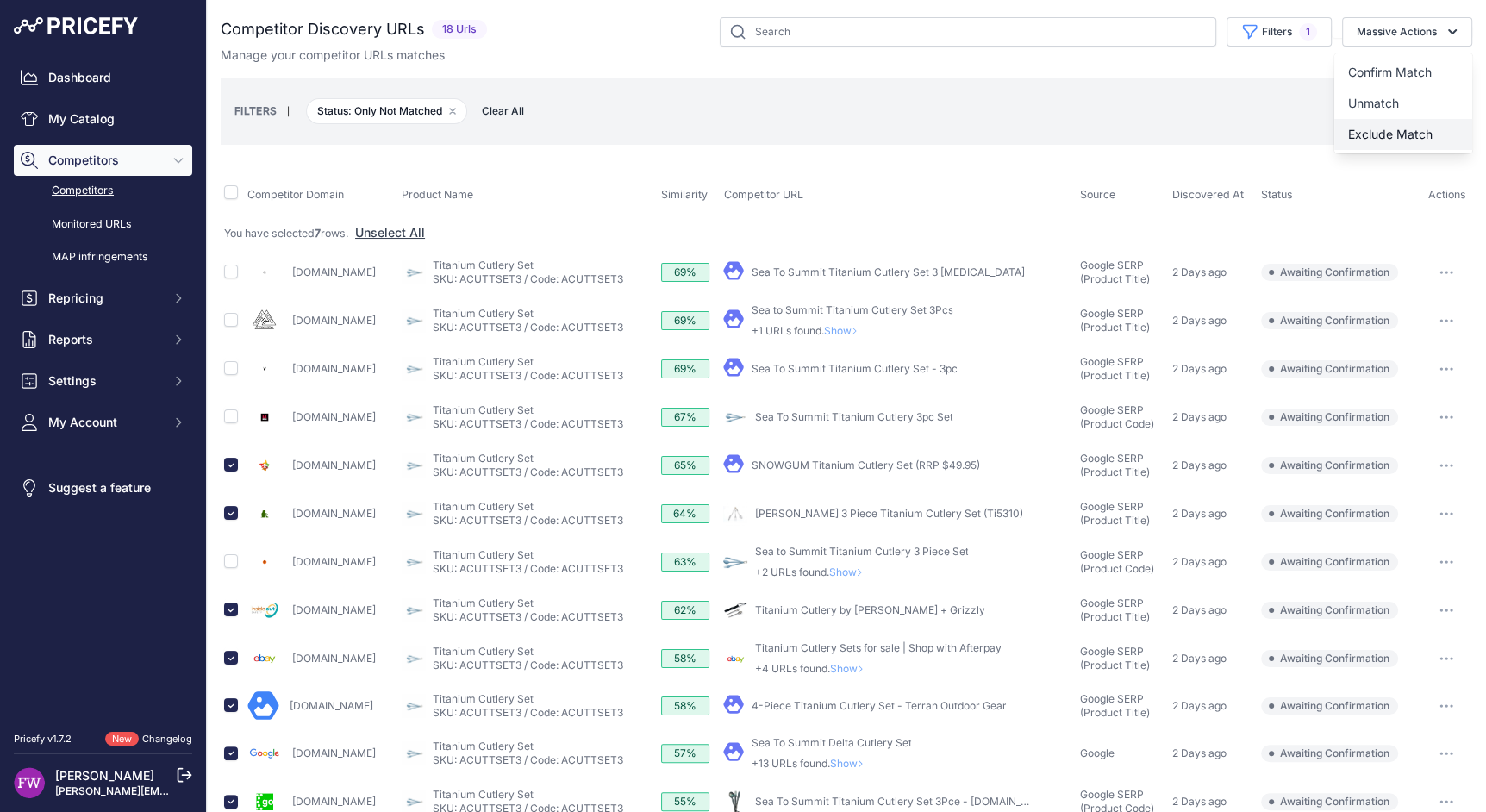 click on "Exclude Match" at bounding box center [1390, 134] 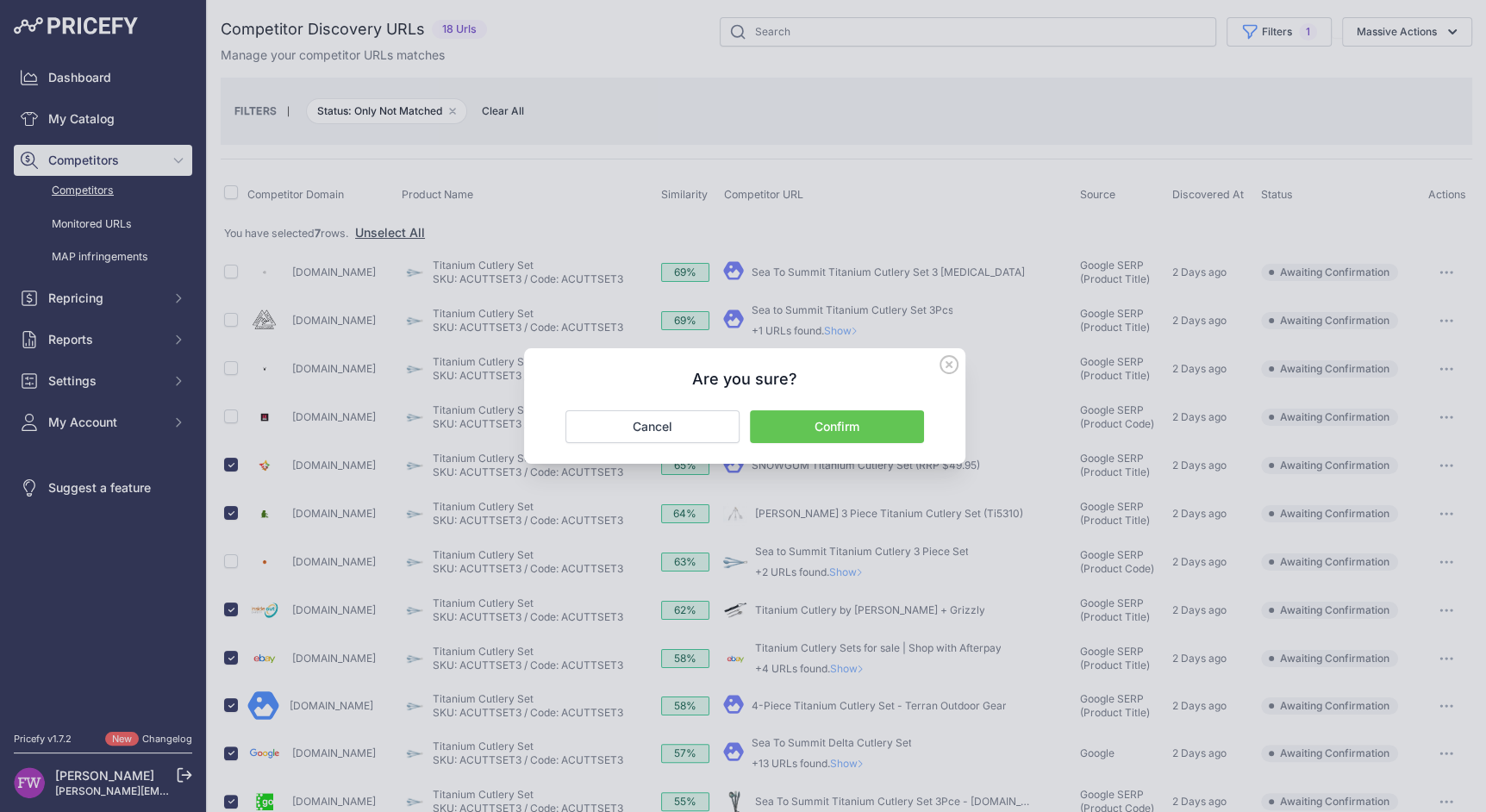 click on "Confirm" at bounding box center (837, 427) 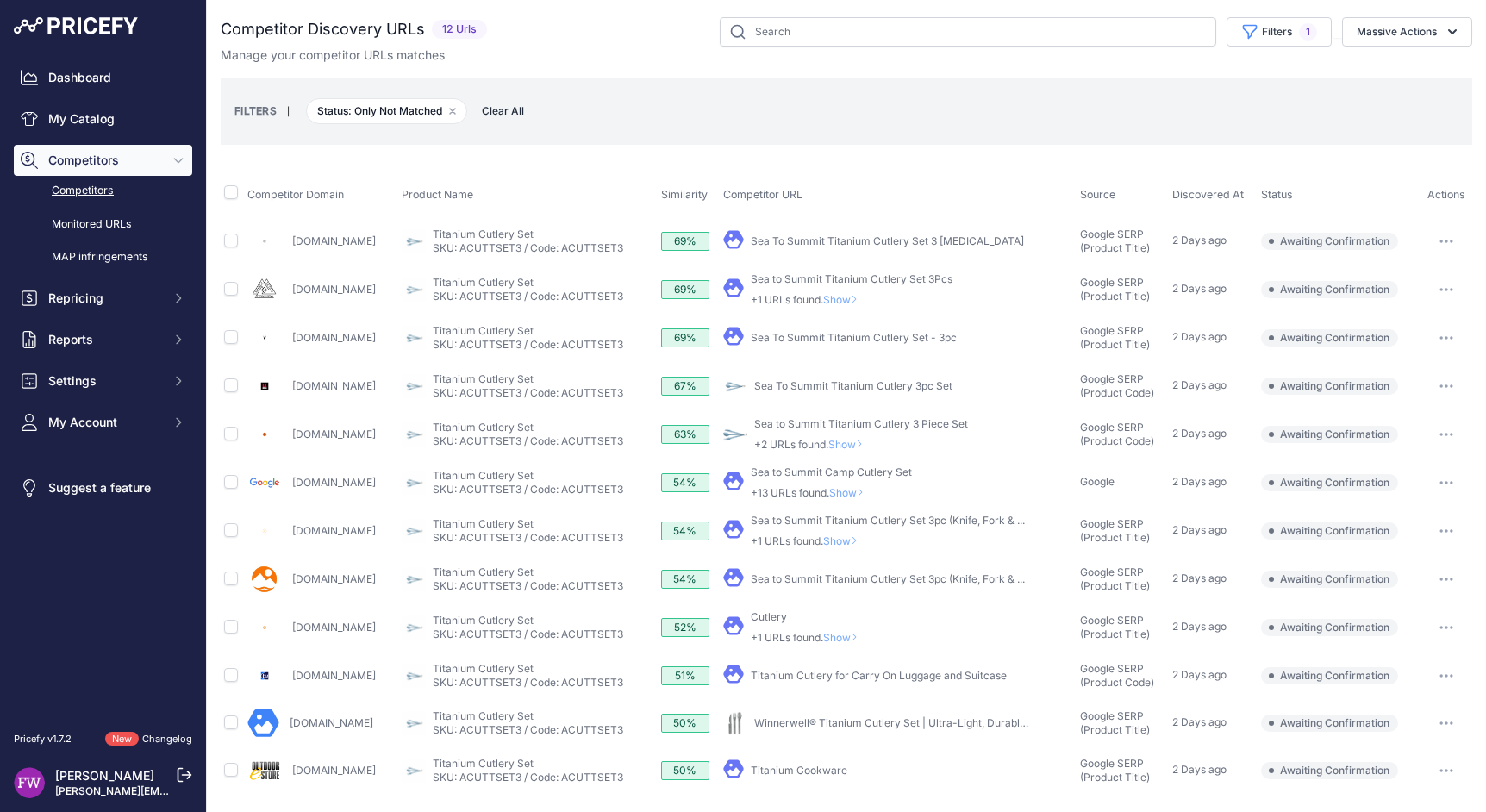 scroll, scrollTop: 0, scrollLeft: 0, axis: both 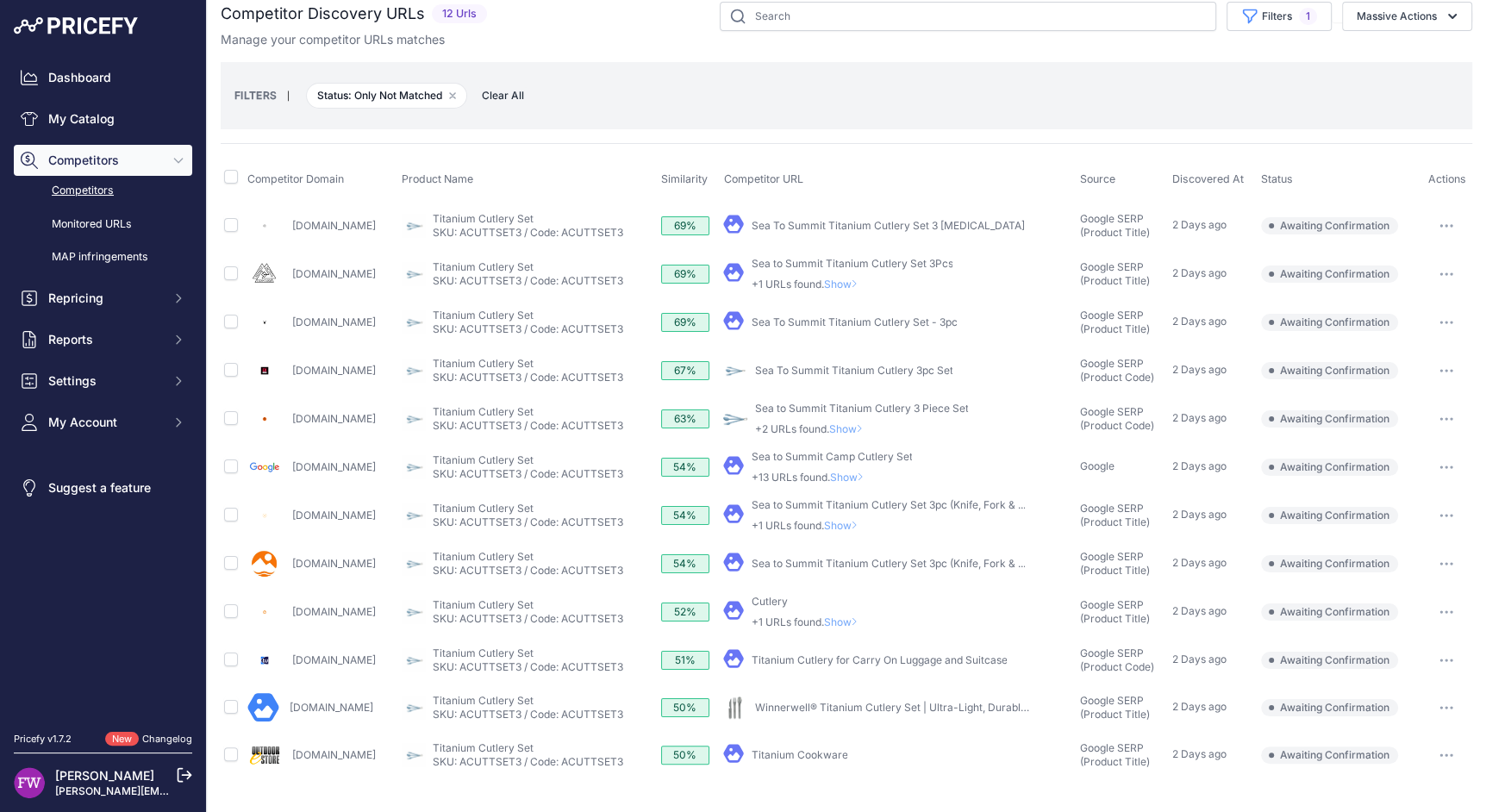 click at bounding box center (232, 467) 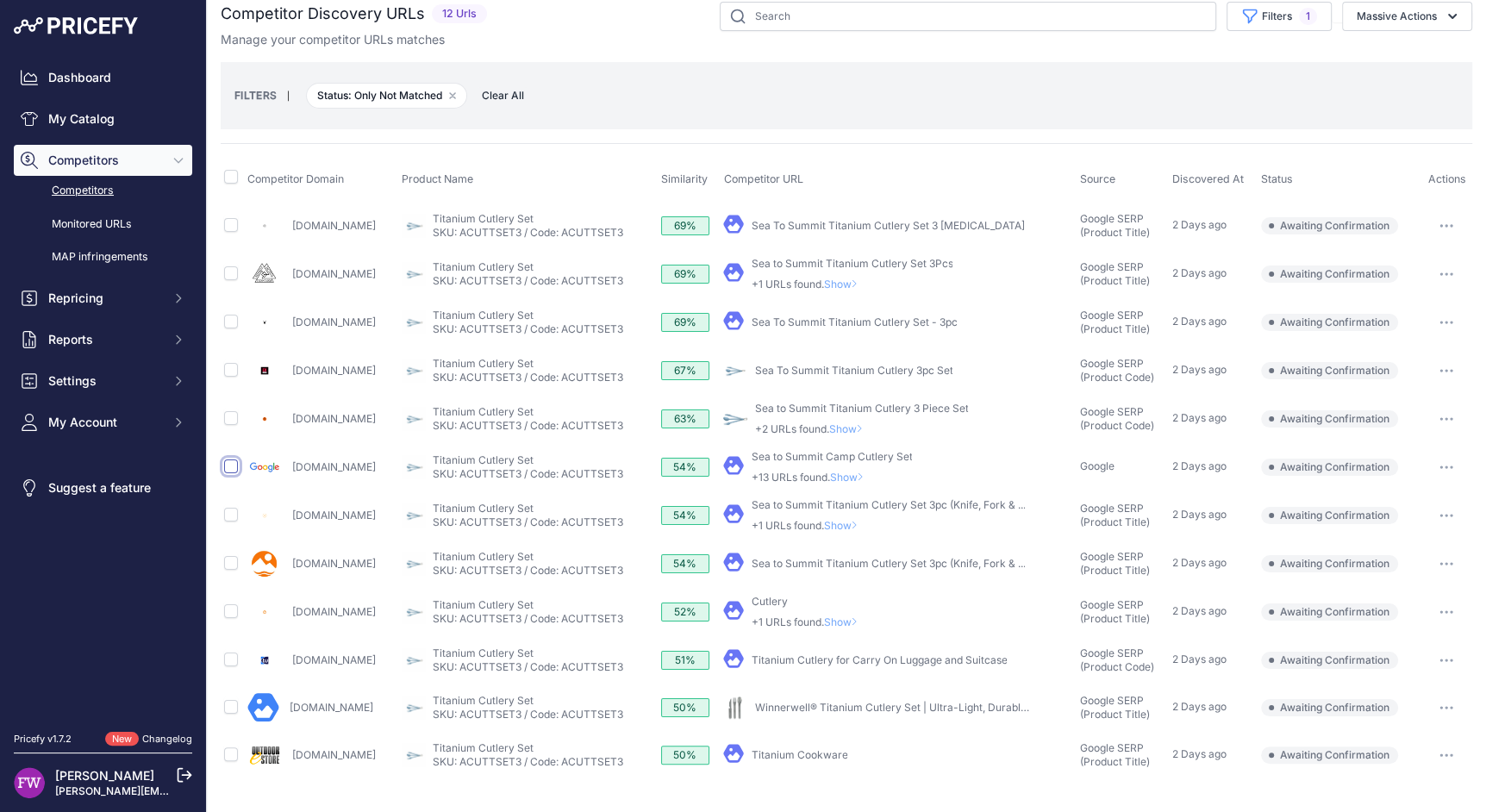 click at bounding box center [231, 466] 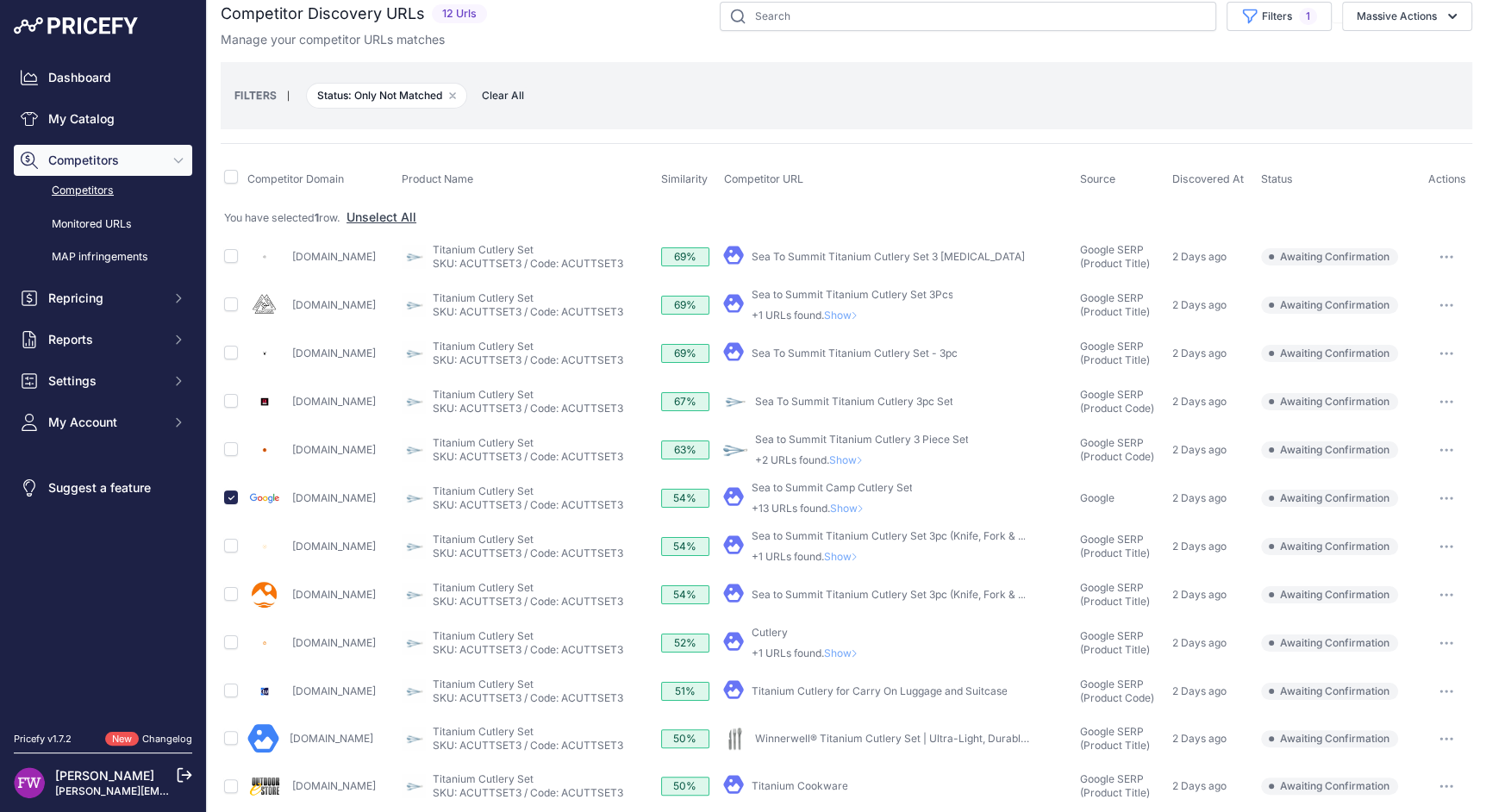 scroll, scrollTop: 0, scrollLeft: 0, axis: both 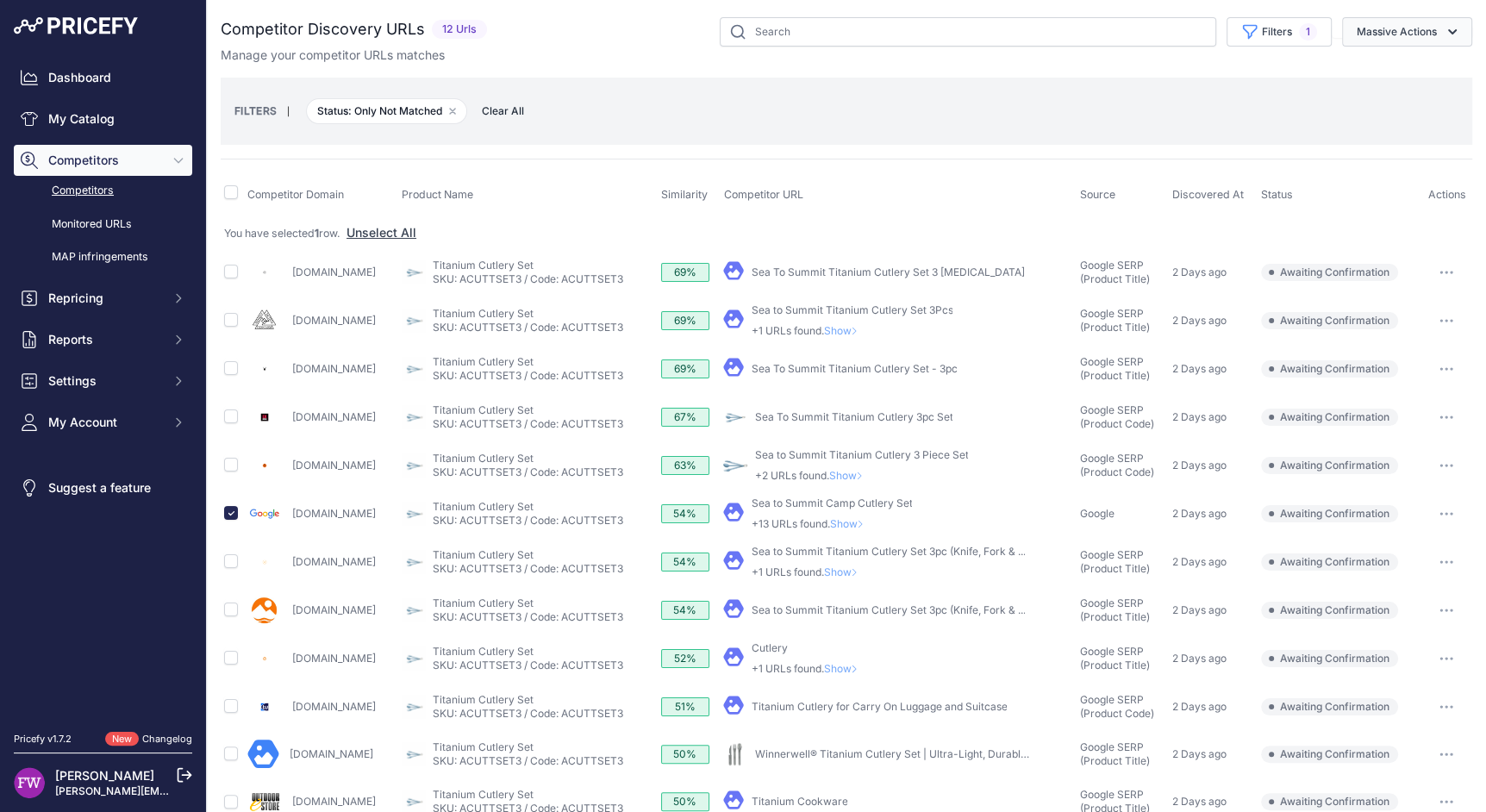 click on "Massive Actions" at bounding box center [1407, 32] 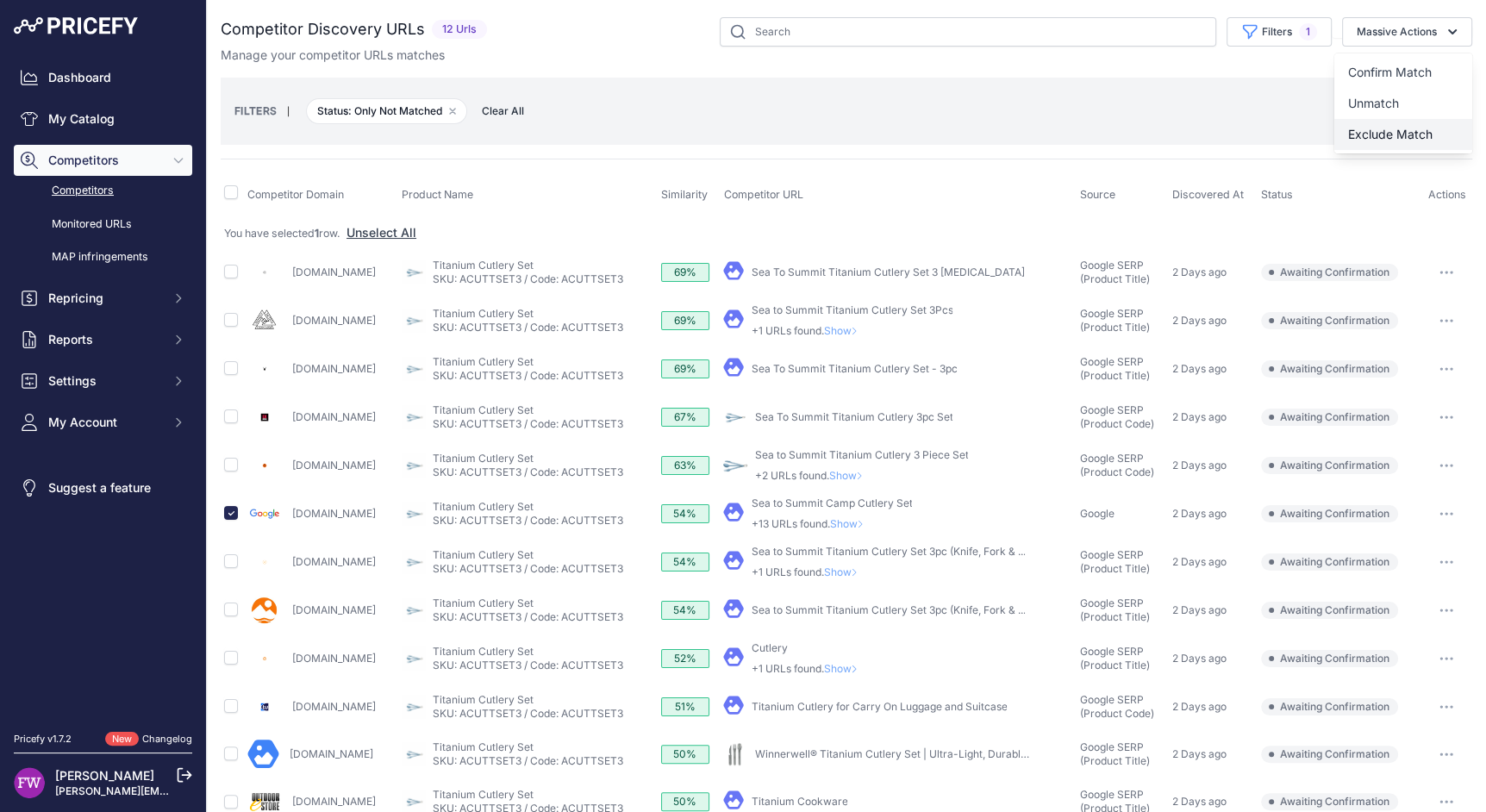 click on "Exclude Match" at bounding box center (1390, 134) 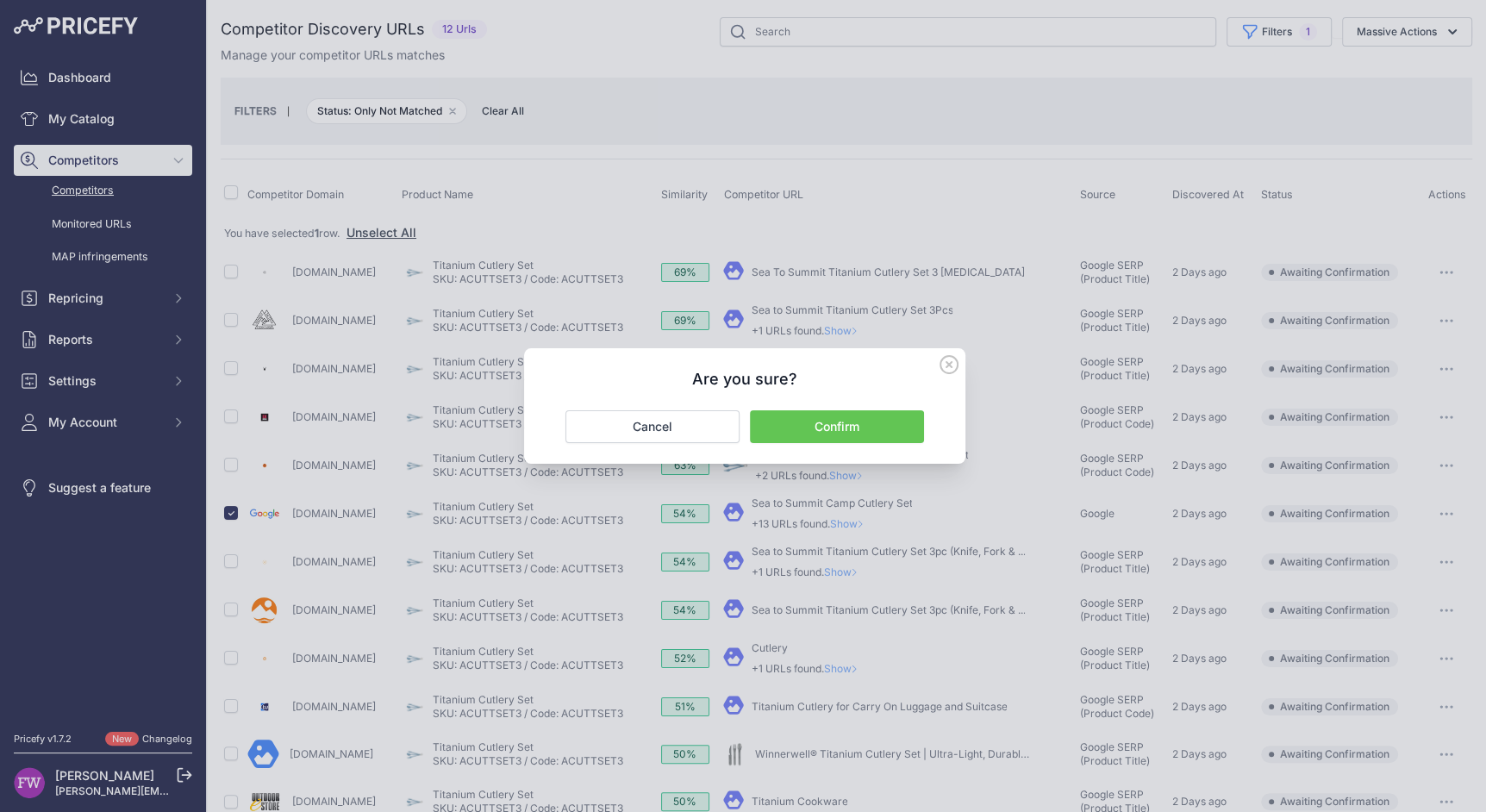 click on "Confirm" at bounding box center [837, 427] 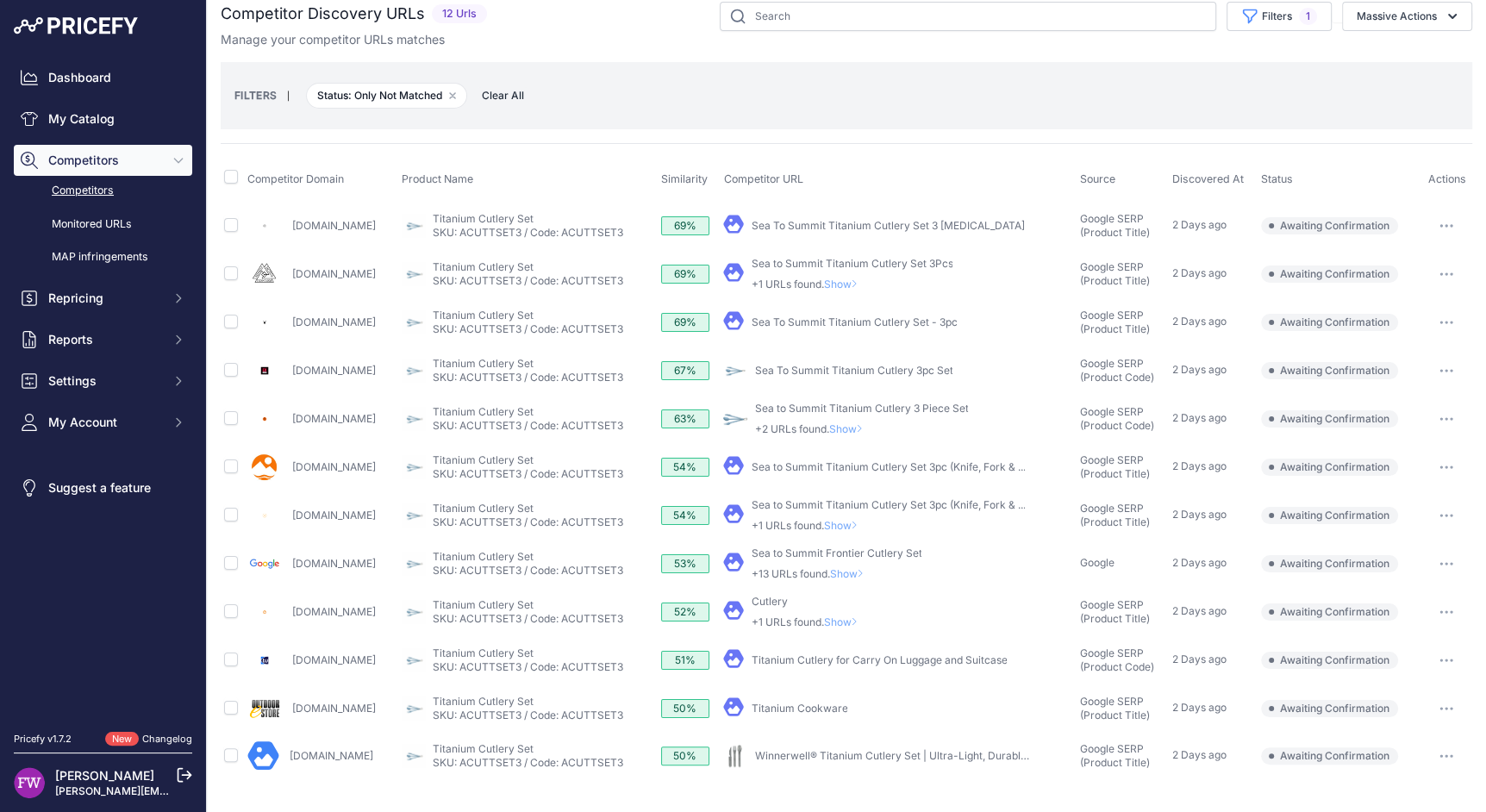 scroll, scrollTop: 0, scrollLeft: 0, axis: both 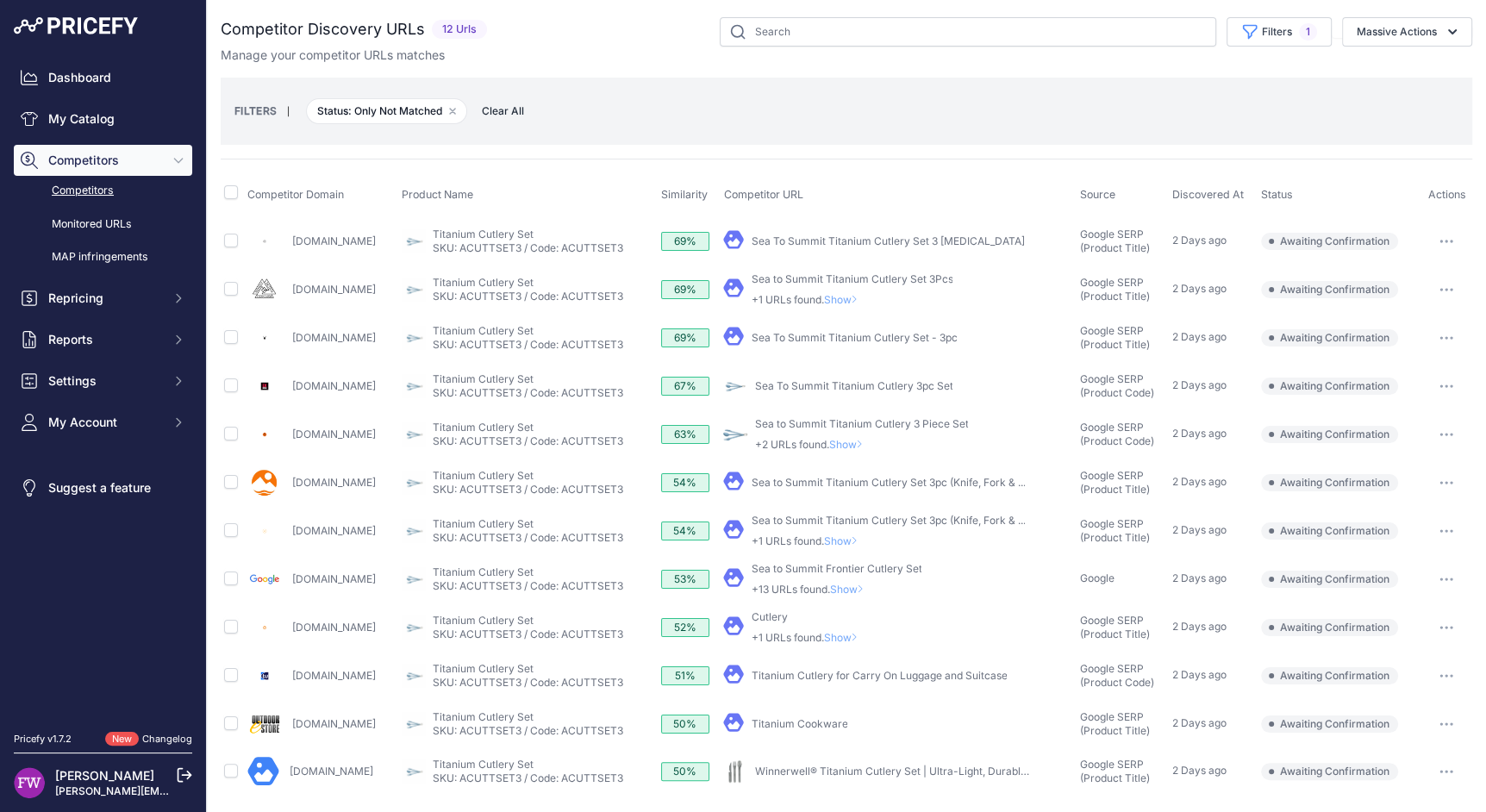 click on "Show" at bounding box center (849, 444) 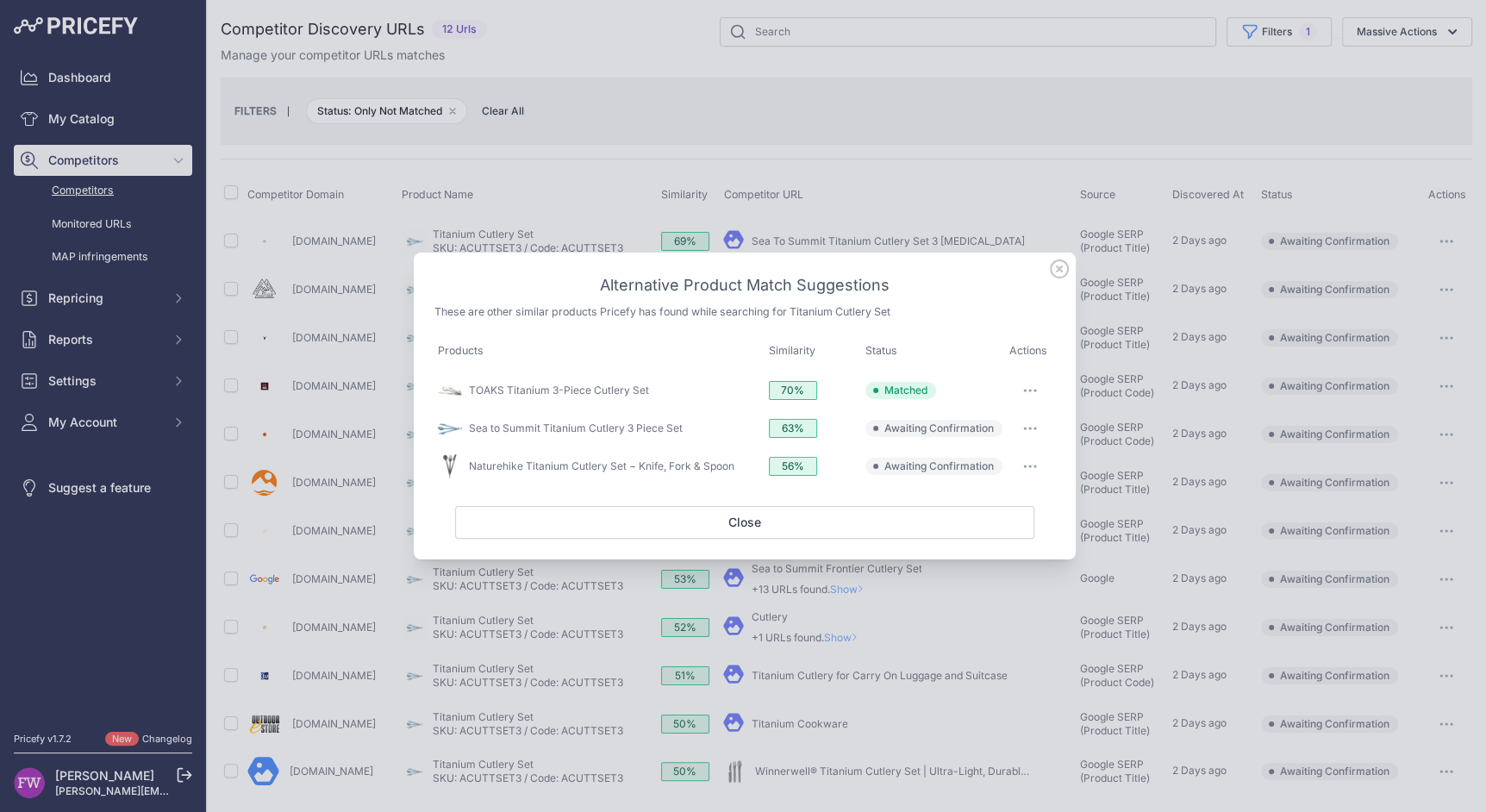 click 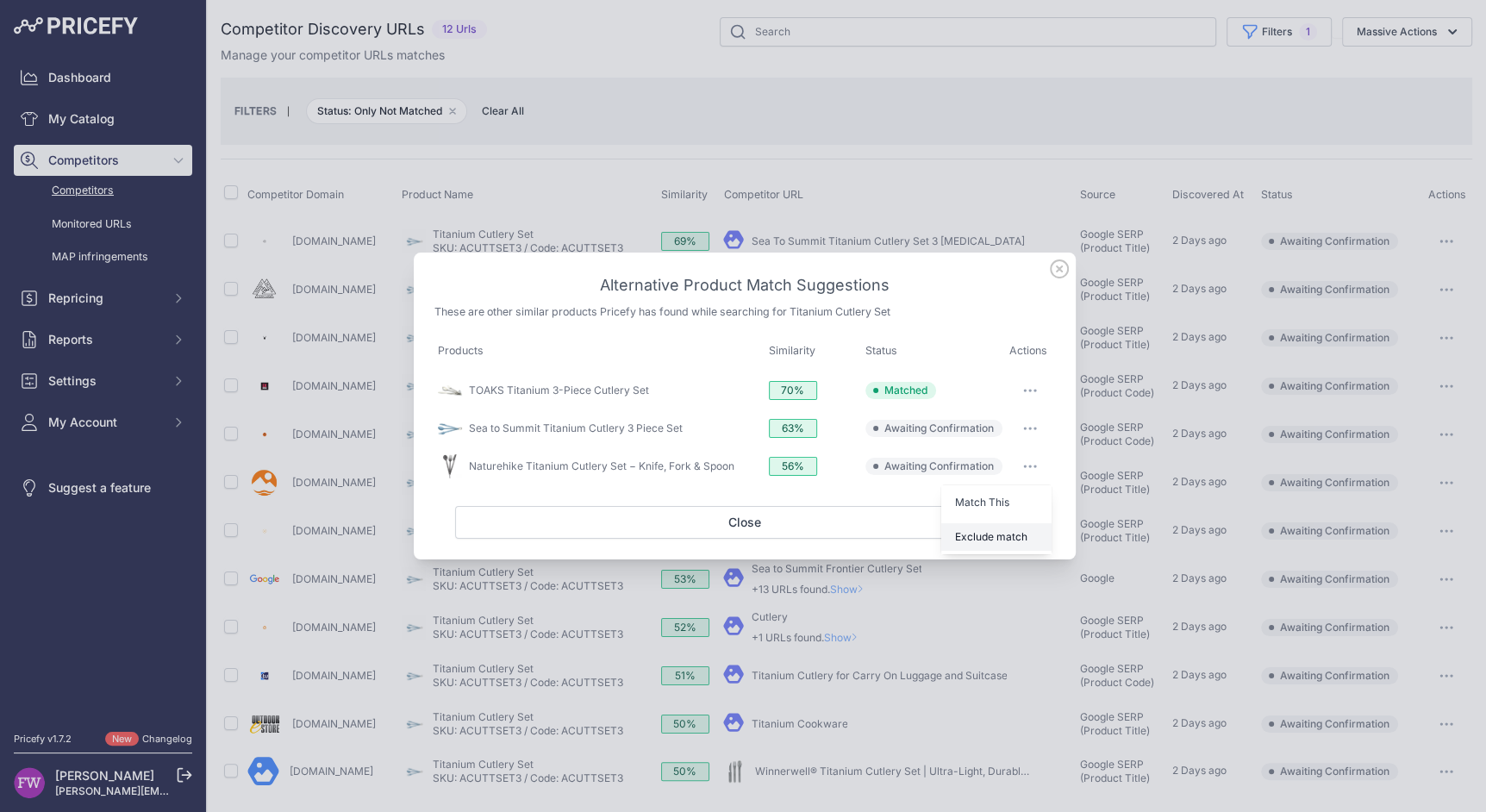 click on "Exclude match" at bounding box center [991, 536] 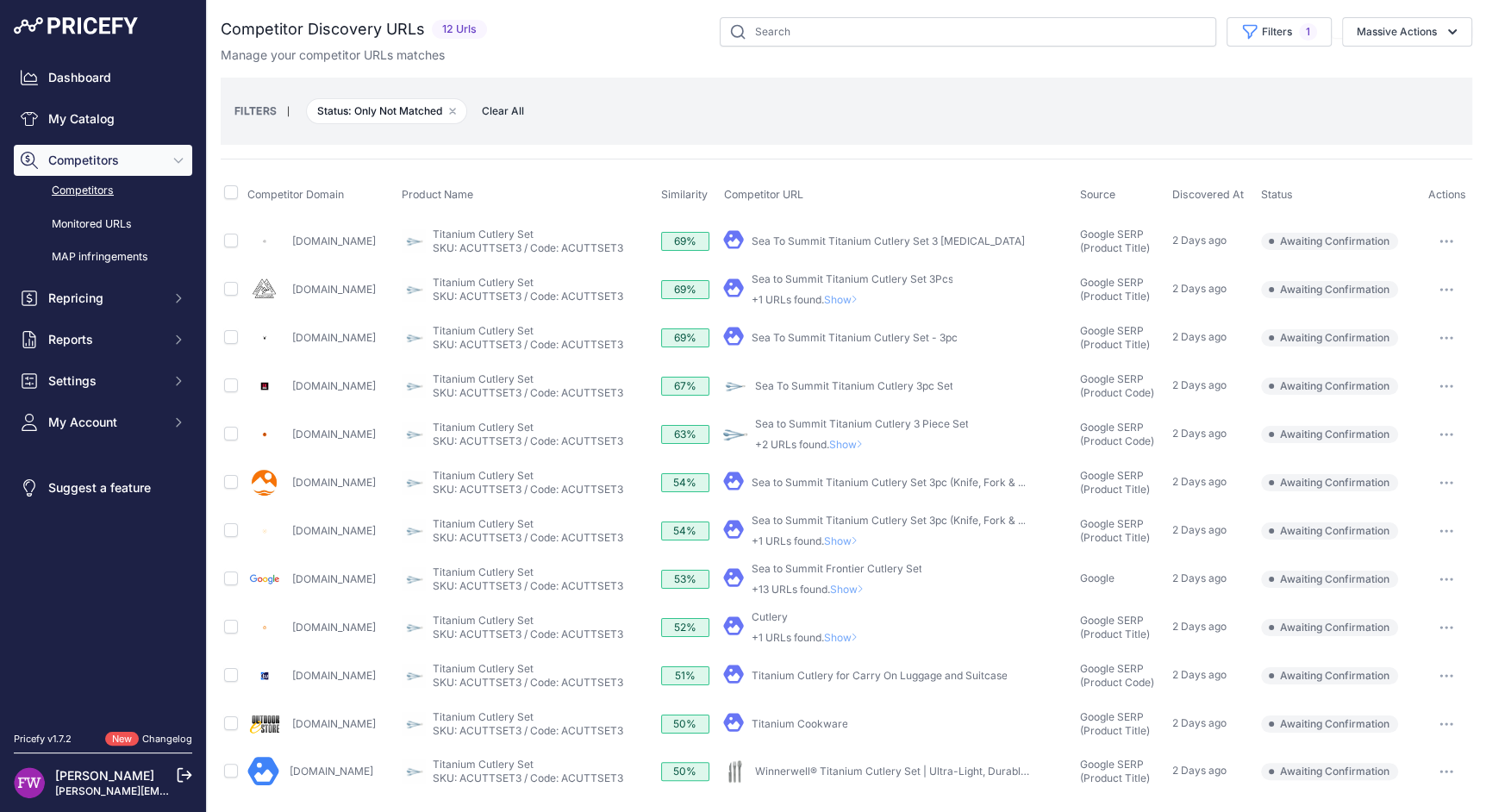 click on "Sea To Summit Titanium Cutlery 3pc Set" at bounding box center [853, 385] 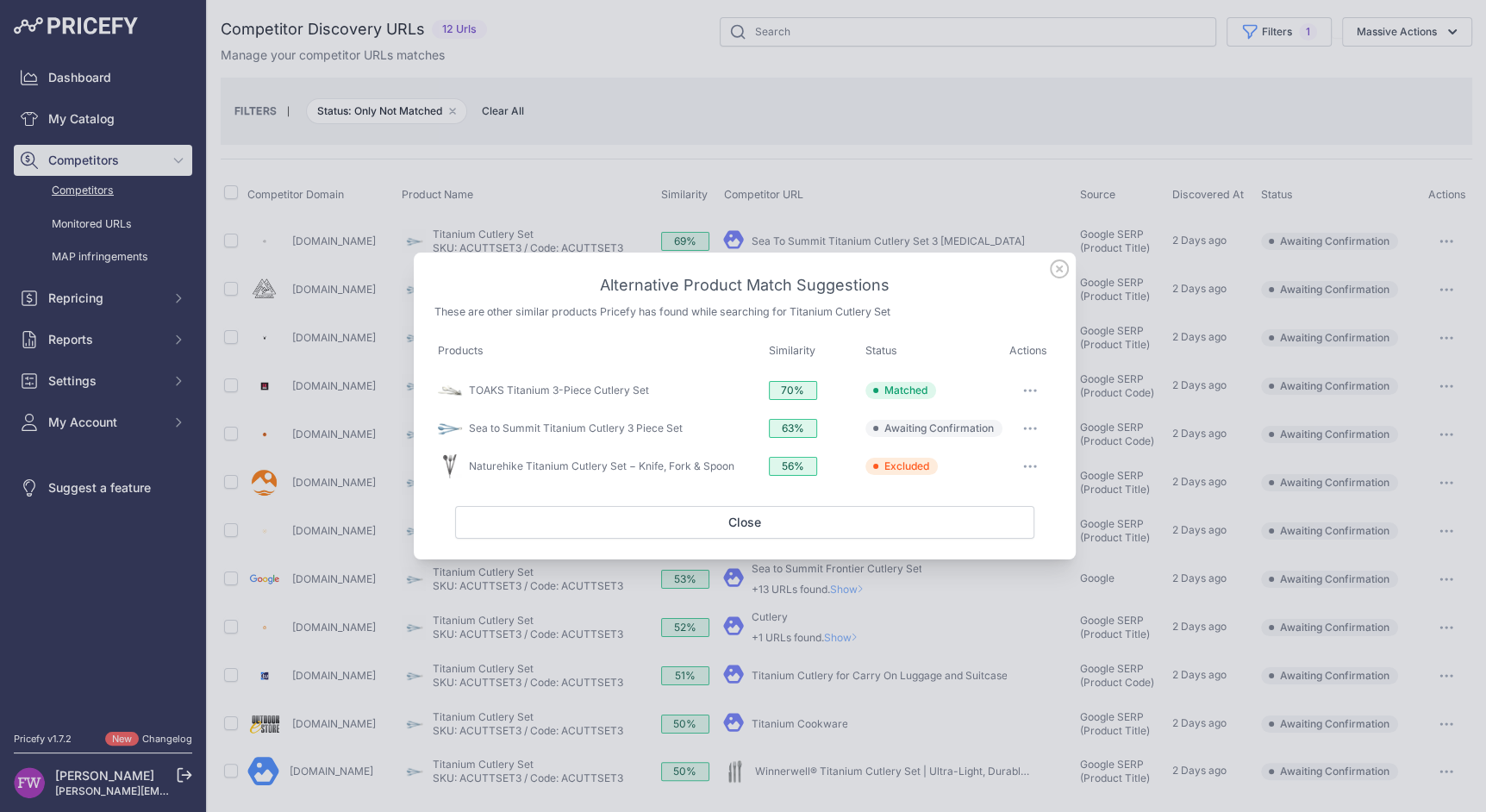 click 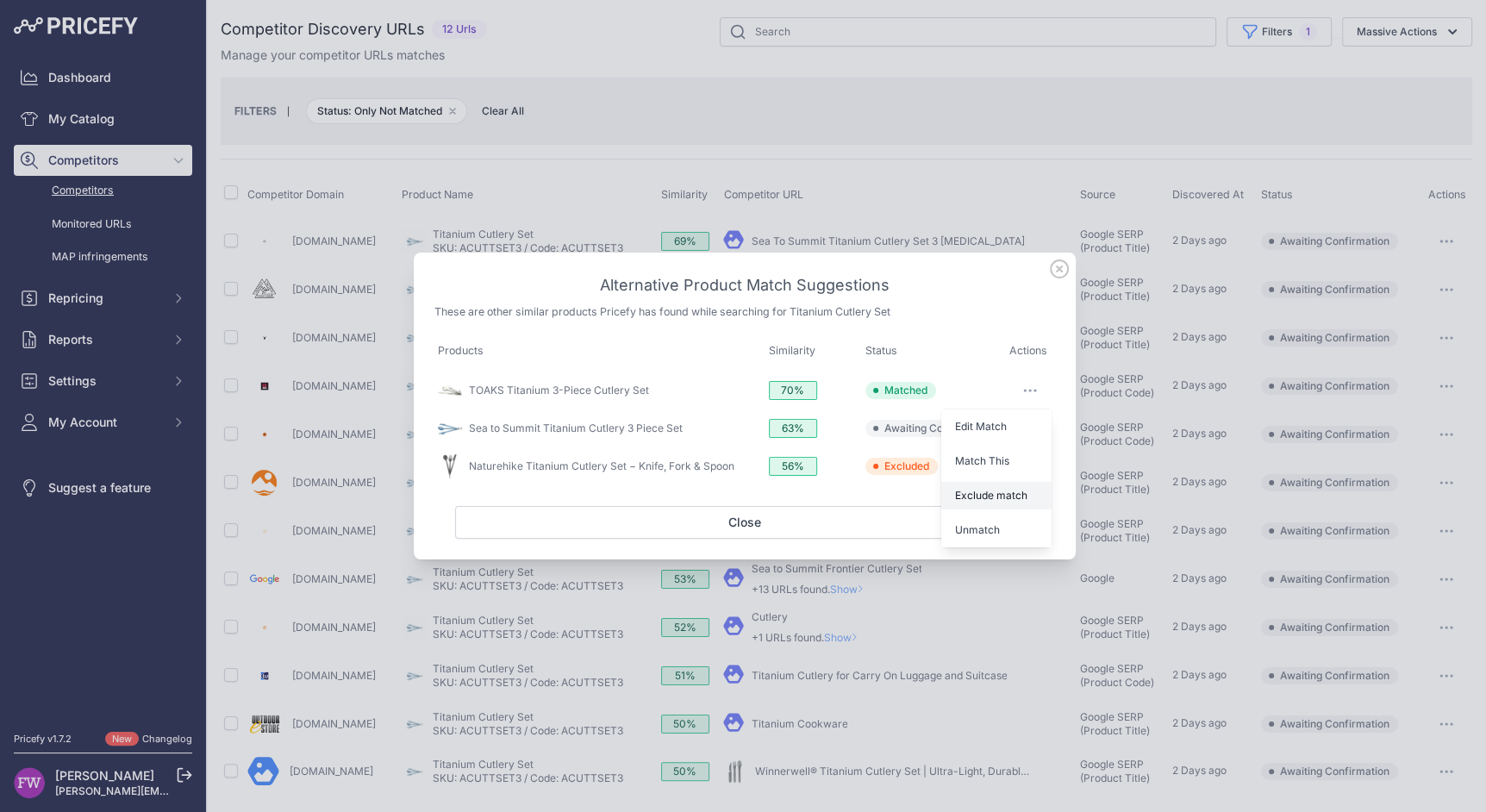 click on "Exclude match" at bounding box center (991, 495) 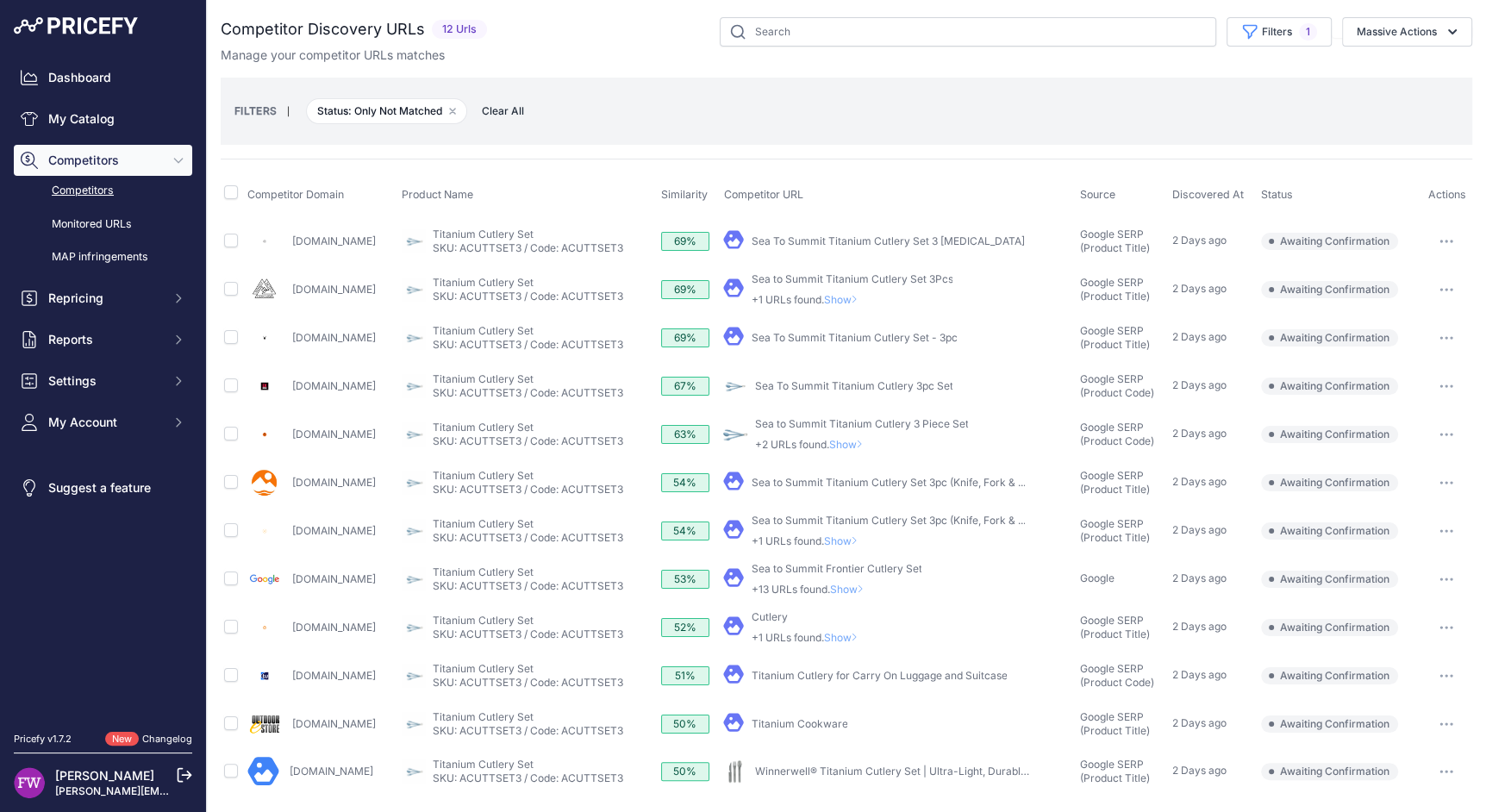 click on "Show" at bounding box center (849, 444) 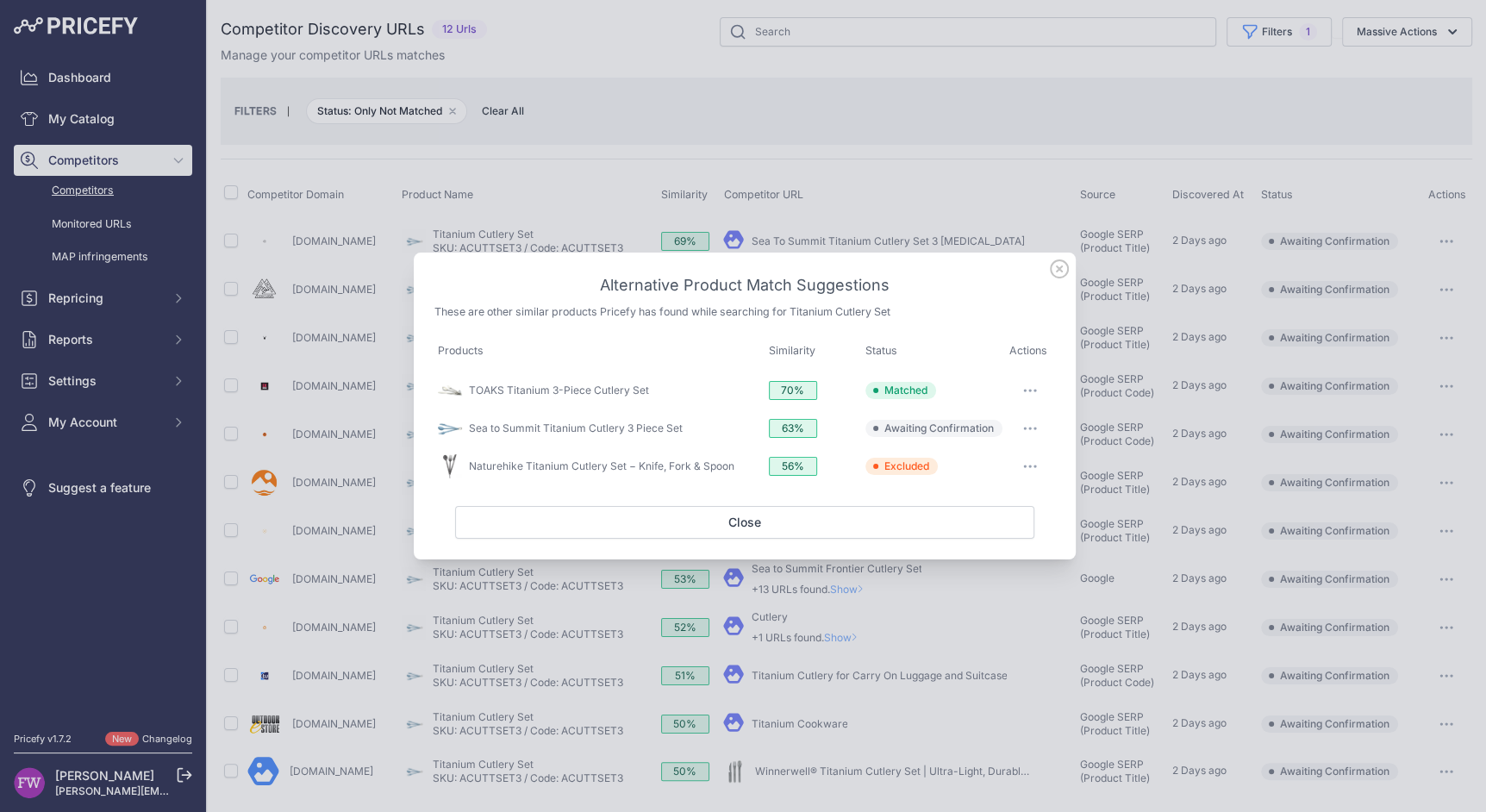 click at bounding box center [1030, 390] 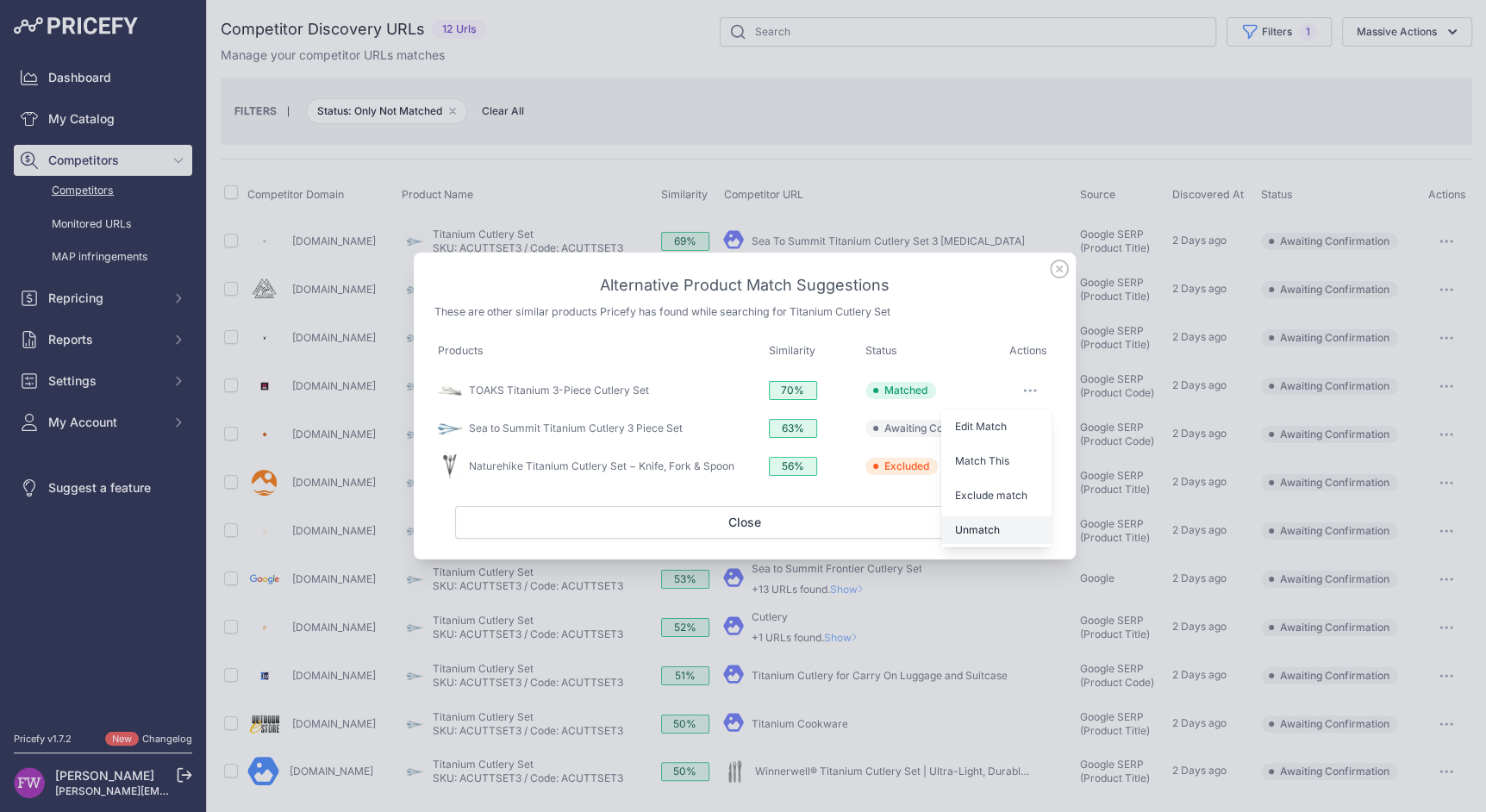 click on "Unmatch" at bounding box center (996, 530) 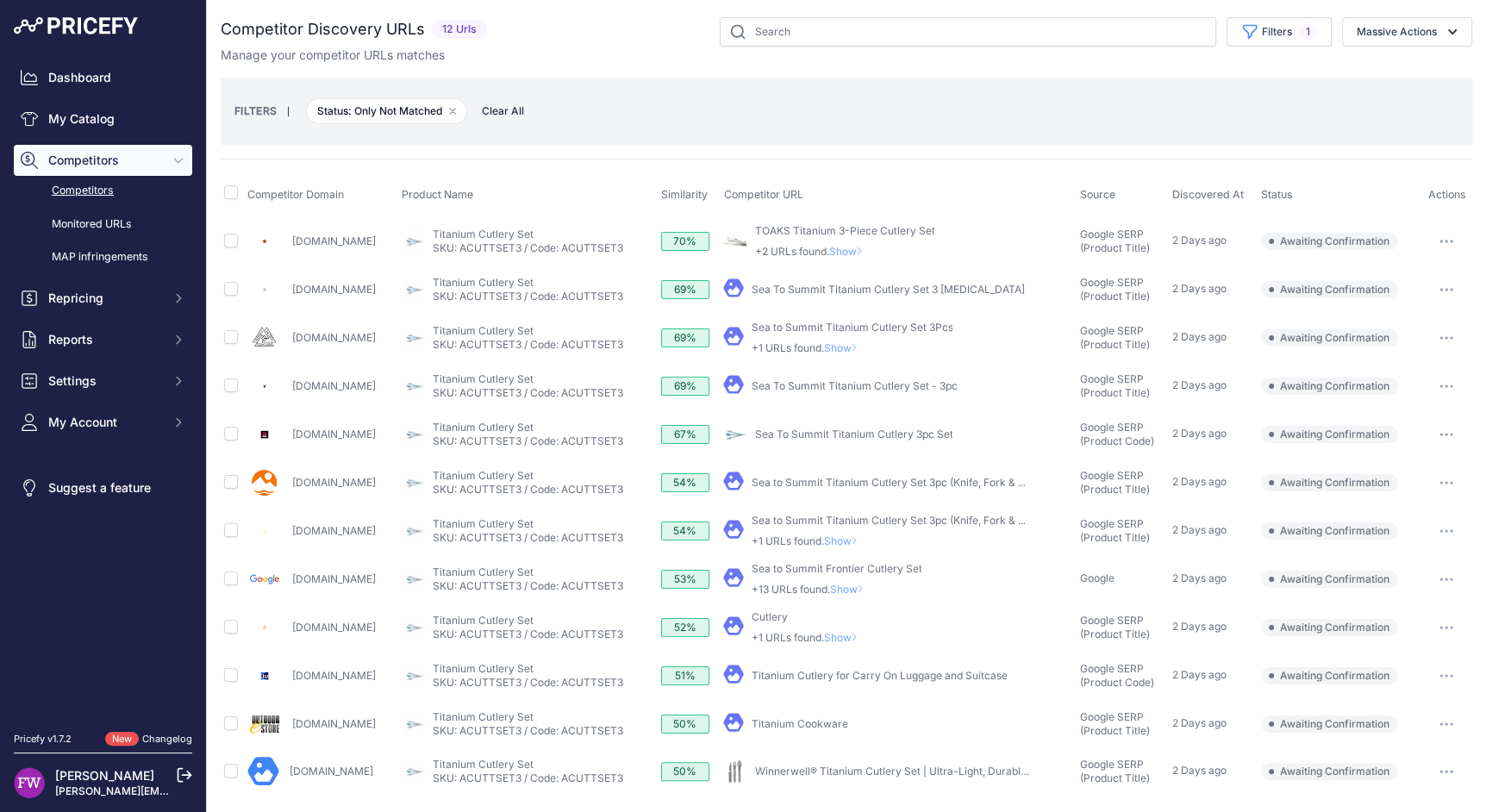 click on "Show" at bounding box center (849, 251) 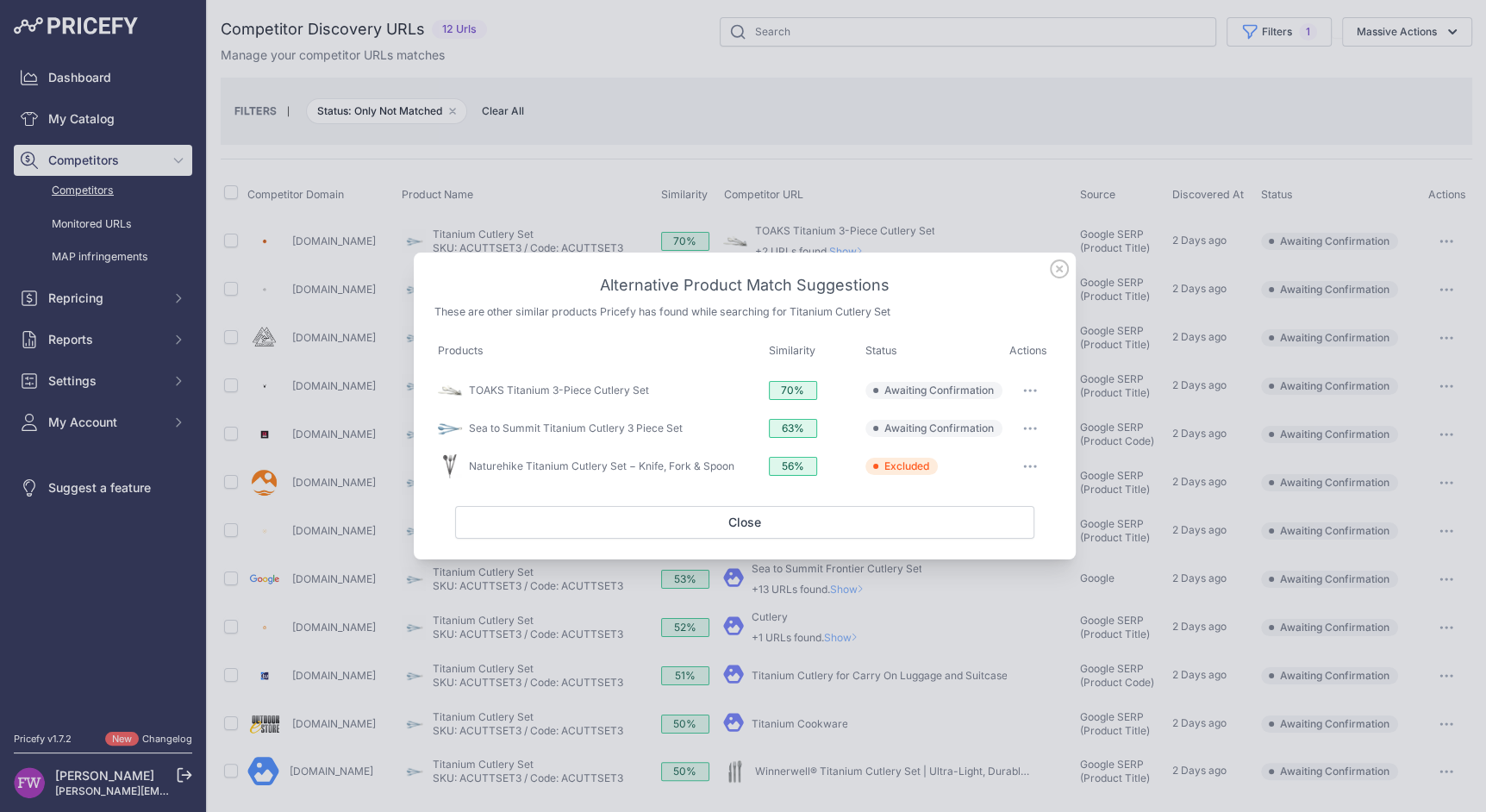 click at bounding box center [1030, 390] 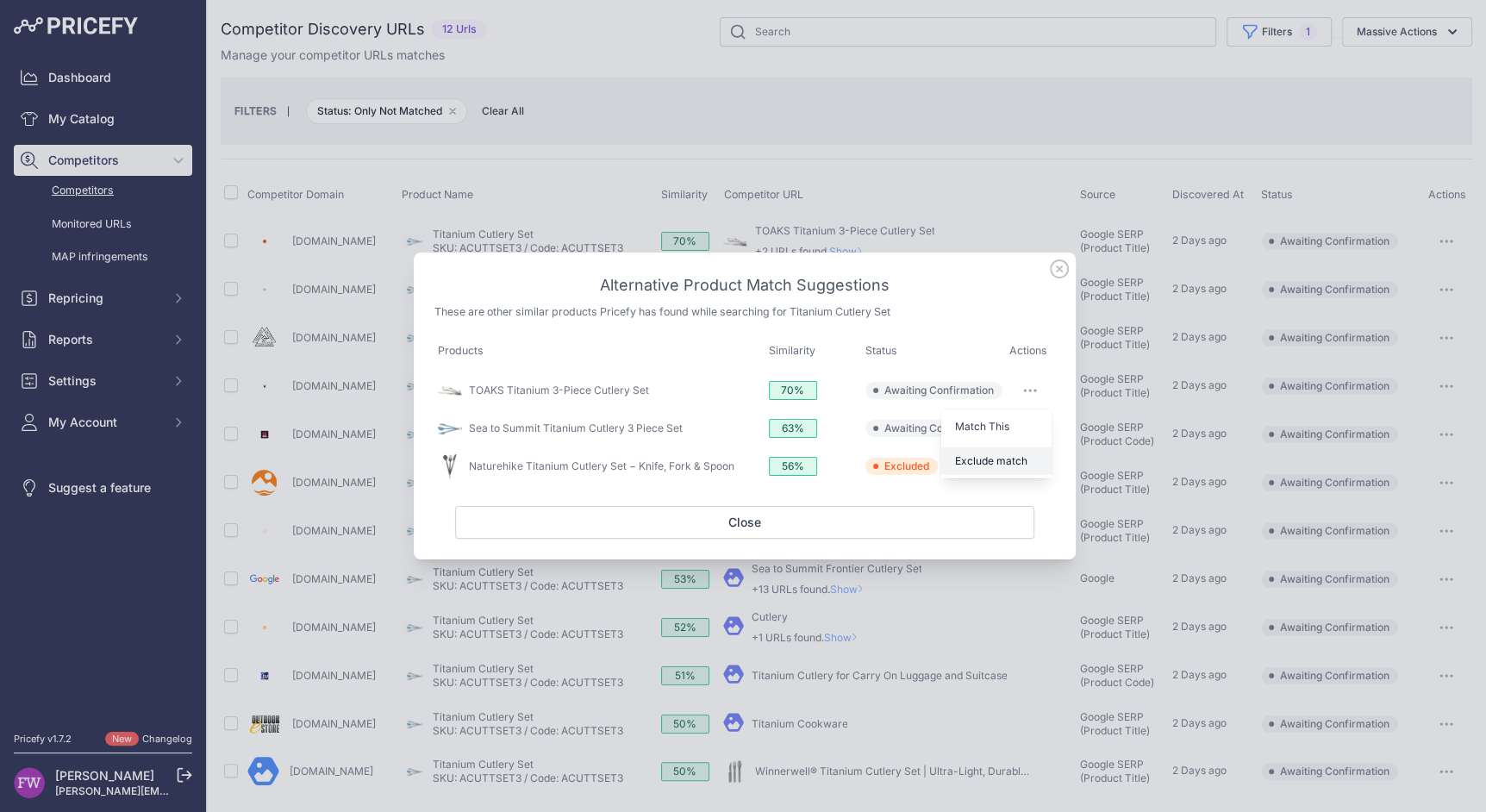 click on "Exclude match" at bounding box center [991, 460] 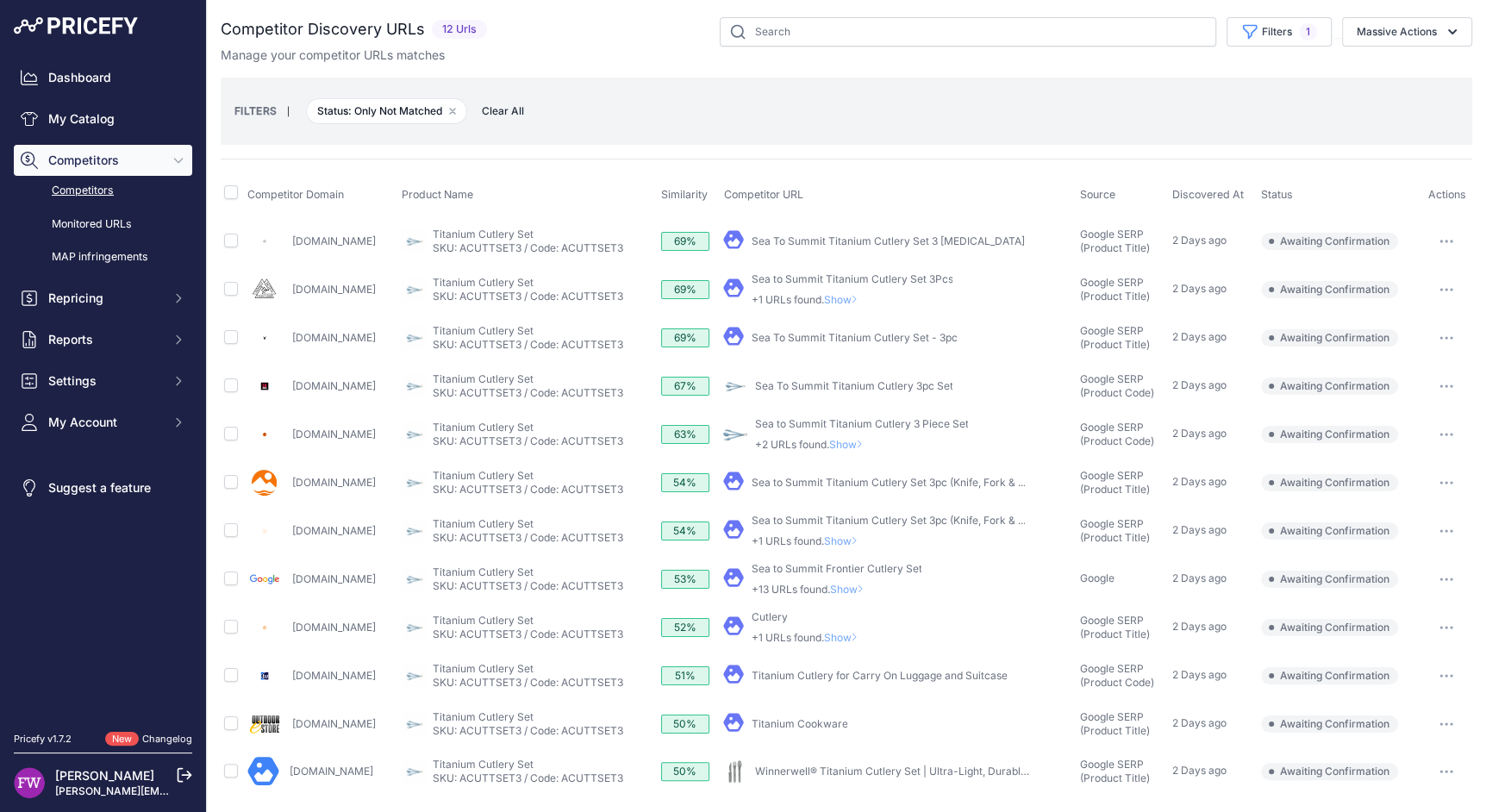 click on "​
Pricefy will replace the existing competitor's URL with the one you're matching, as each product can only be associated with a single competitor URL.
Attention: Matching... Yes No" at bounding box center [898, 290] 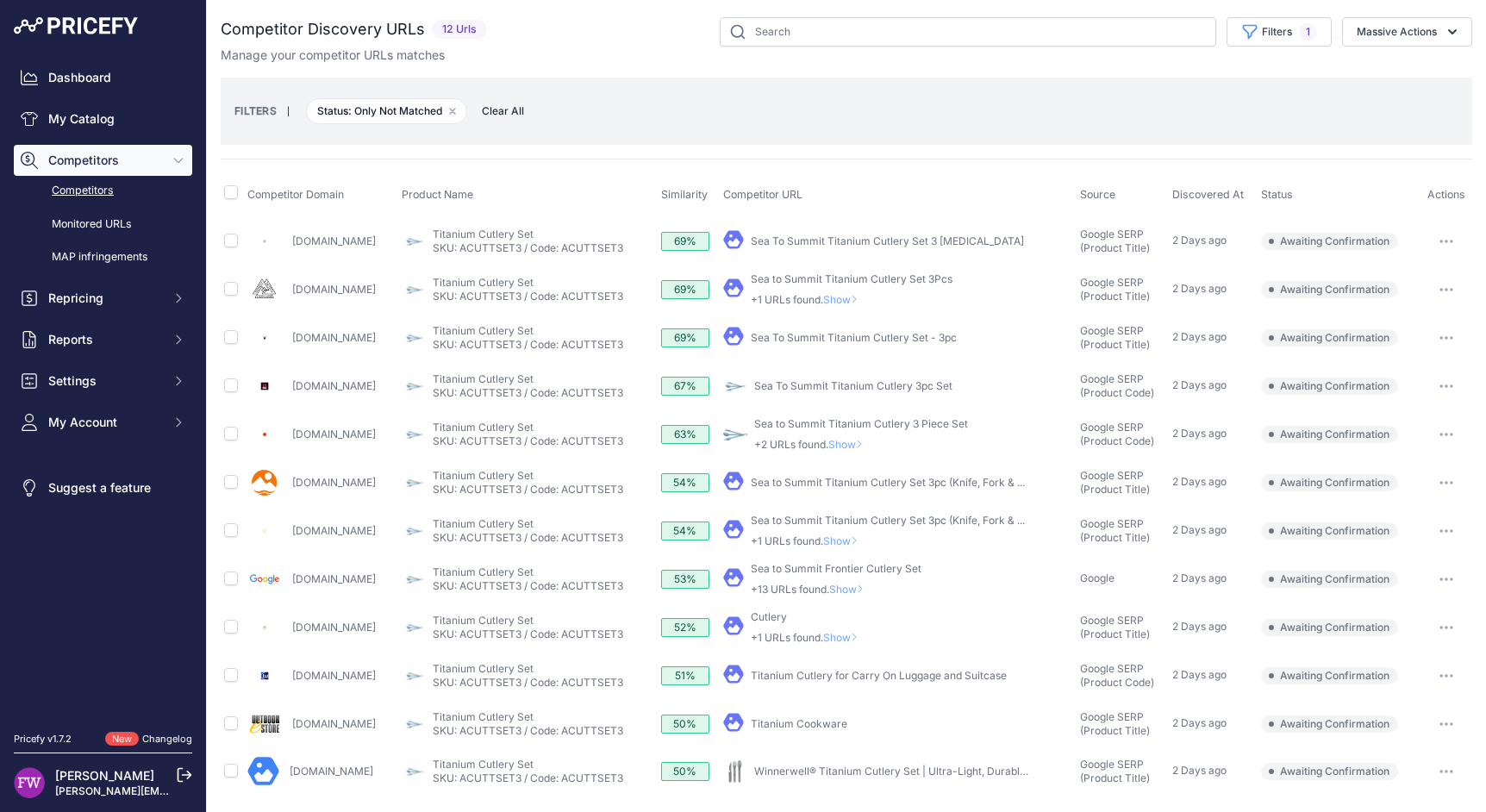 scroll, scrollTop: 0, scrollLeft: 0, axis: both 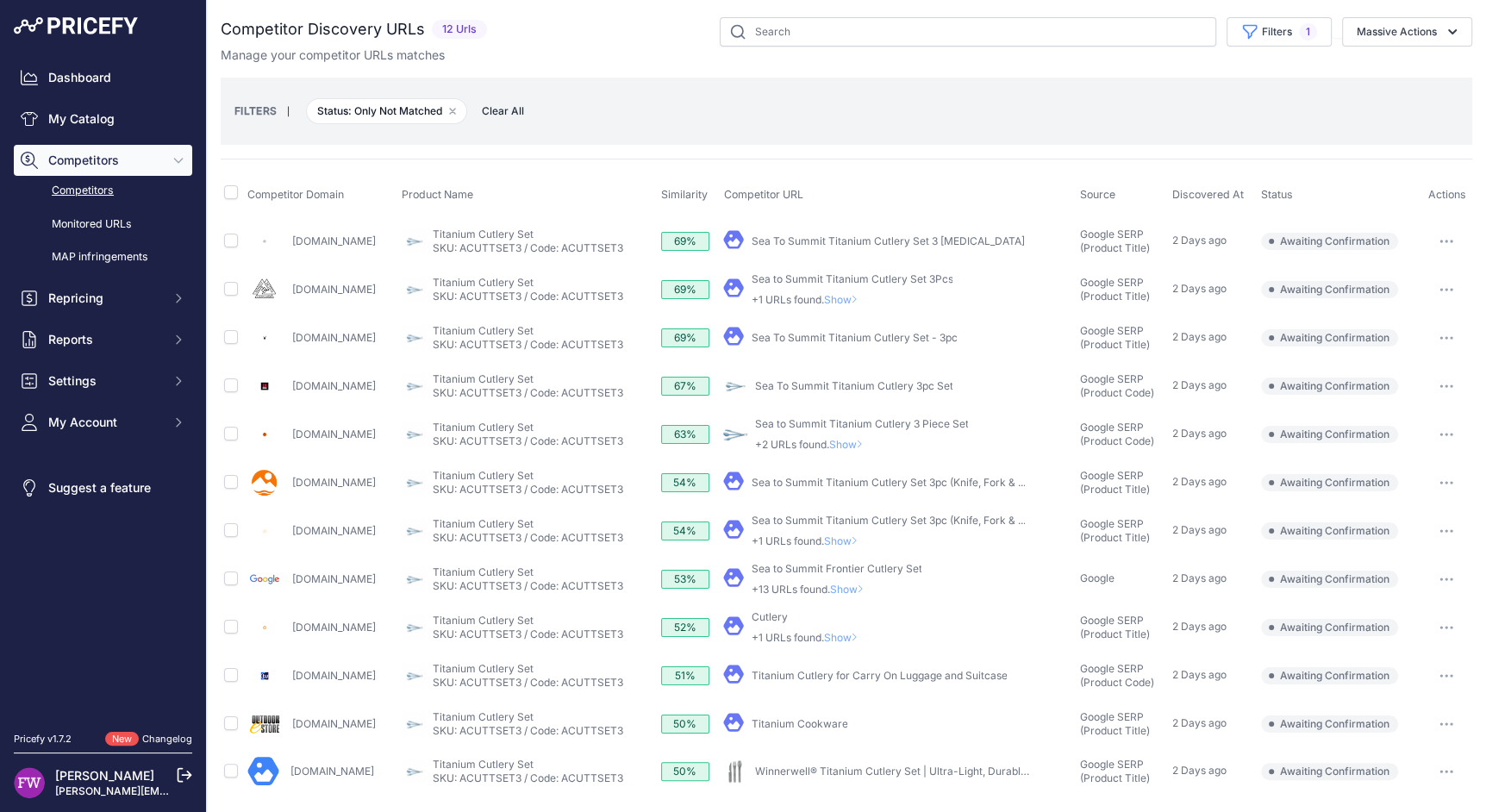 click on "Show" at bounding box center (849, 444) 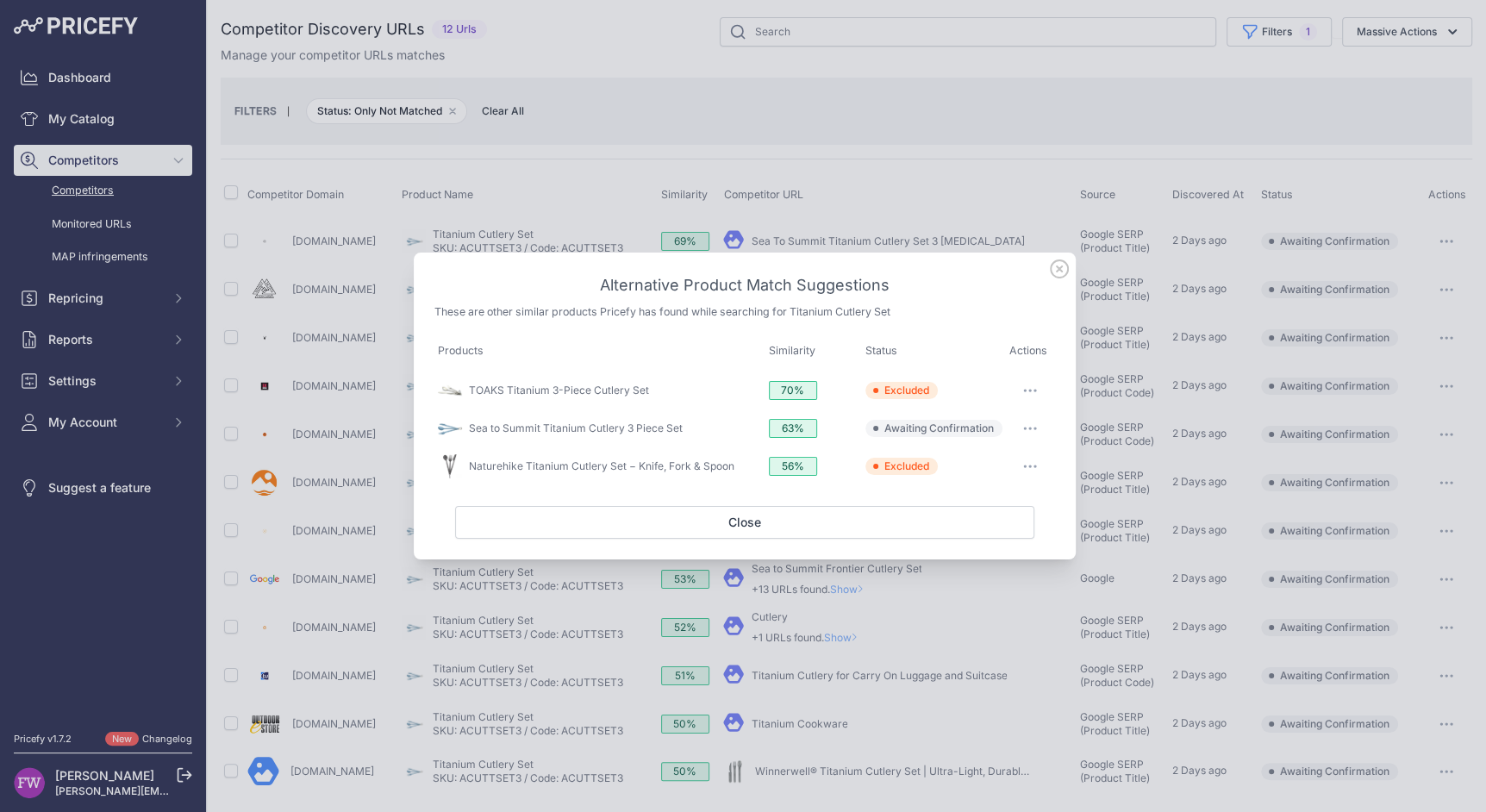 click at bounding box center (743, 406) 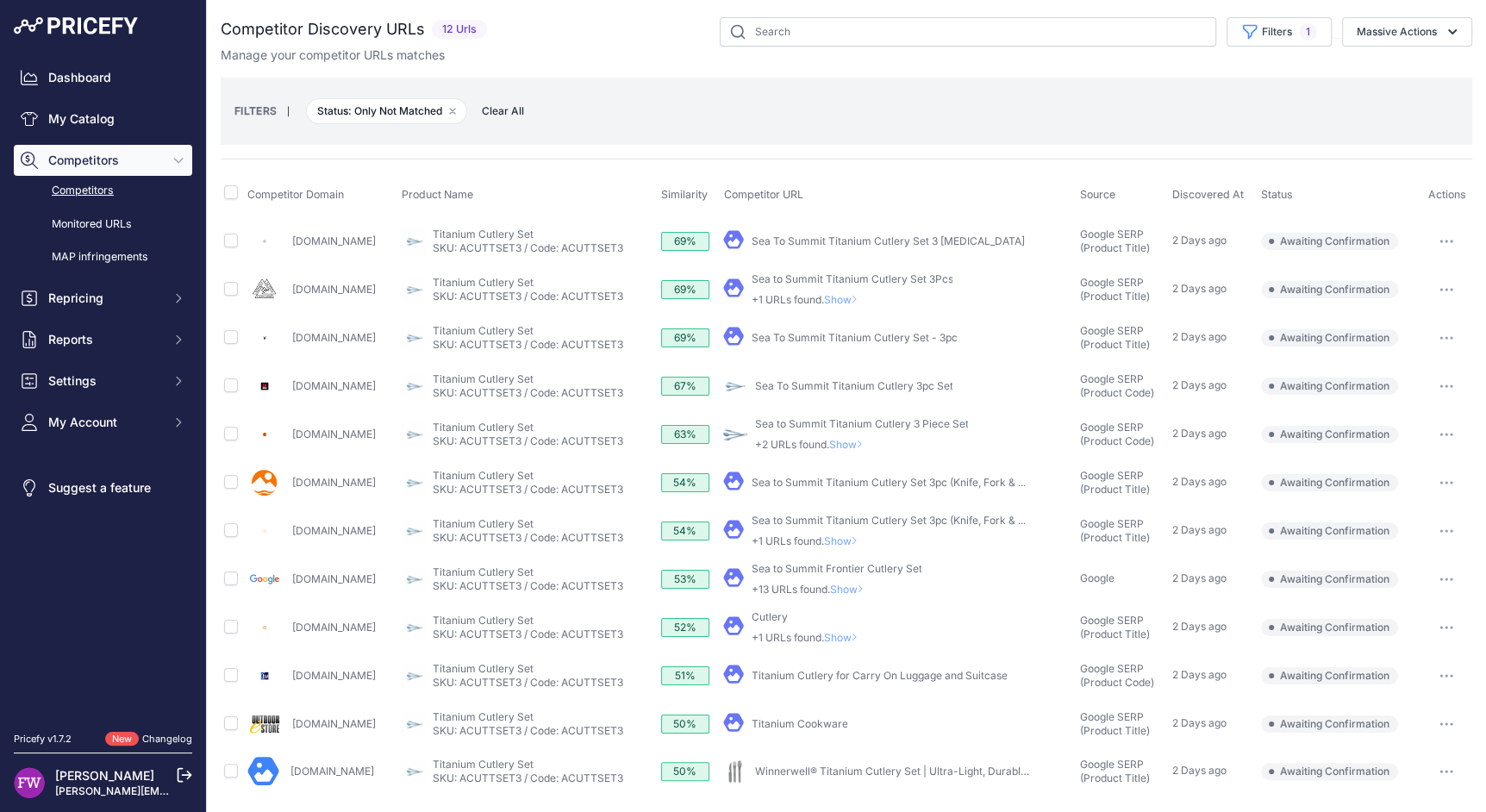 click on "Show" at bounding box center [844, 540] 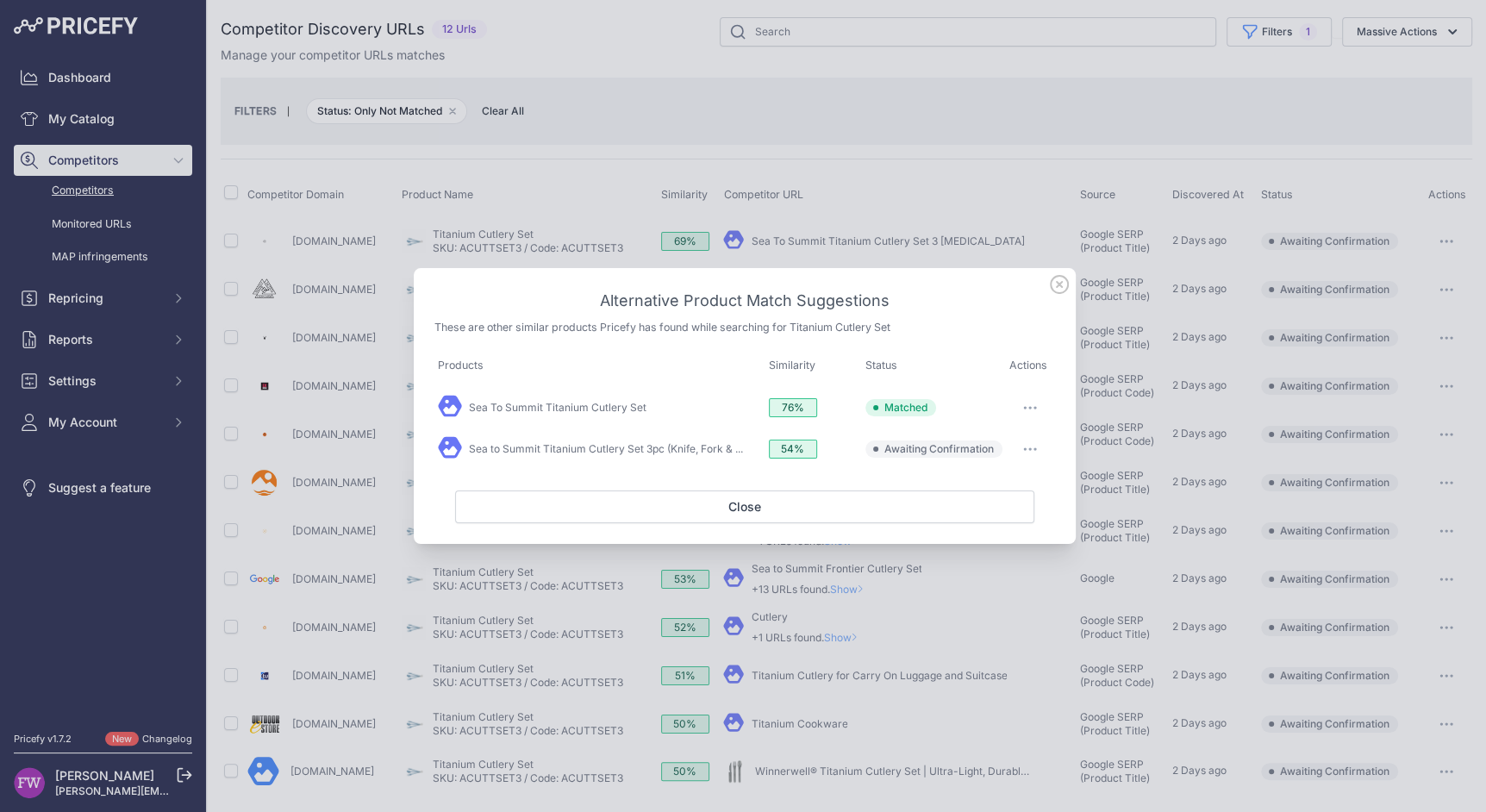 click 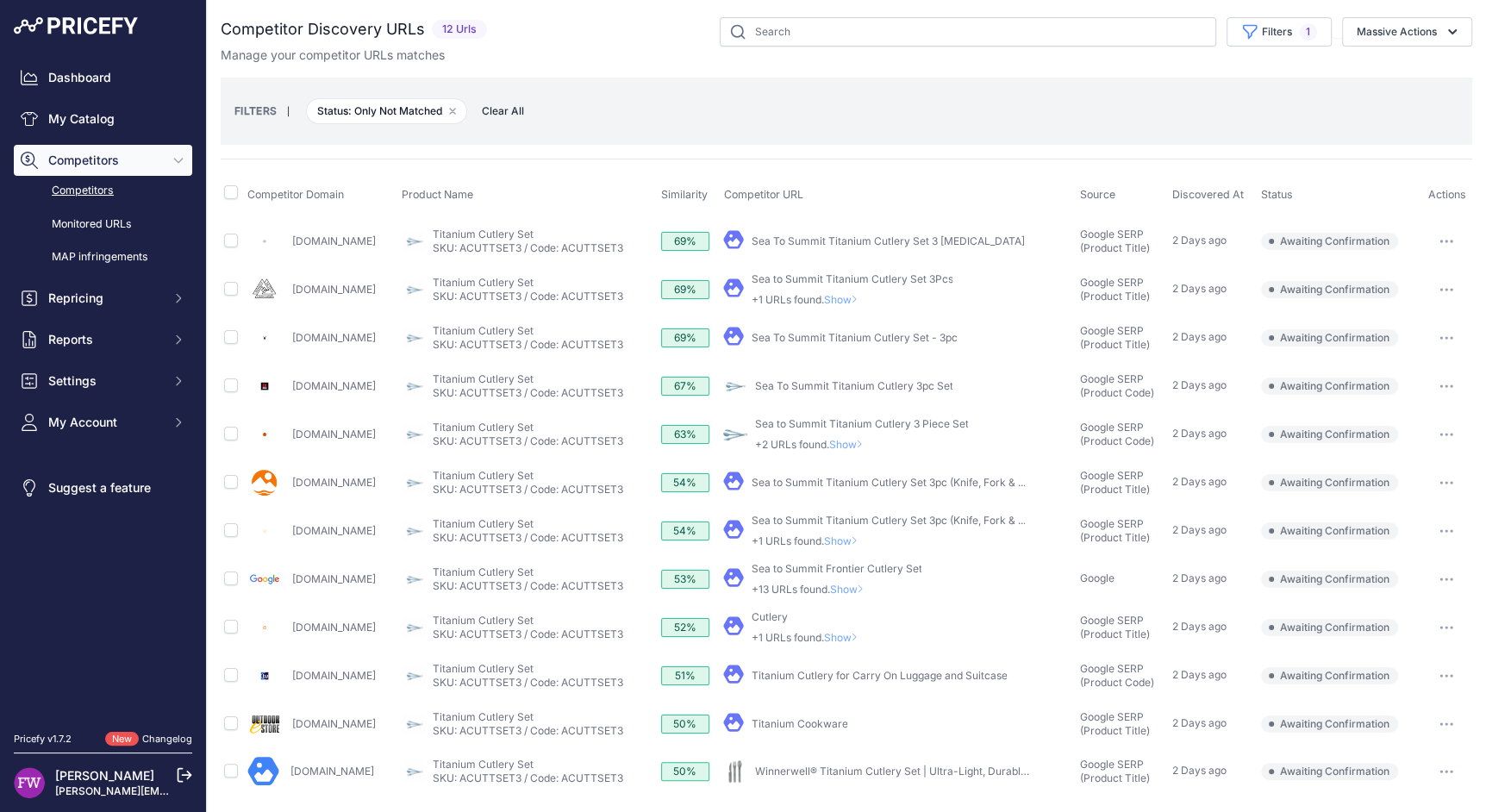 click 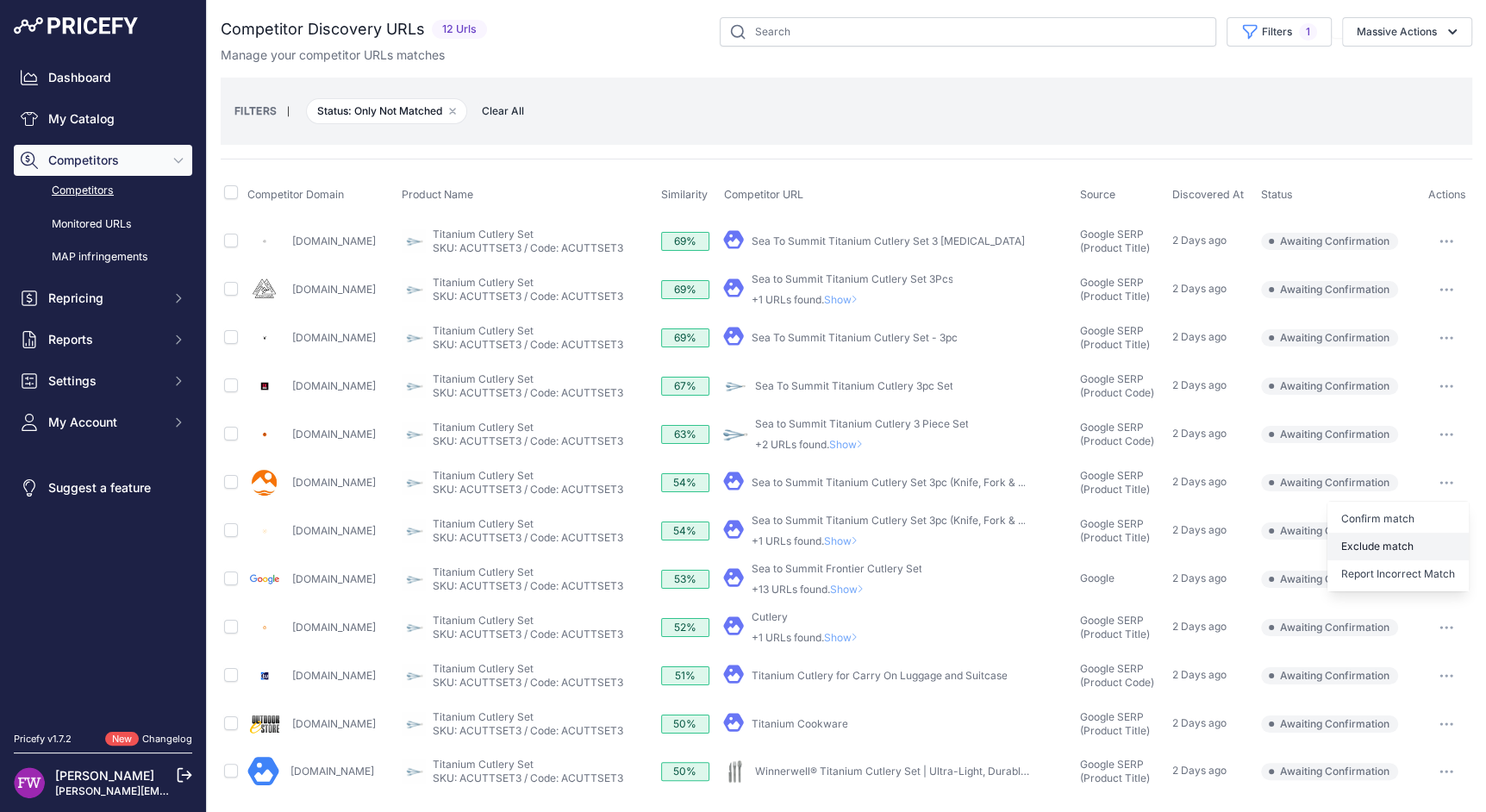 click on "Exclude match" at bounding box center (0, 0) 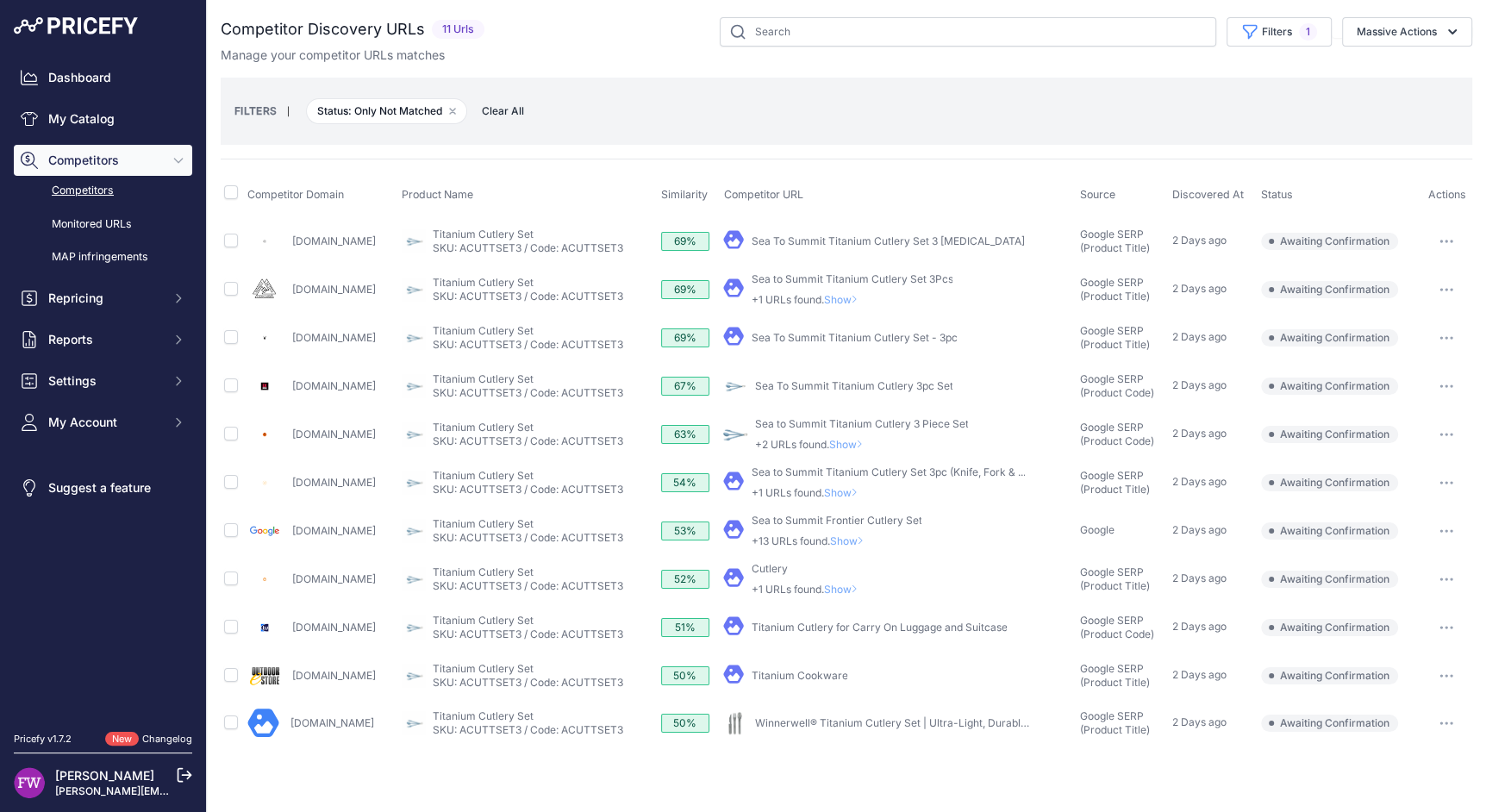 click 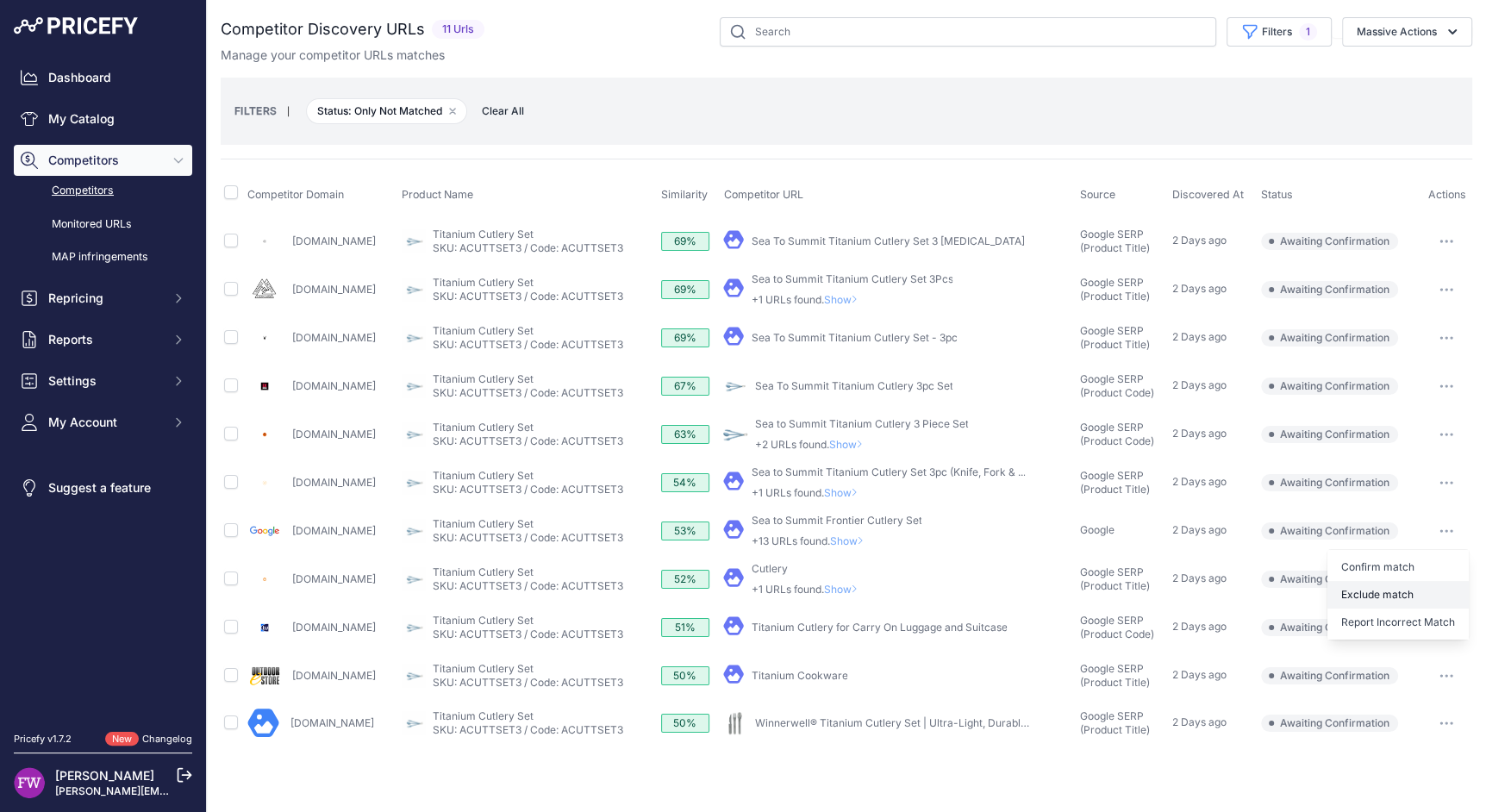 click on "Exclude match" at bounding box center [0, 0] 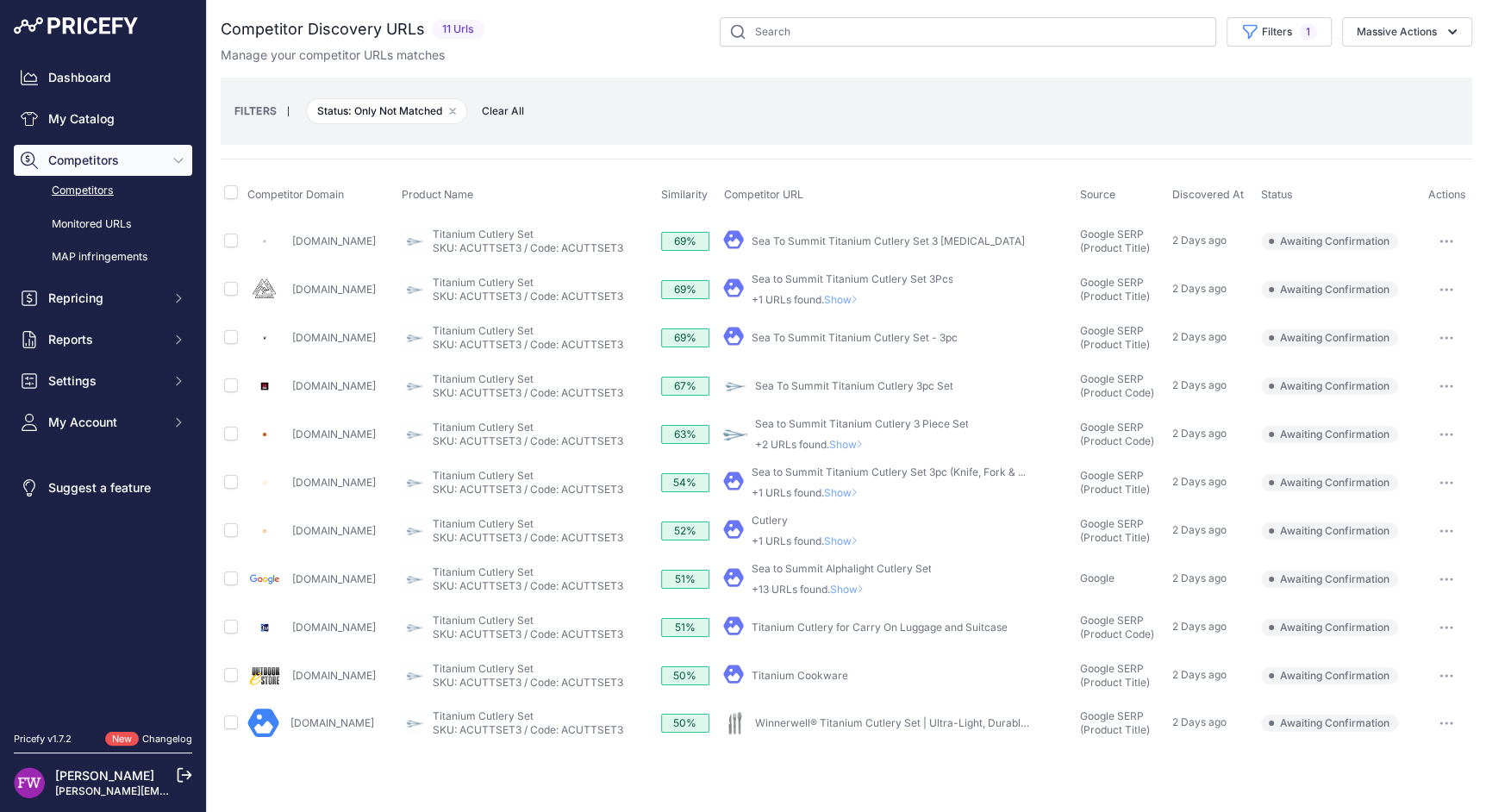 click on "Show" at bounding box center (850, 589) 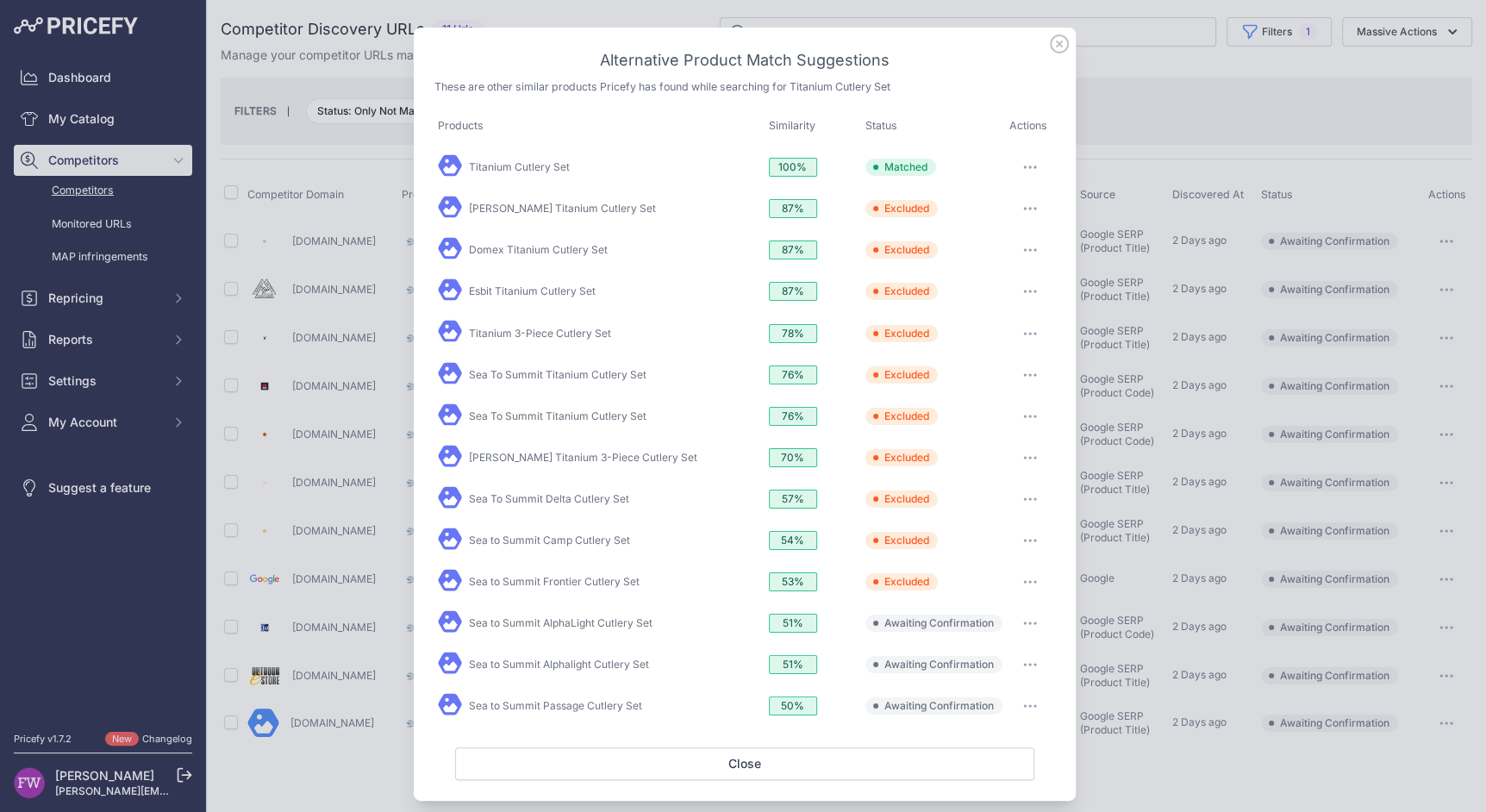 click 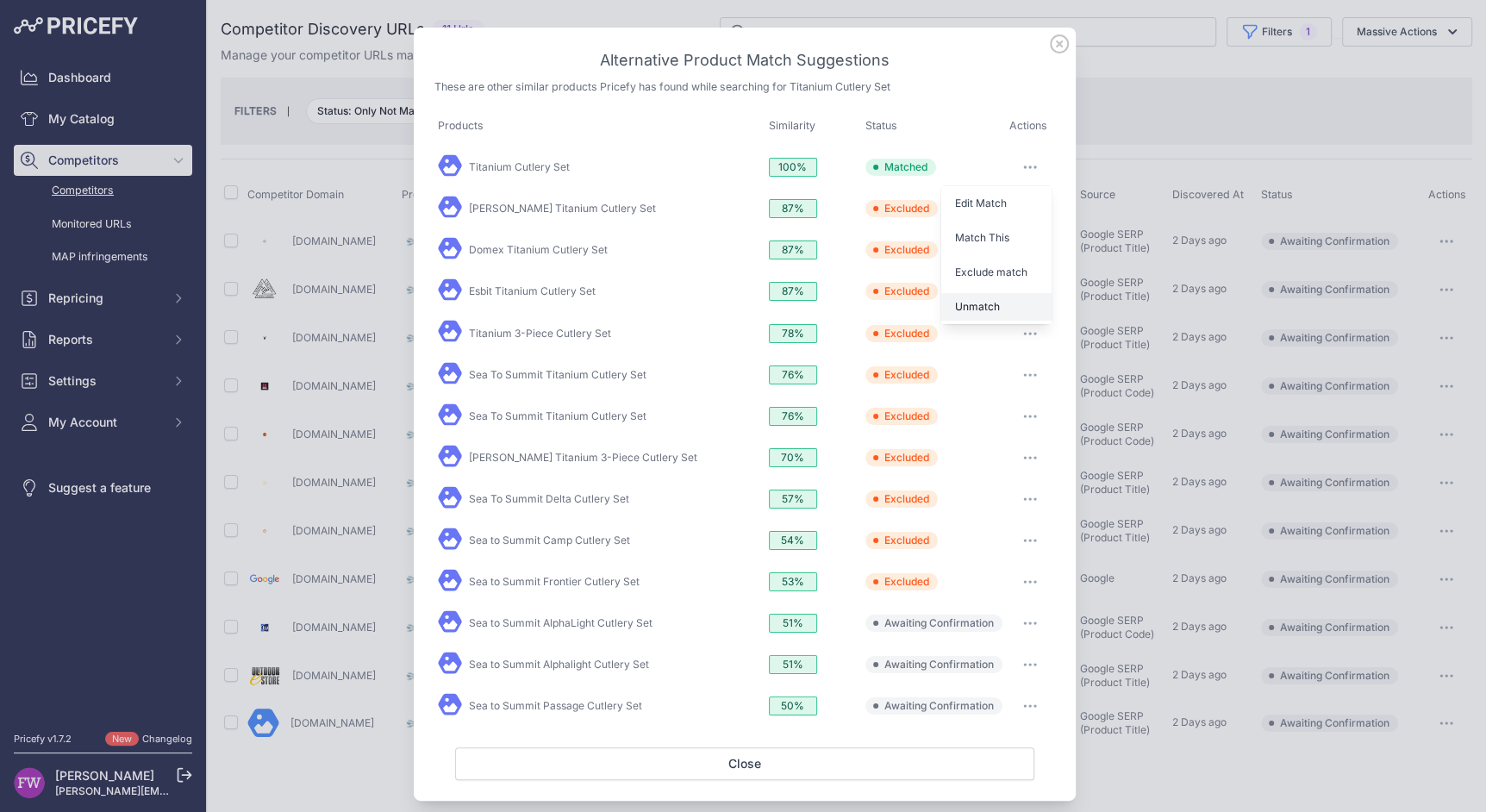 click on "Unmatch" at bounding box center [977, 306] 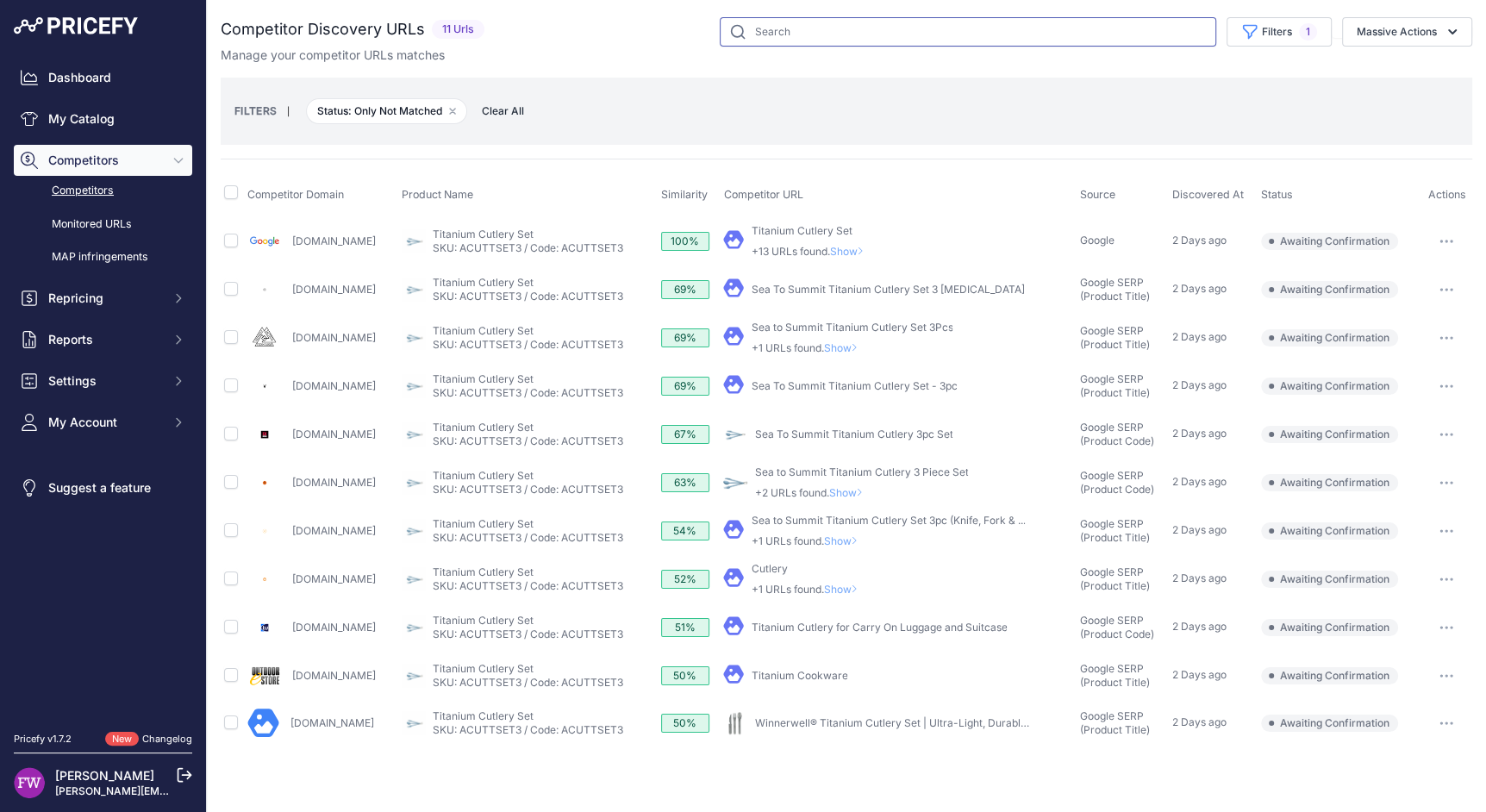 click at bounding box center (968, 32) 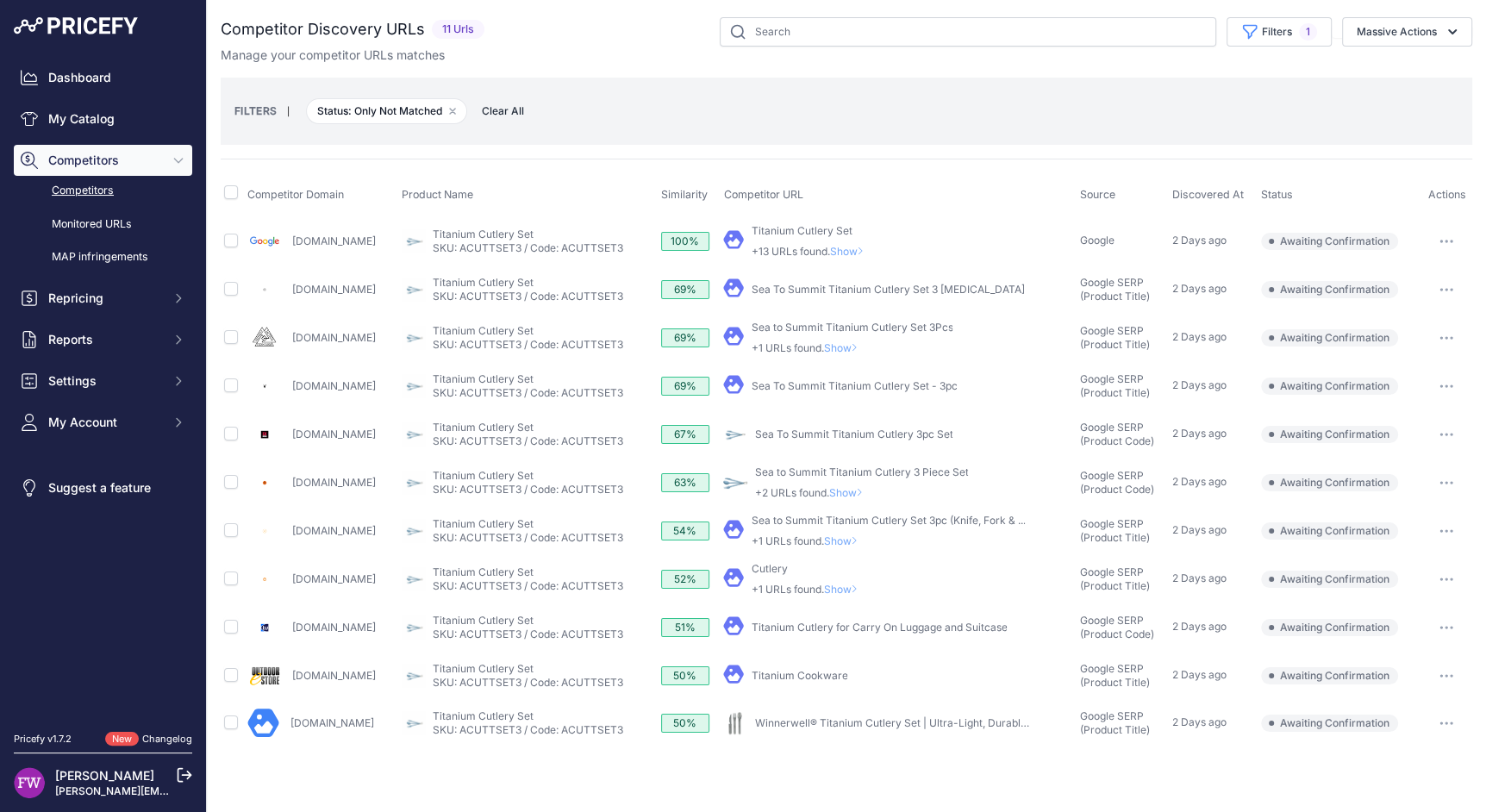 click on "Show" at bounding box center (850, 251) 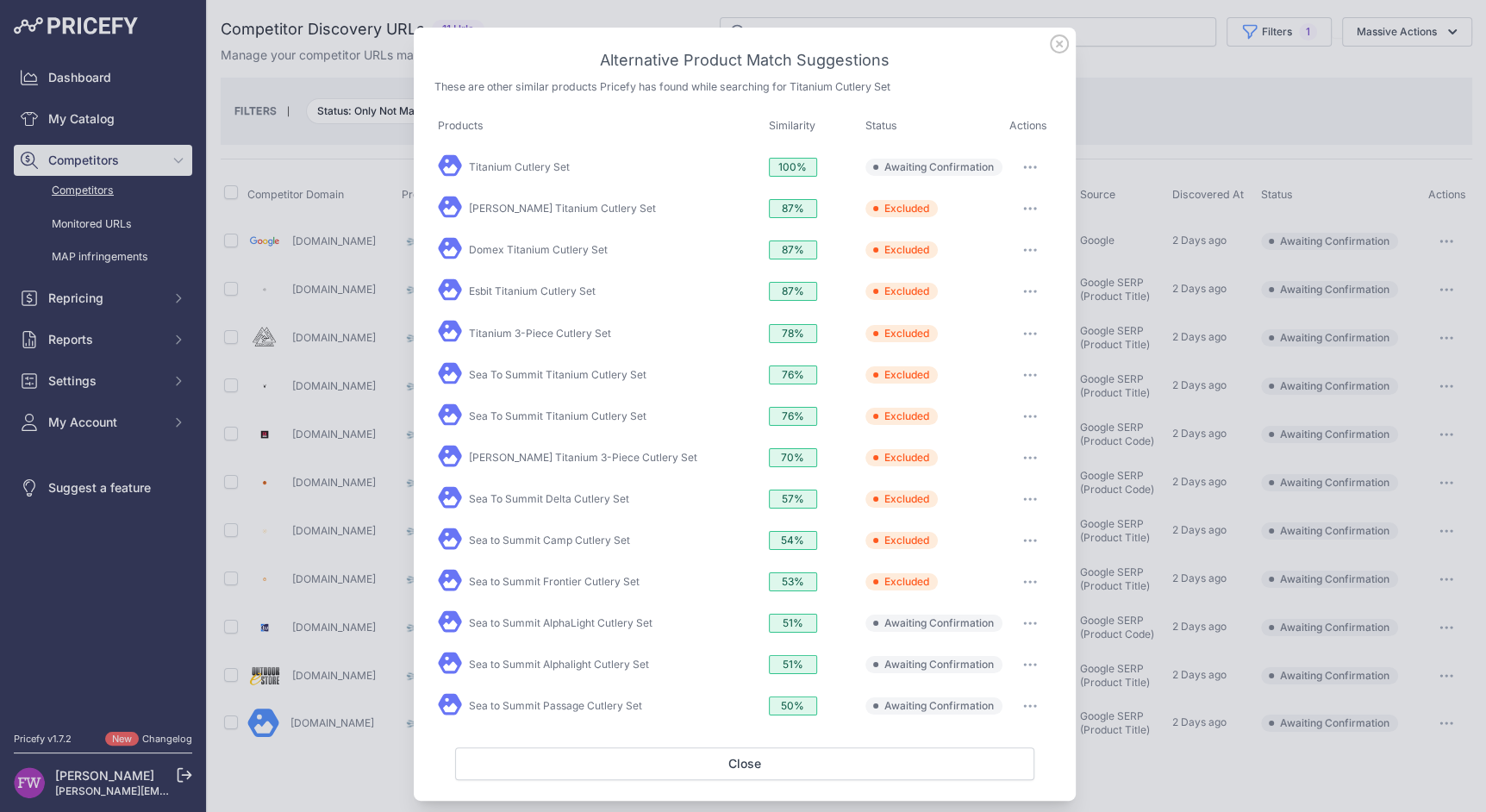 click at bounding box center (1030, 167) 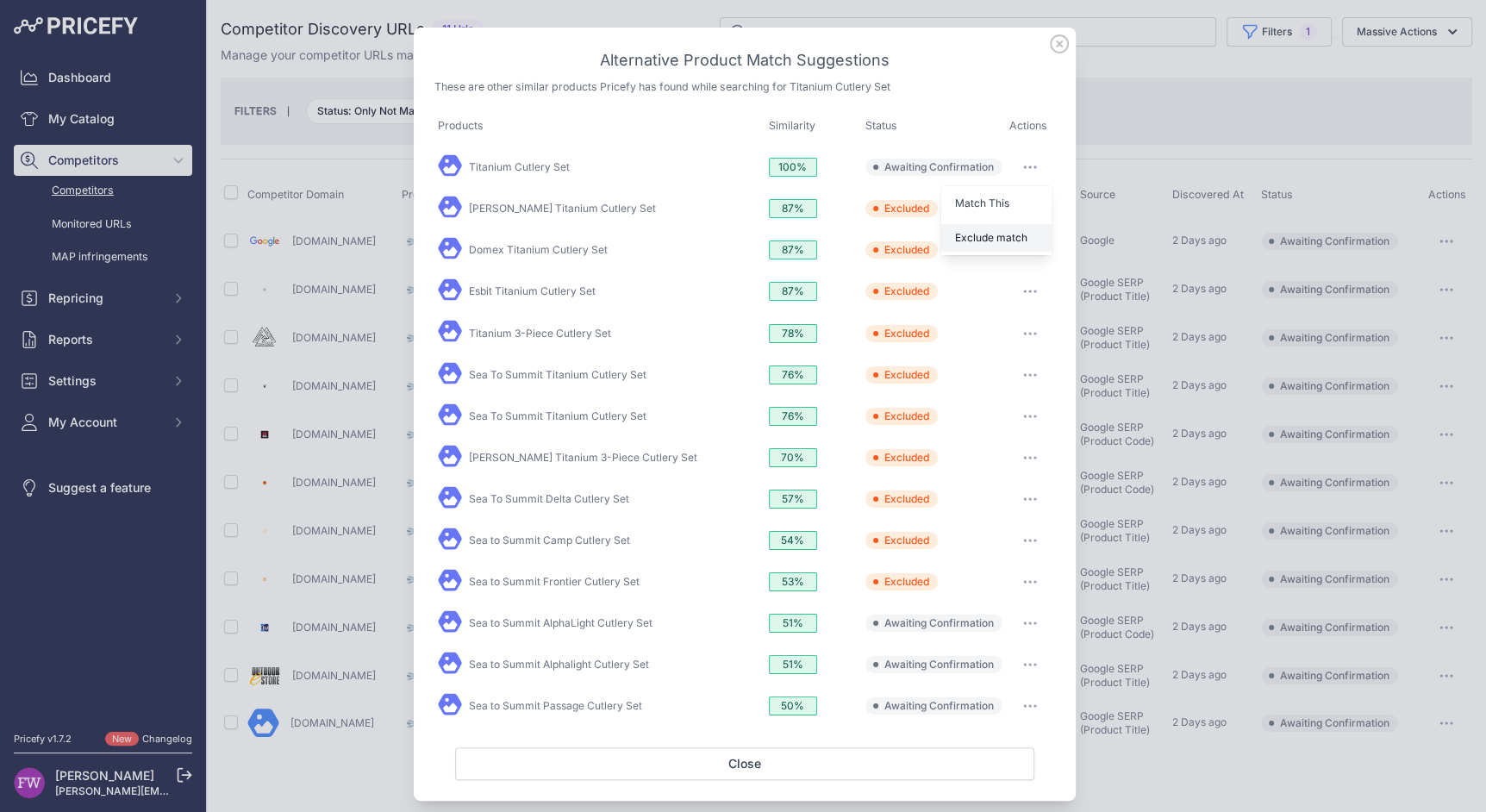 click on "Exclude match" at bounding box center (996, 238) 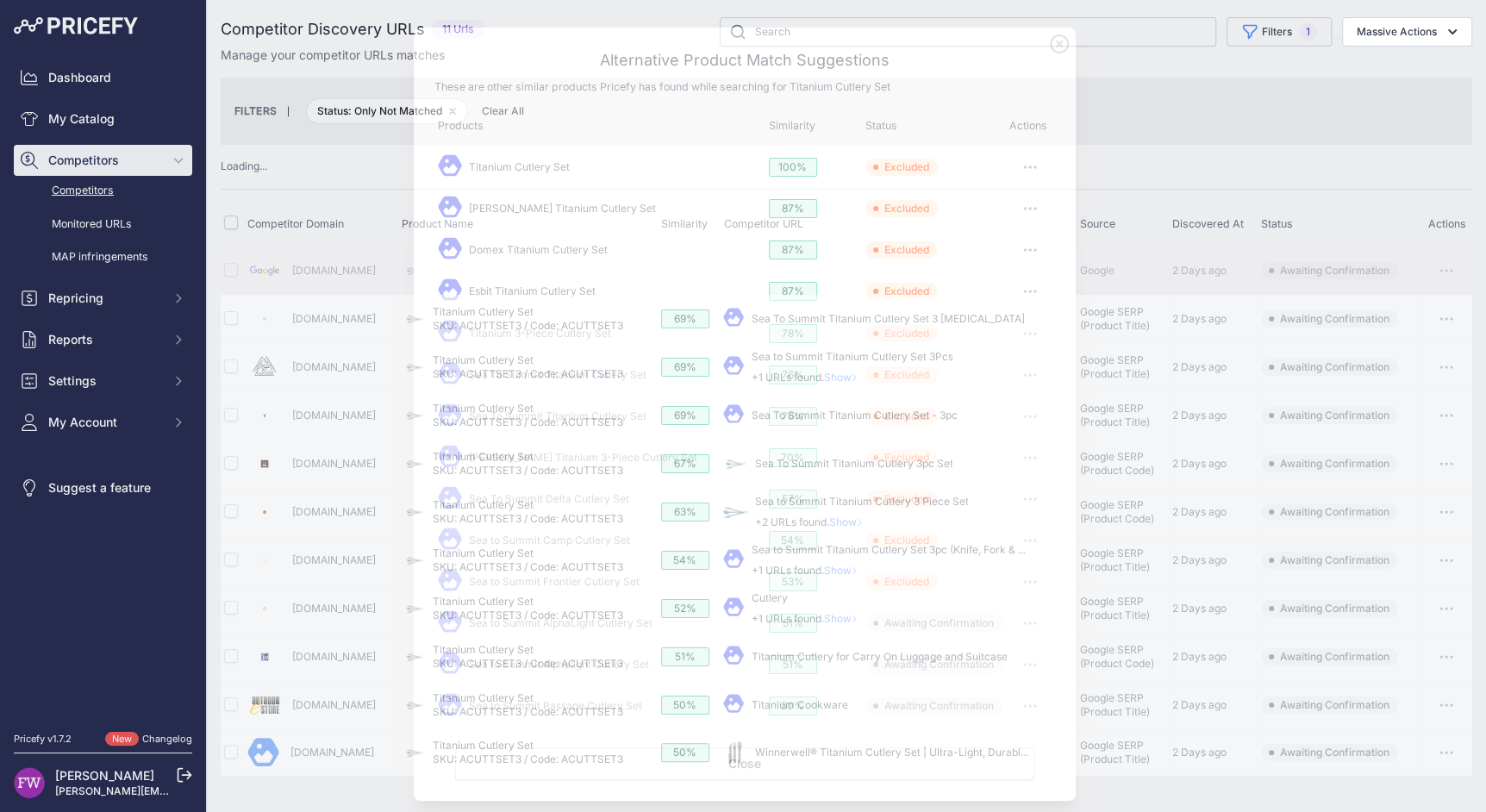 click on "My Product" at bounding box center [898, 367] 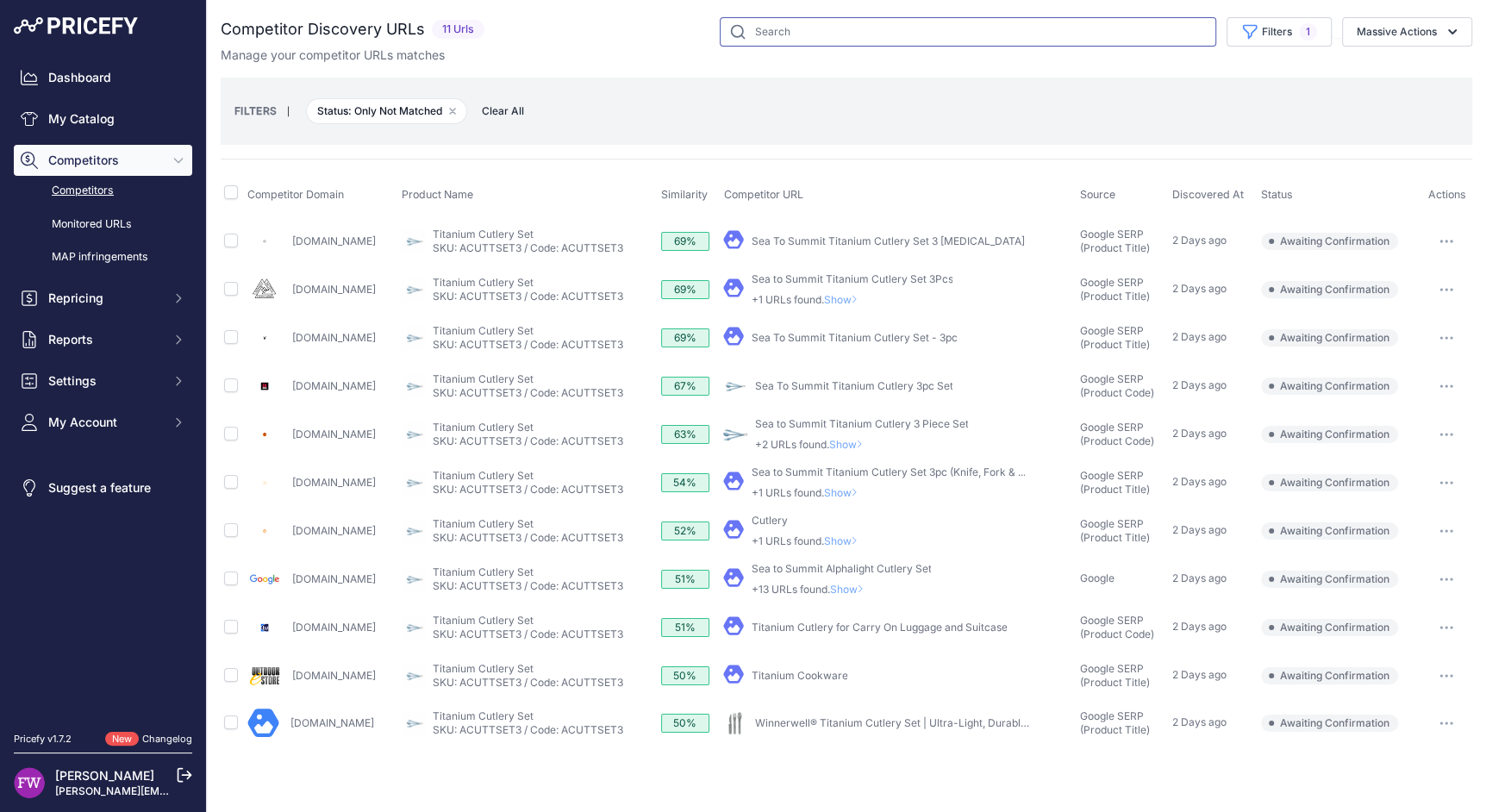 click at bounding box center (968, 32) 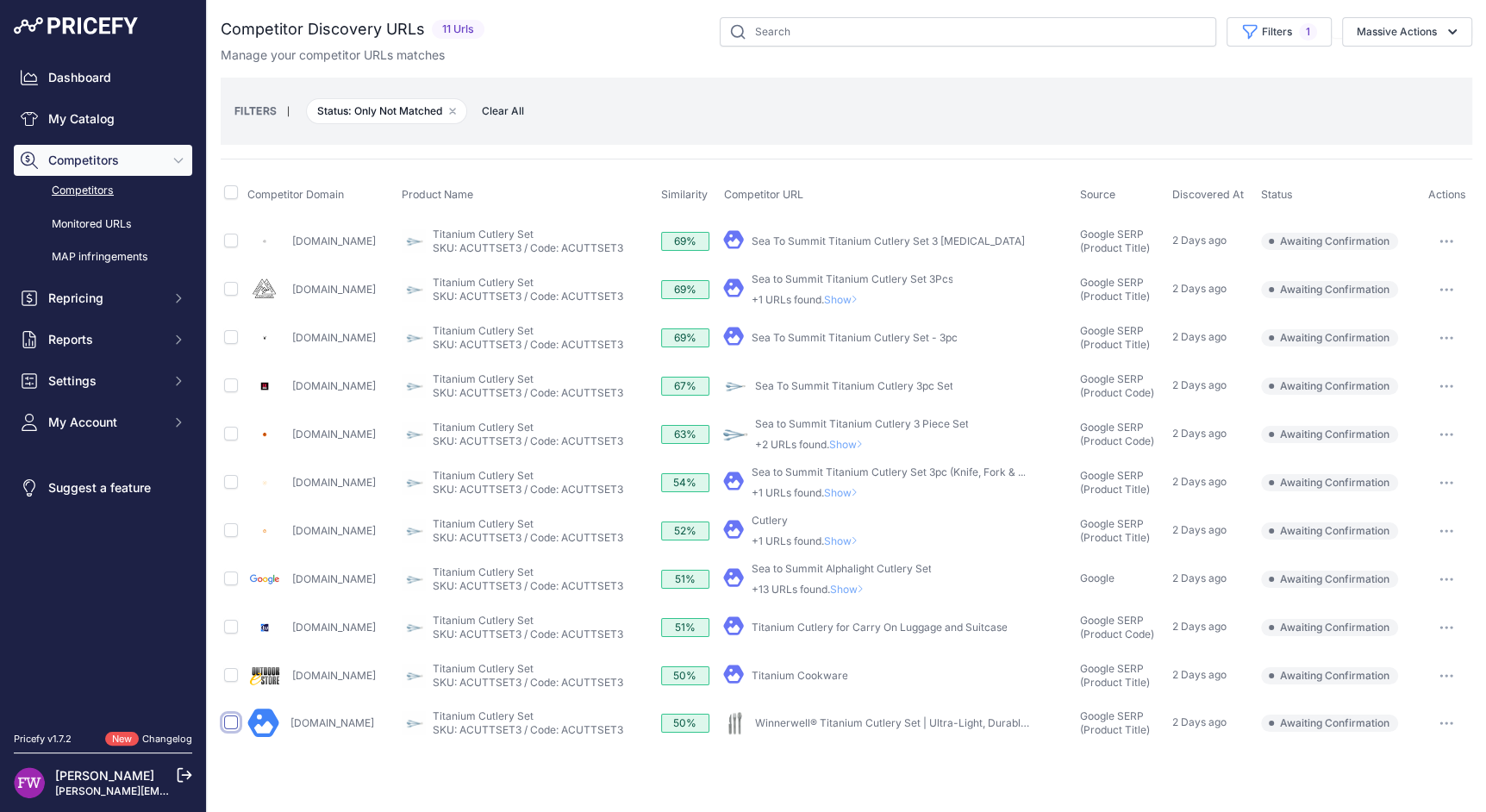 click at bounding box center [231, 722] 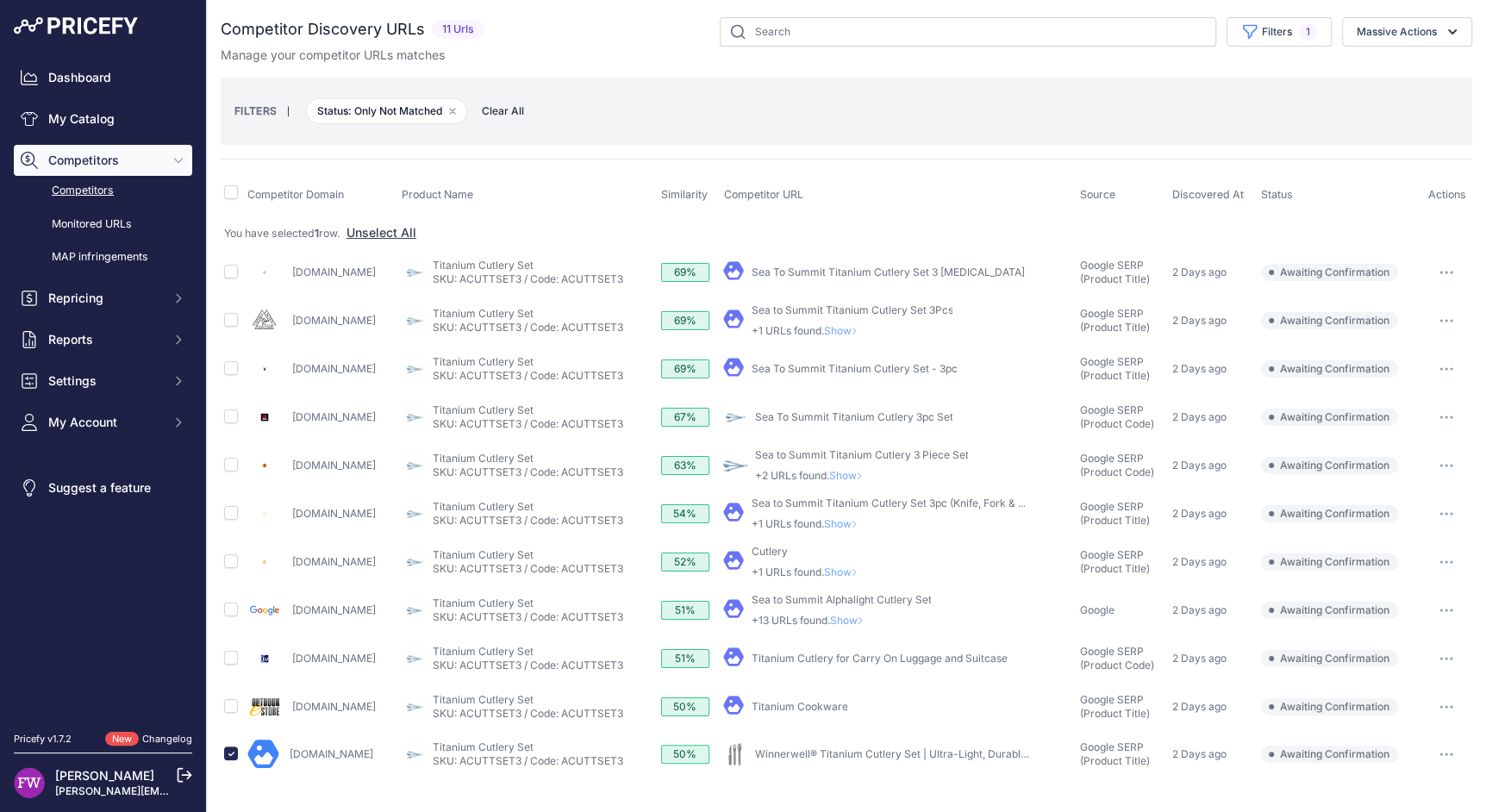 click at bounding box center [232, 707] 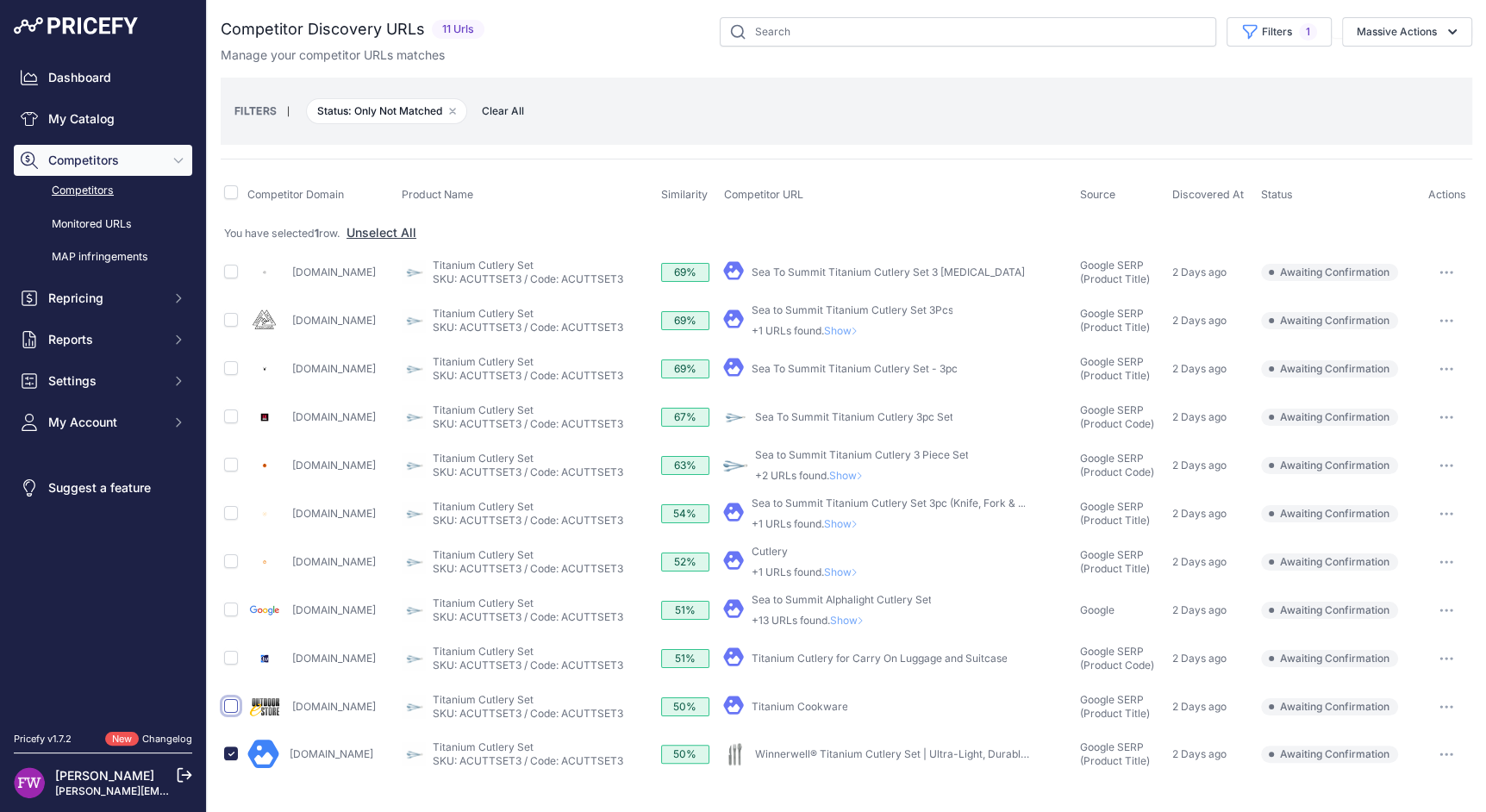 click at bounding box center [231, 706] 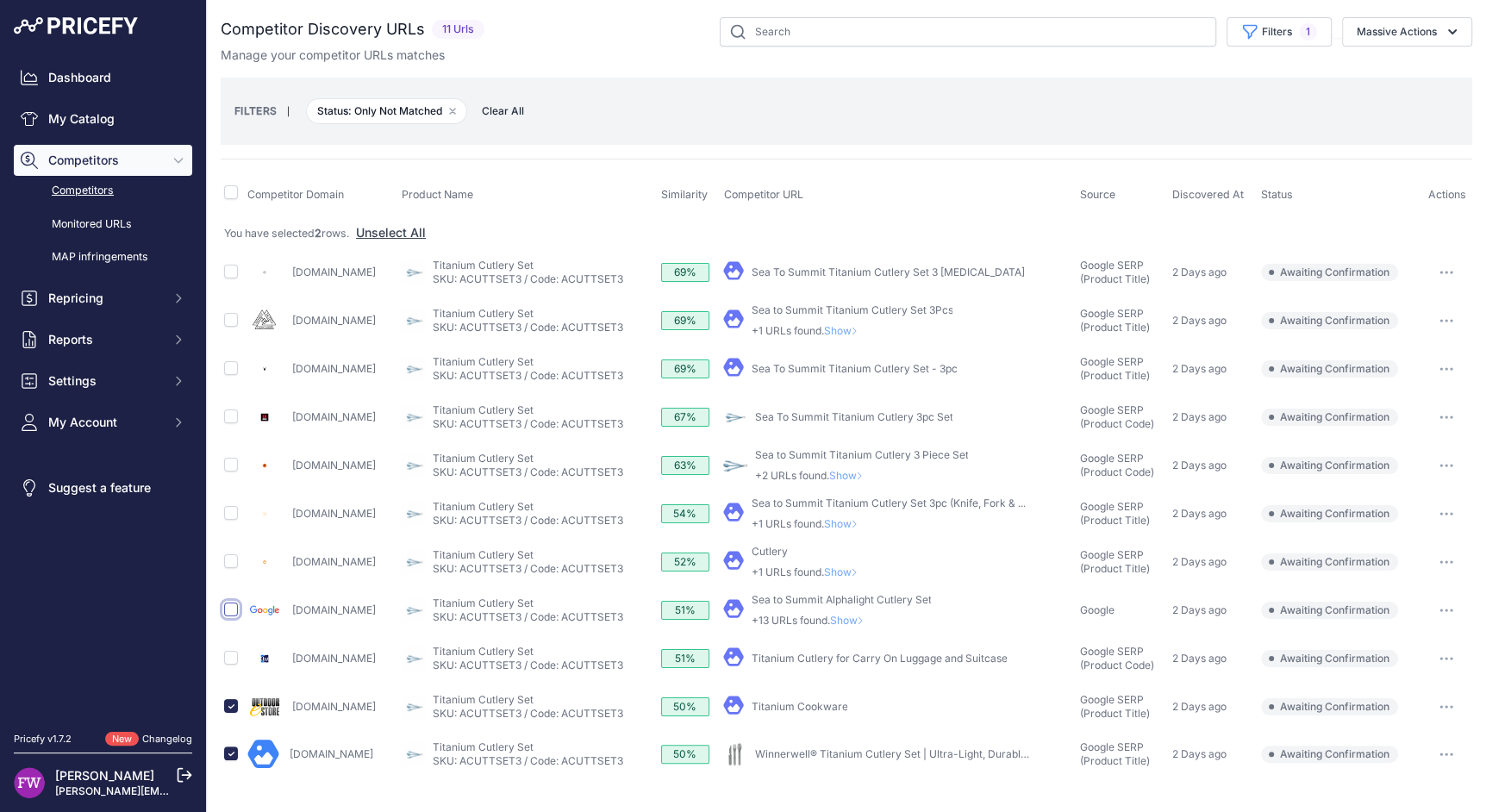 click at bounding box center (231, 609) 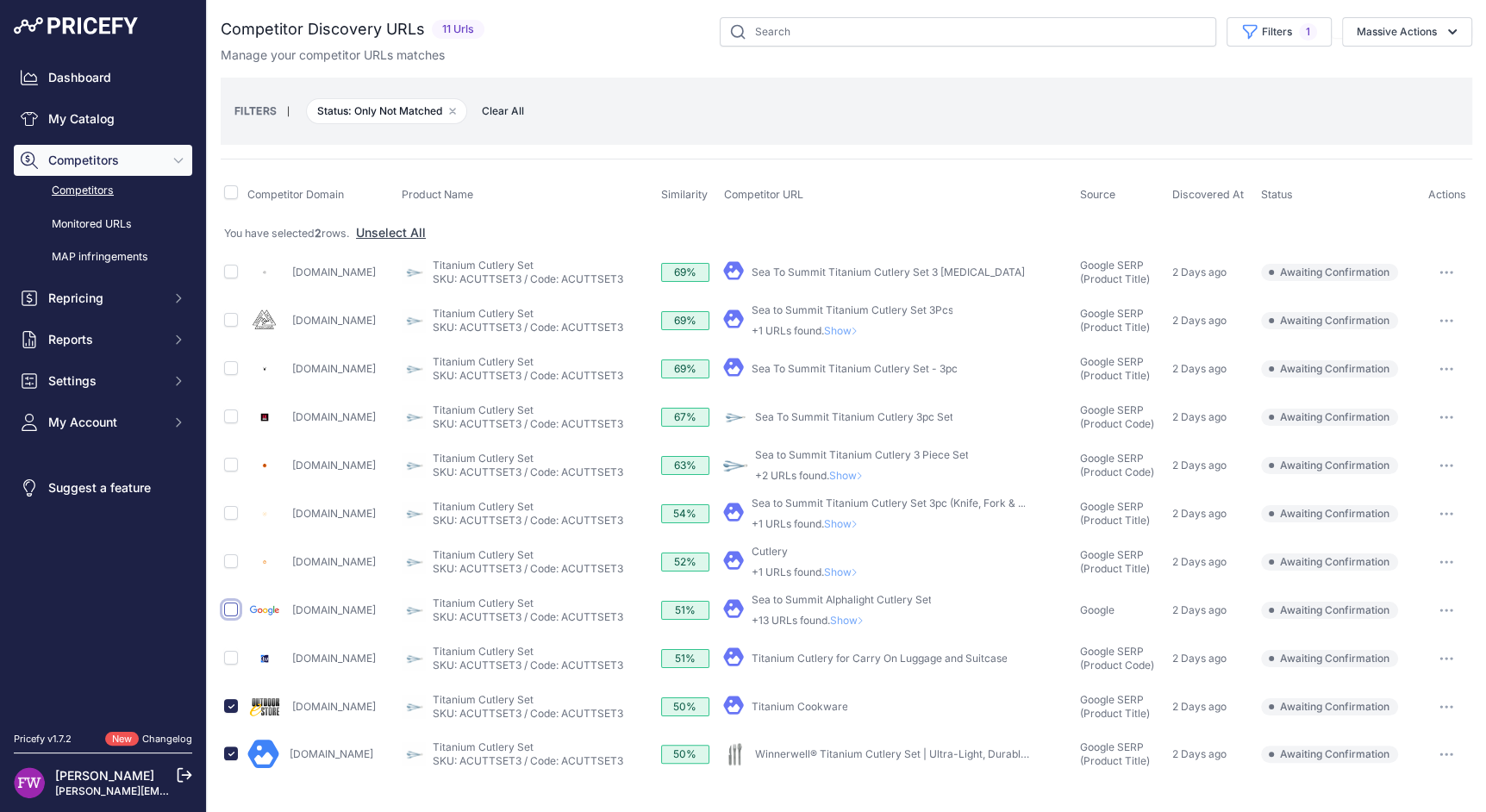 checkbox on "true" 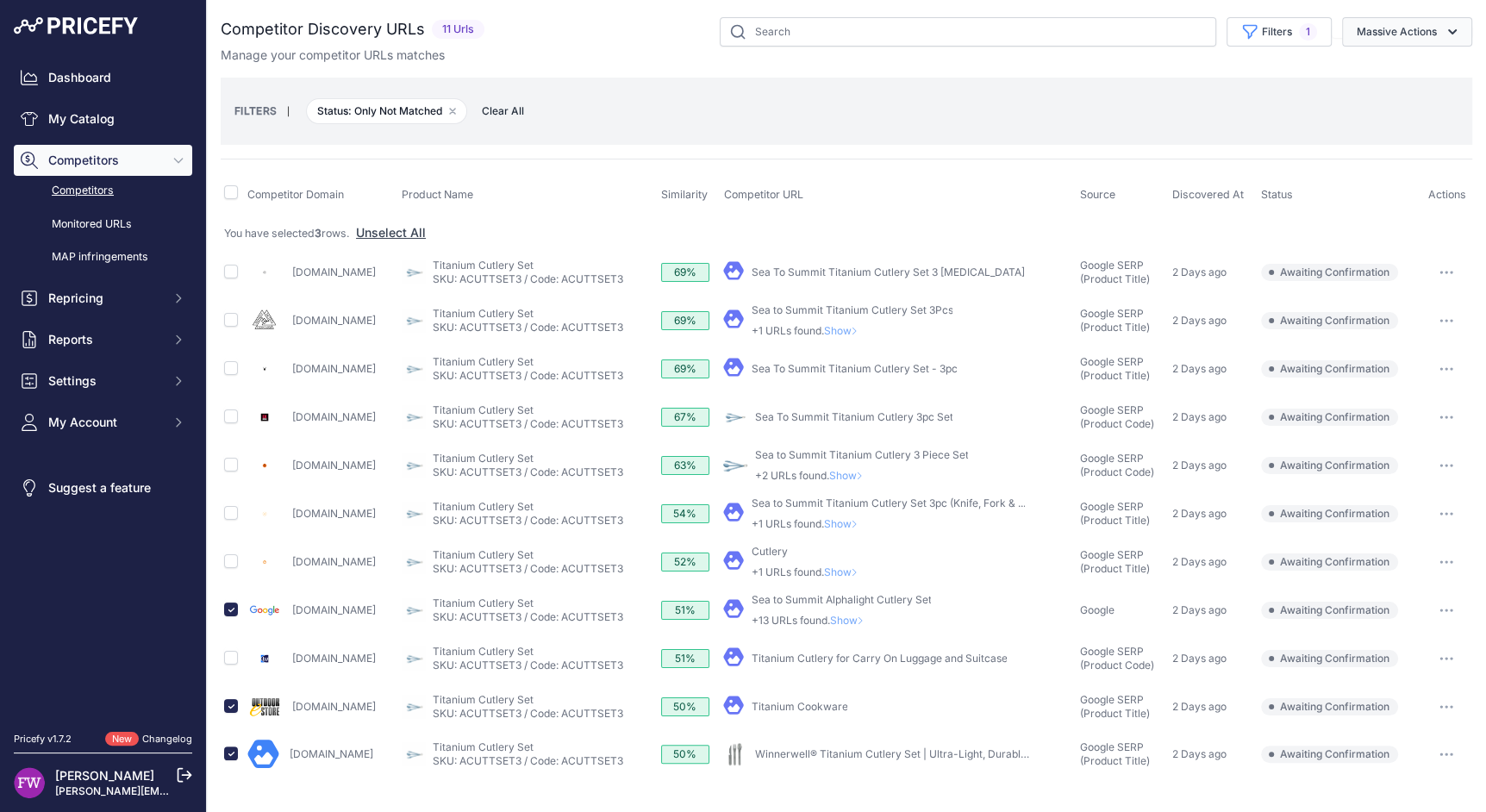 click on "Massive Actions" at bounding box center [1407, 32] 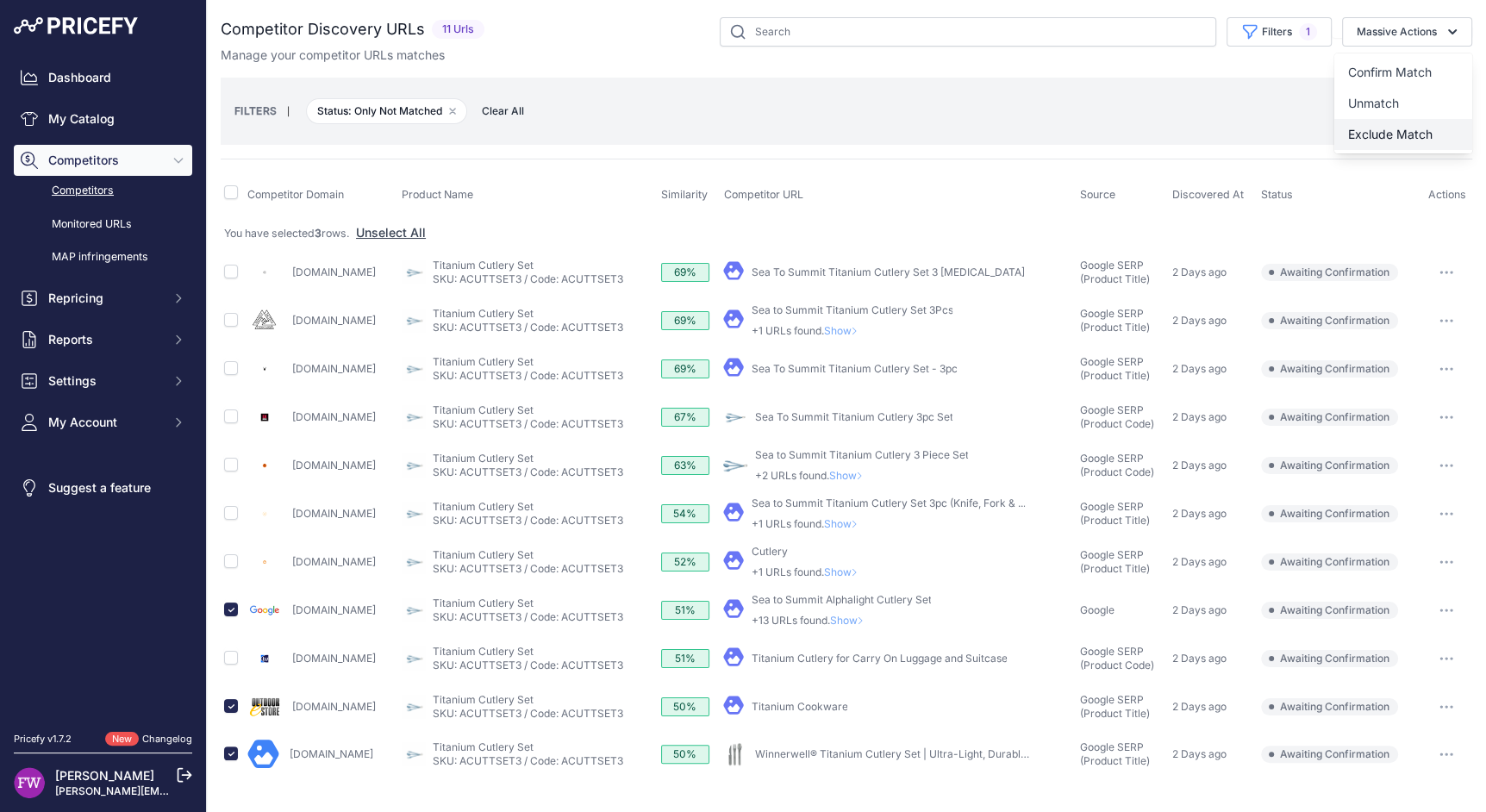 click on "Exclude Match" at bounding box center [1403, 134] 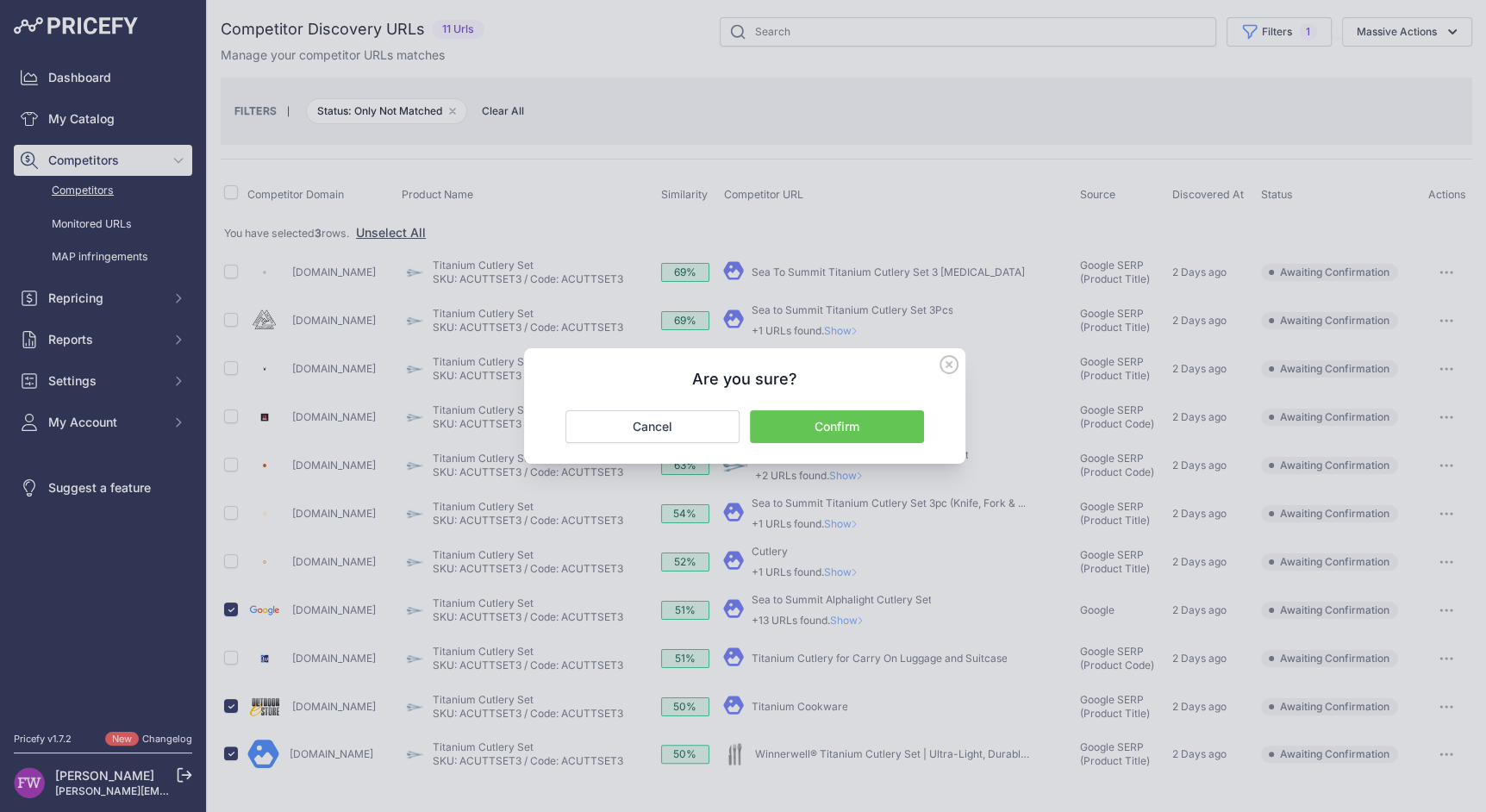 click on "Confirm" at bounding box center (837, 427) 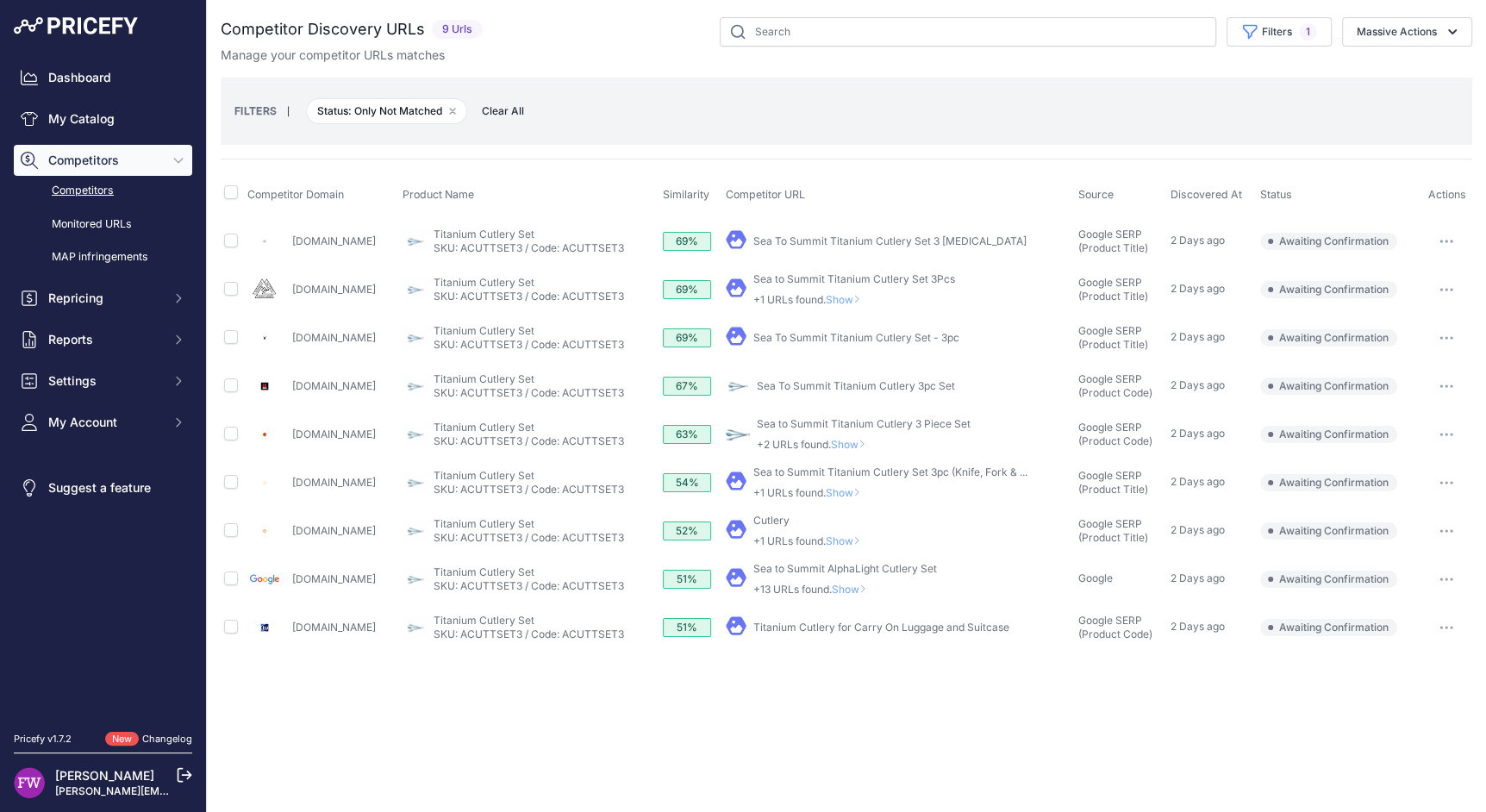 click on "Show" at bounding box center [852, 589] 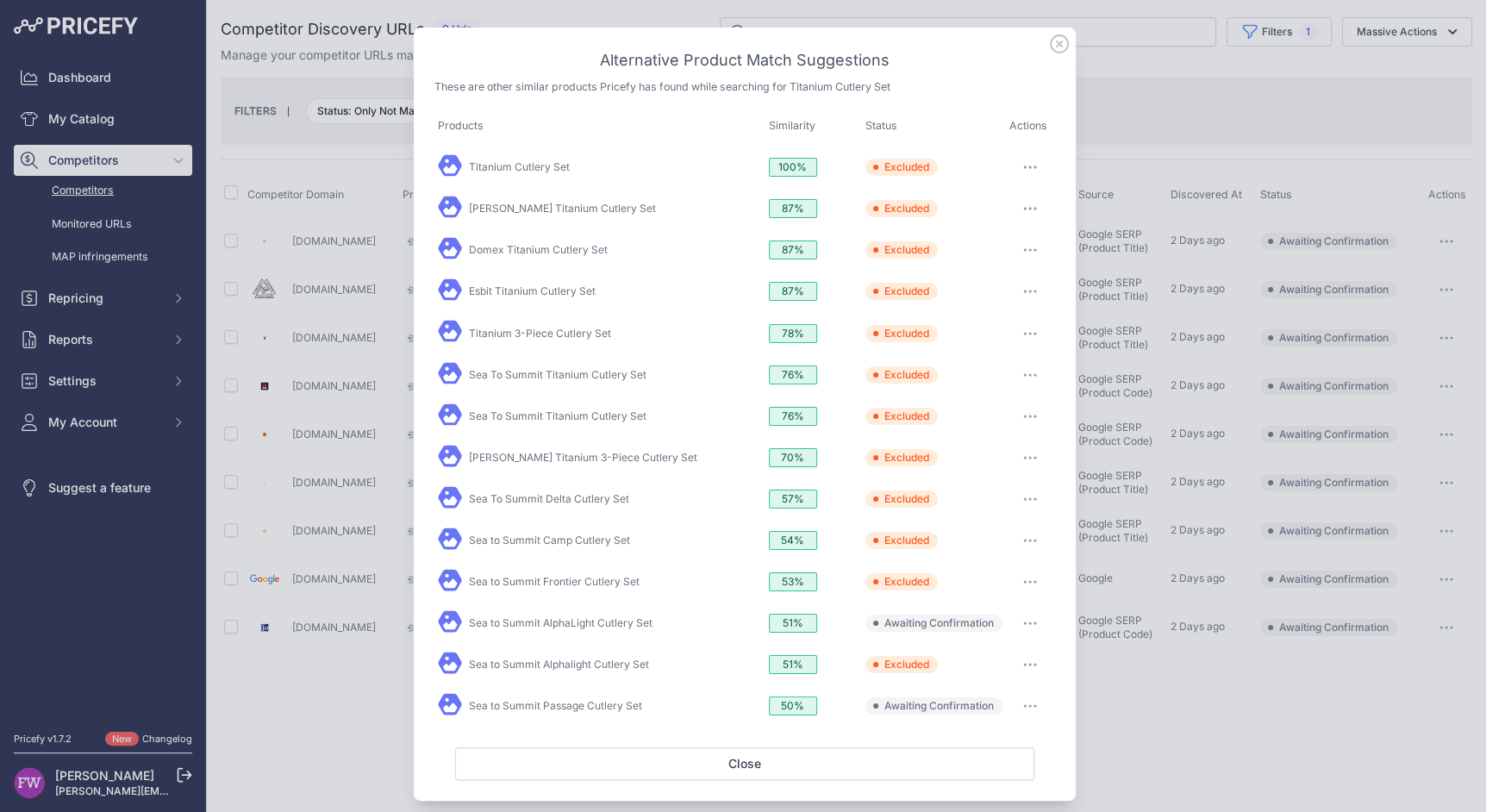 scroll, scrollTop: 13, scrollLeft: 0, axis: vertical 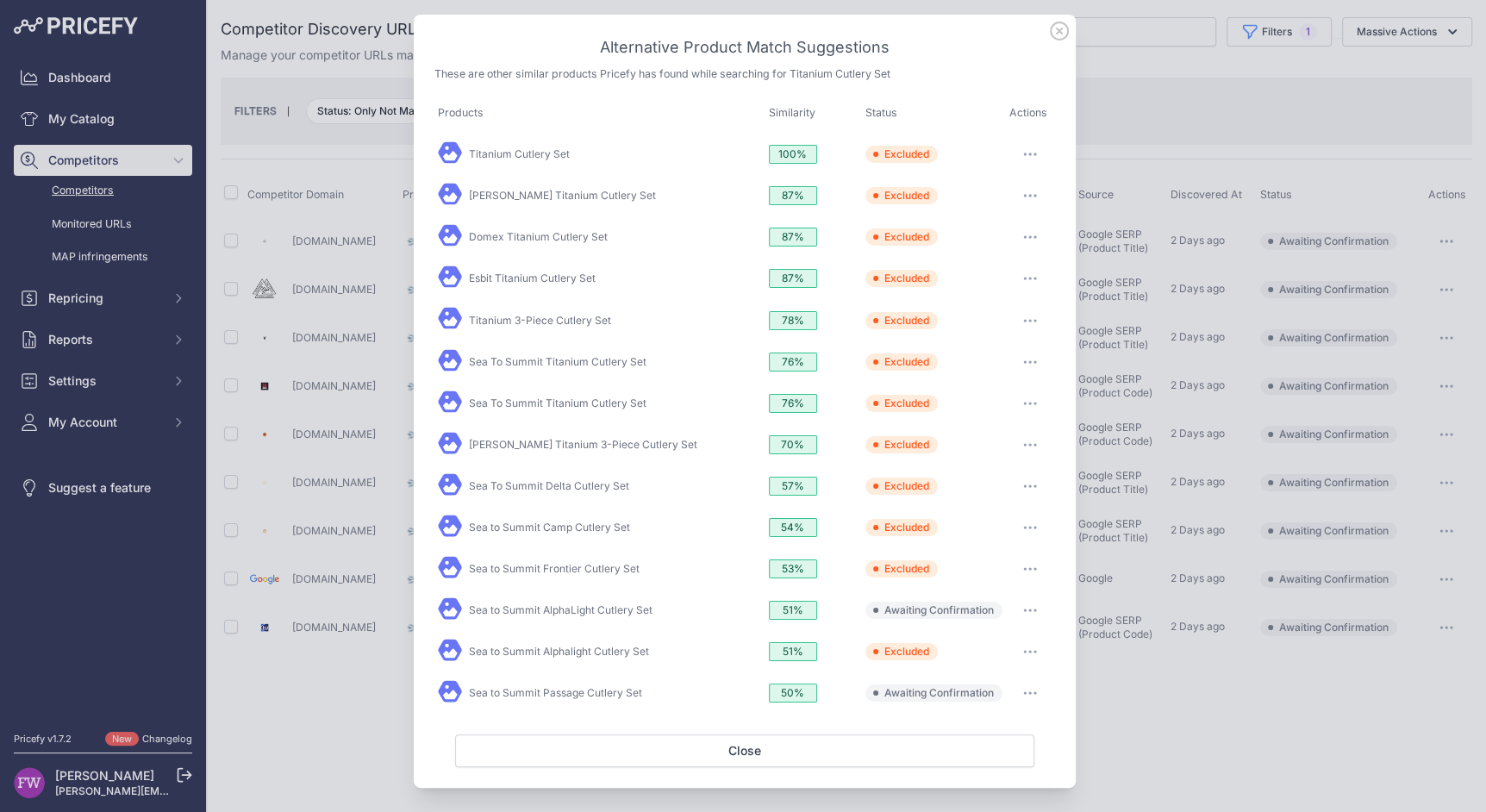 click 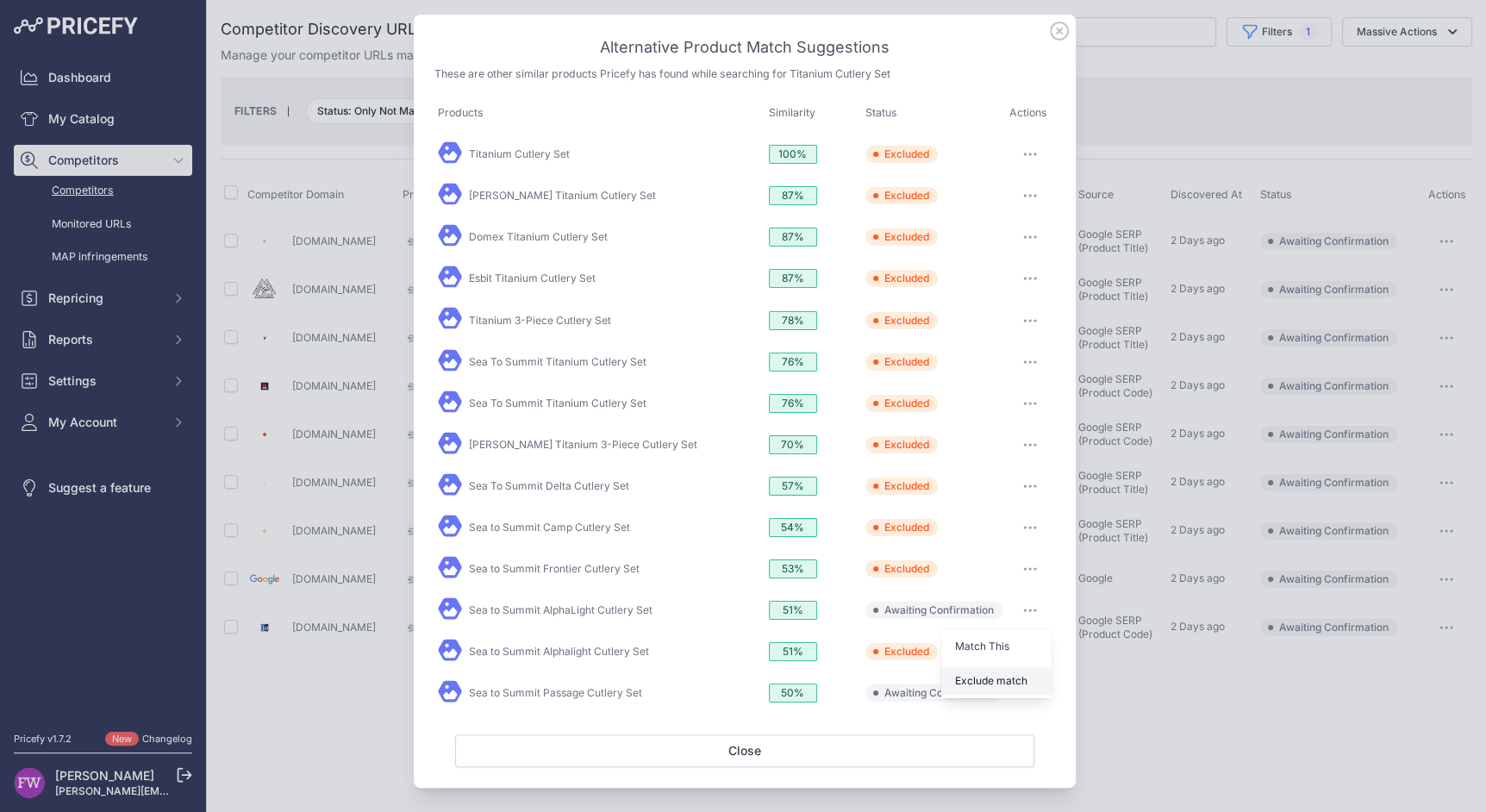 click on "Exclude match" at bounding box center [991, 680] 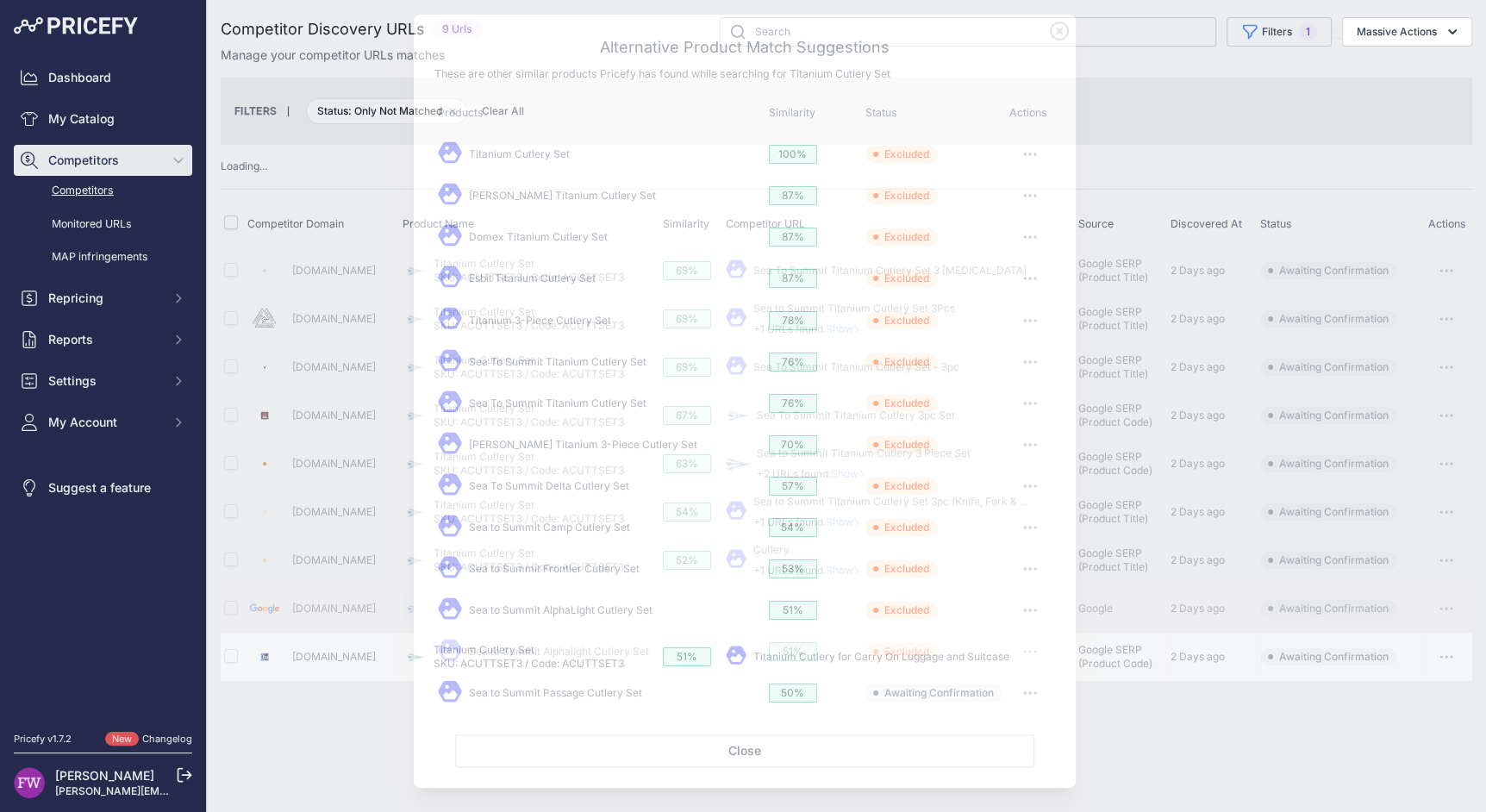 click 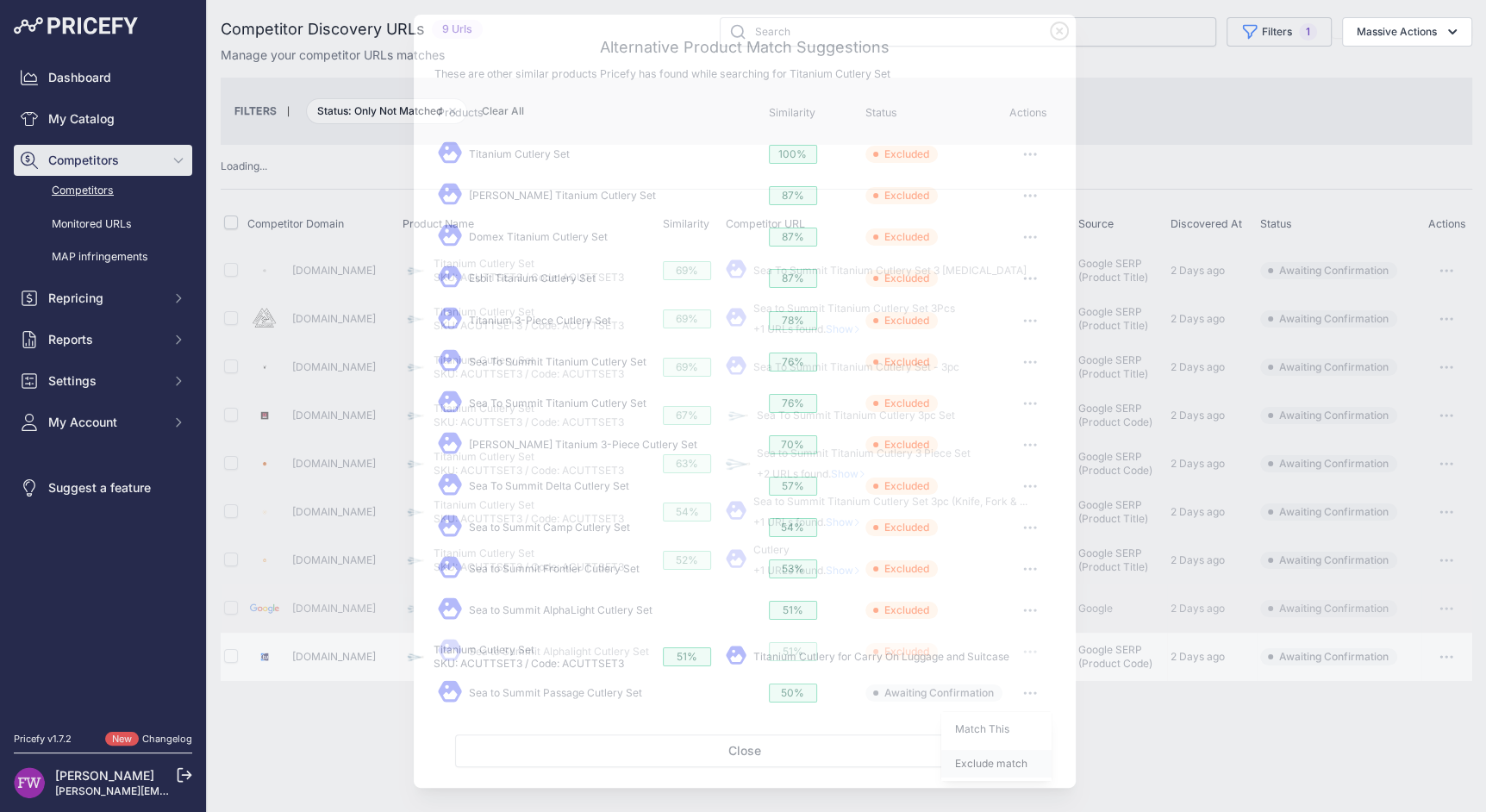 click on "Exclude match" at bounding box center [991, 763] 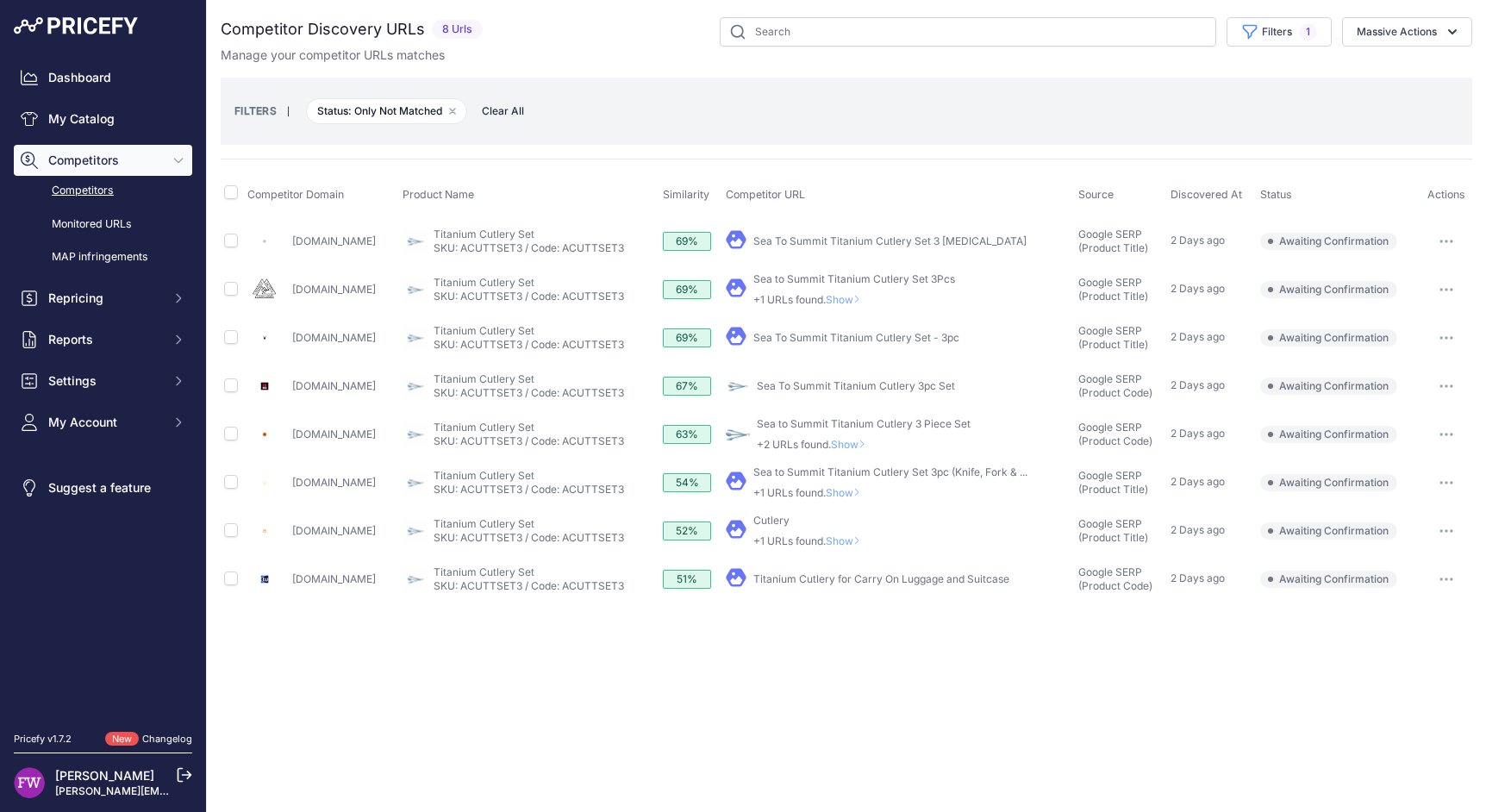 scroll, scrollTop: 0, scrollLeft: 0, axis: both 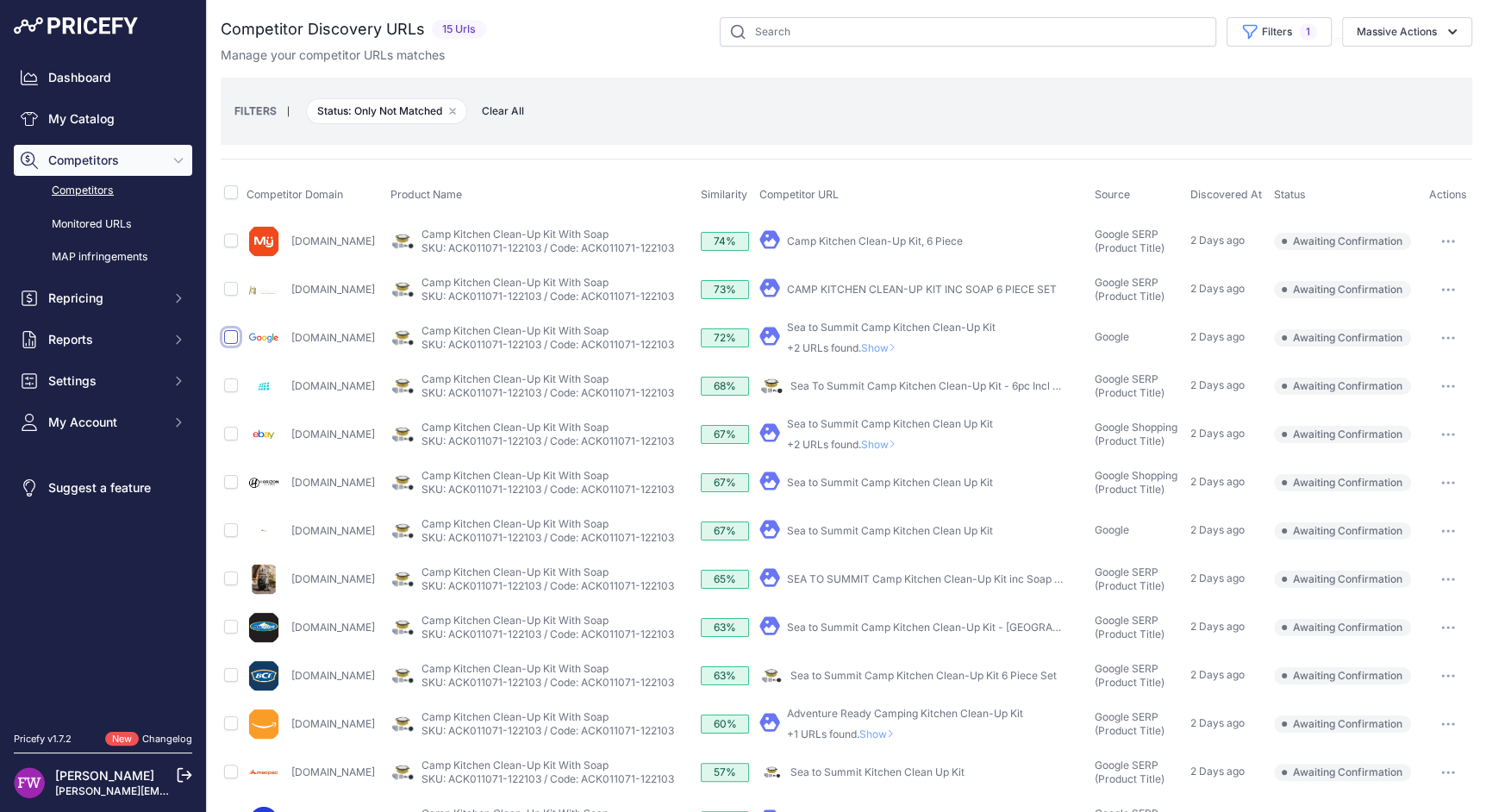 click at bounding box center (231, 337) 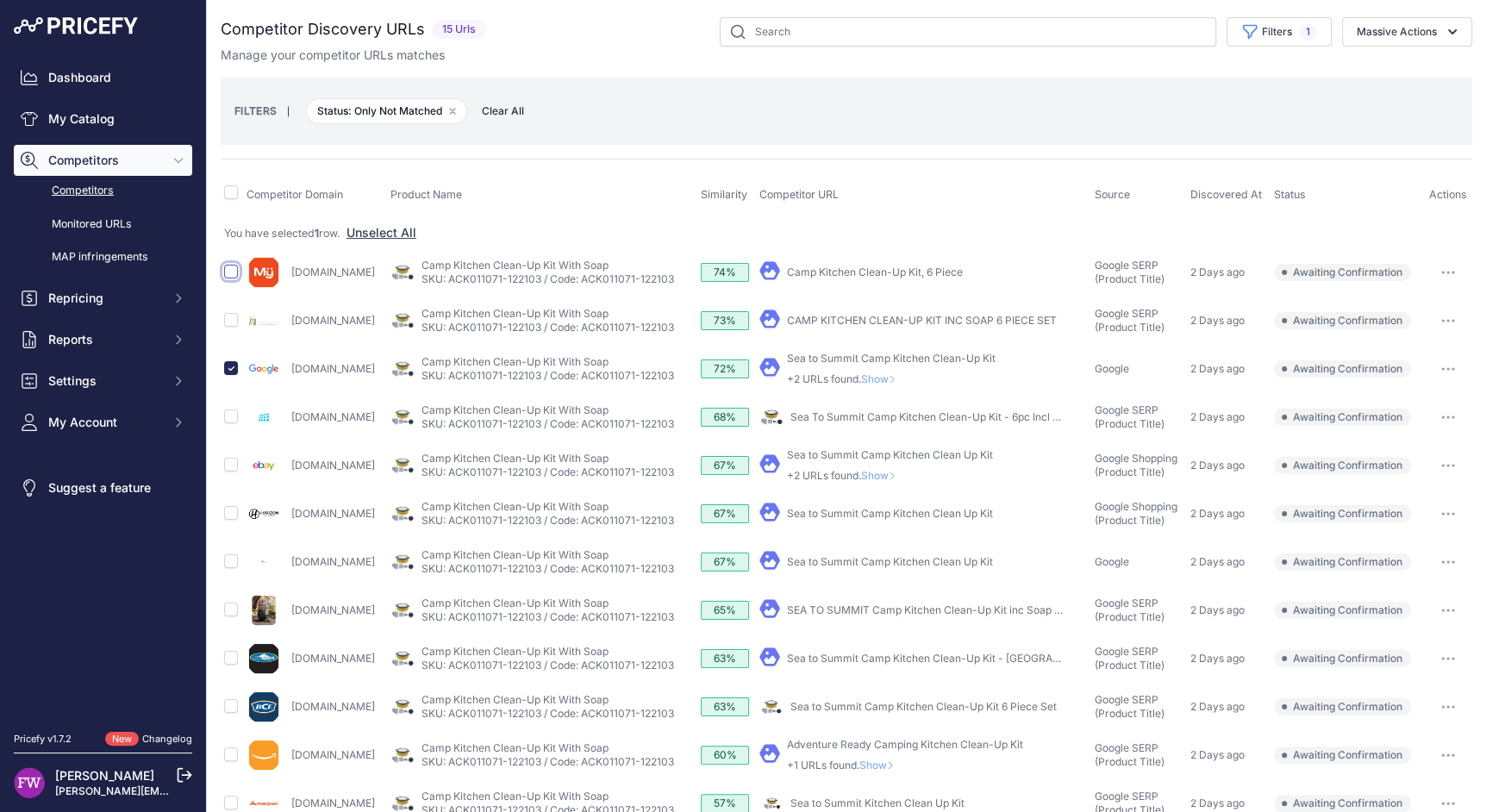 click at bounding box center [231, 272] 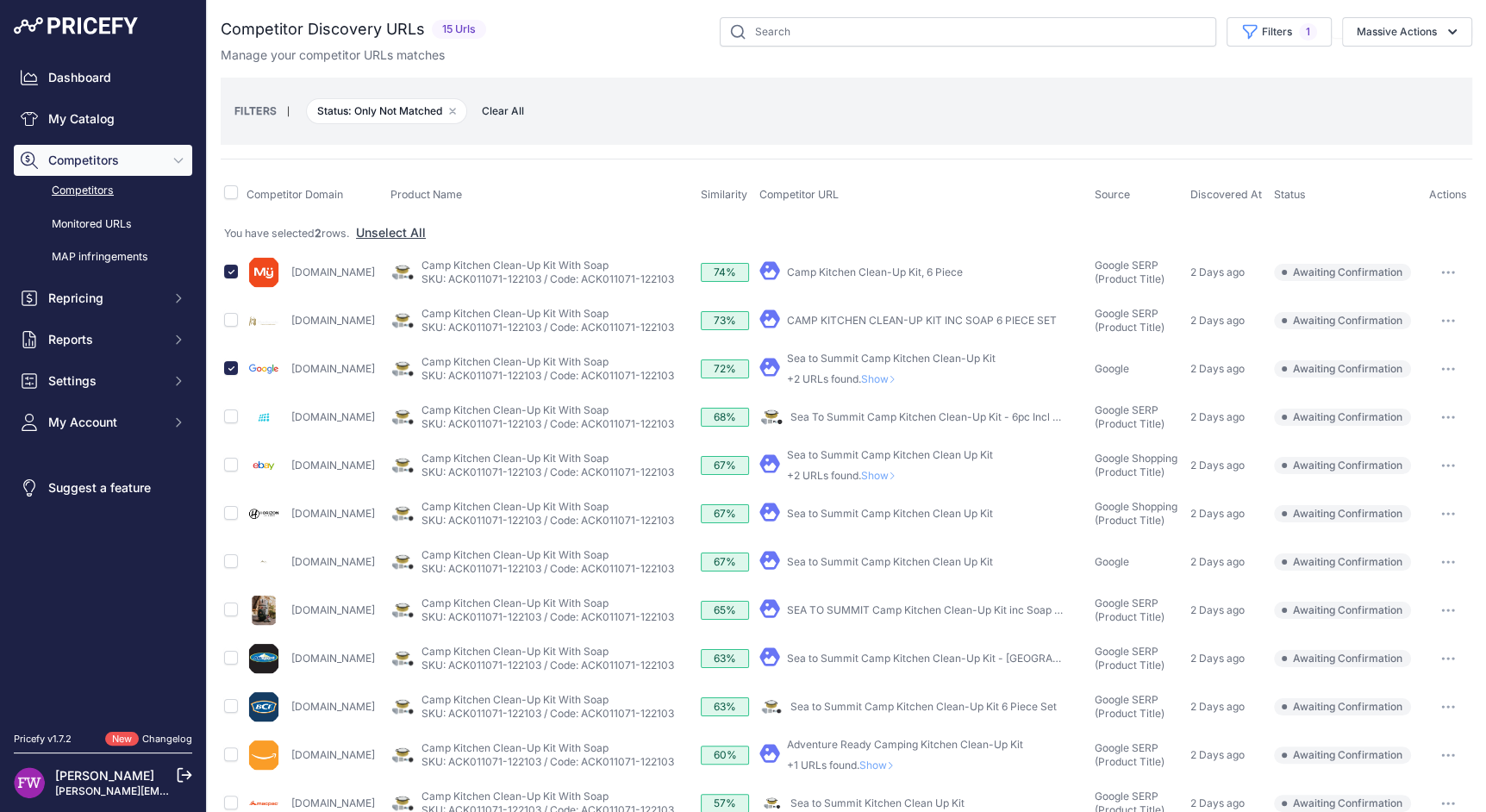 click at bounding box center [232, 514] 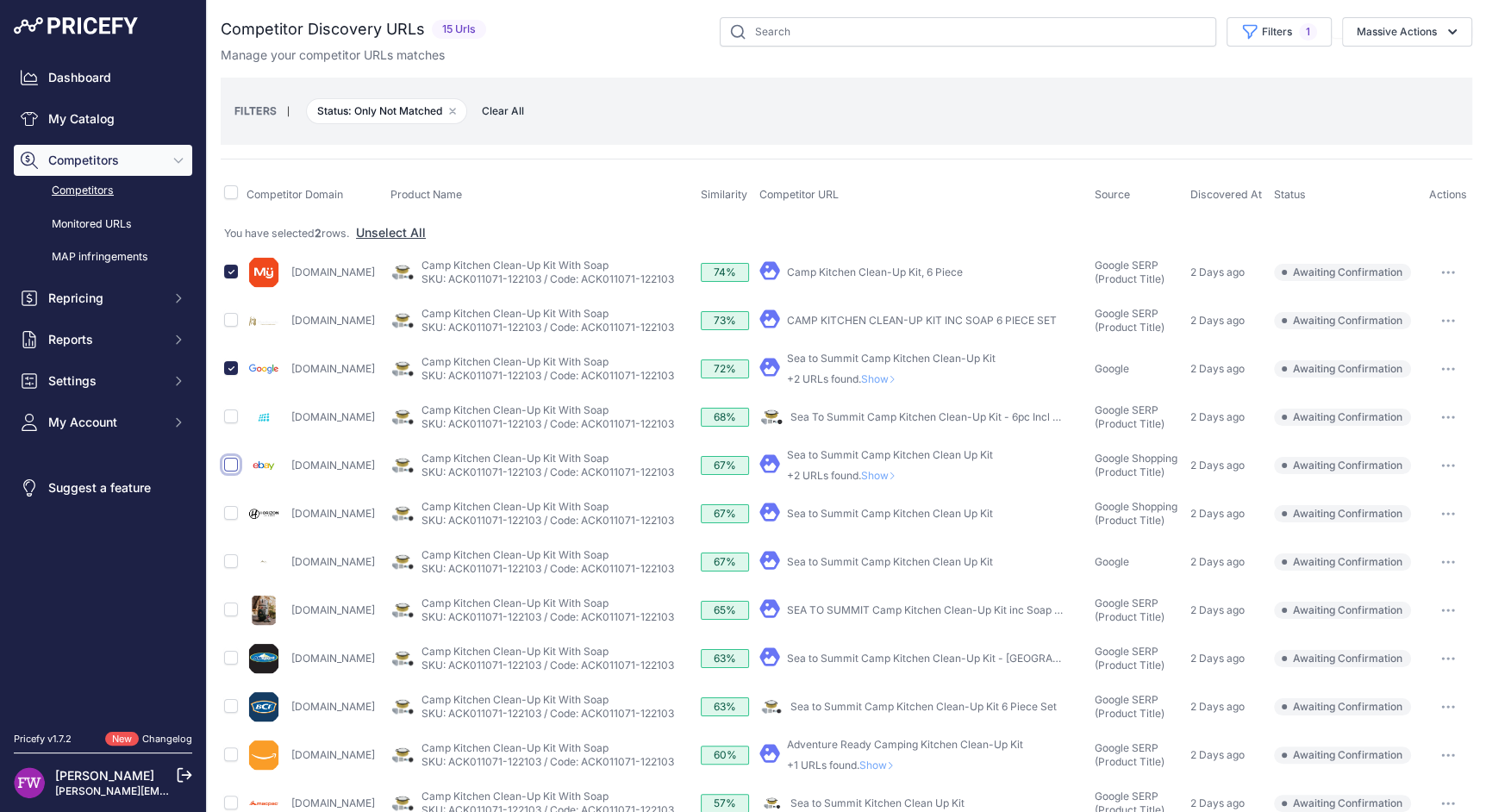 click at bounding box center [231, 465] 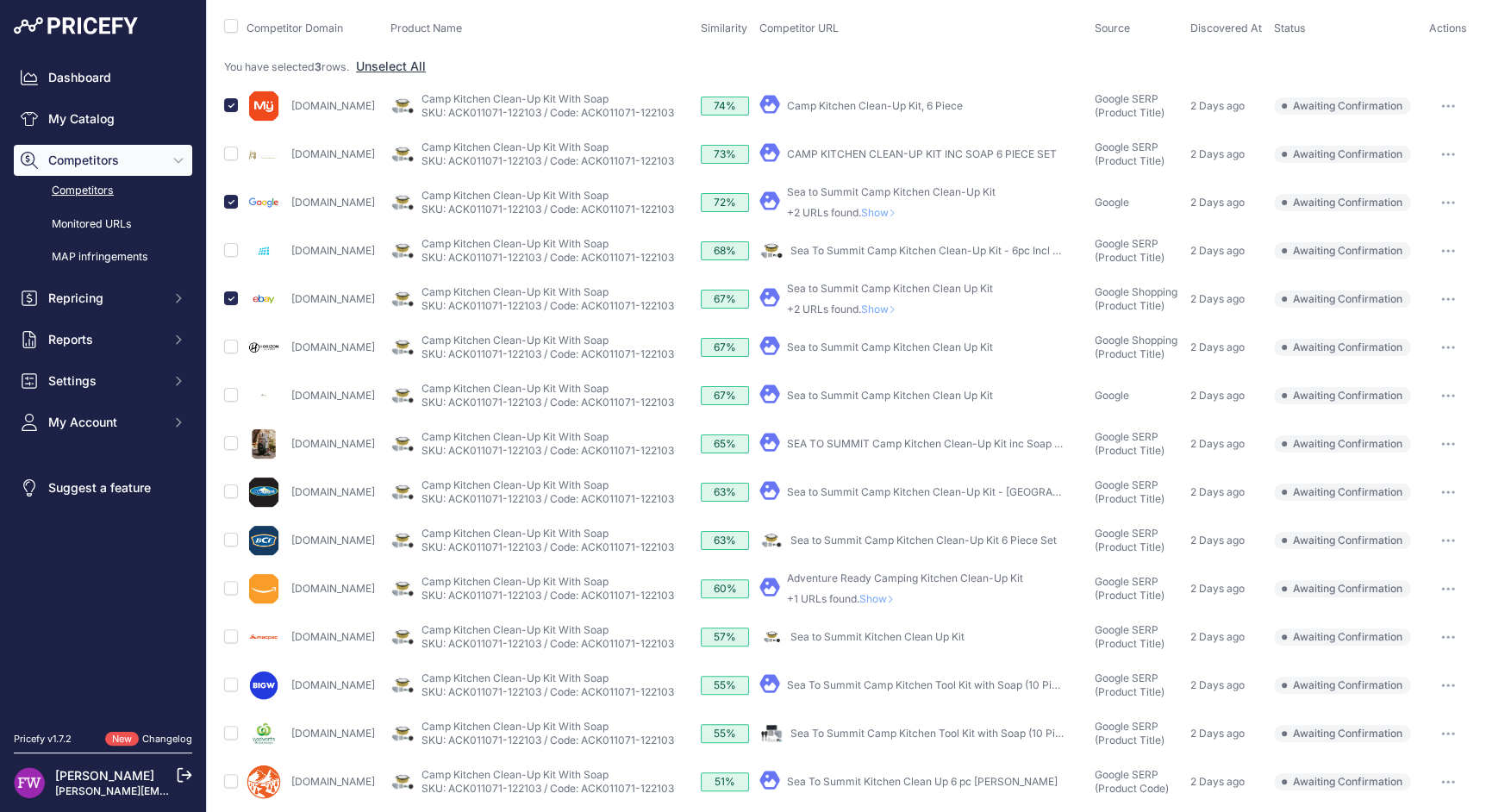 scroll, scrollTop: 175, scrollLeft: 0, axis: vertical 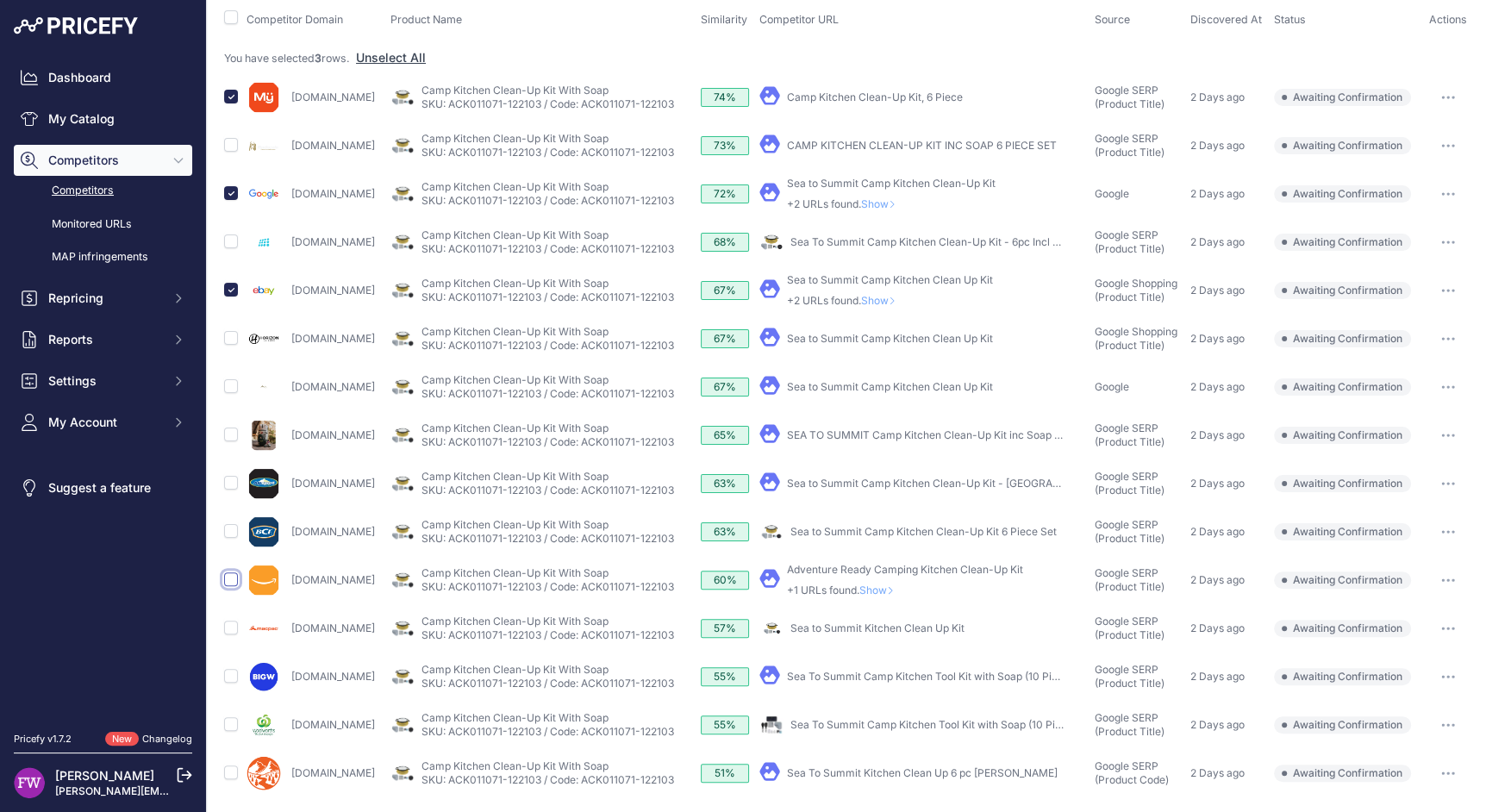 click at bounding box center (231, 579) 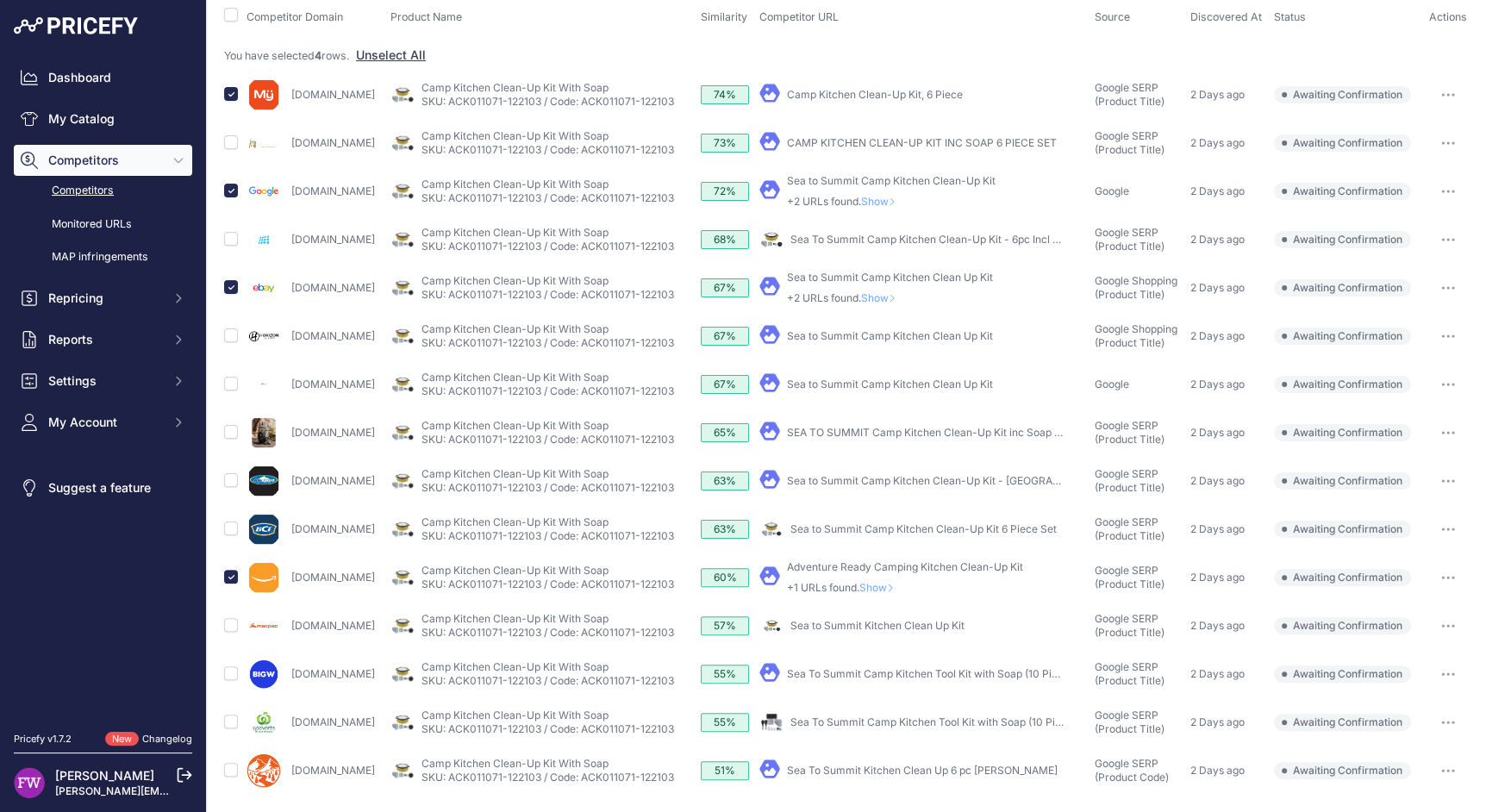 scroll, scrollTop: 175, scrollLeft: 0, axis: vertical 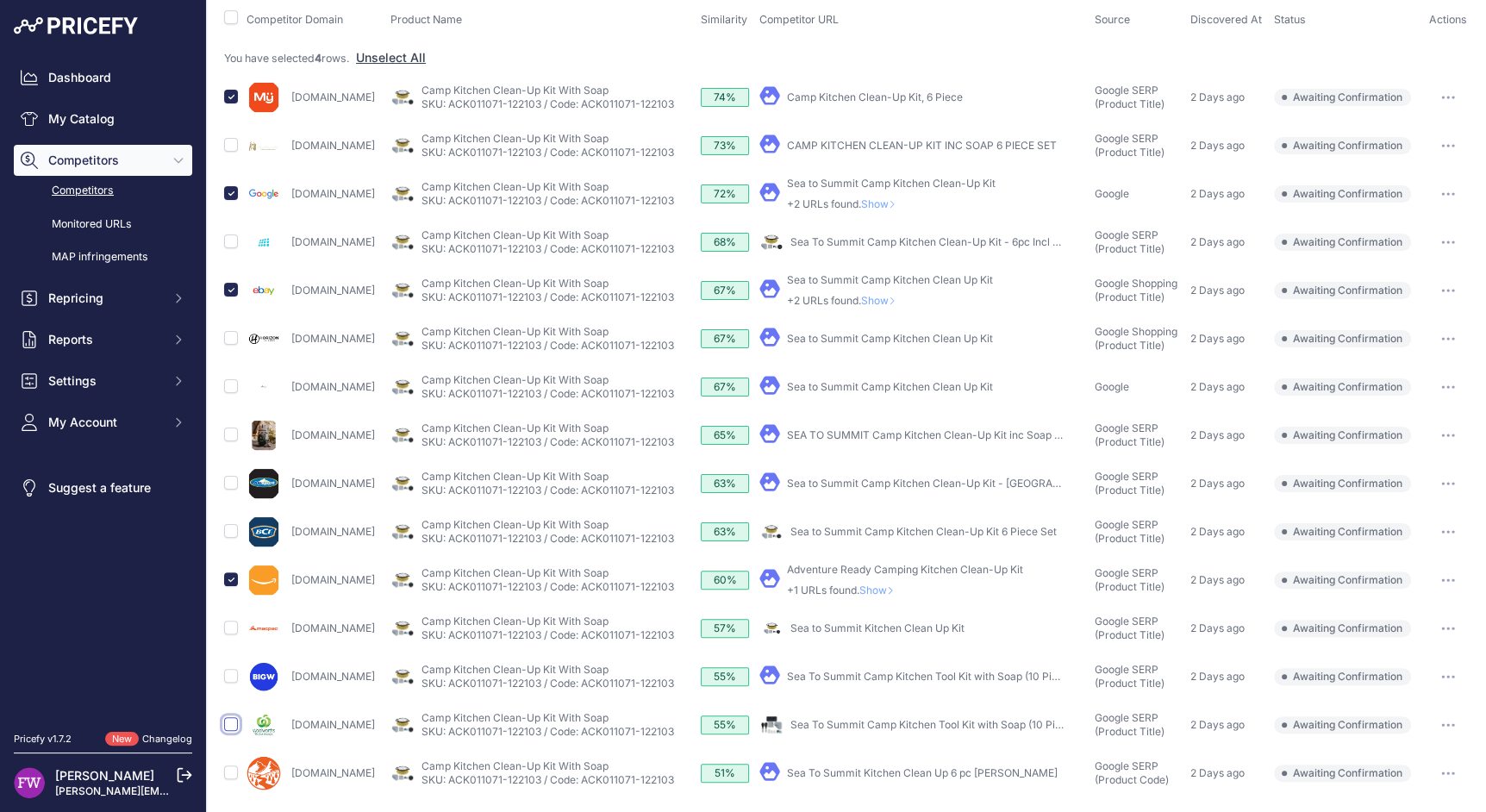 click at bounding box center [231, 724] 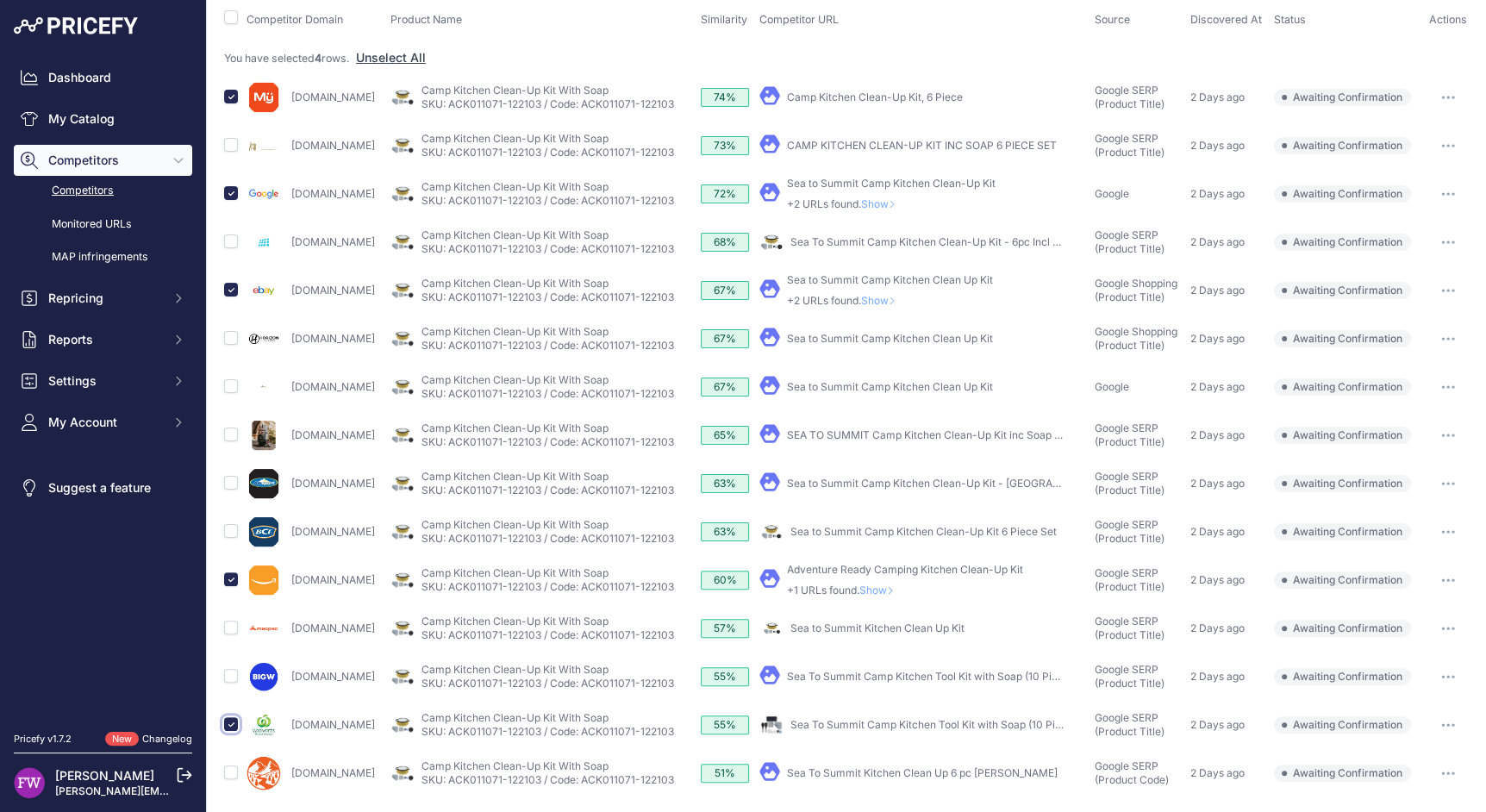 scroll, scrollTop: 204, scrollLeft: 0, axis: vertical 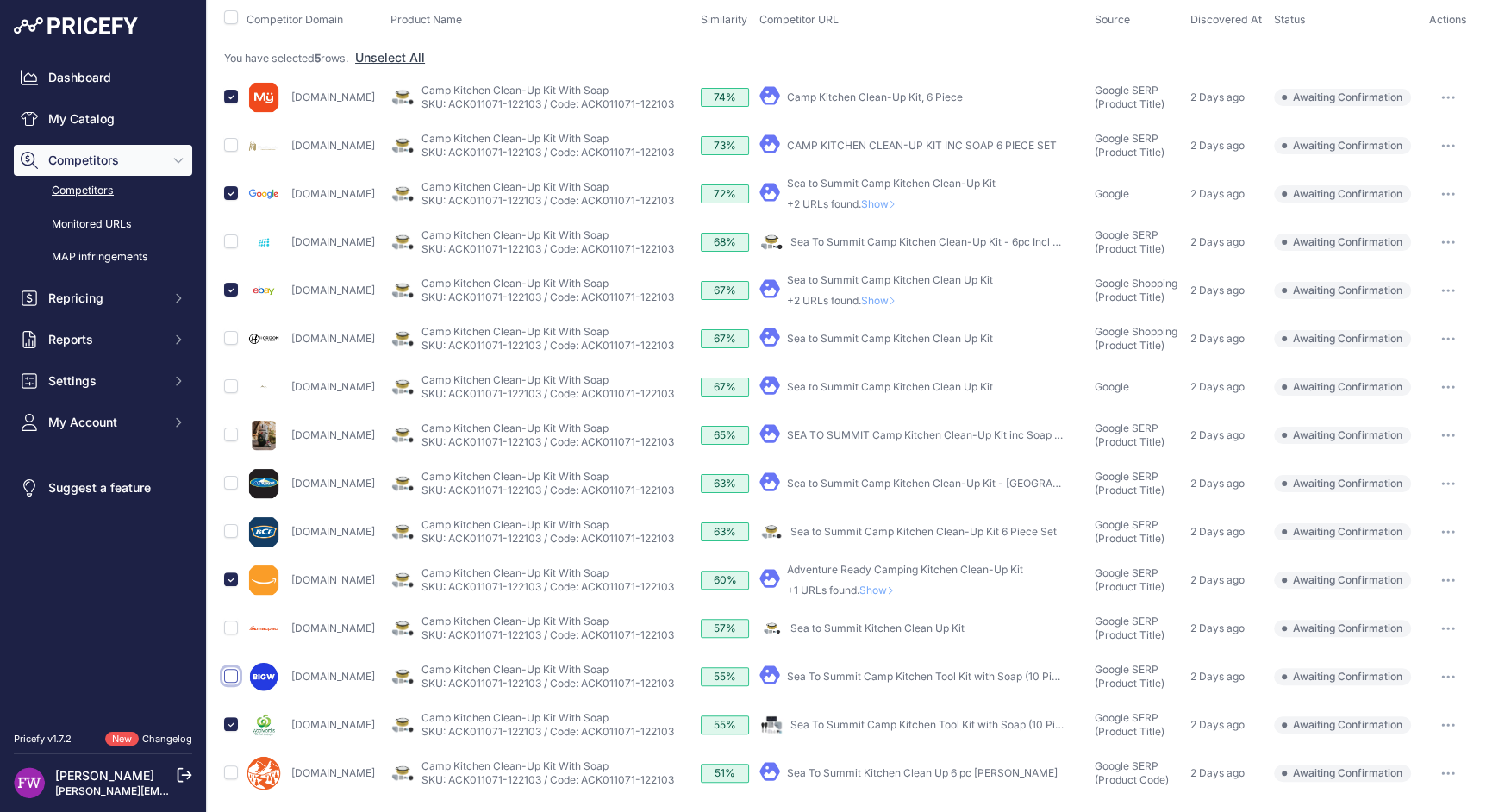 click at bounding box center [231, 676] 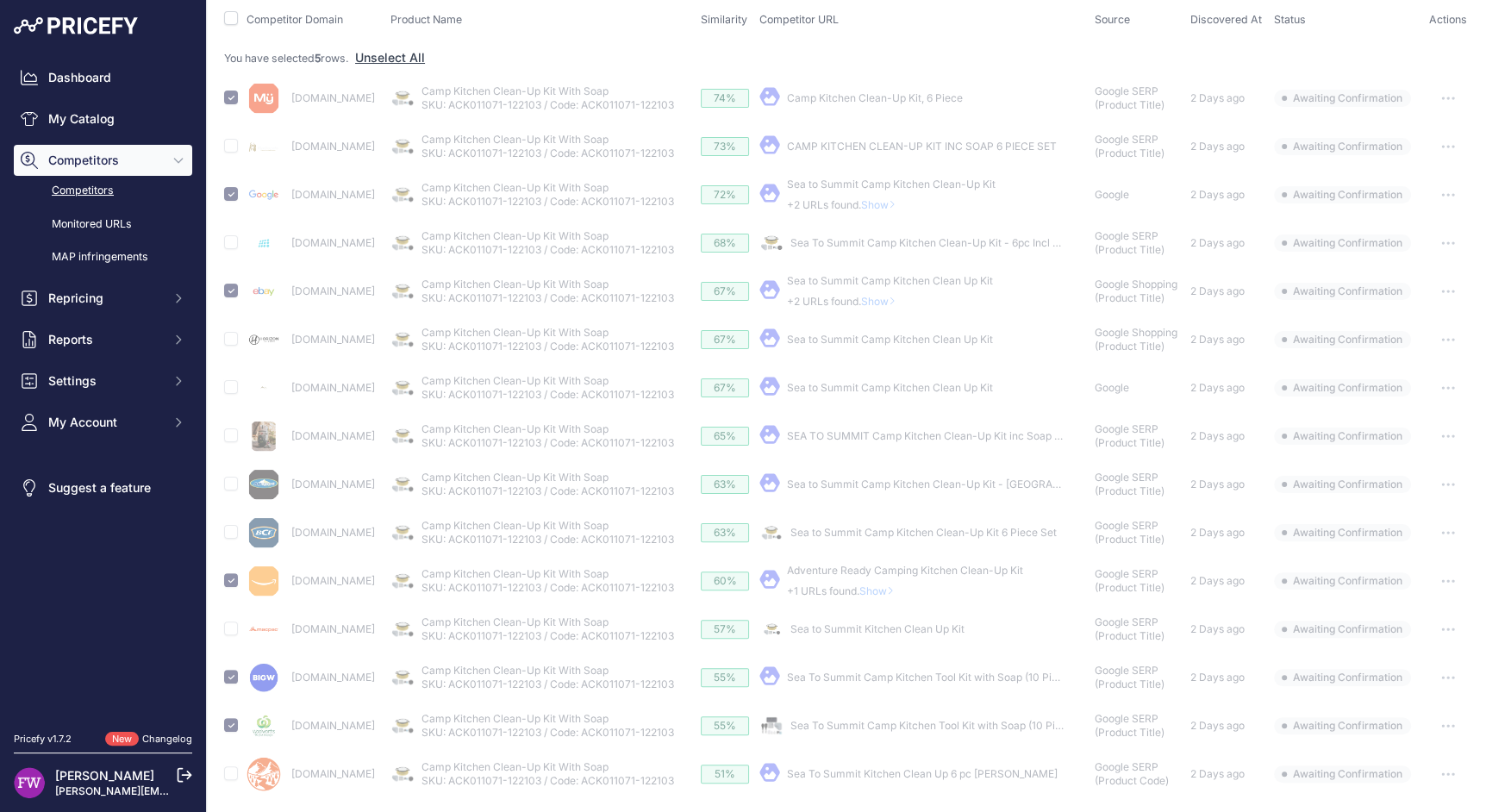 scroll, scrollTop: 0, scrollLeft: 0, axis: both 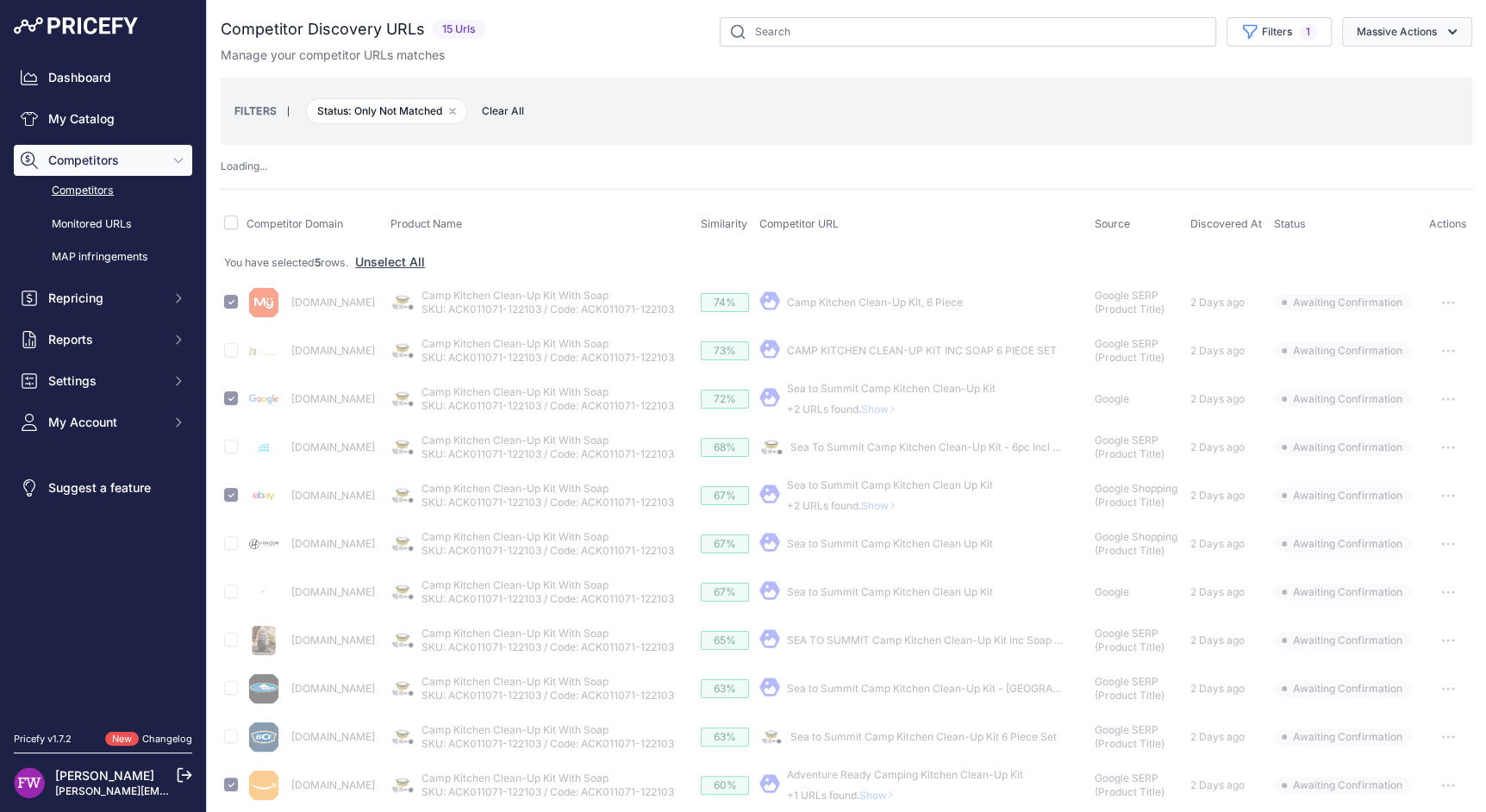 click on "Massive Actions" at bounding box center [1407, 32] 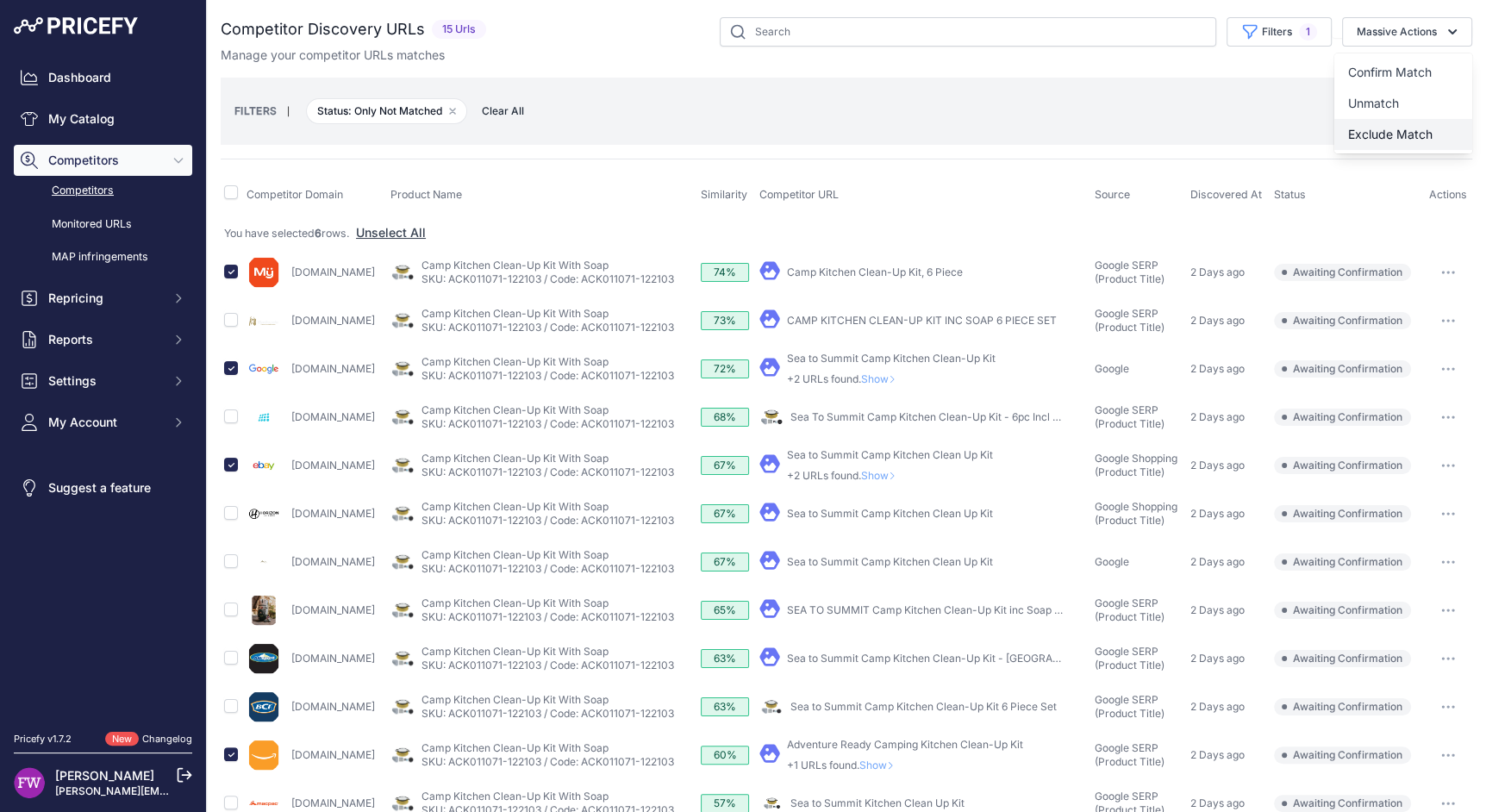 click on "Exclude Match" at bounding box center [1390, 134] 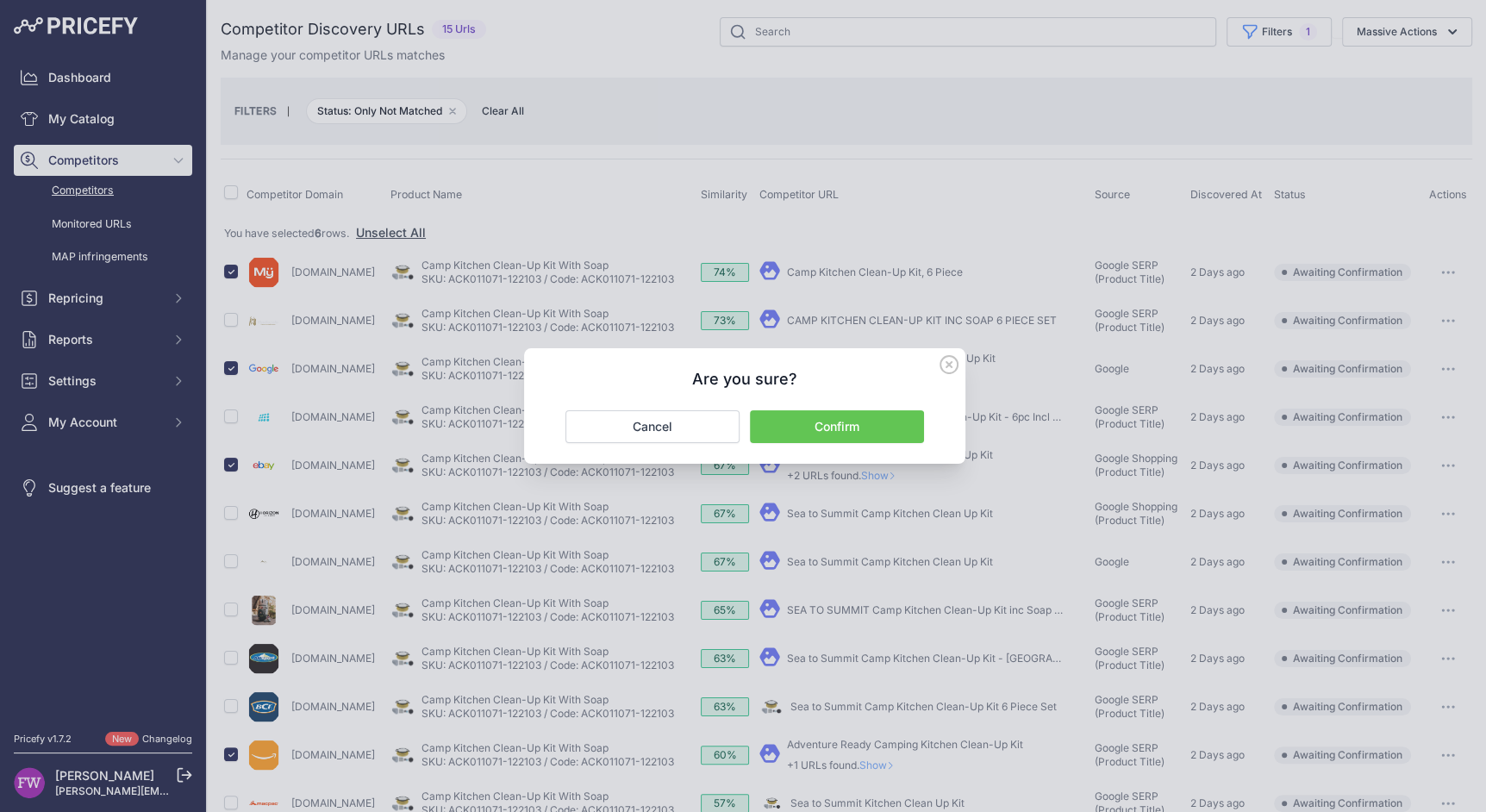 click on "Confirm" at bounding box center (837, 427) 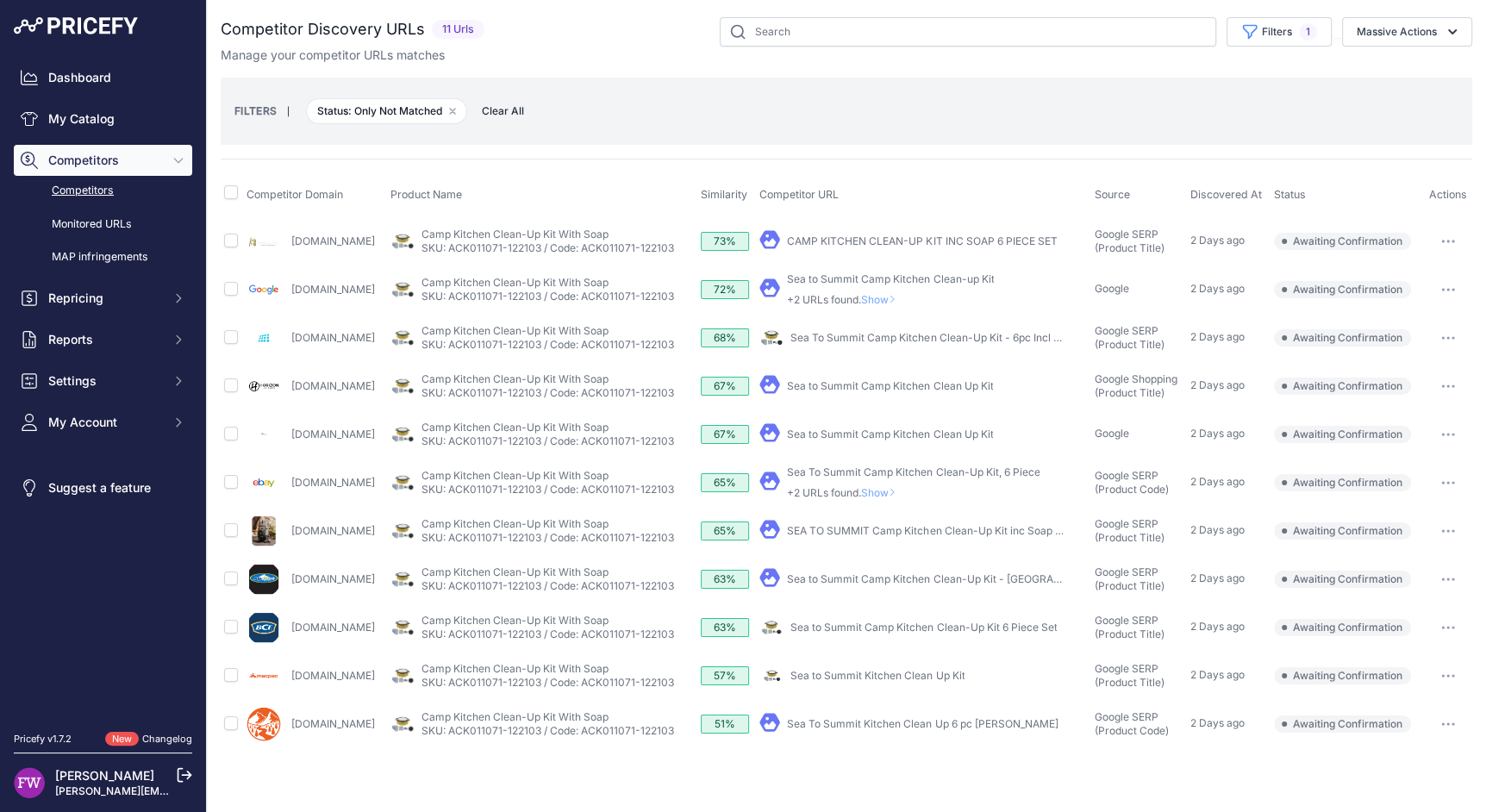click on "Show" at bounding box center [882, 299] 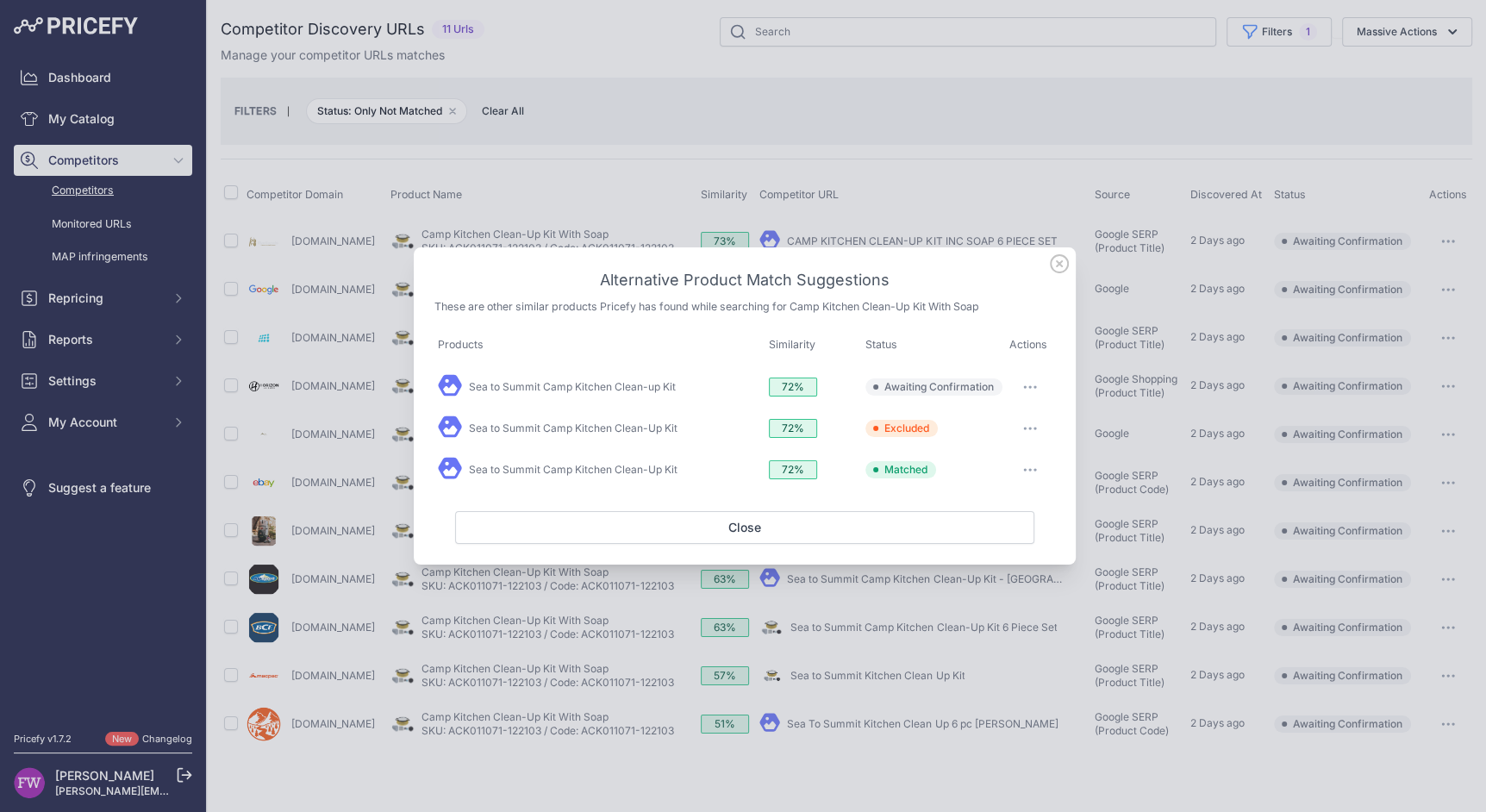 click 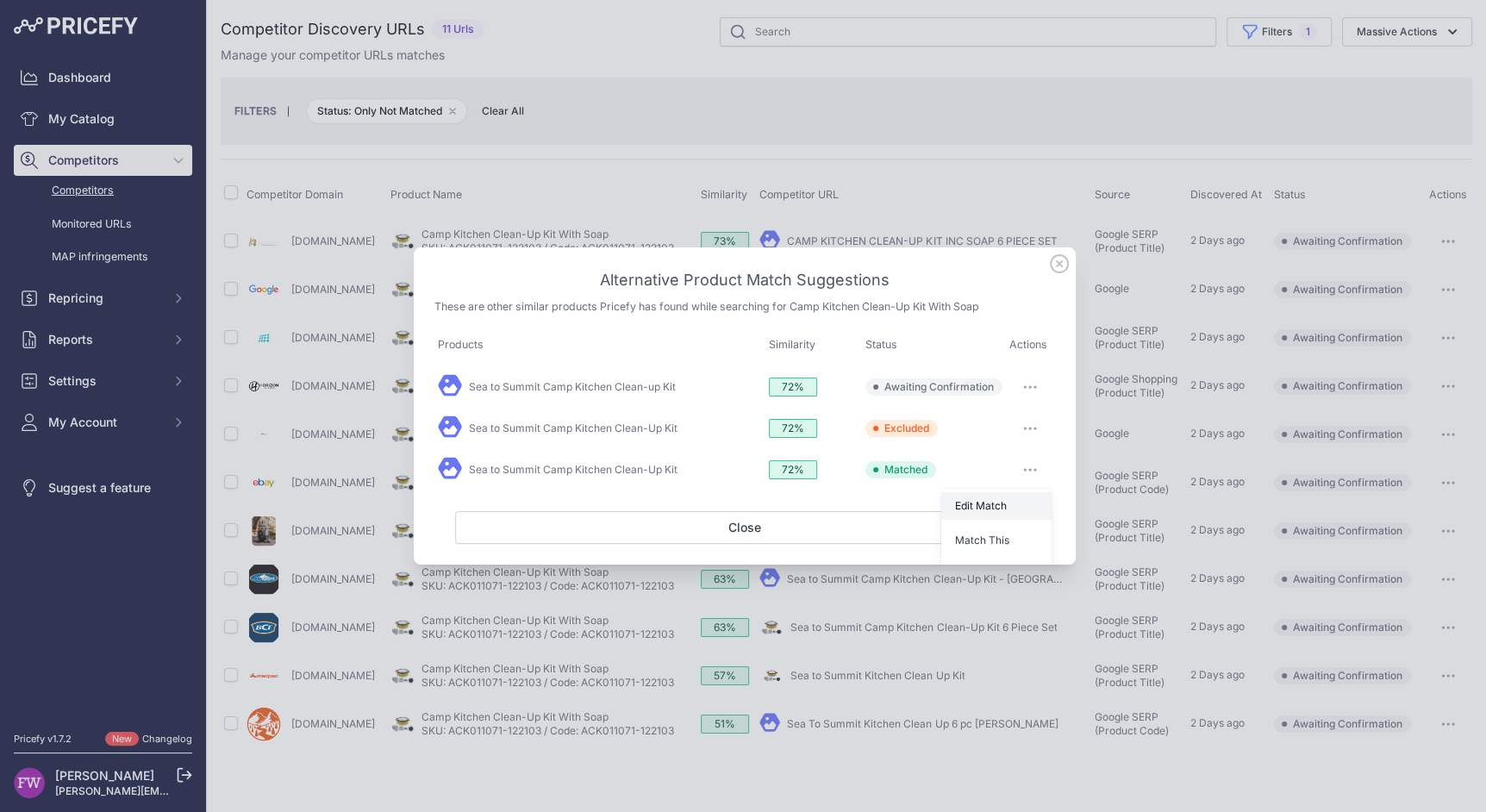 click on "Edit Match" at bounding box center (981, 505) 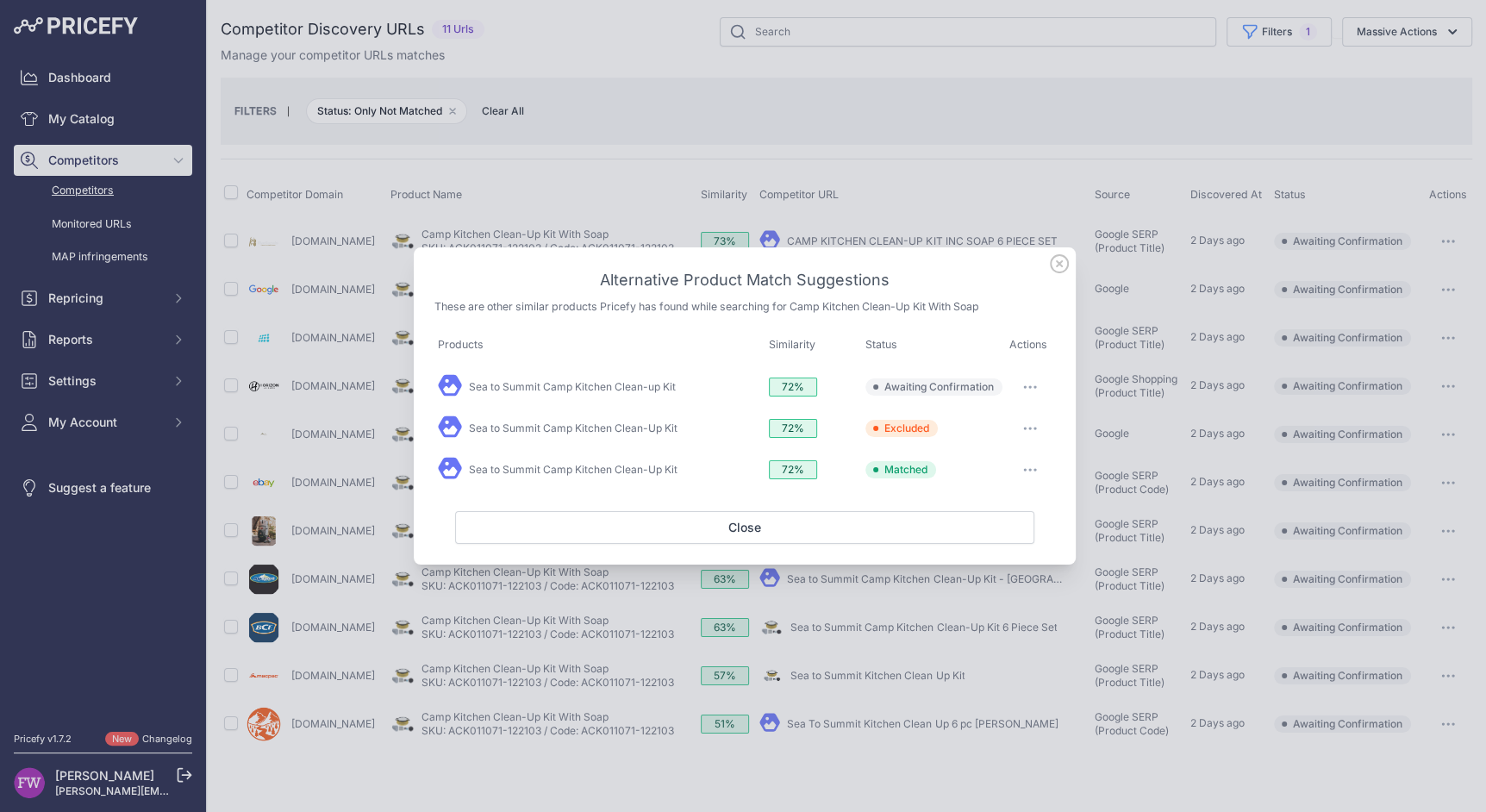 click 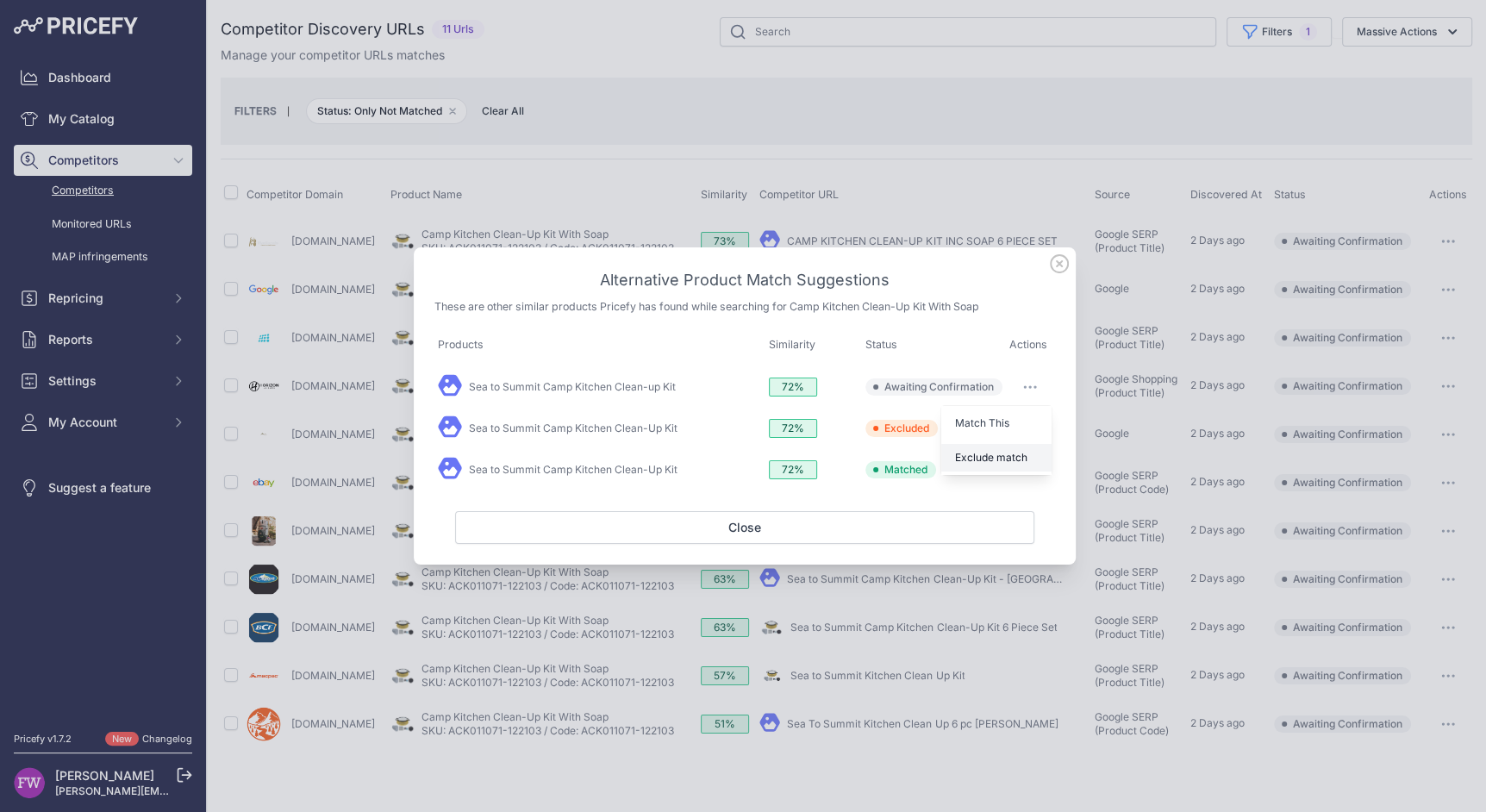 click on "Exclude match" at bounding box center (991, 457) 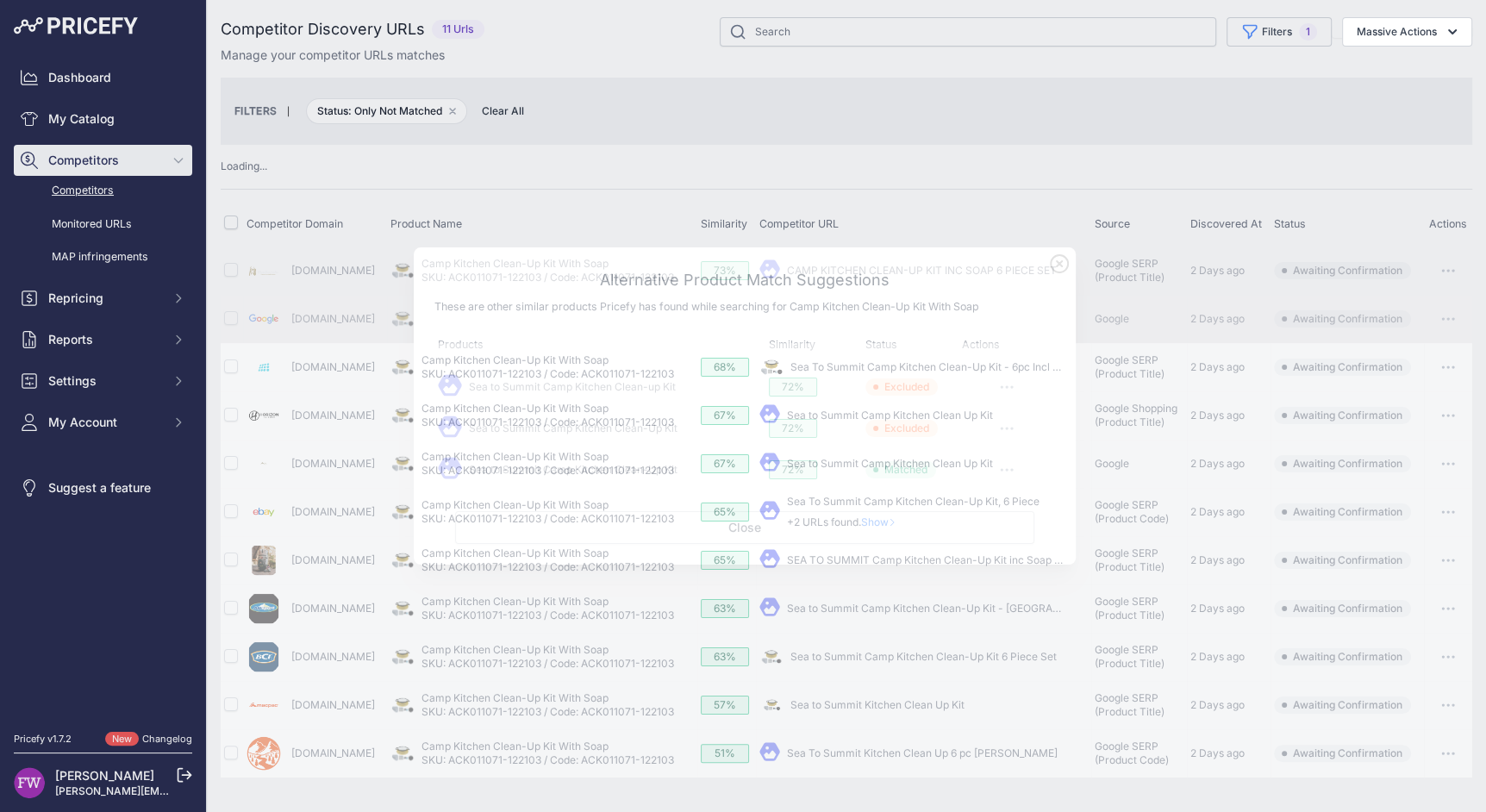 click on "My Product" at bounding box center (923, 464) 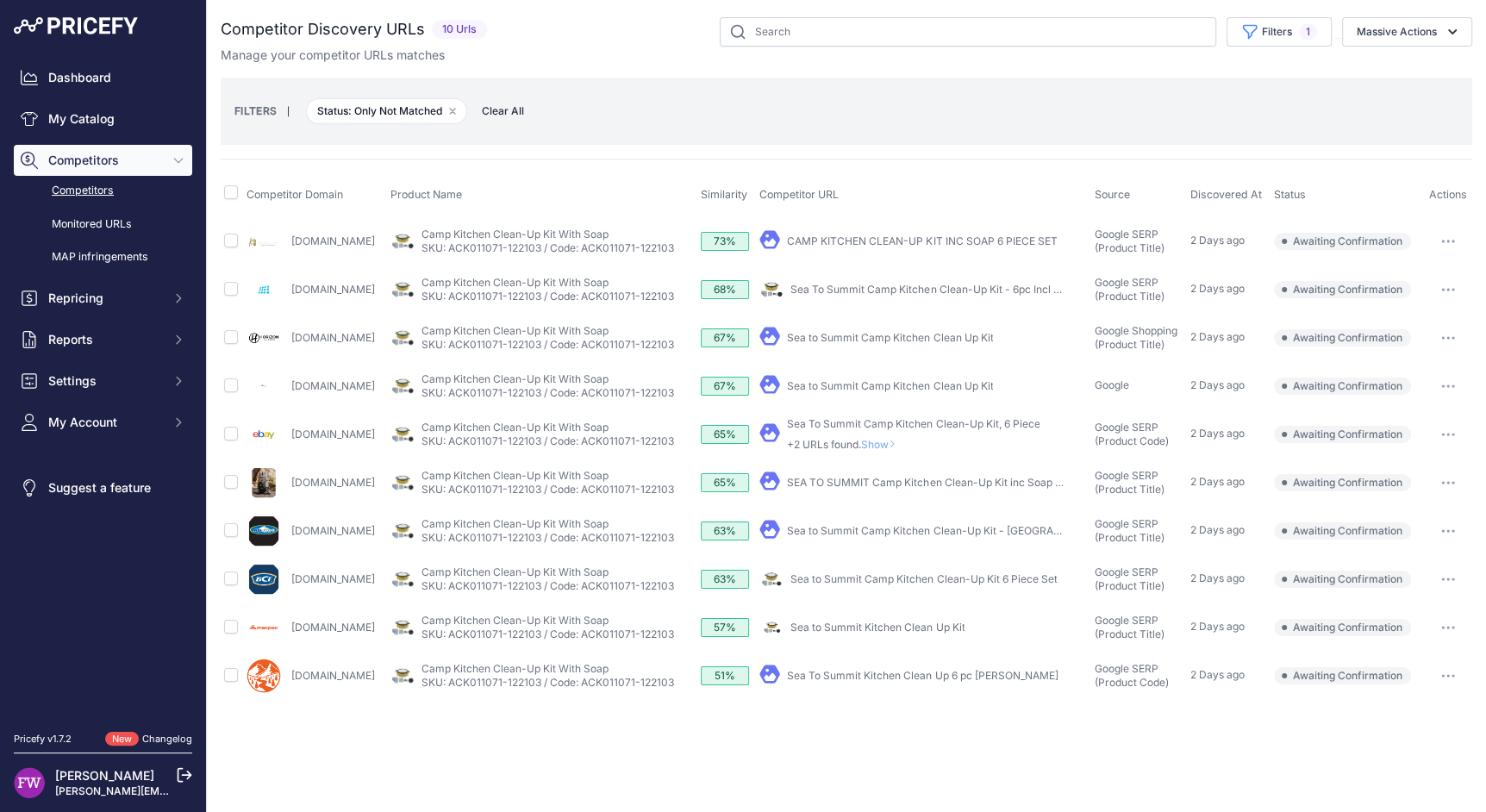 click on "My Product" at bounding box center [923, 483] 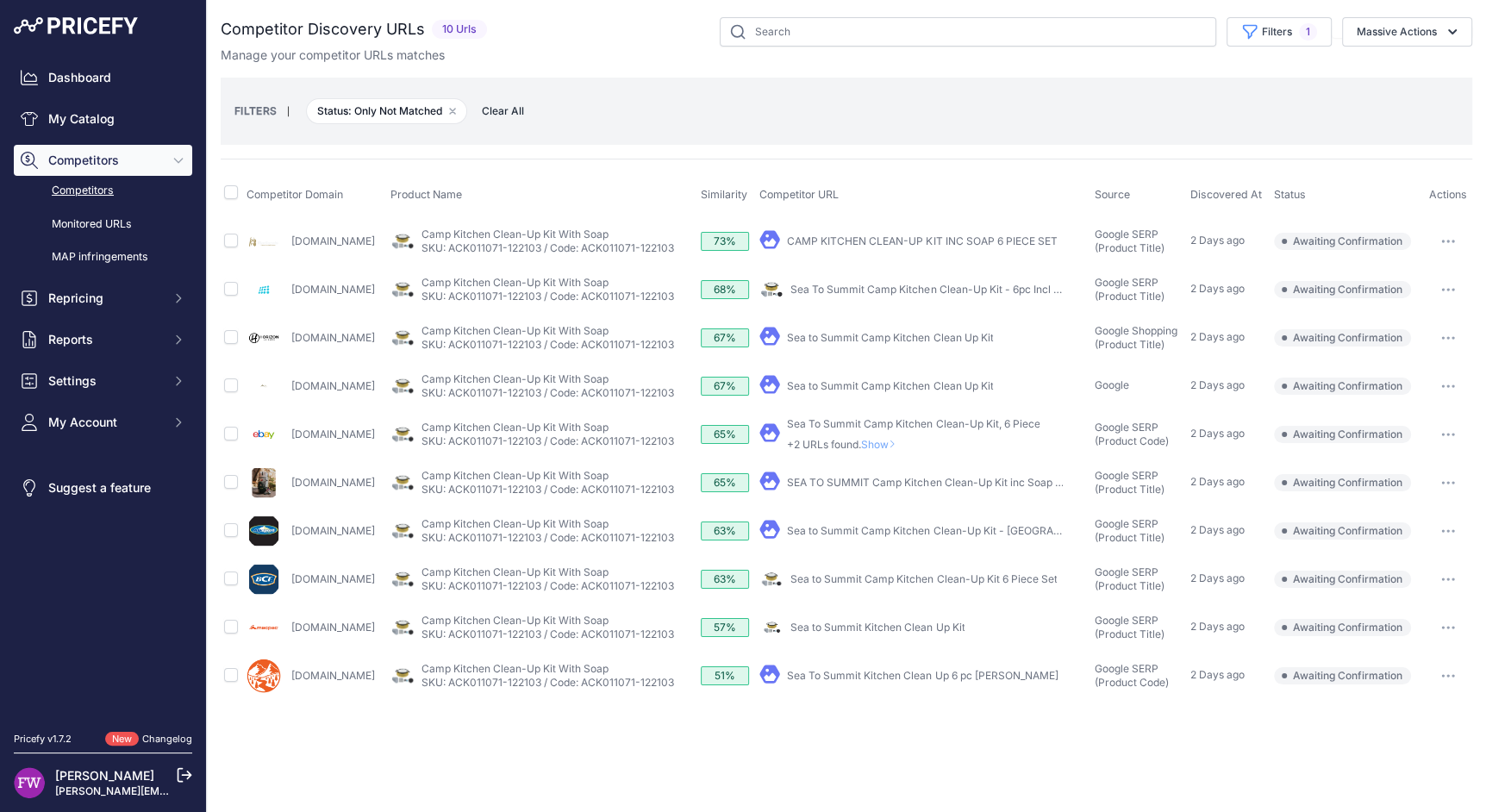 click on "Show" at bounding box center [882, 444] 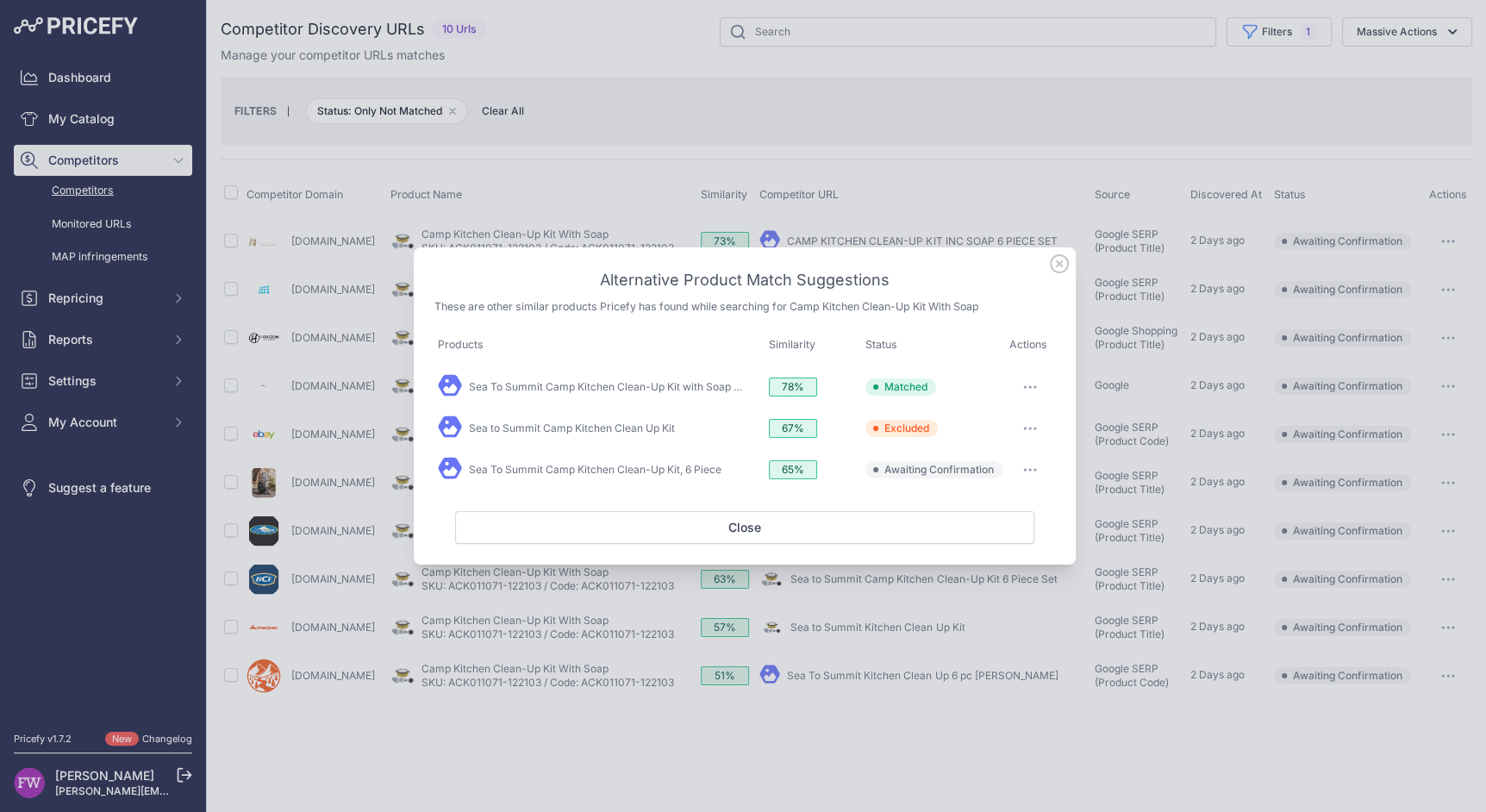 click at bounding box center (1030, 387) 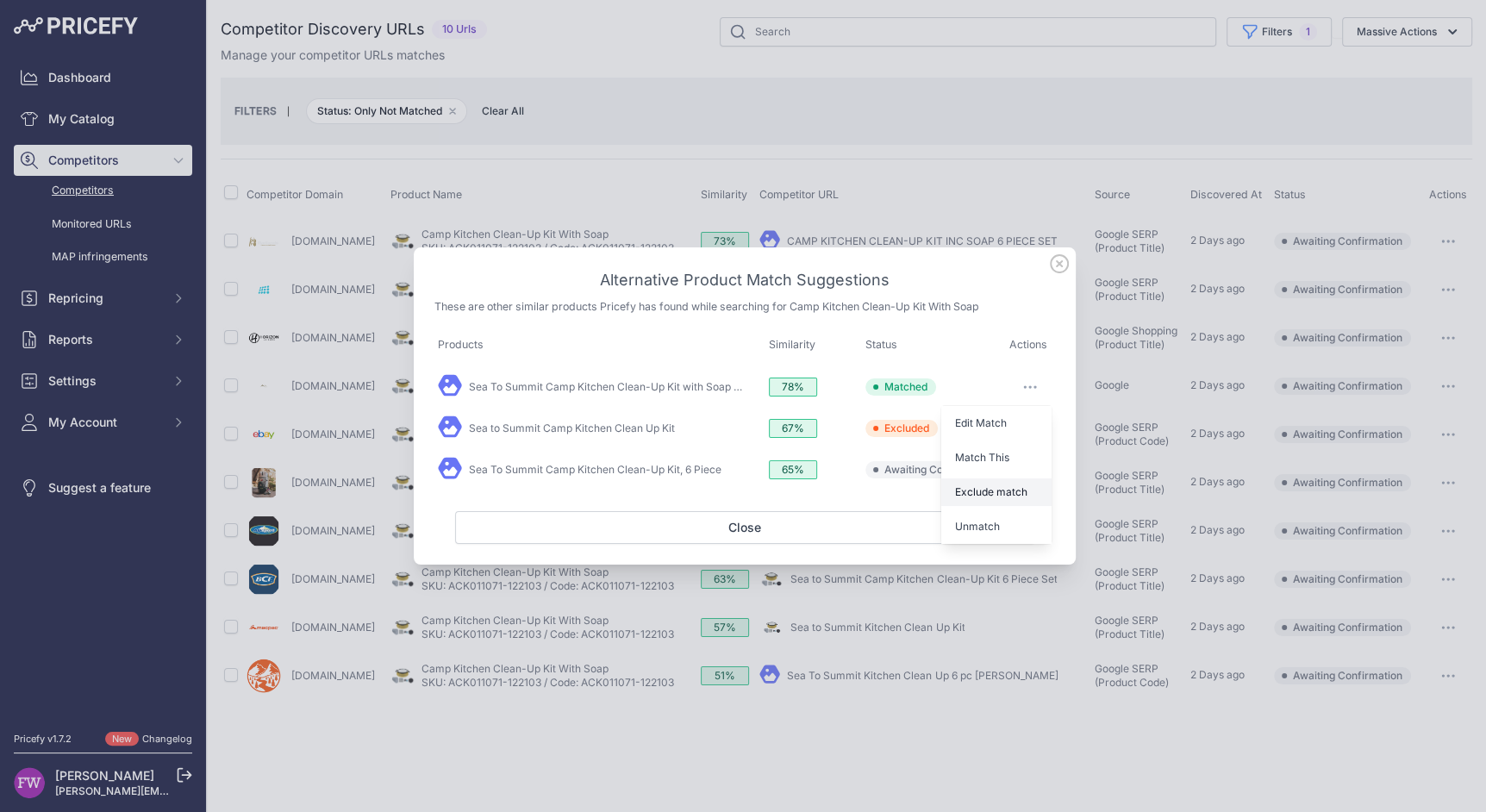 click on "Exclude match" at bounding box center (991, 491) 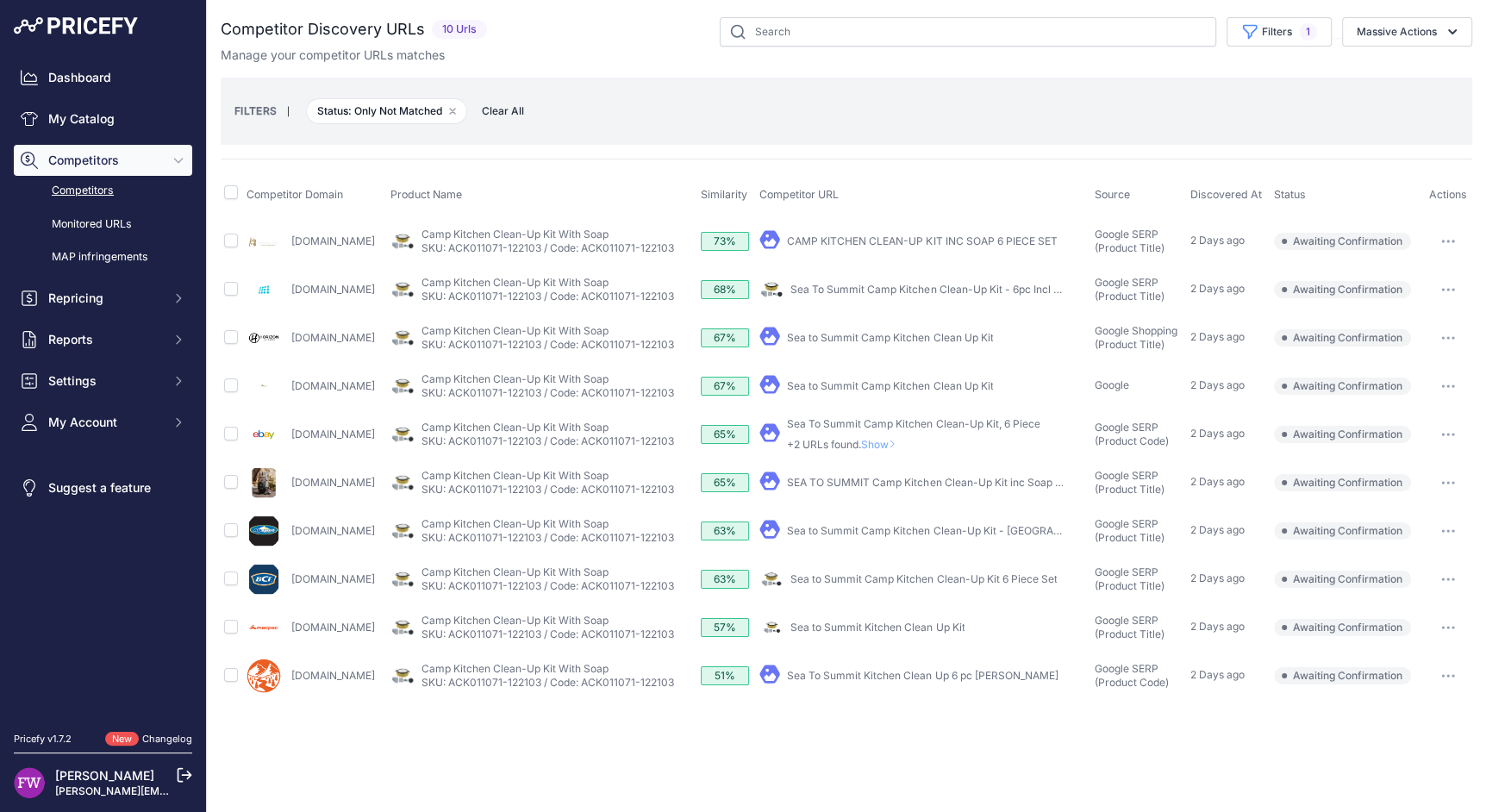 click on "Sea To Summit Camp Kitchen Clean-Up Kit, 6 Piece
+2 URLs found.
Show" at bounding box center (913, 434) 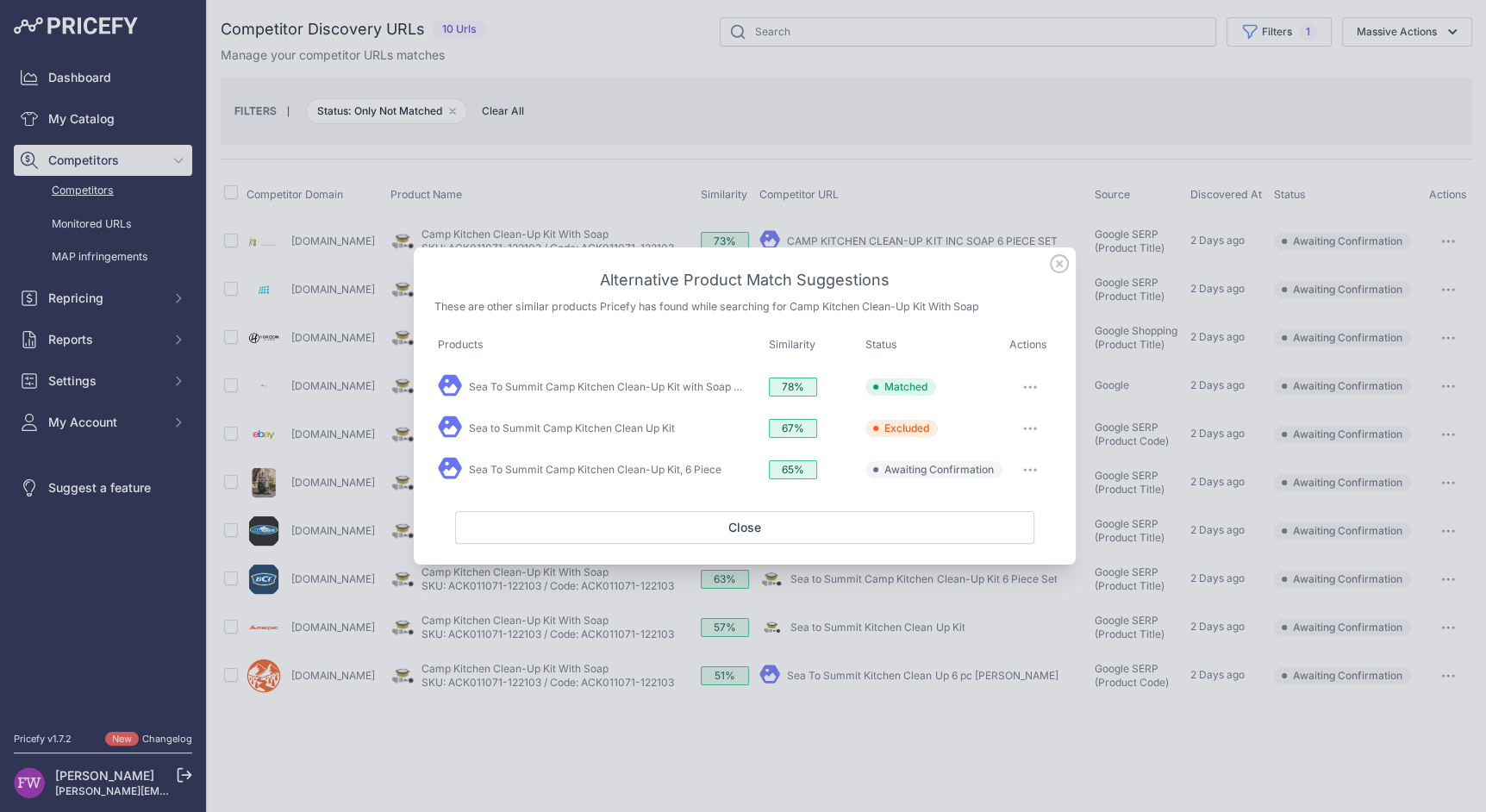 click 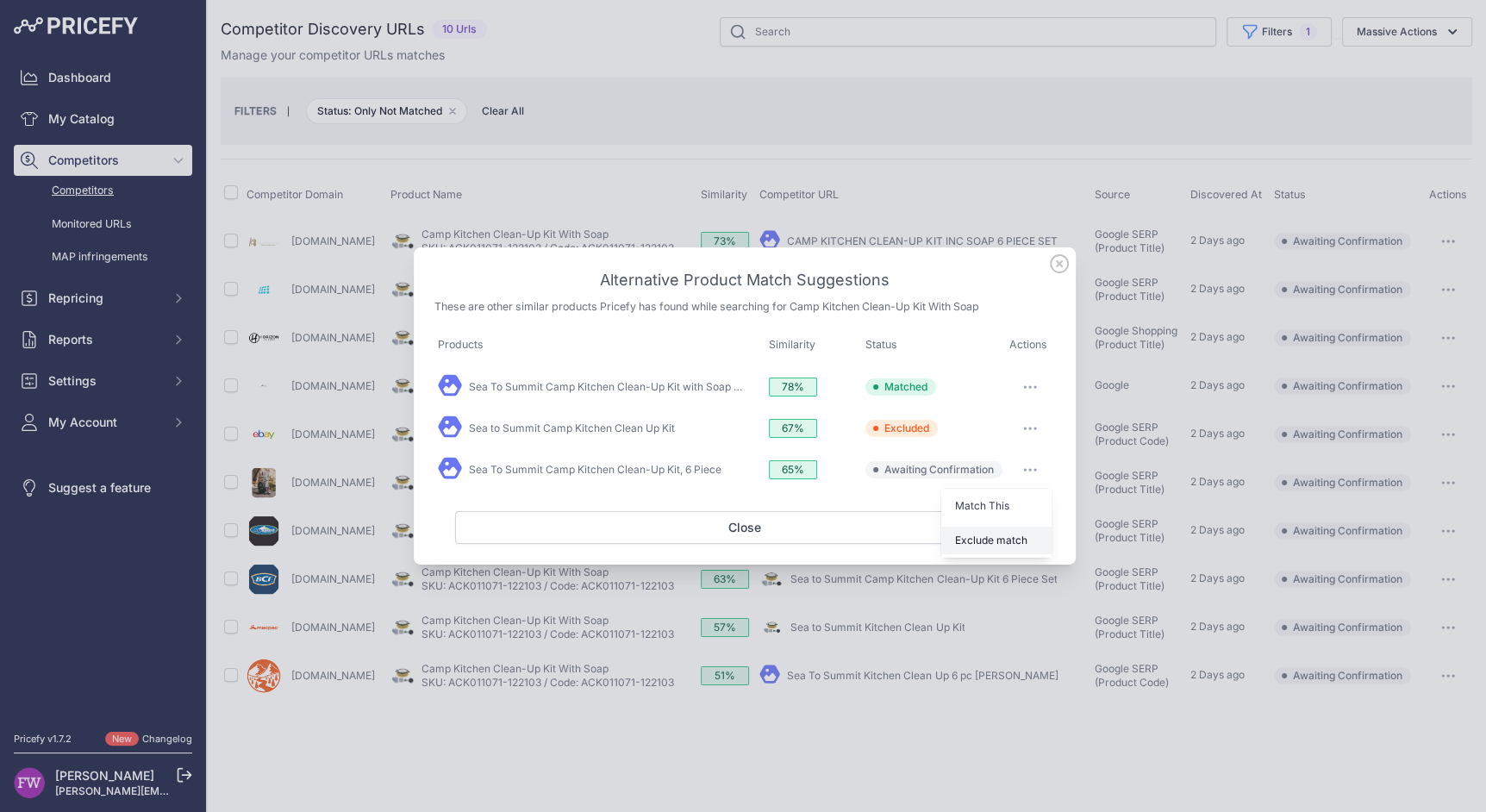click on "Exclude match" at bounding box center (991, 540) 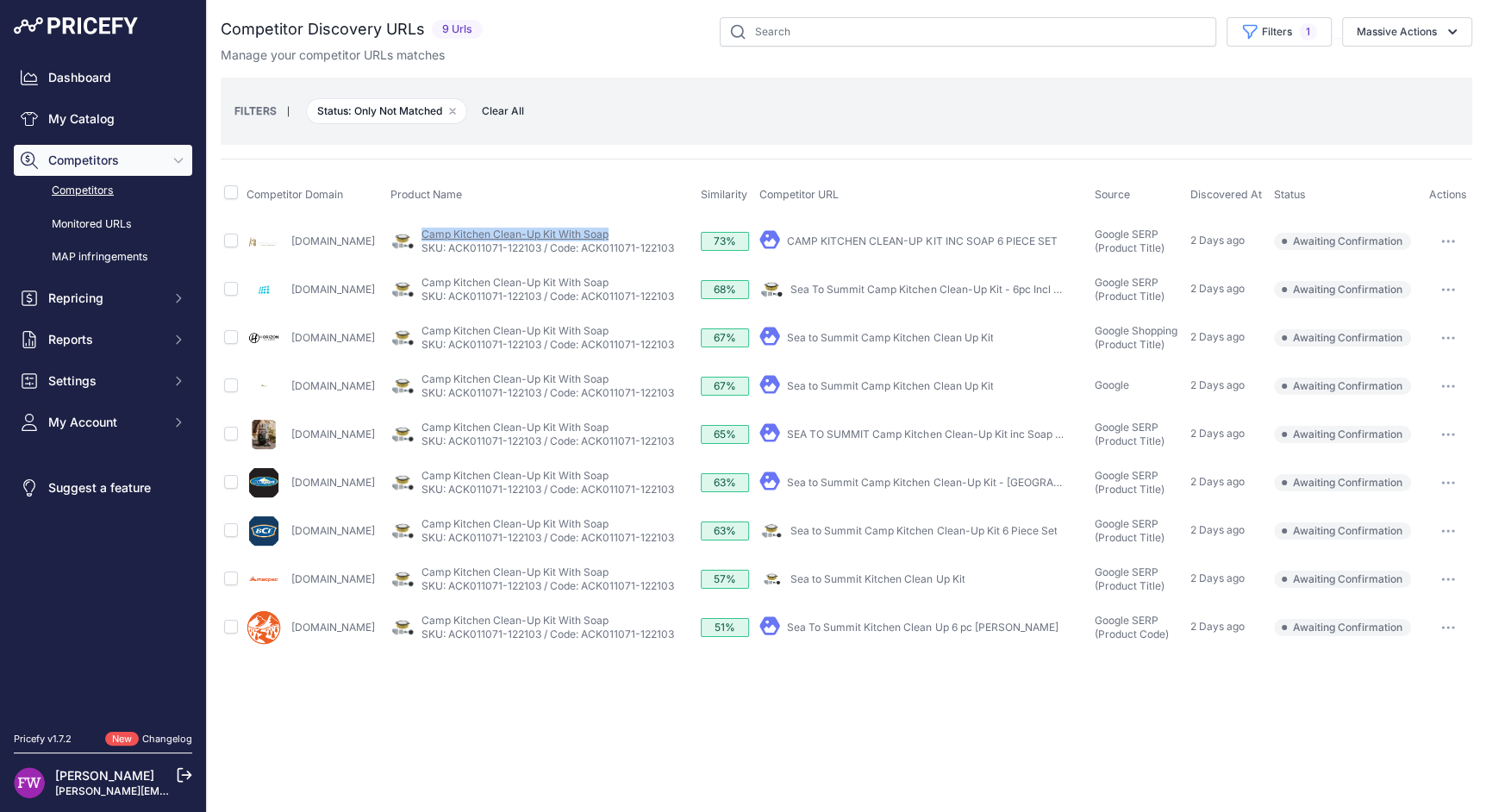 copy on "Camp Kitchen Clean-Up Kit With Soap" 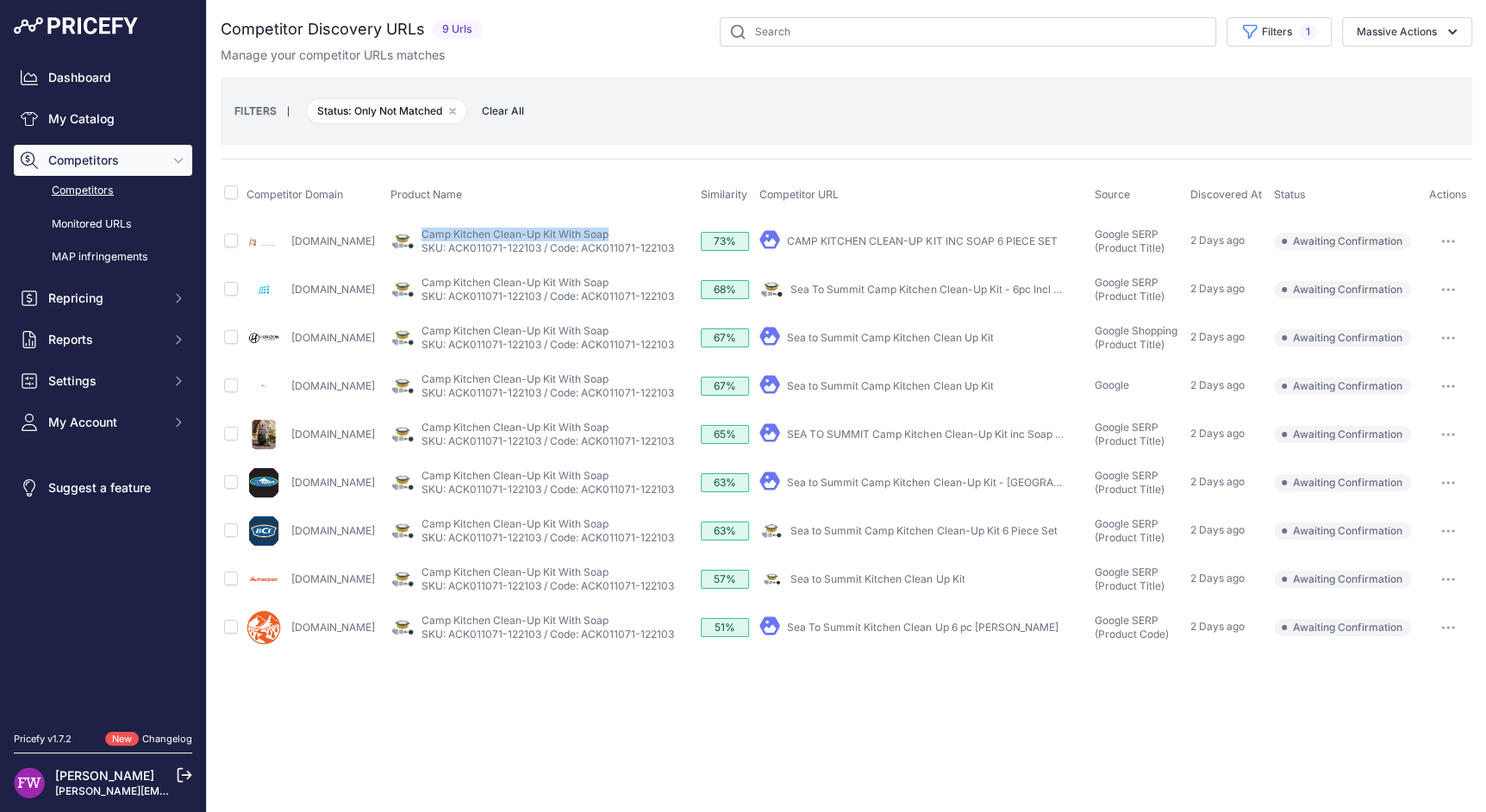 click at bounding box center (1448, 434) 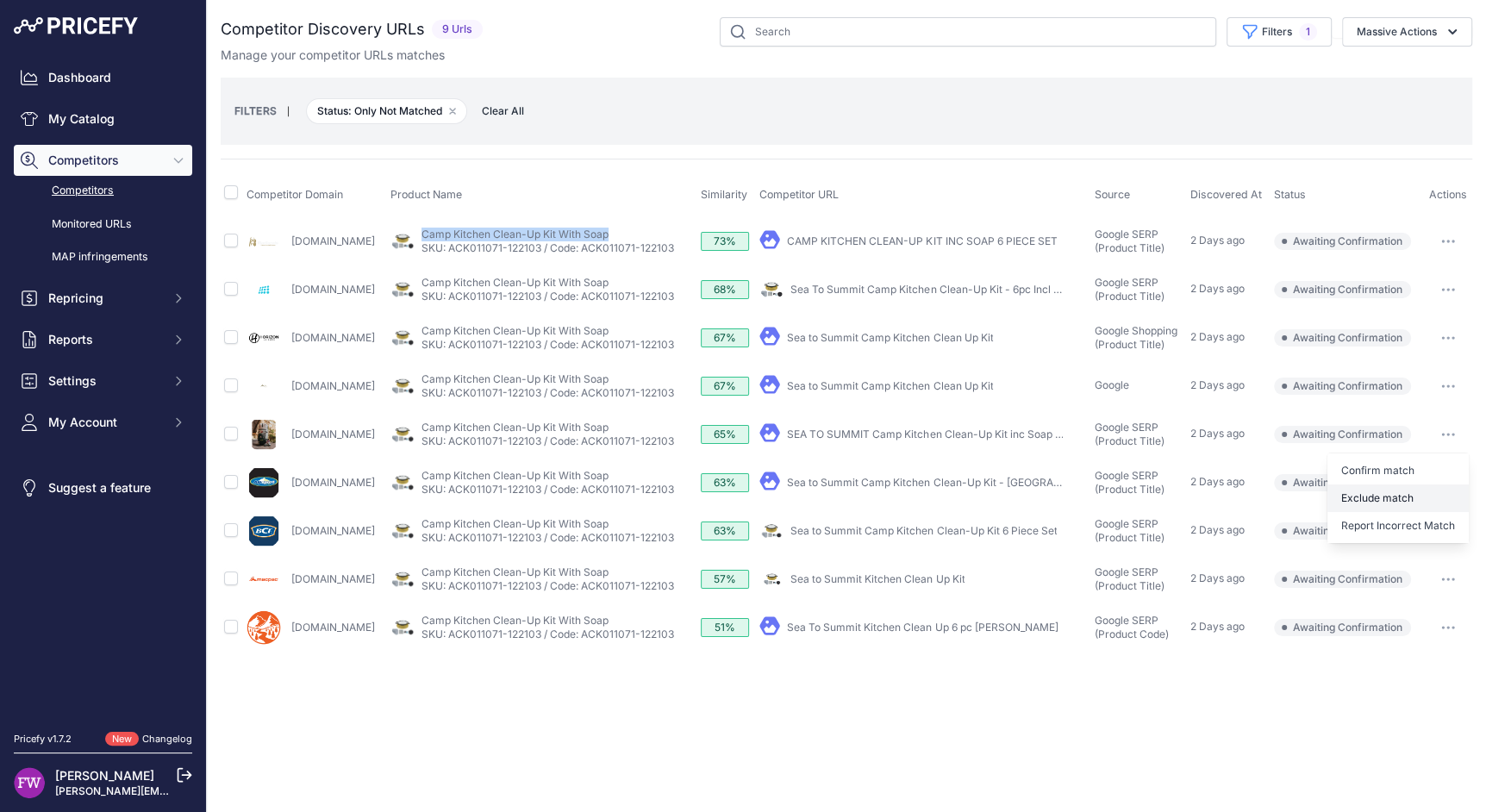 click on "Exclude match" at bounding box center [0, 0] 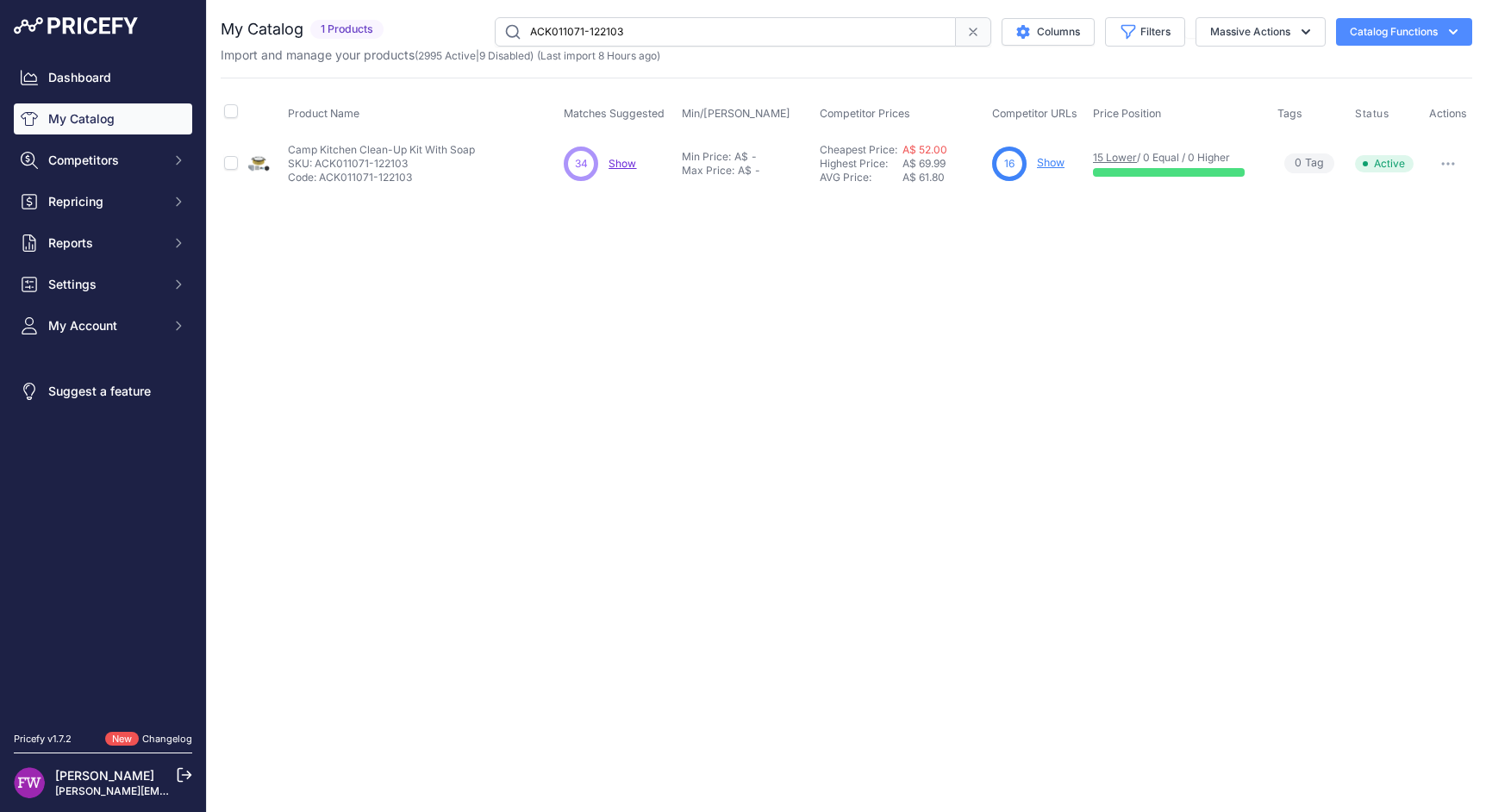 scroll, scrollTop: 0, scrollLeft: 0, axis: both 